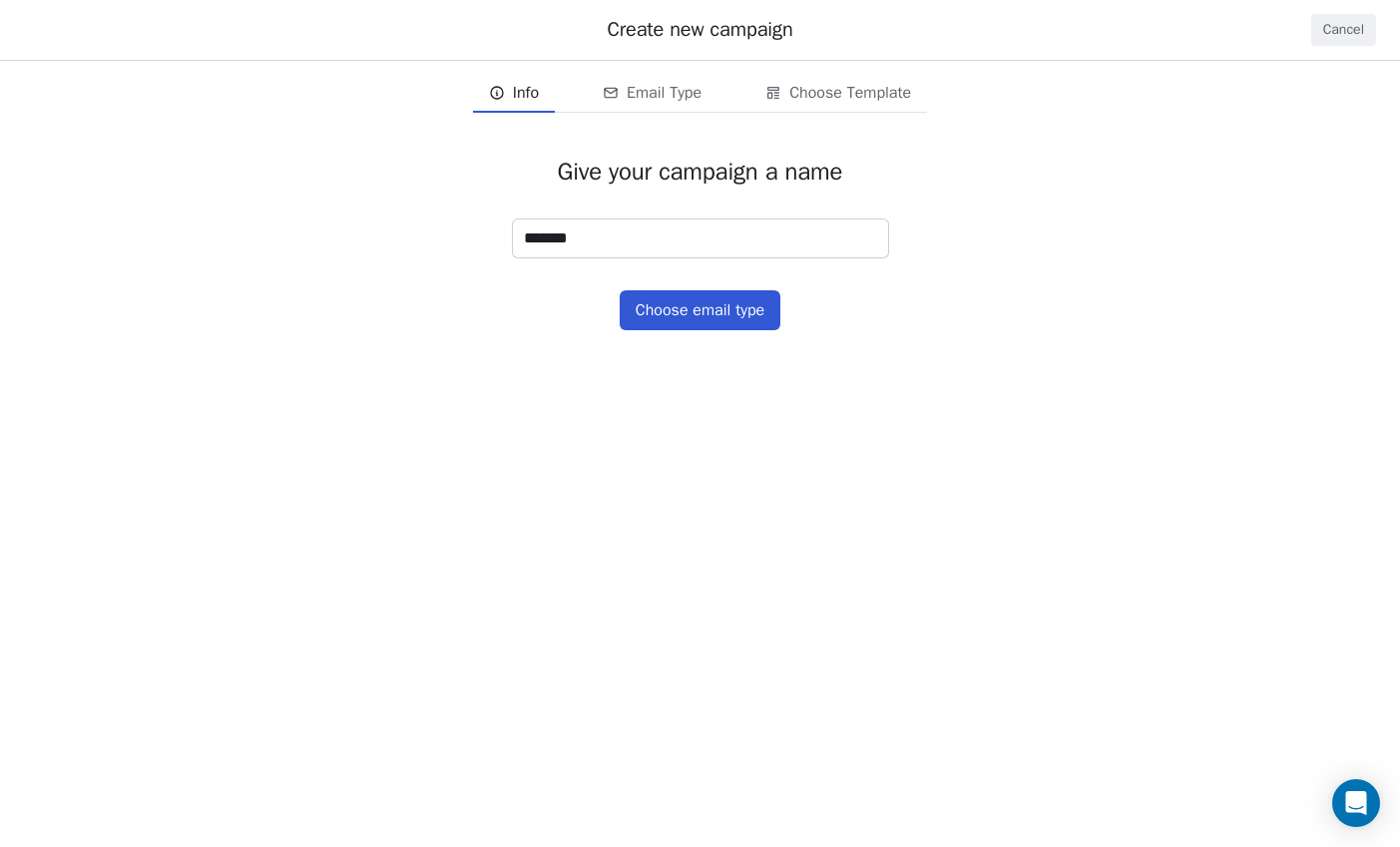 scroll, scrollTop: 0, scrollLeft: 0, axis: both 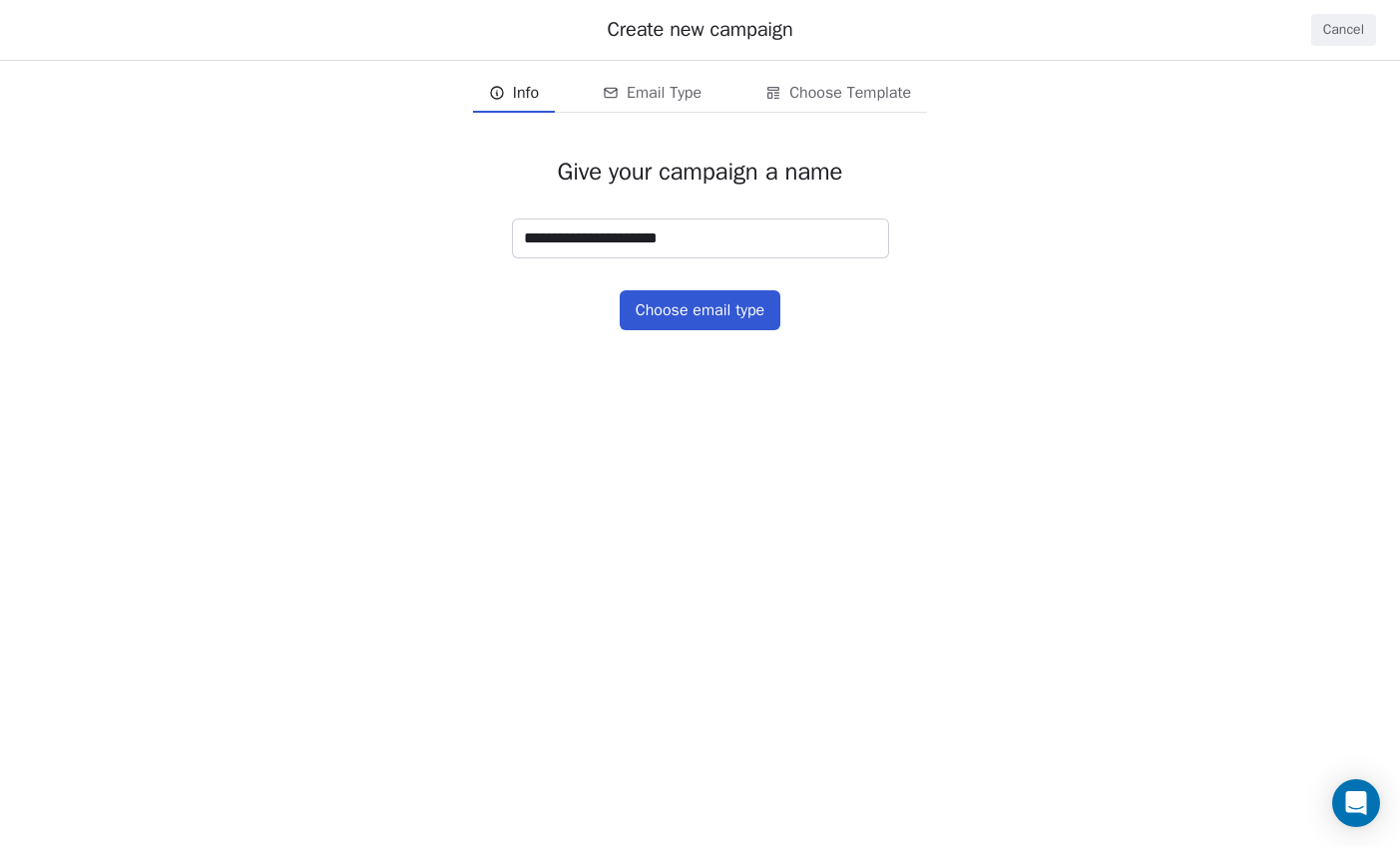 type on "**********" 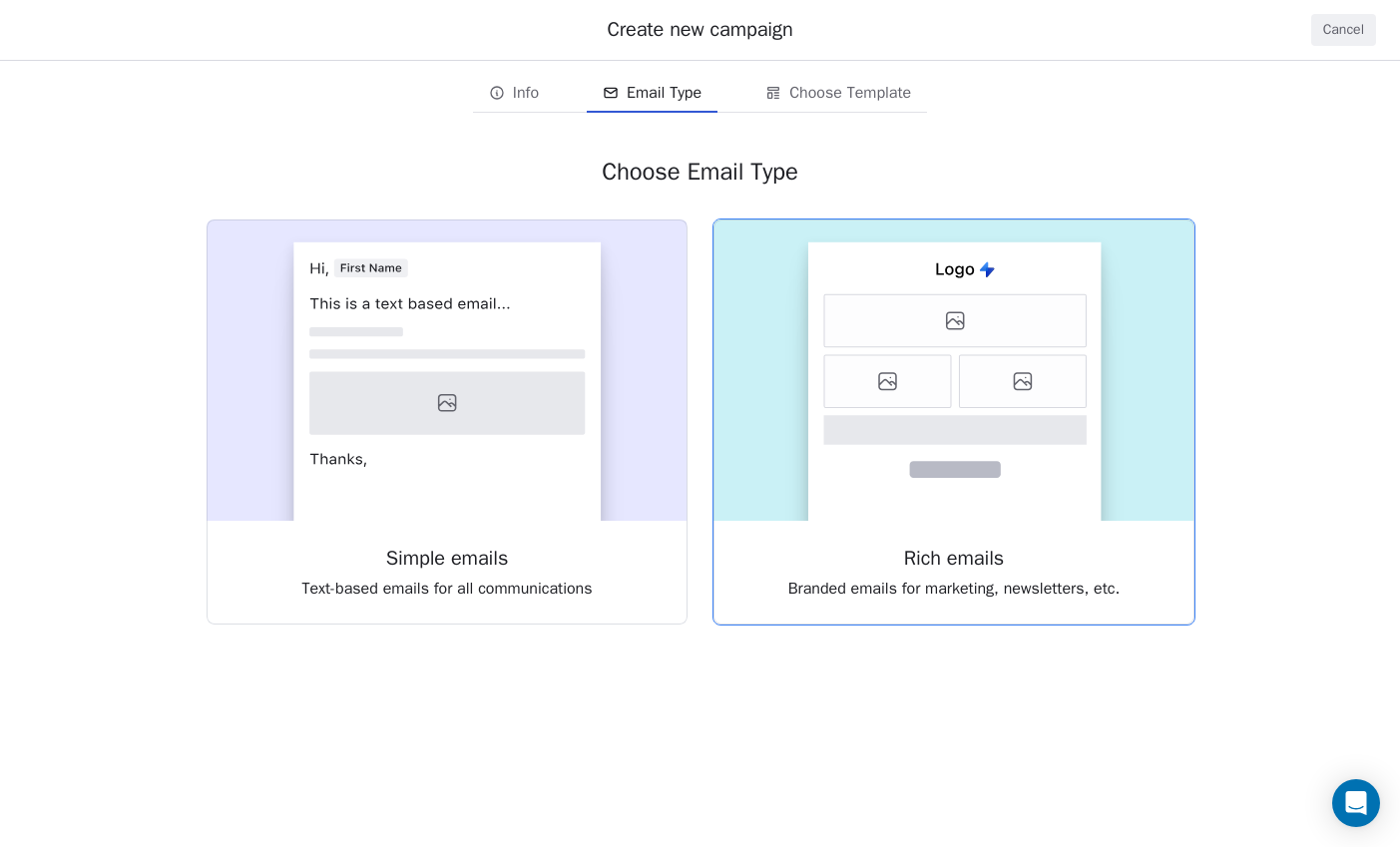 click 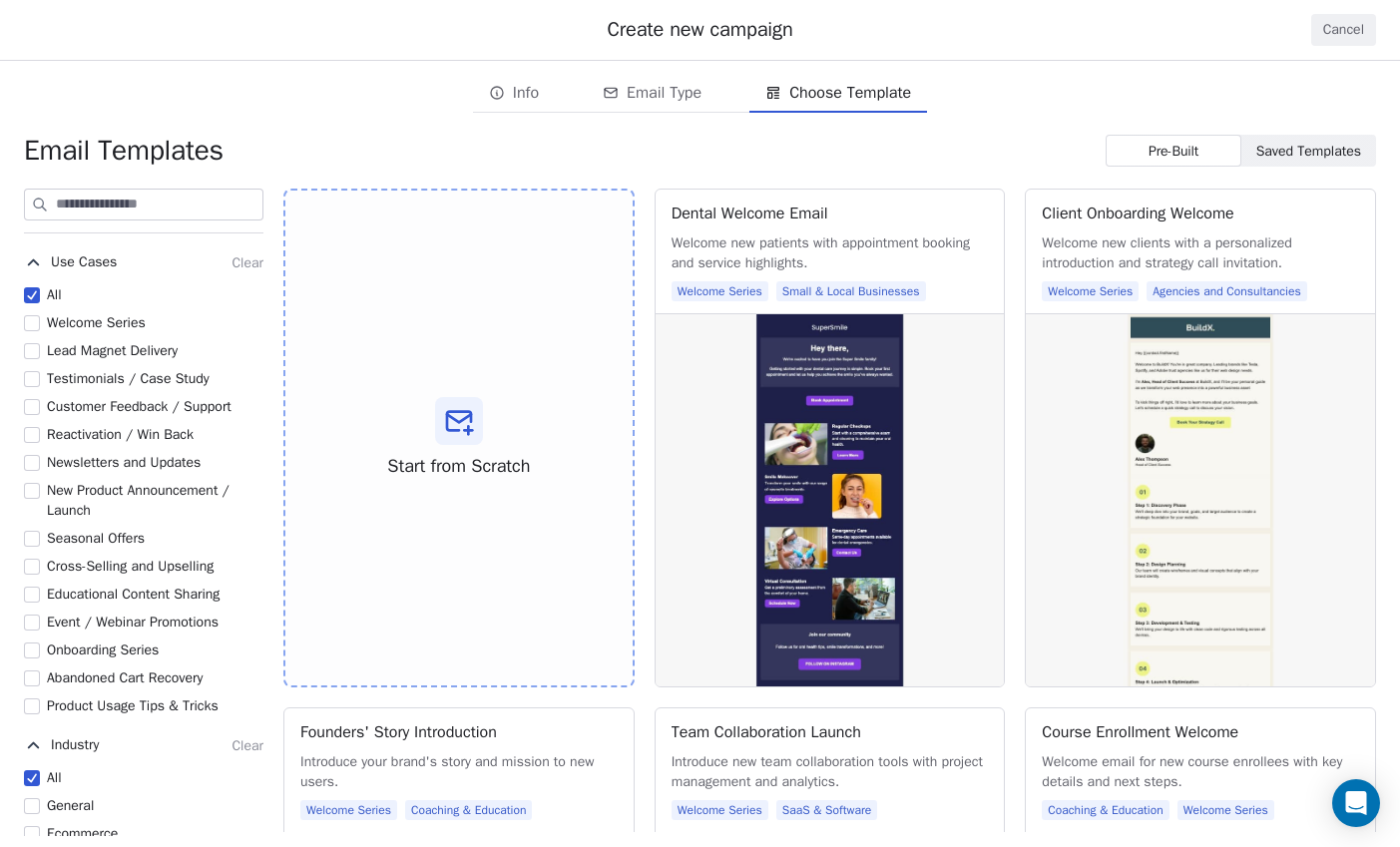 click on "Saved Templates" at bounding box center (1308, 151) 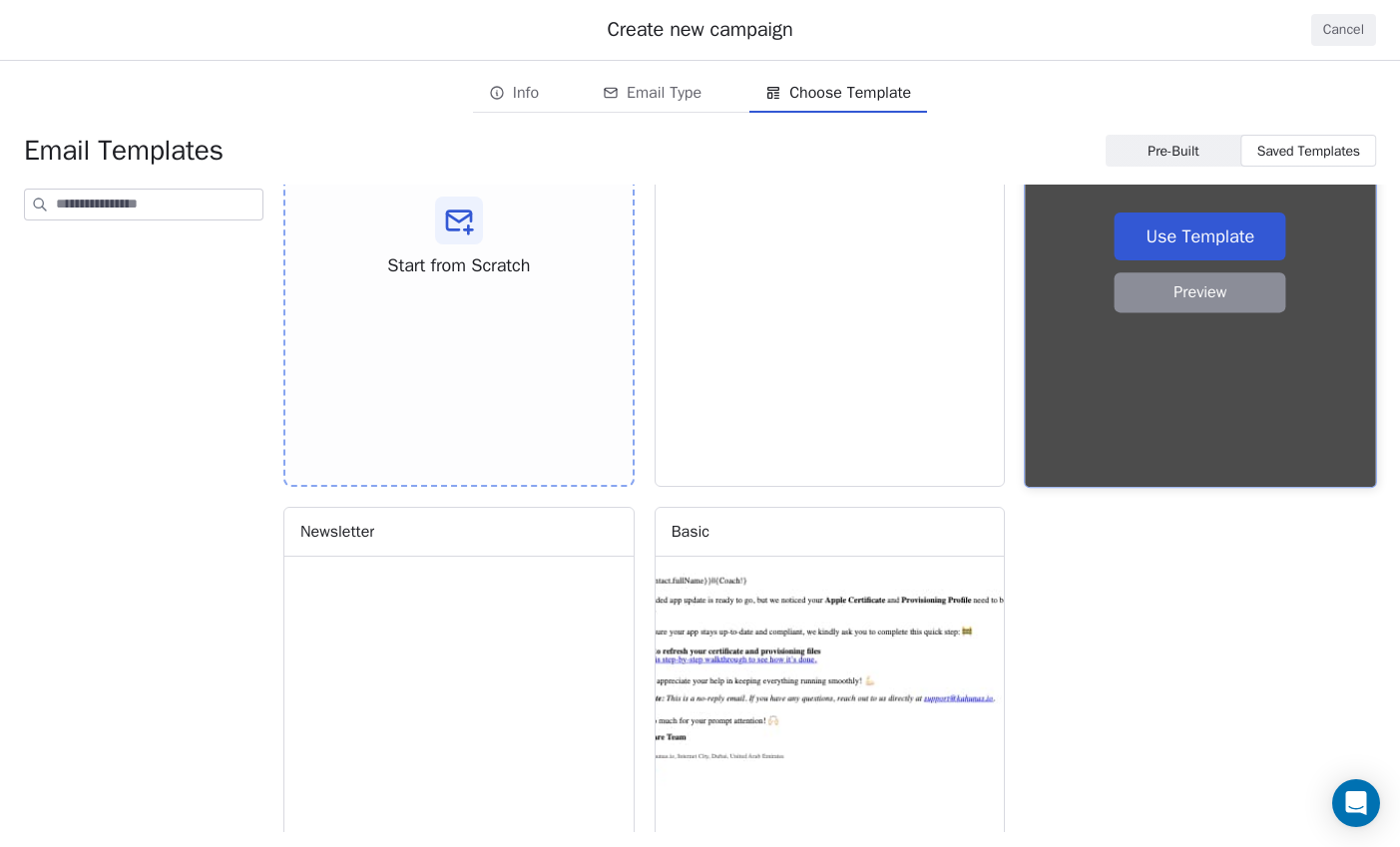 scroll, scrollTop: 204, scrollLeft: 0, axis: vertical 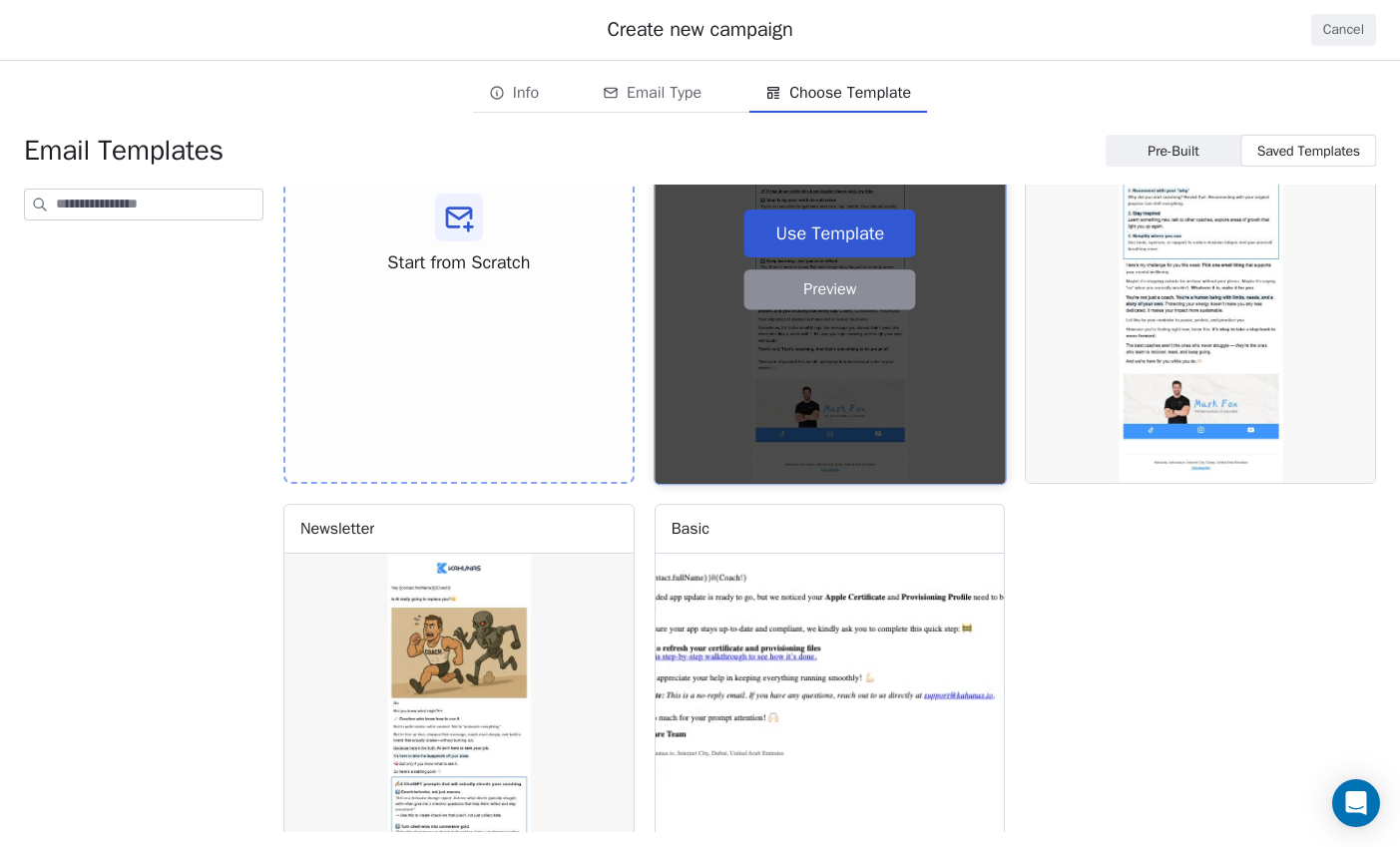 click on "Use Template" at bounding box center (830, 232) 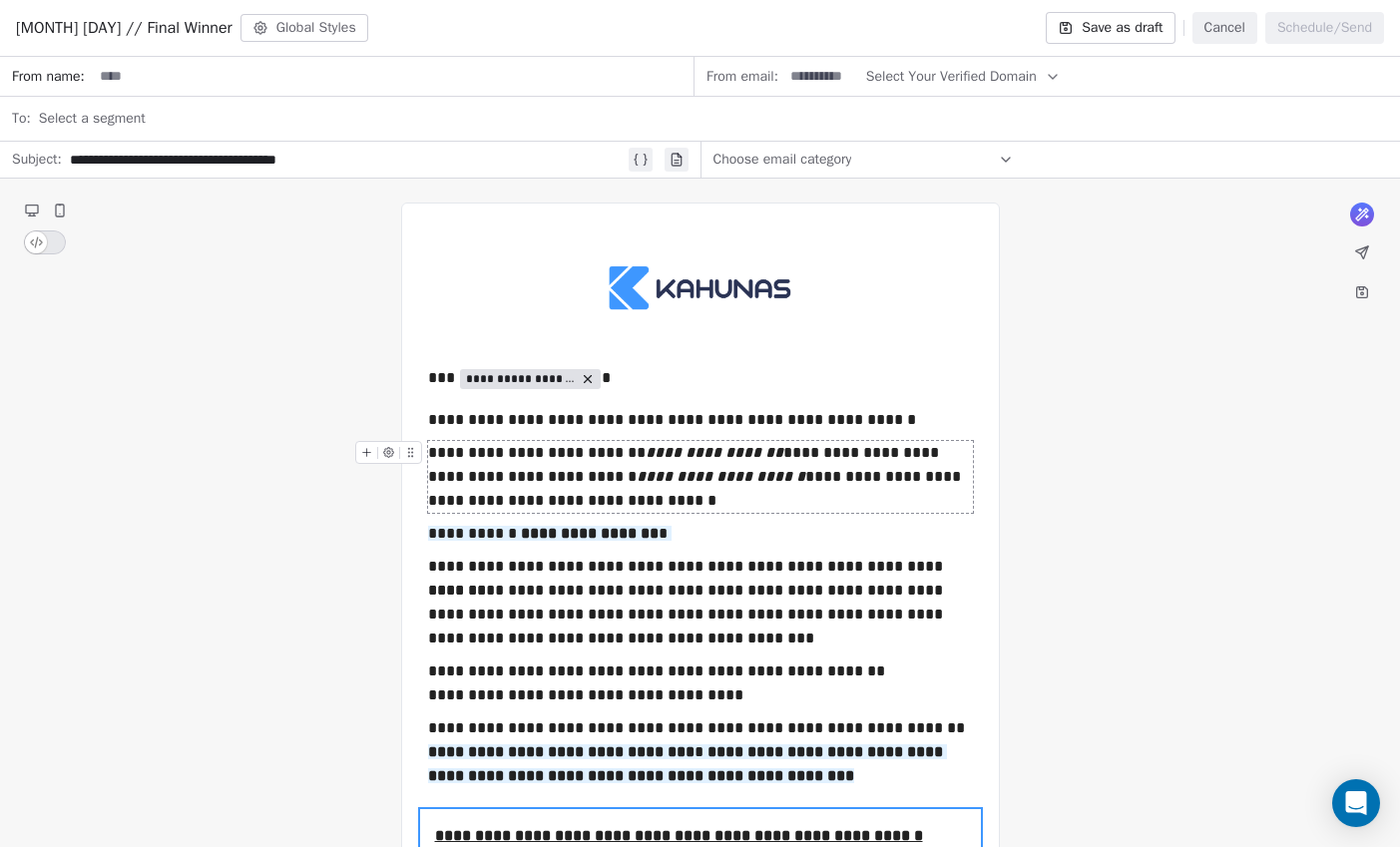 click on "**********" at bounding box center (714, 452) 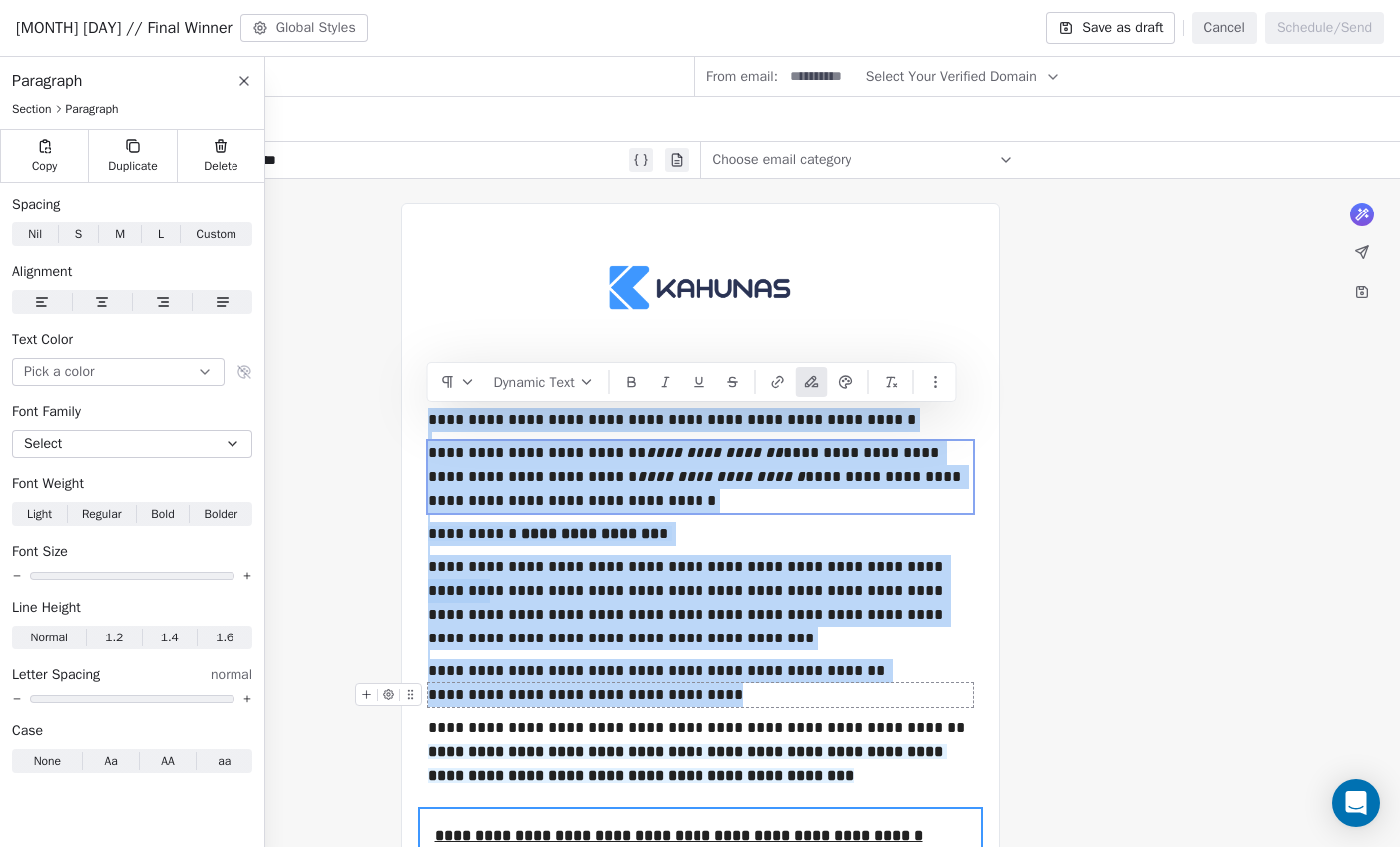drag, startPoint x: 431, startPoint y: 414, endPoint x: 768, endPoint y: 696, distance: 439.42349 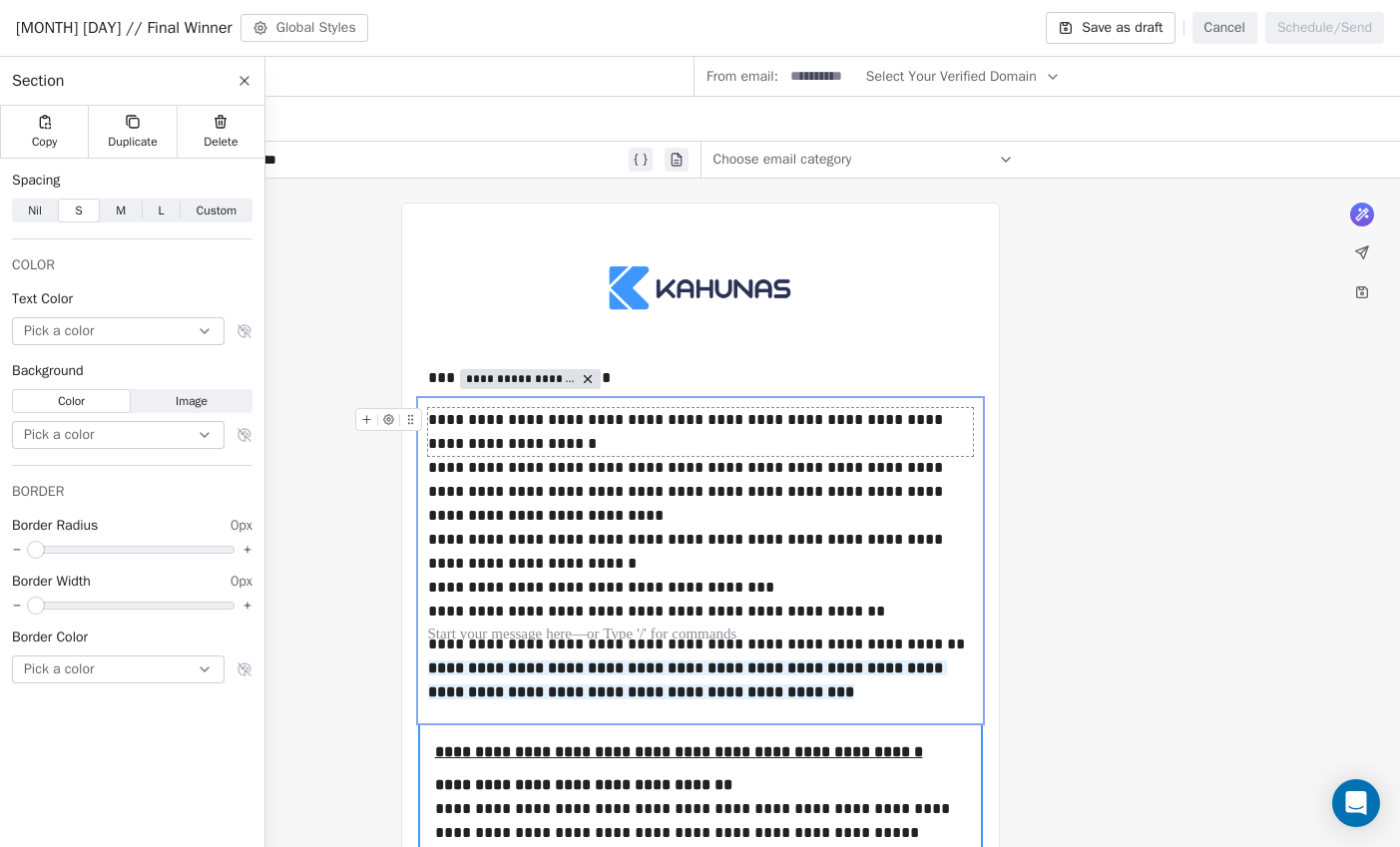 click on "**********" at bounding box center (700, 432) 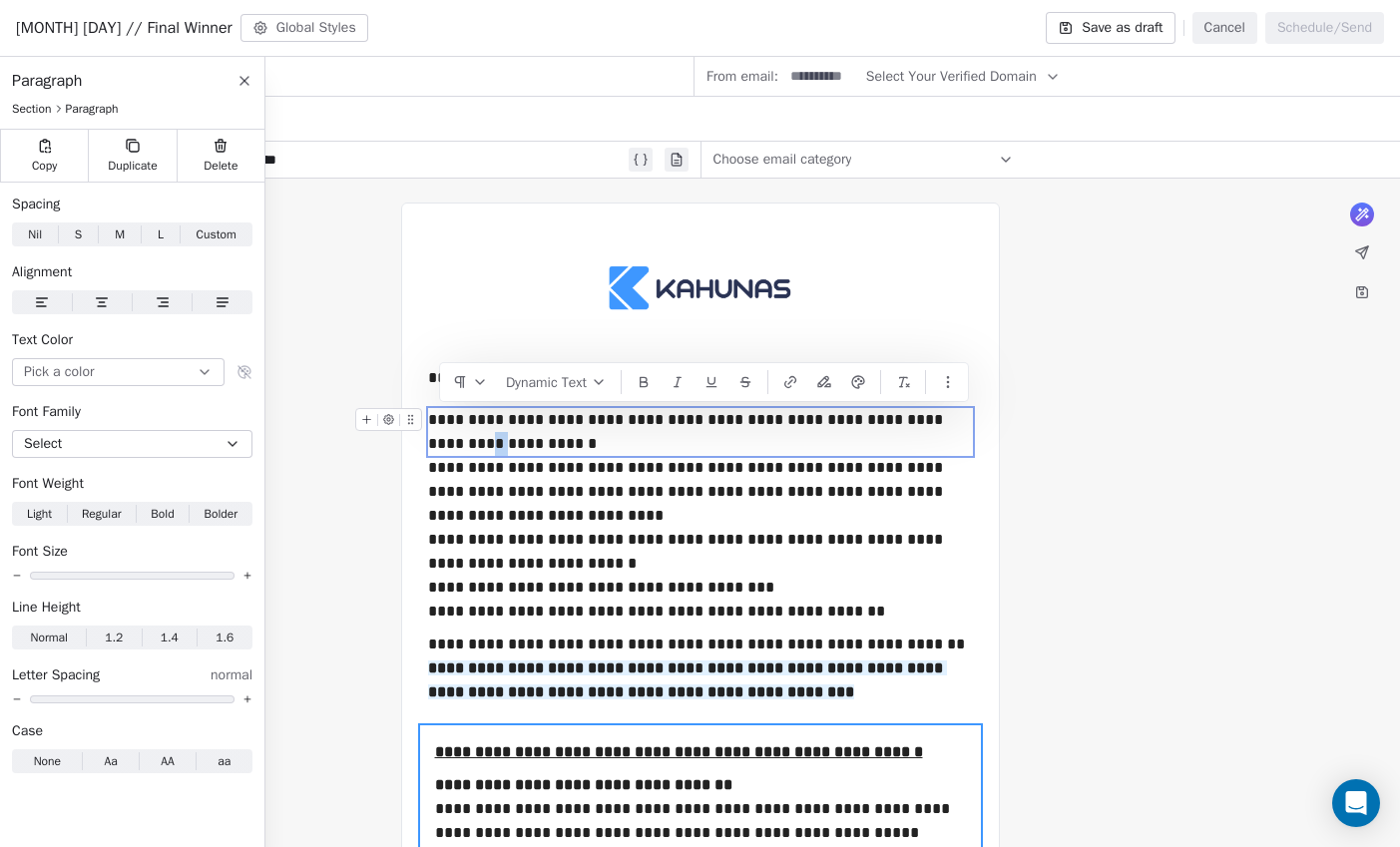 drag, startPoint x: 945, startPoint y: 418, endPoint x: 966, endPoint y: 418, distance: 21 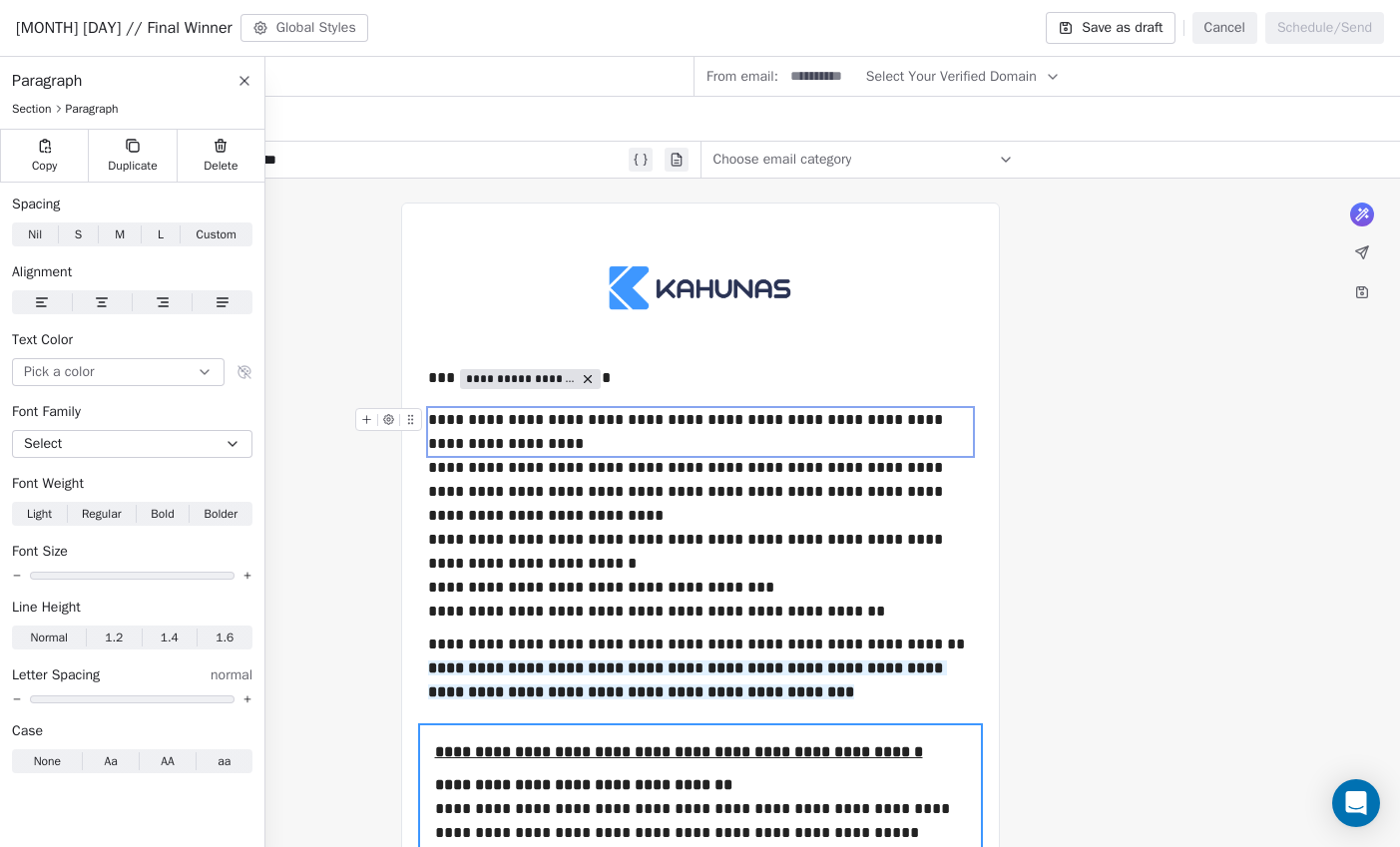 type 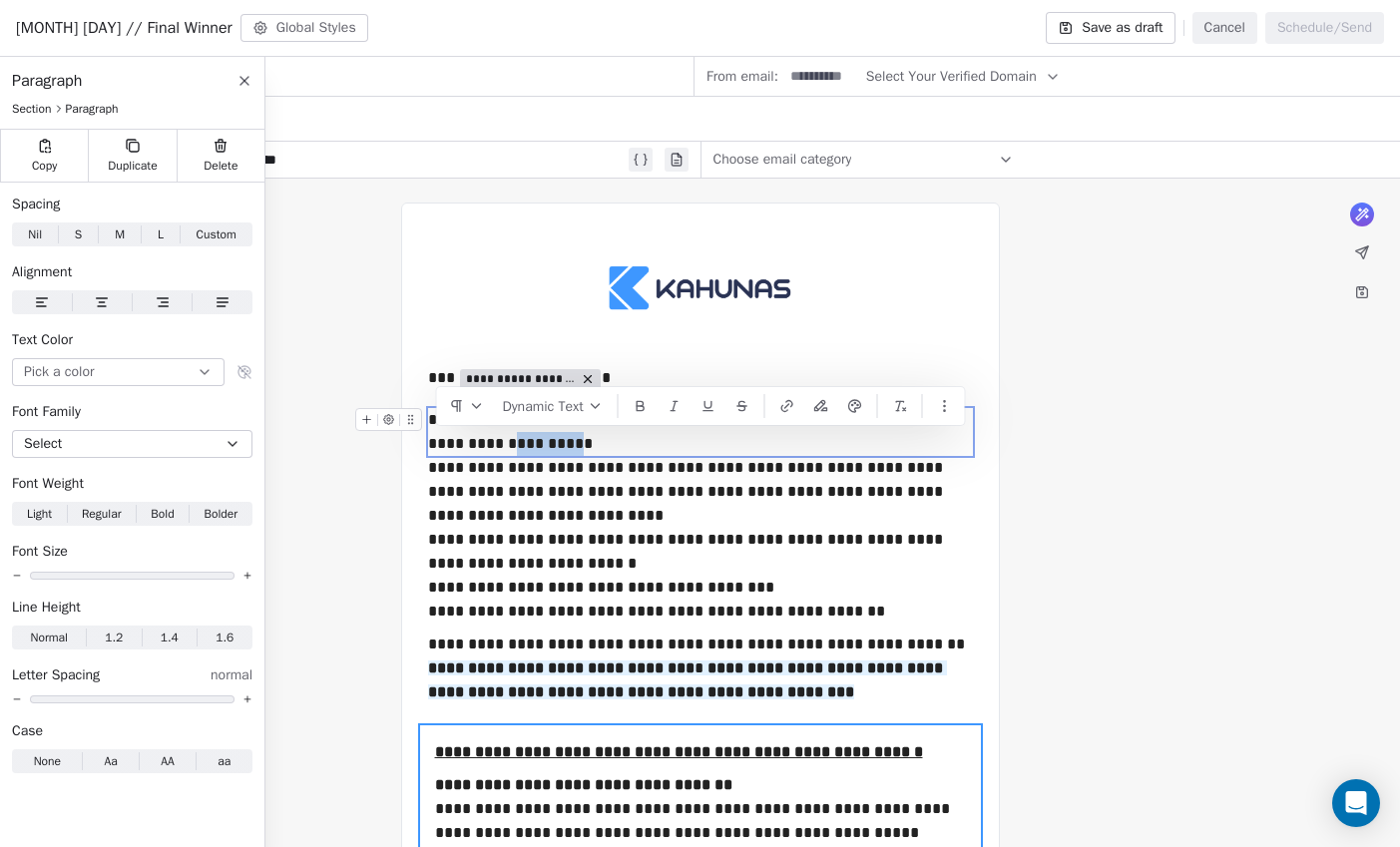 drag, startPoint x: 493, startPoint y: 439, endPoint x: 436, endPoint y: 439, distance: 57 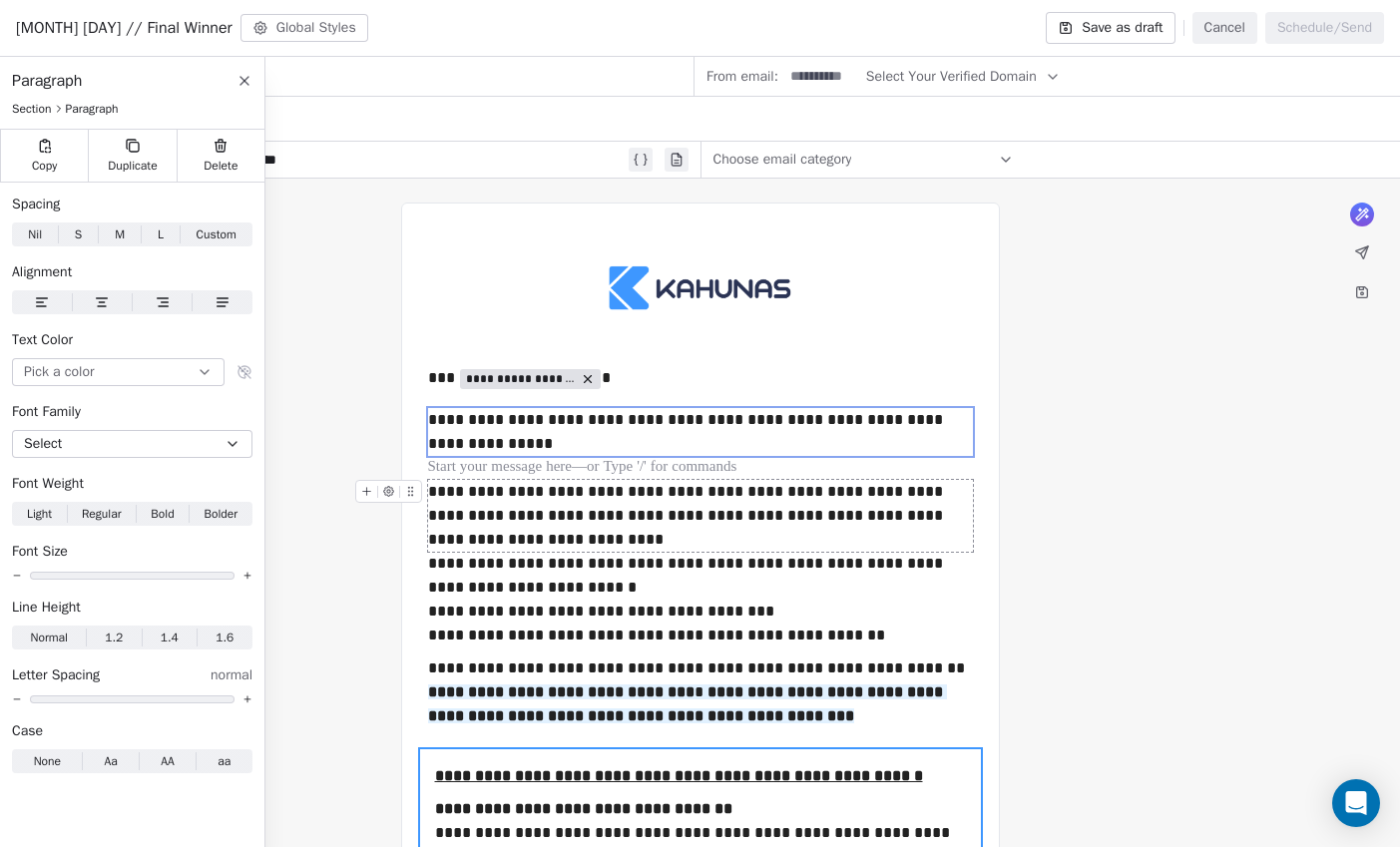 click on "**********" at bounding box center (700, 516) 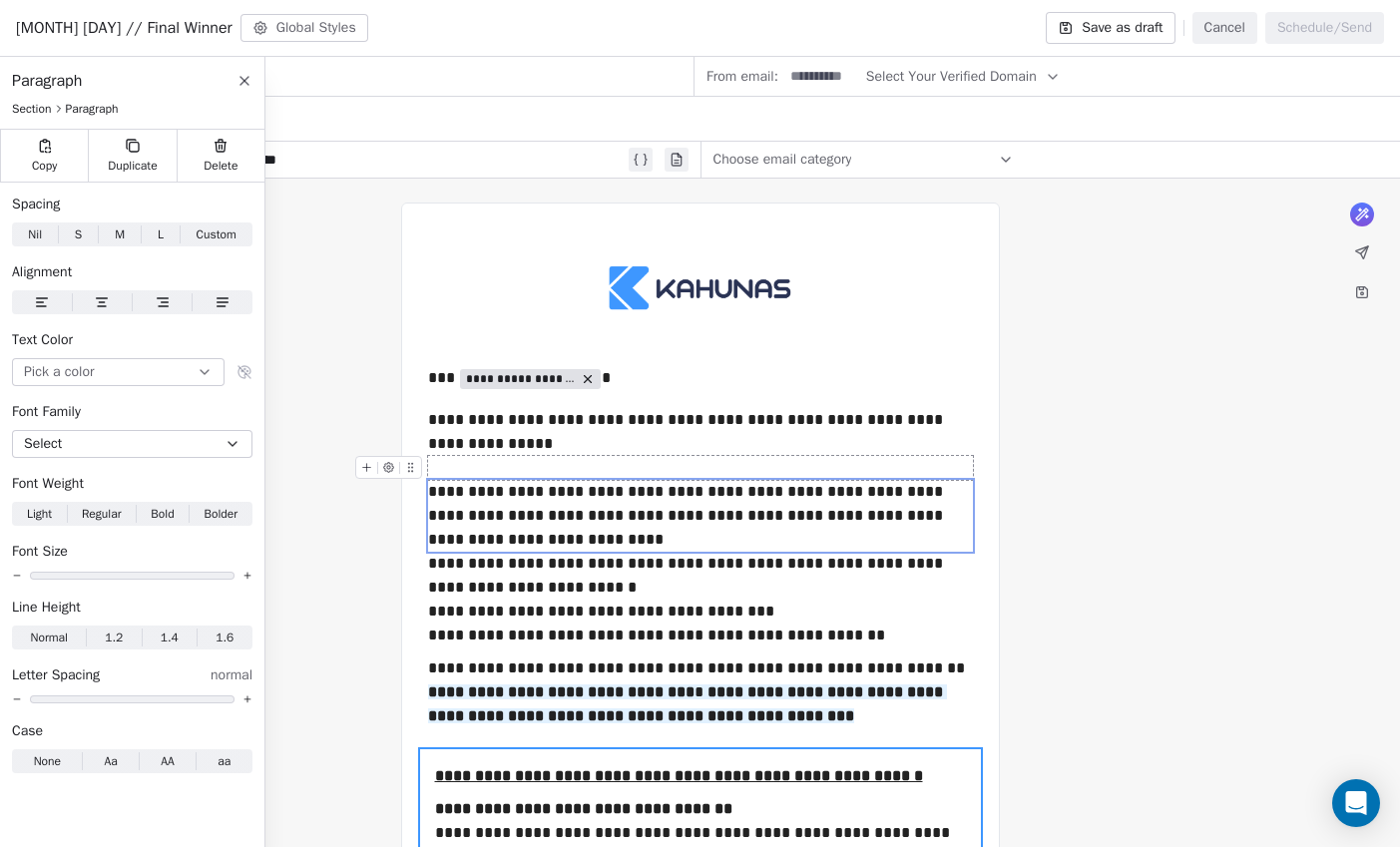 click at bounding box center [700, 468] 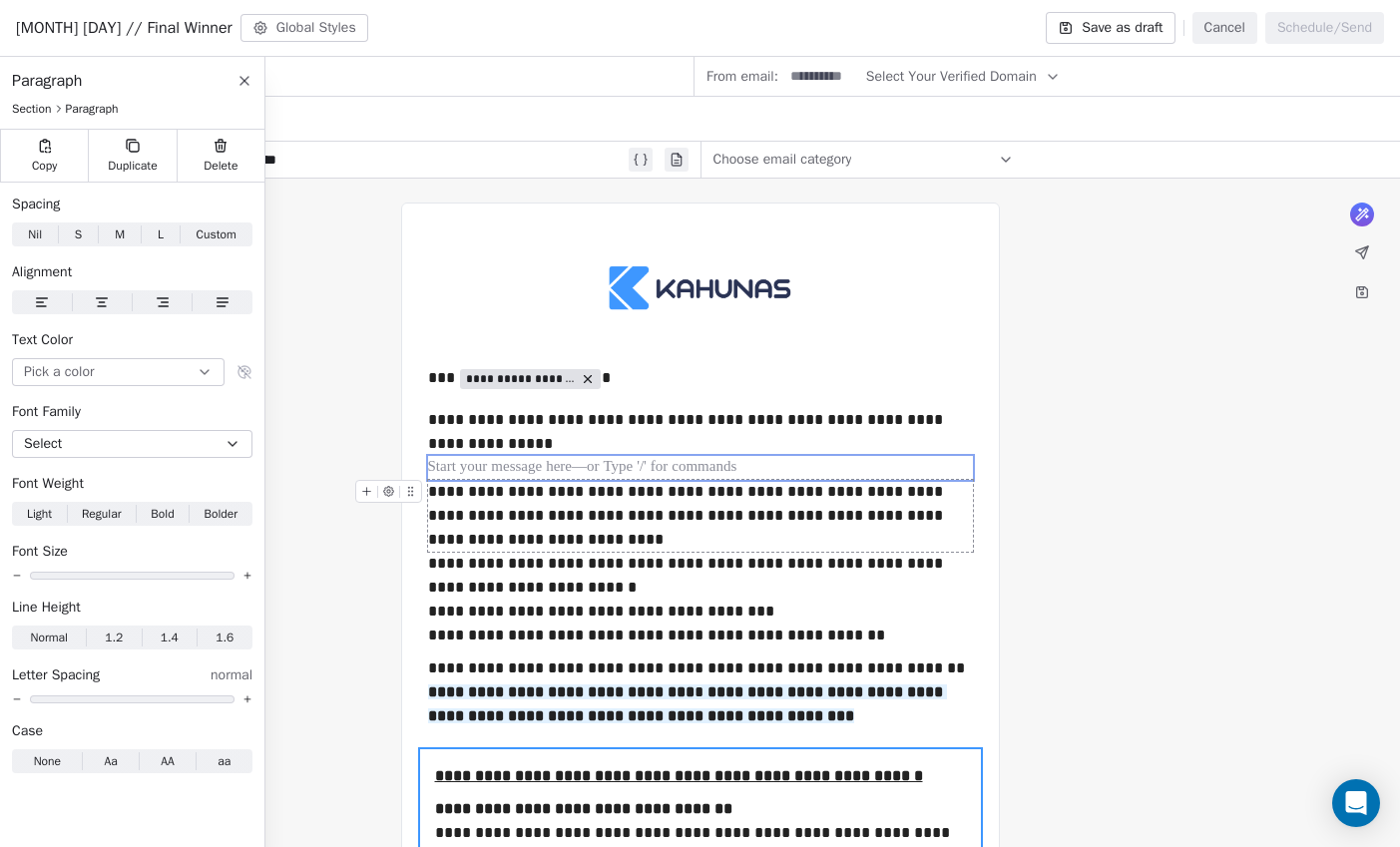 click on "**********" at bounding box center (700, 516) 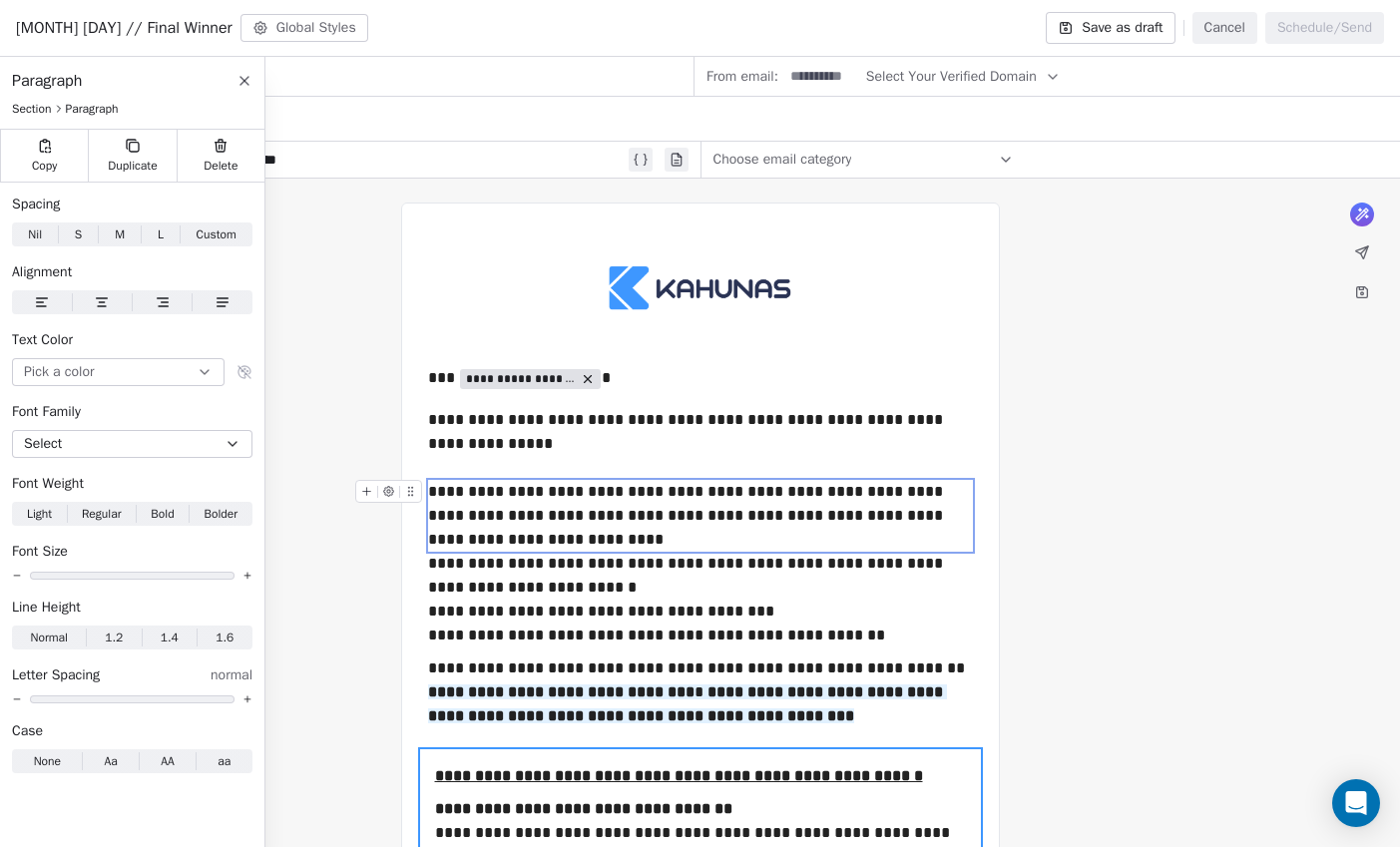 click on "**********" at bounding box center (700, 516) 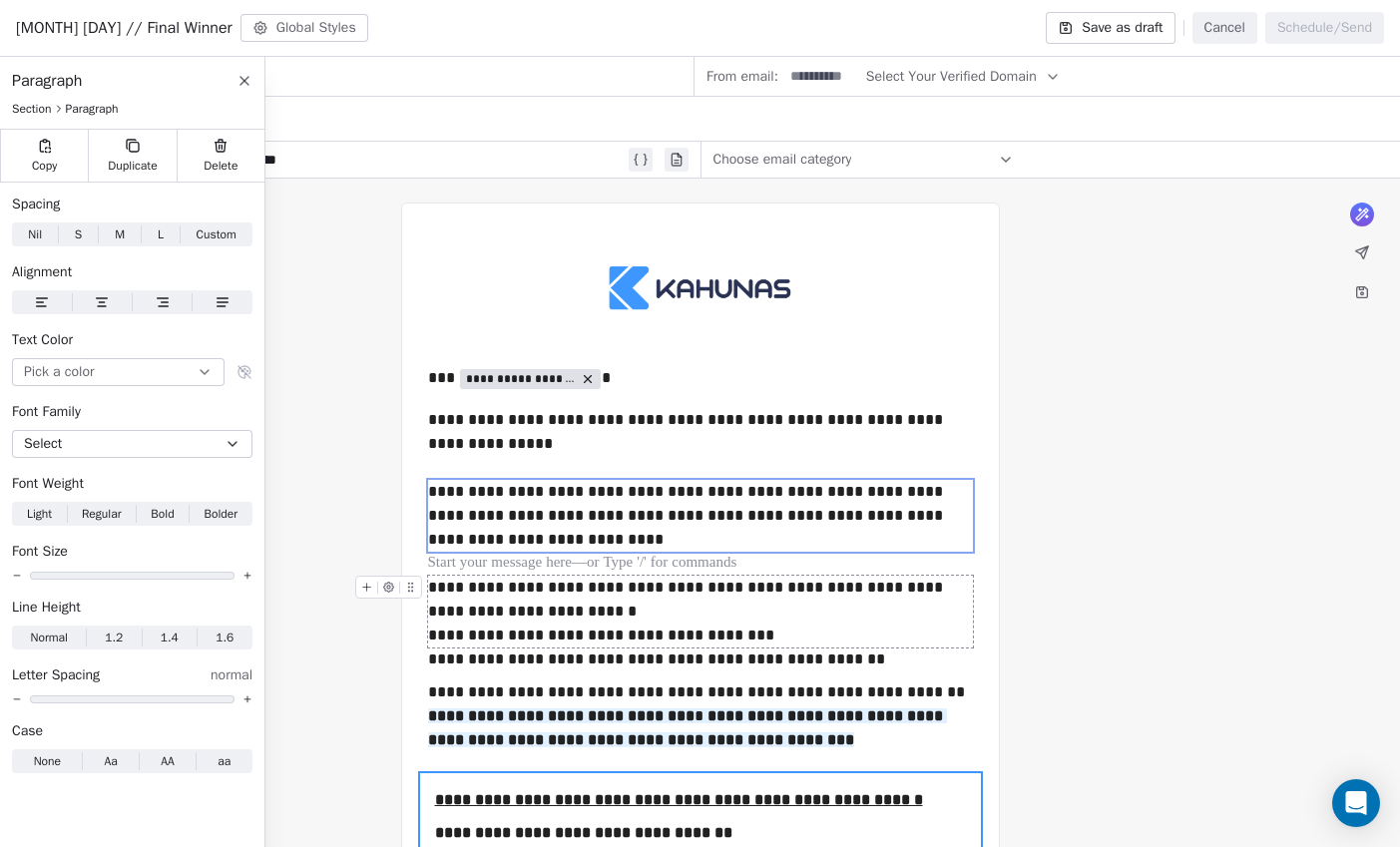 click on "**********" at bounding box center (700, 612) 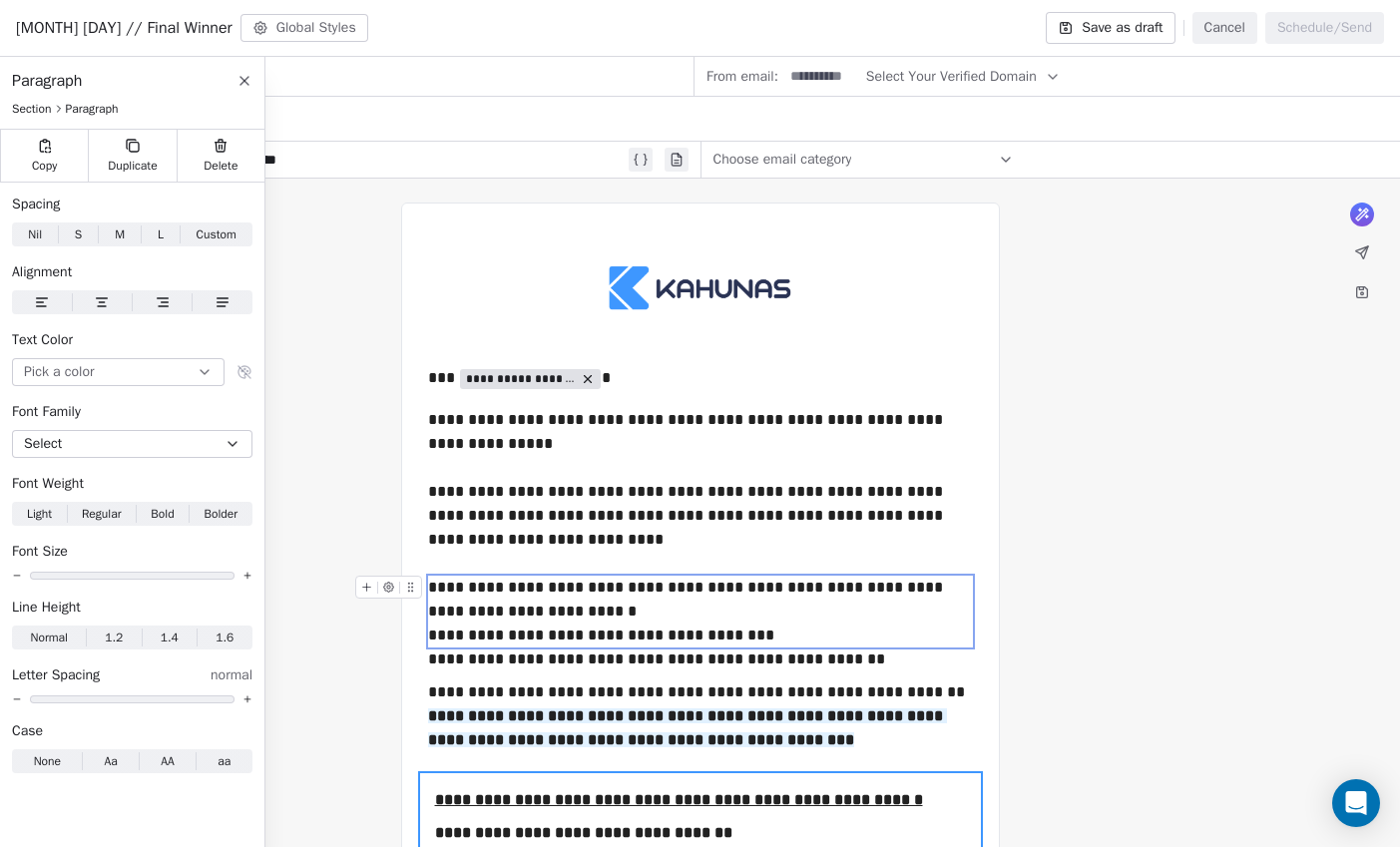 click on "**********" at bounding box center (700, 612) 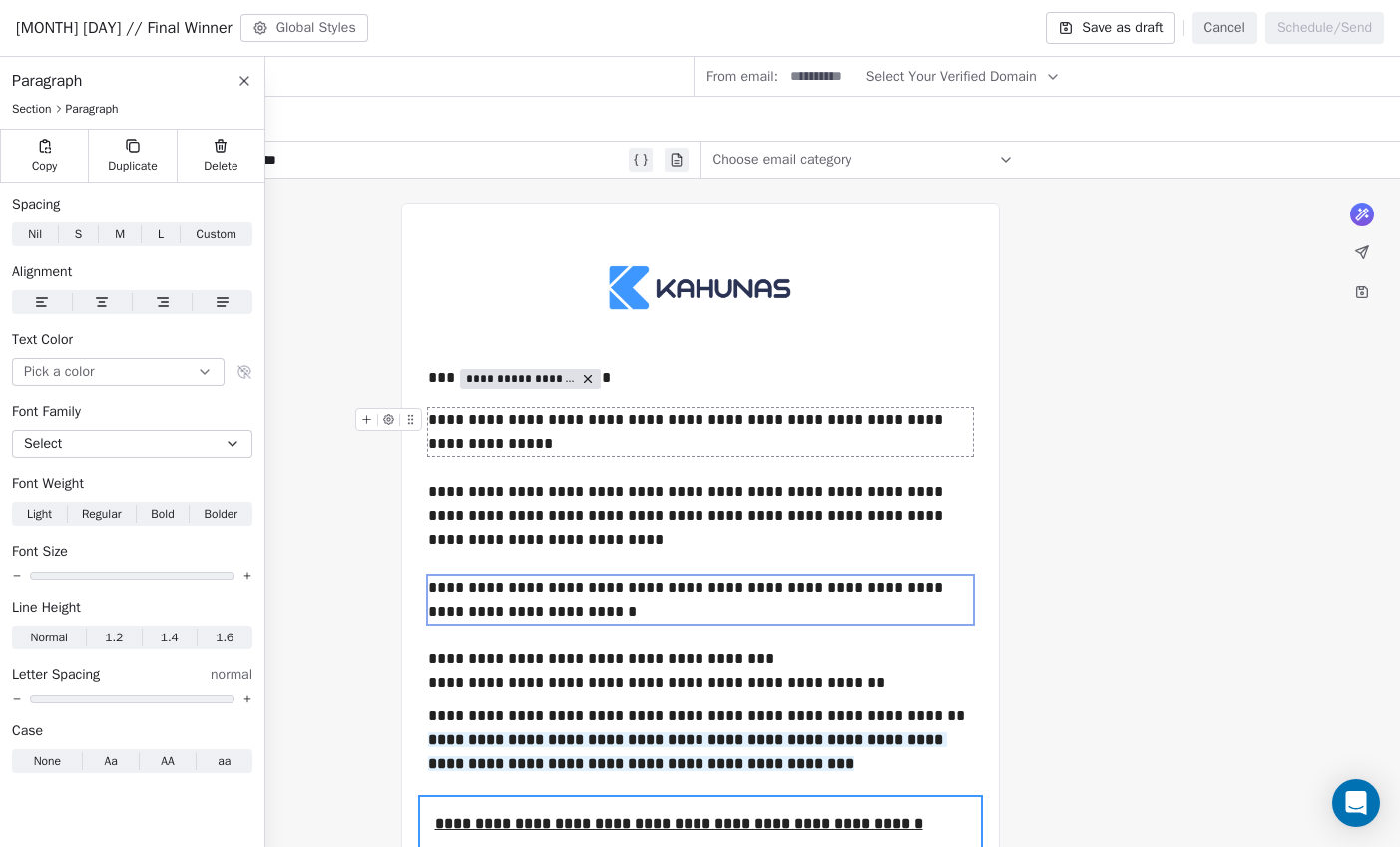 click on "**********" at bounding box center [700, 432] 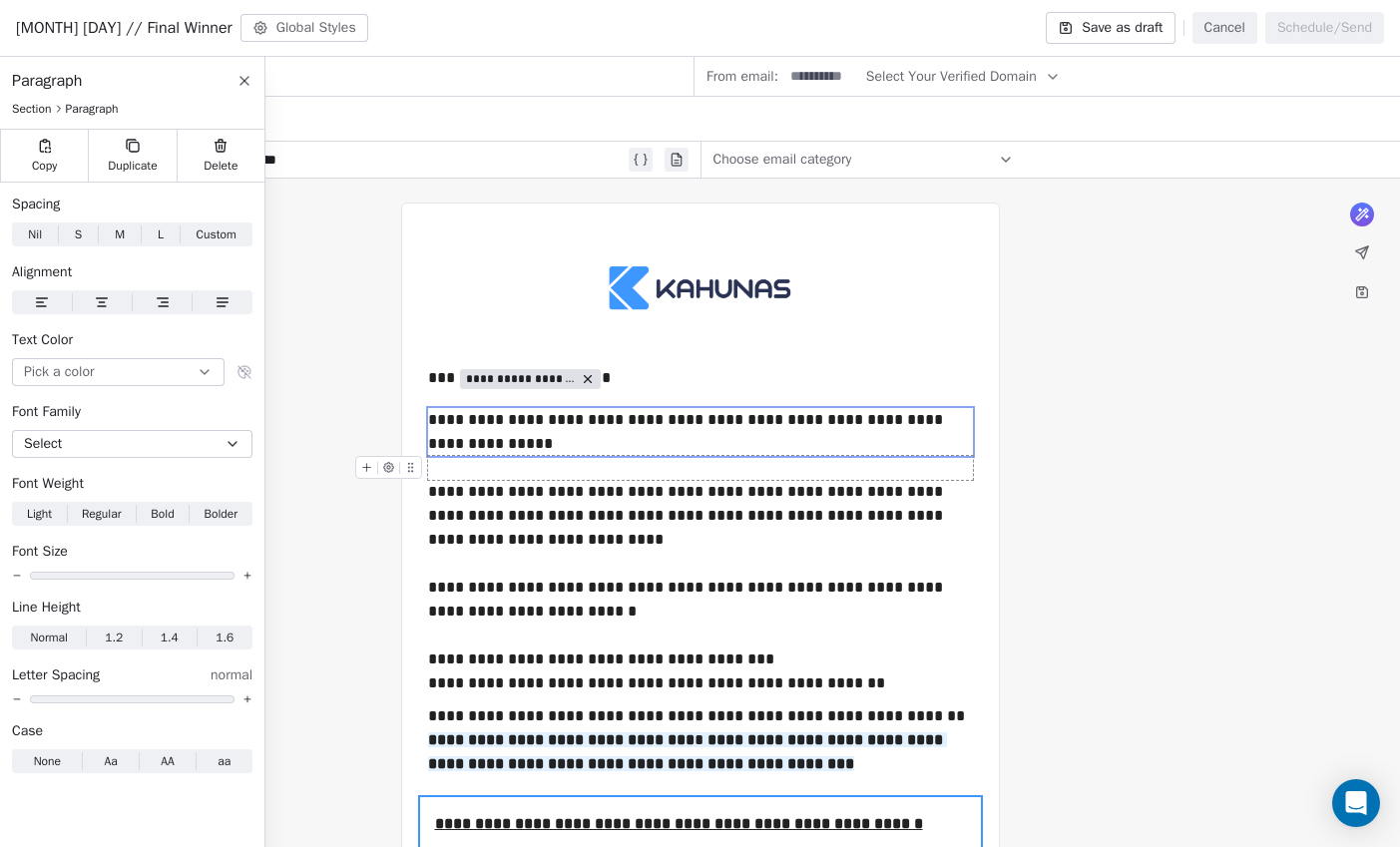 click at bounding box center [700, 468] 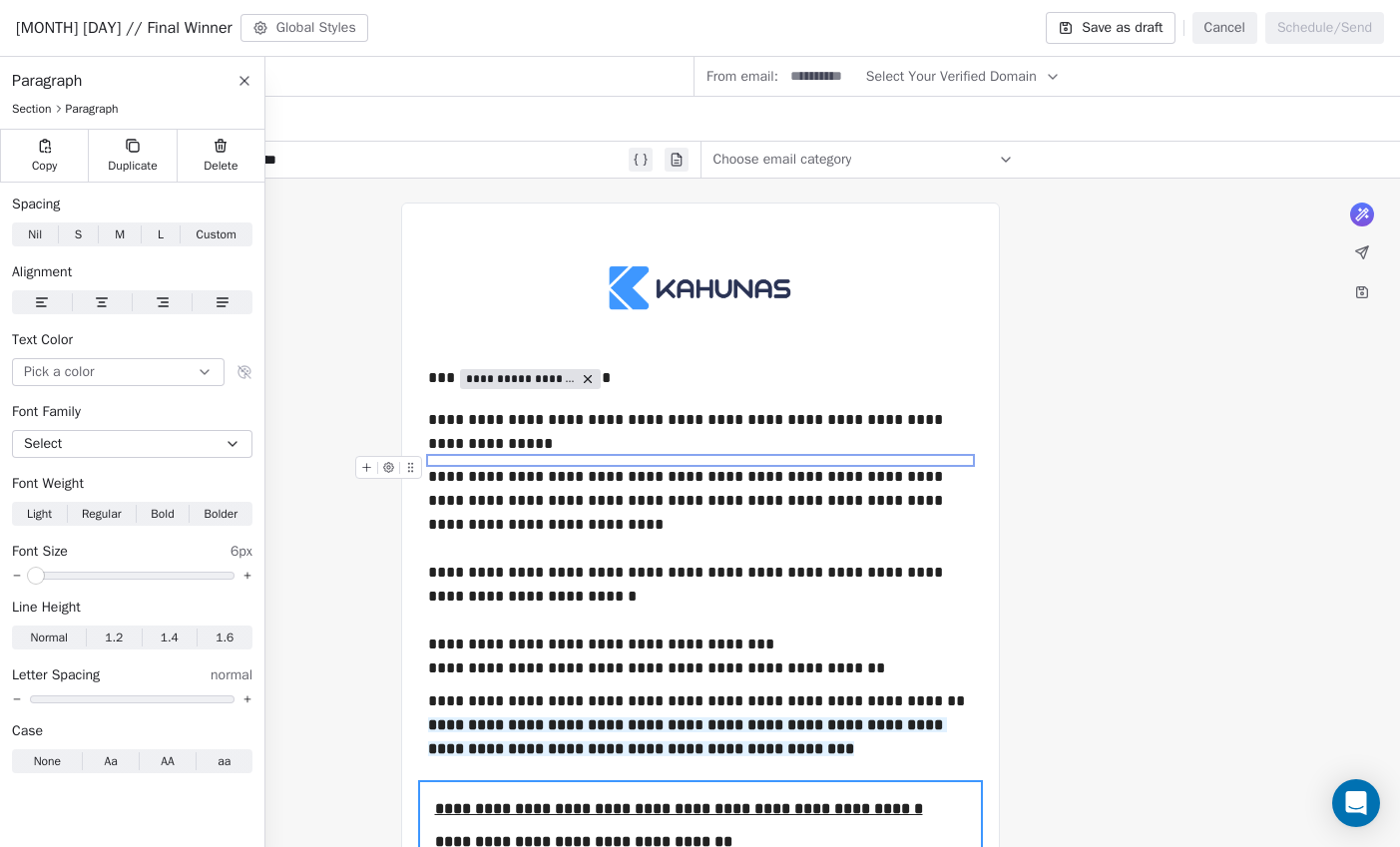 click at bounding box center (132, 576) 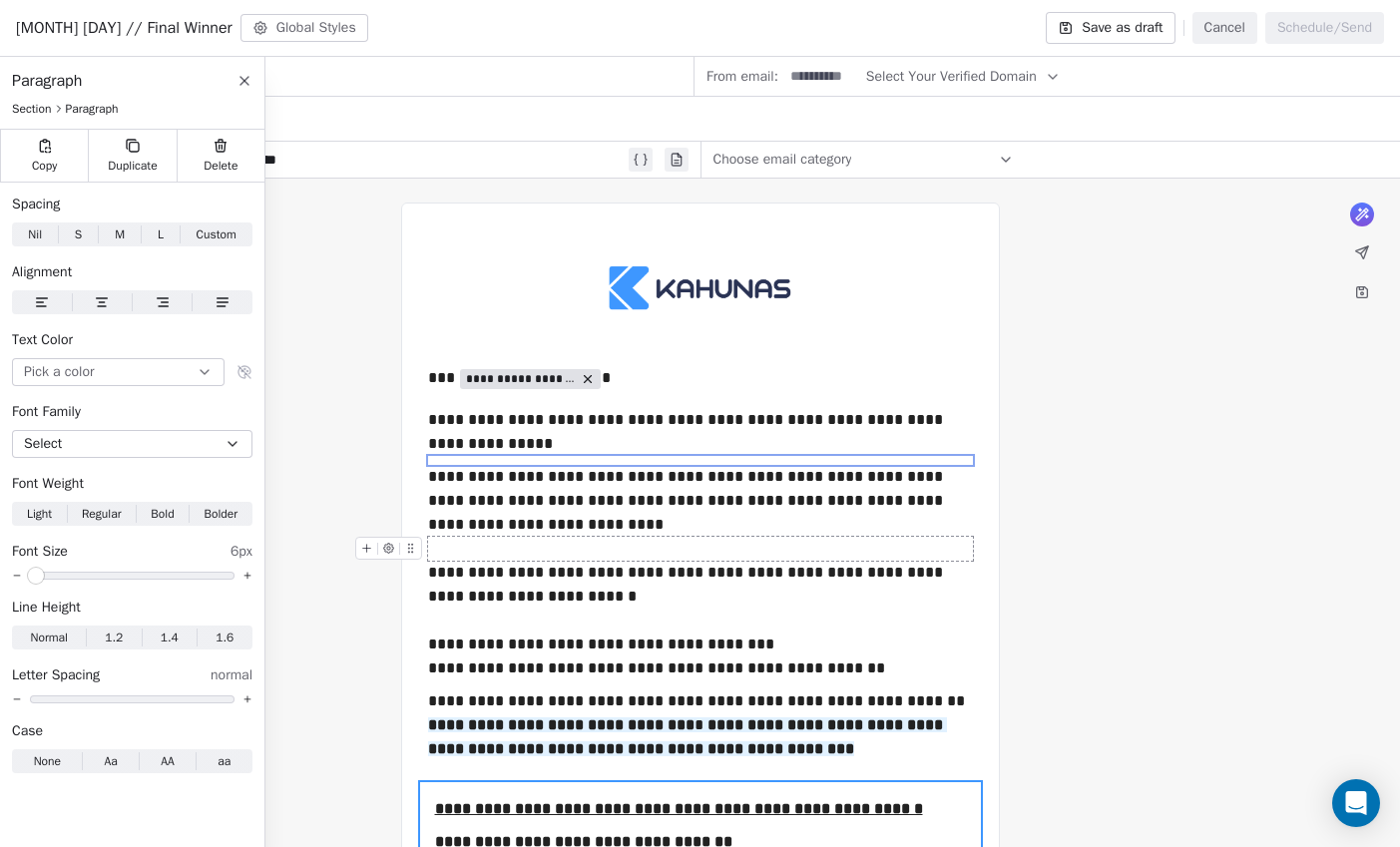 click at bounding box center [700, 549] 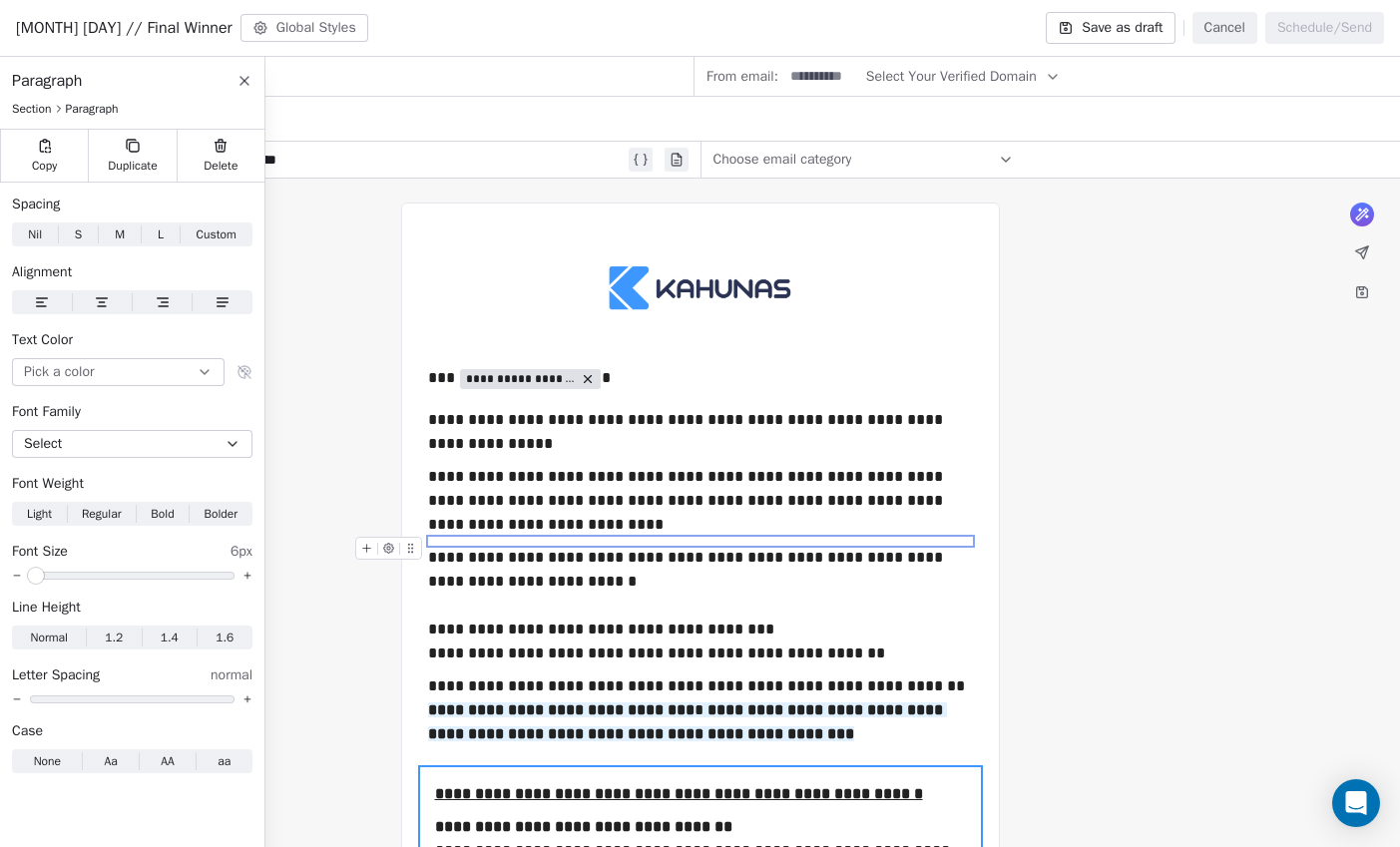 click at bounding box center [132, 576] 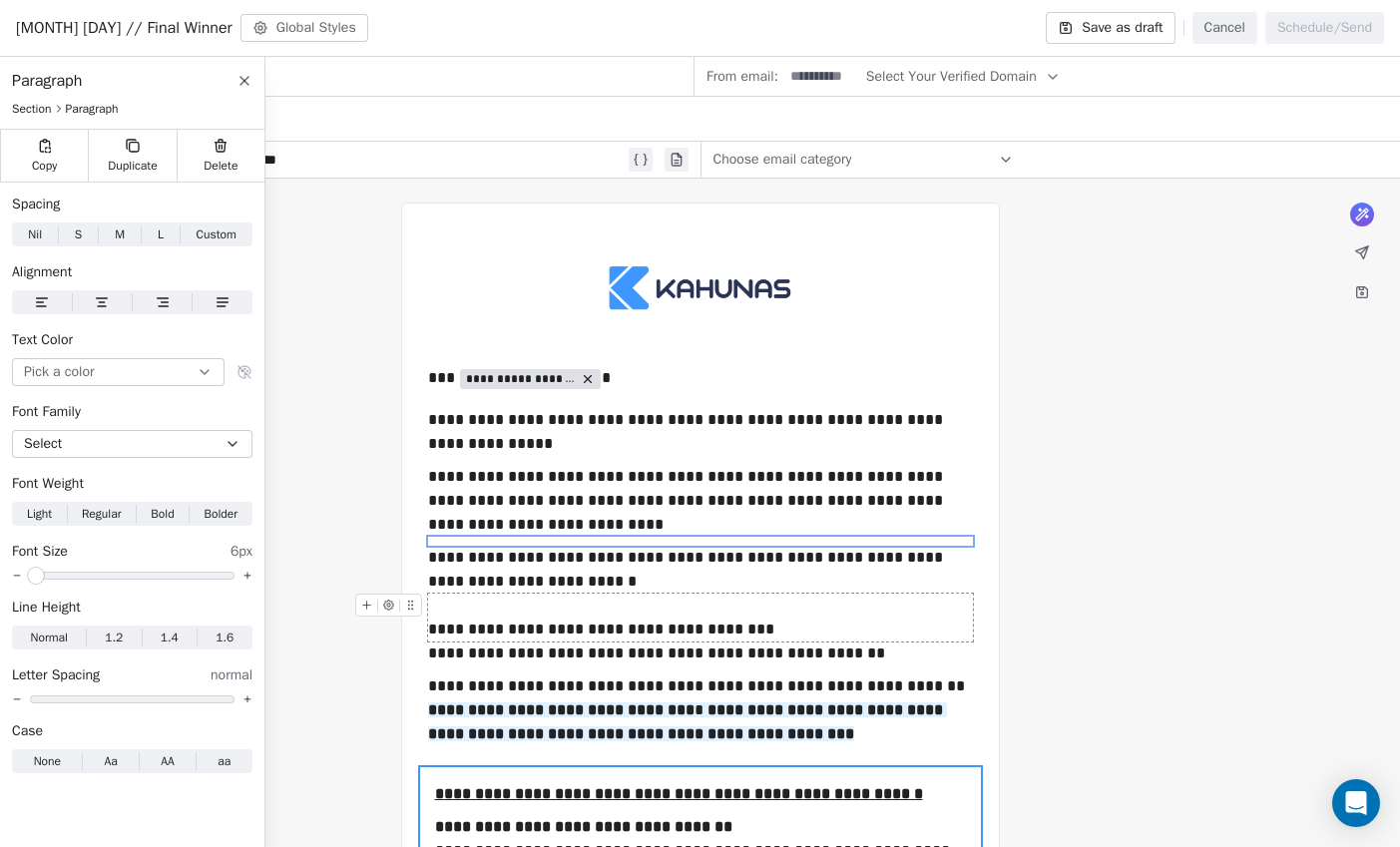 click on "**********" at bounding box center [700, 618] 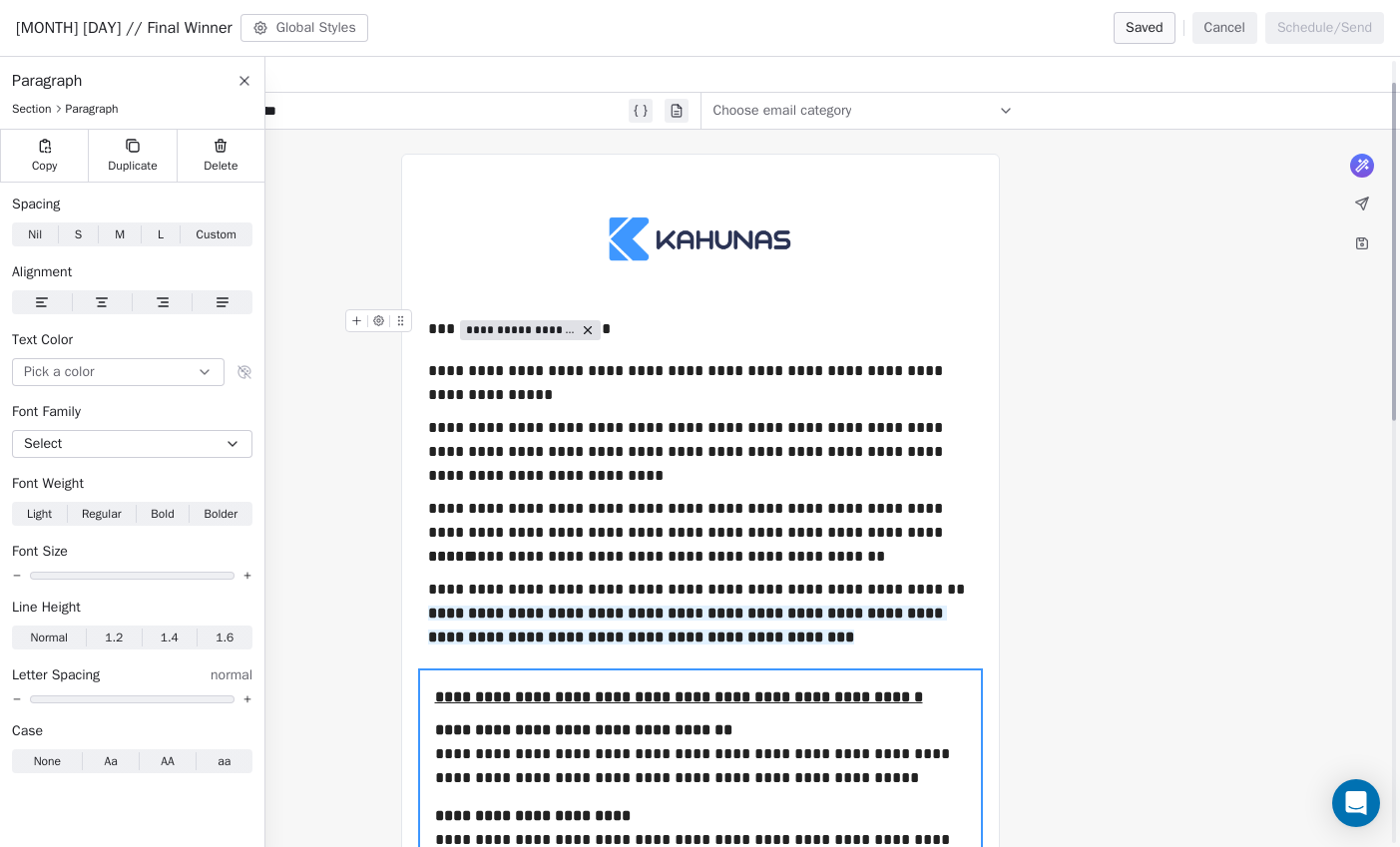 scroll, scrollTop: 54, scrollLeft: 0, axis: vertical 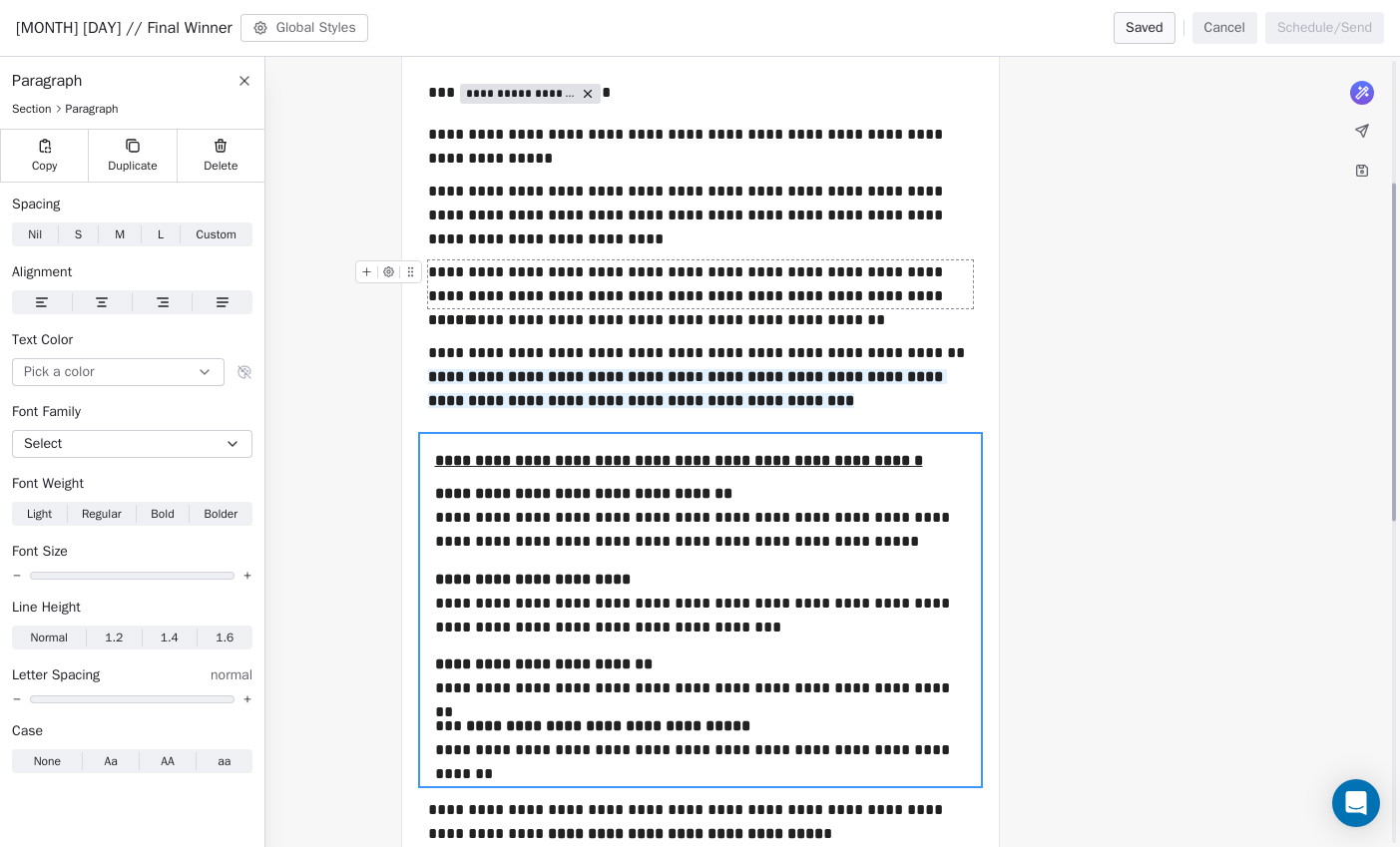 click on "**********" at bounding box center (700, 284) 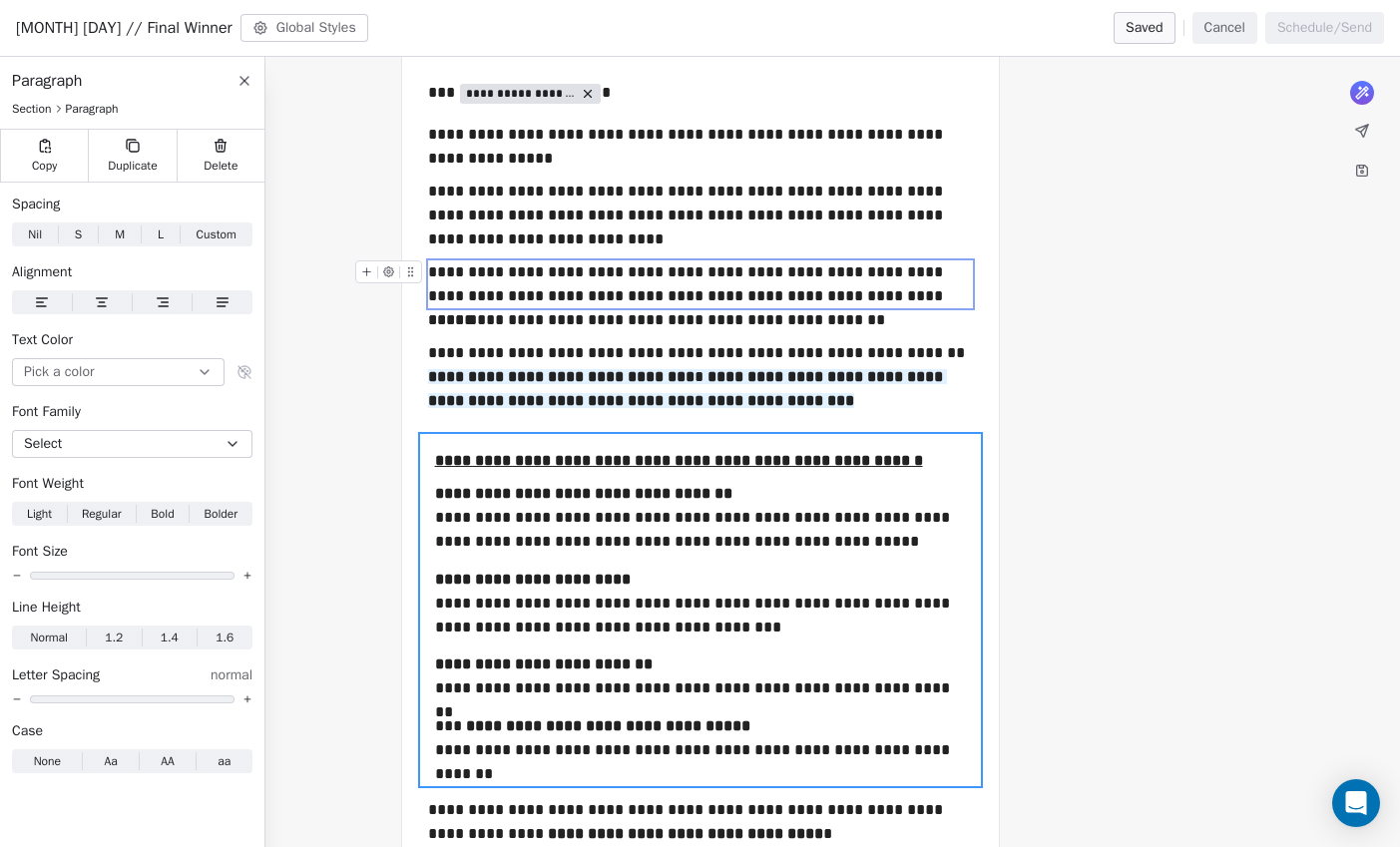 click on "**********" at bounding box center (700, 284) 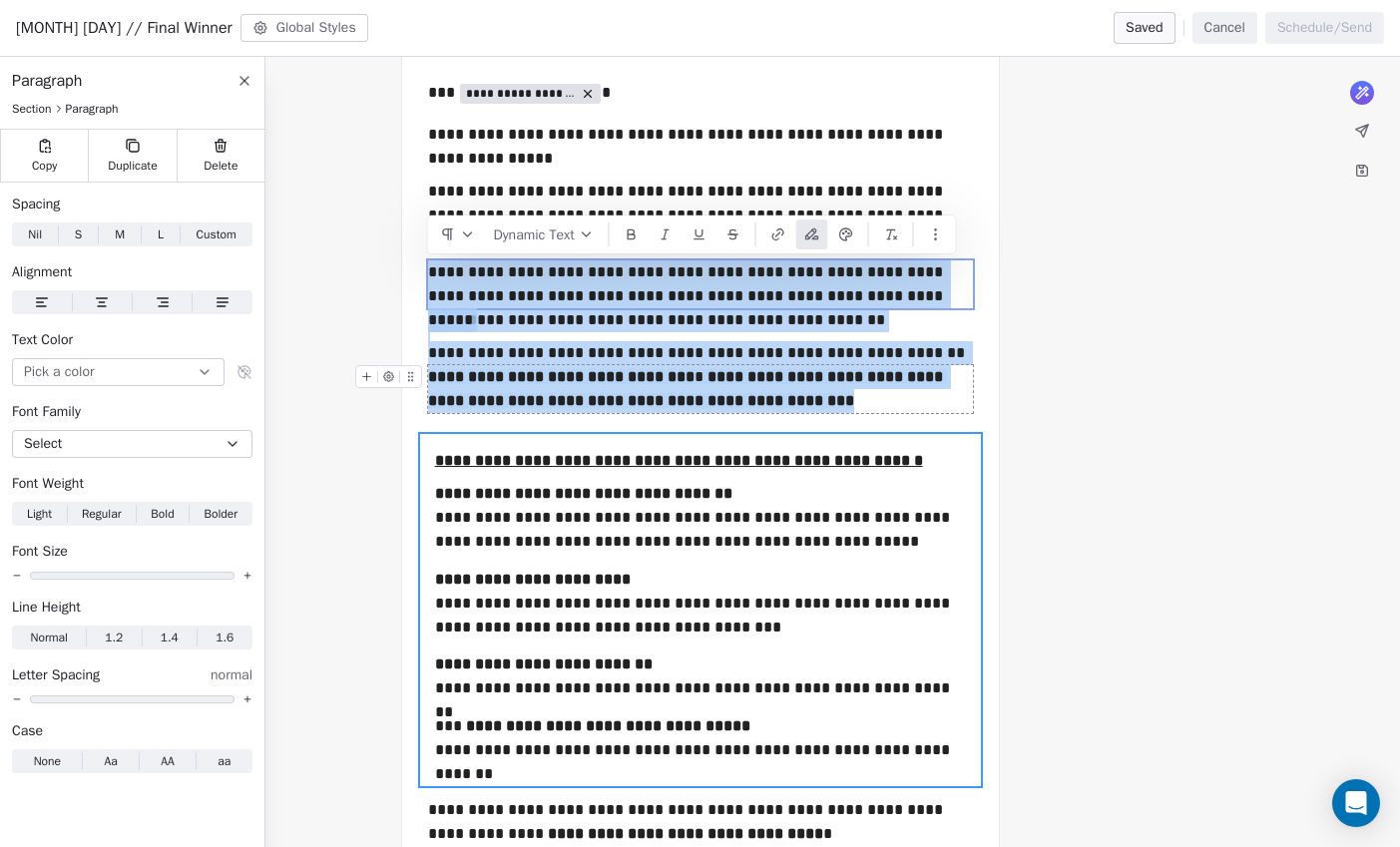 drag, startPoint x: 430, startPoint y: 271, endPoint x: 812, endPoint y: 405, distance: 404.8209 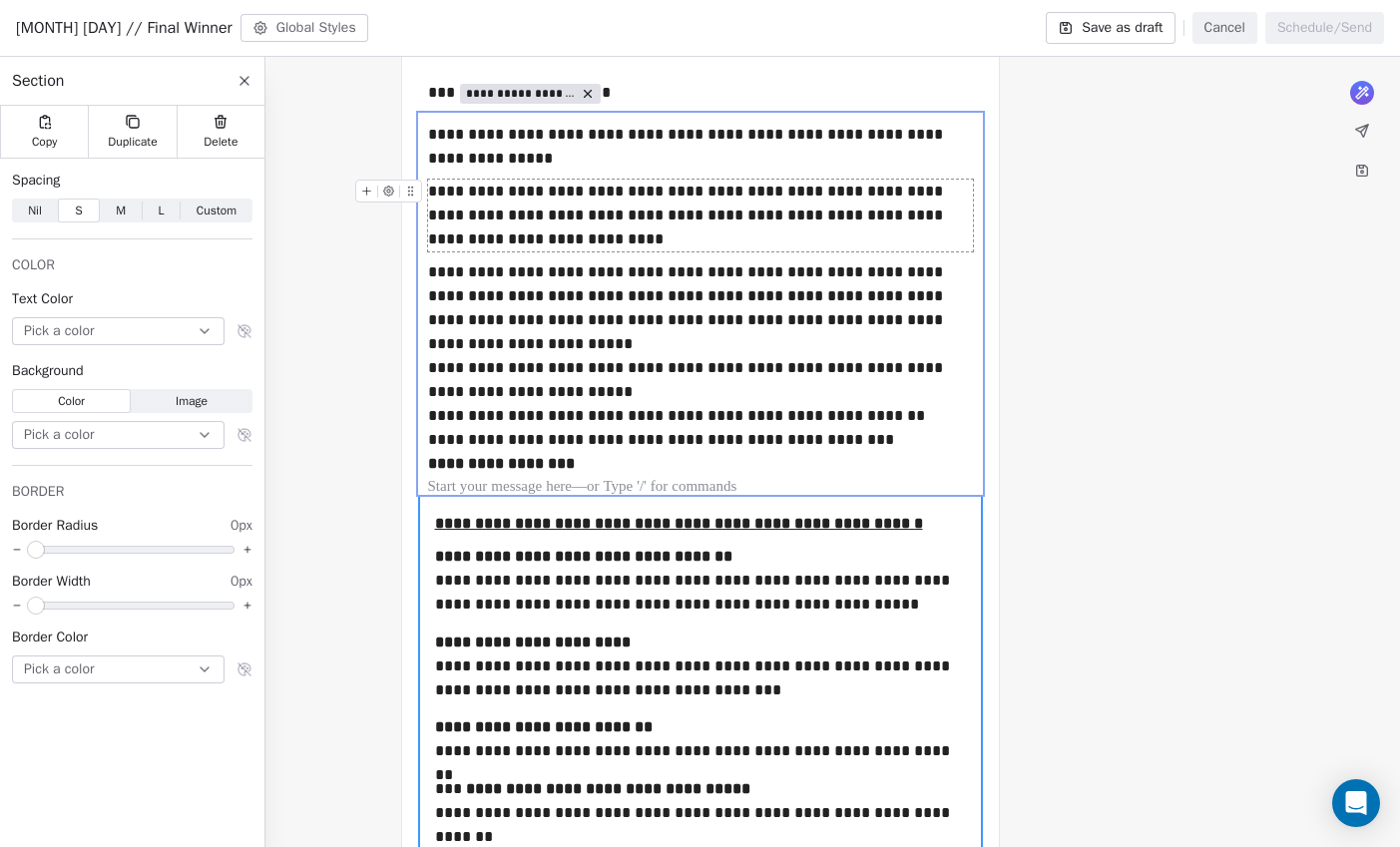 click on "**********" at bounding box center [700, 215] 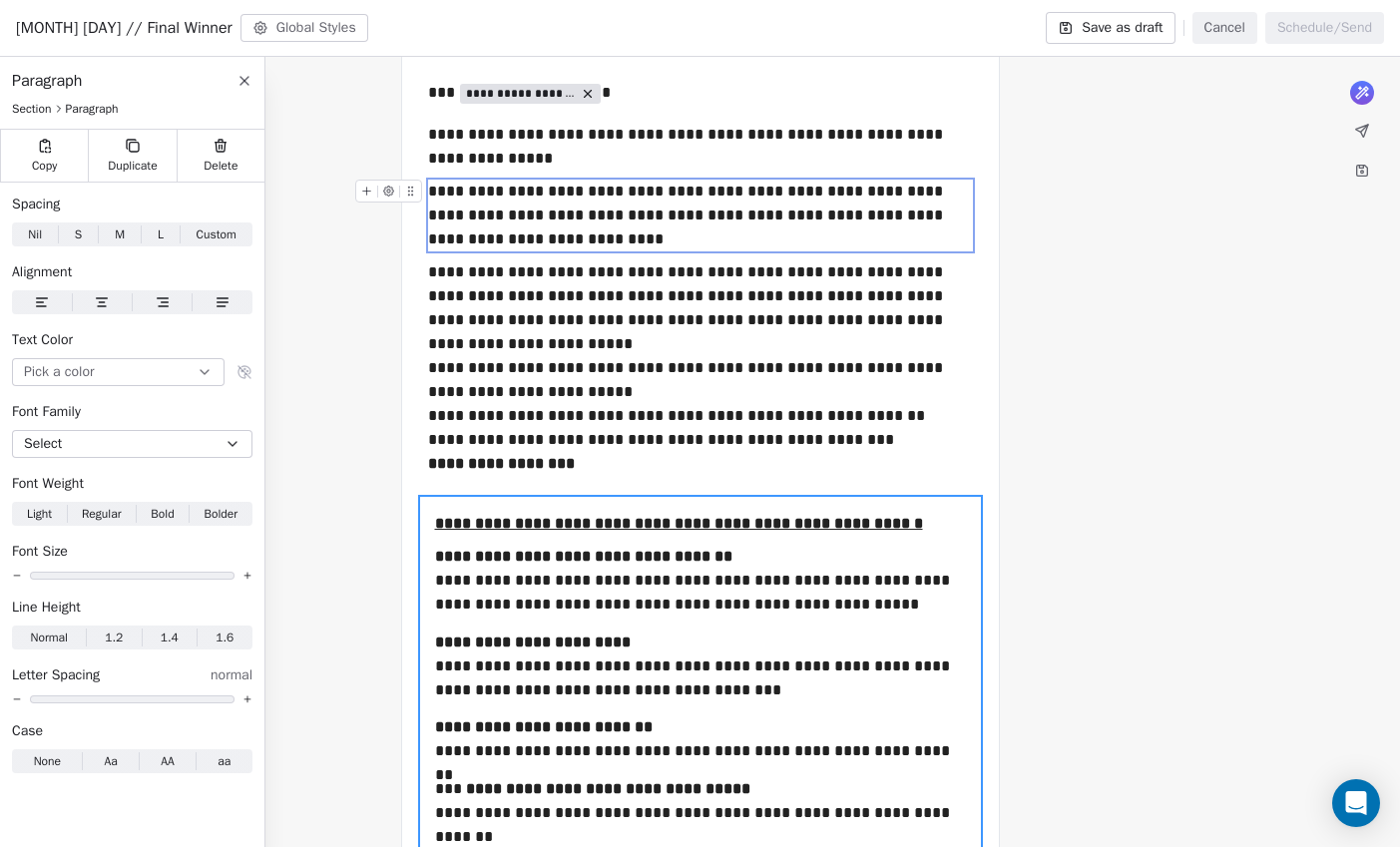 click on "**********" at bounding box center [700, 215] 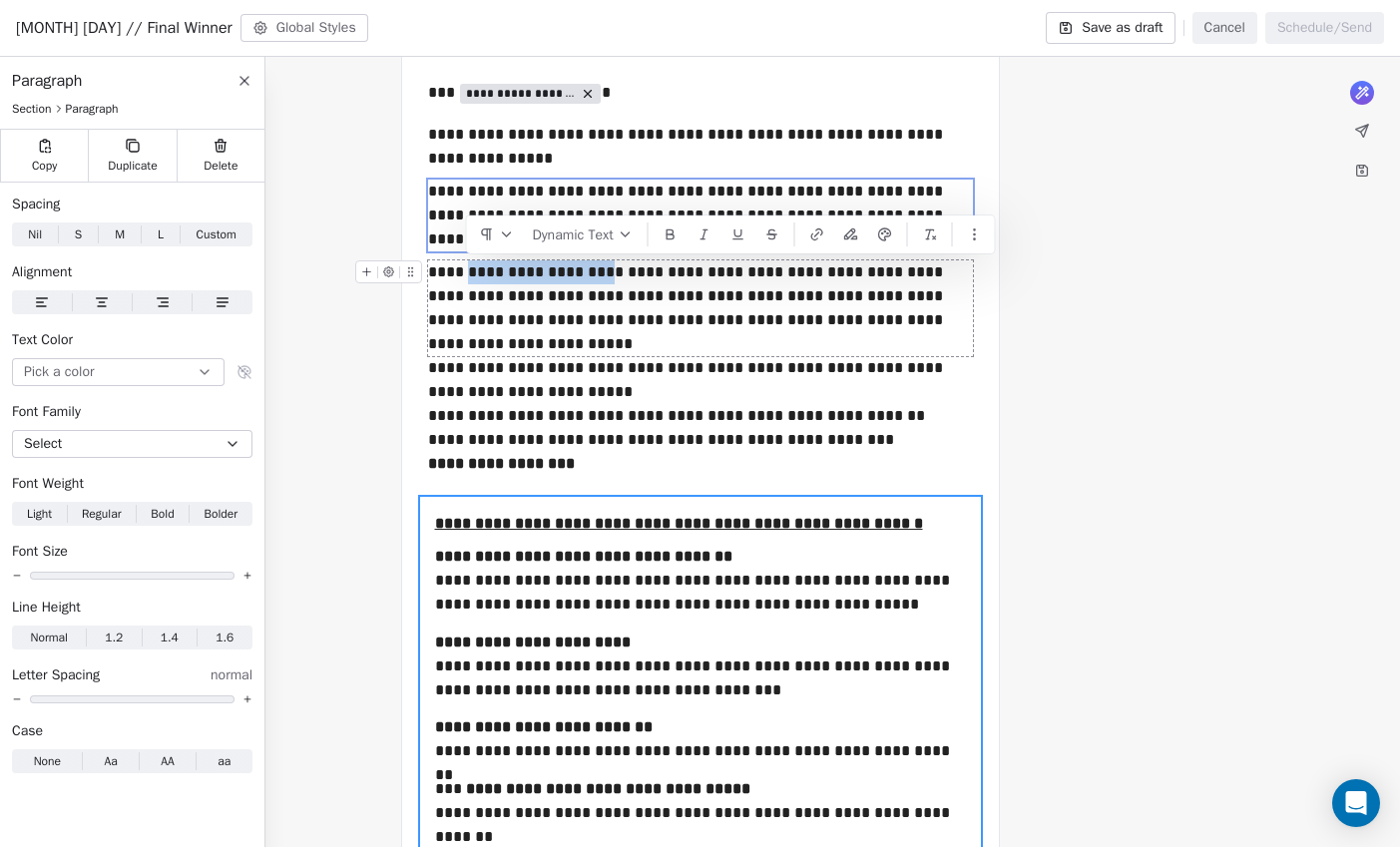 drag, startPoint x: 593, startPoint y: 269, endPoint x: 466, endPoint y: 273, distance: 127.06298 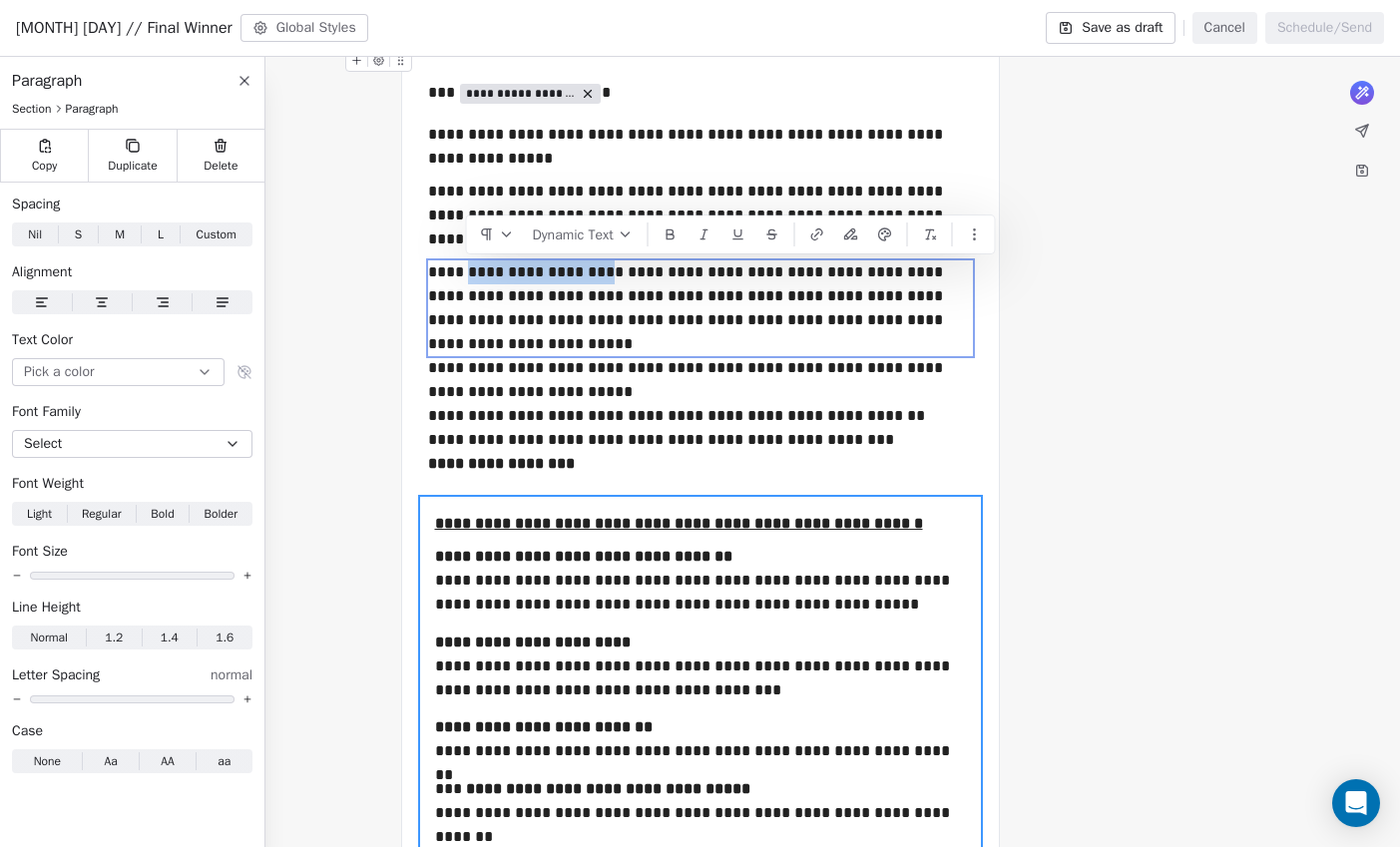 copy on "**********" 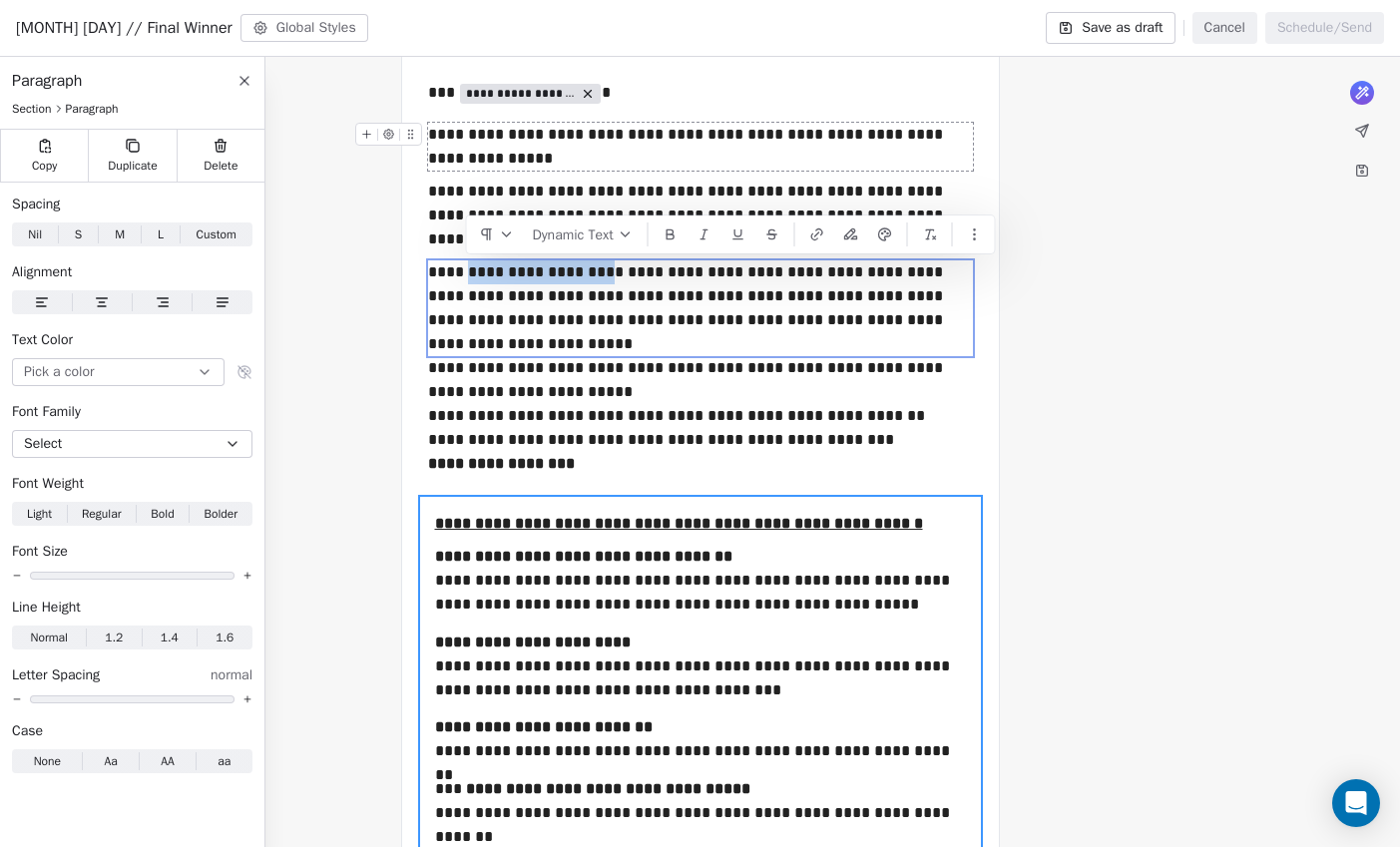 click on "**********" at bounding box center [700, 147] 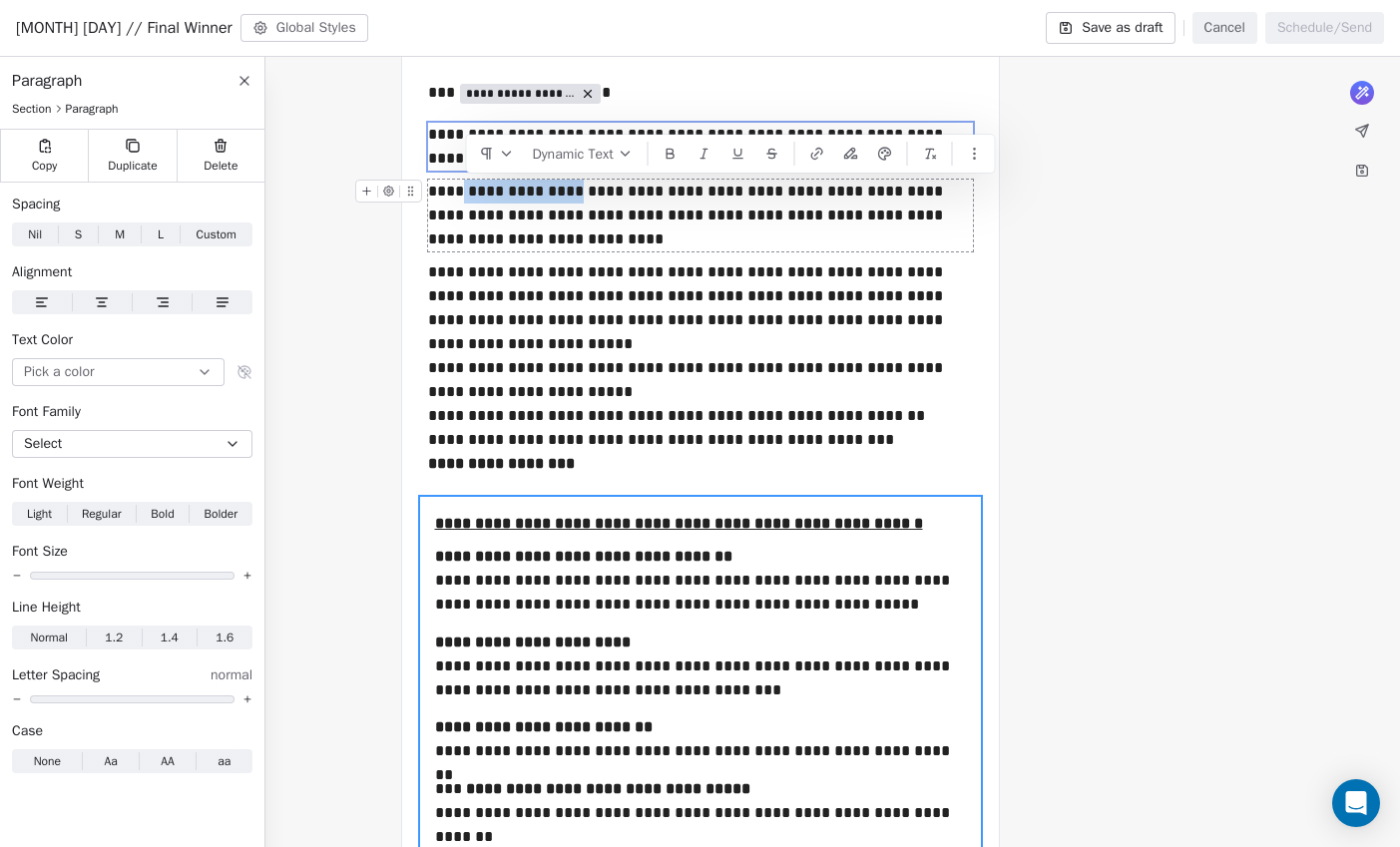 drag, startPoint x: 573, startPoint y: 194, endPoint x: 461, endPoint y: 190, distance: 112.0714 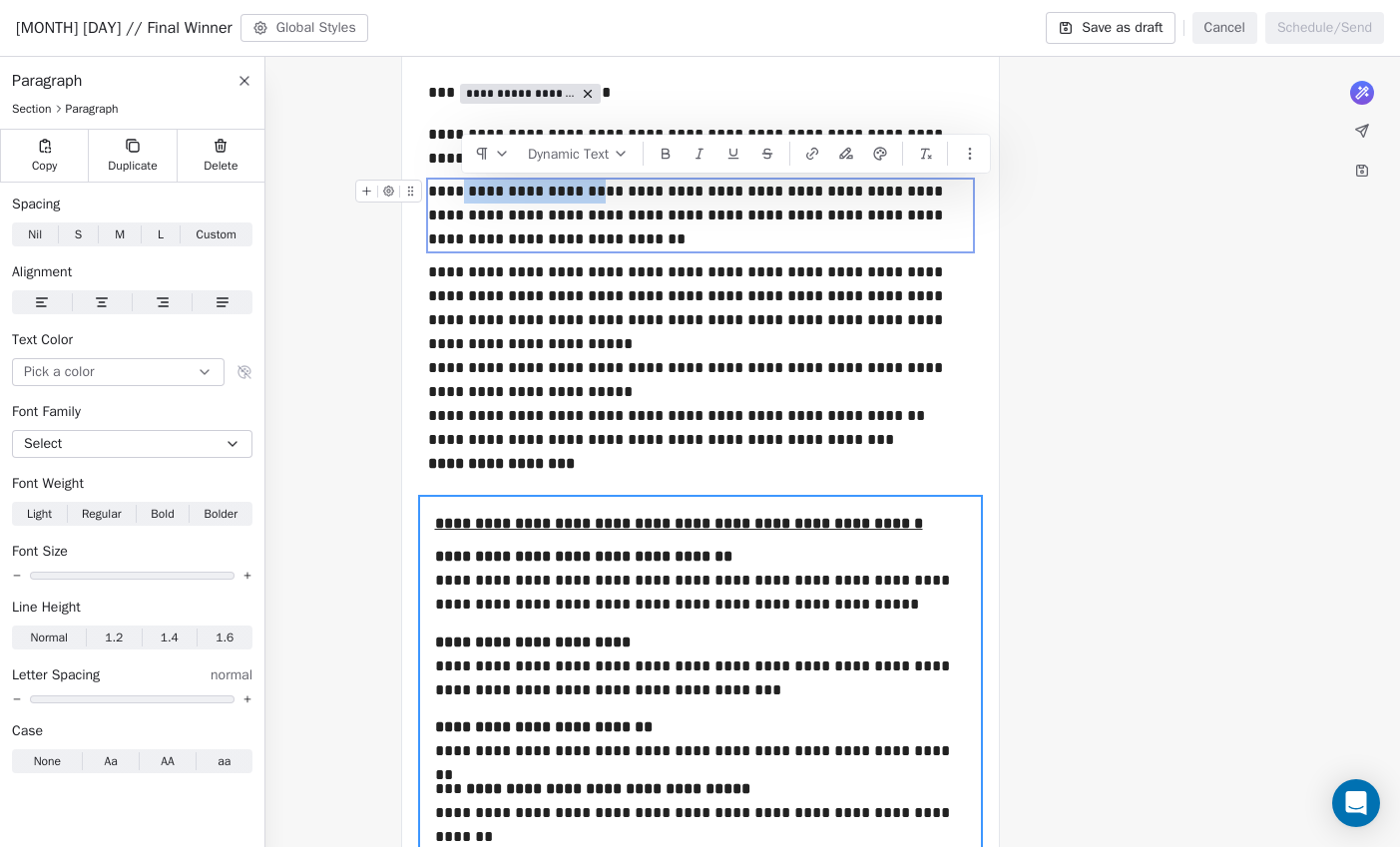 click on "**********" at bounding box center [700, 215] 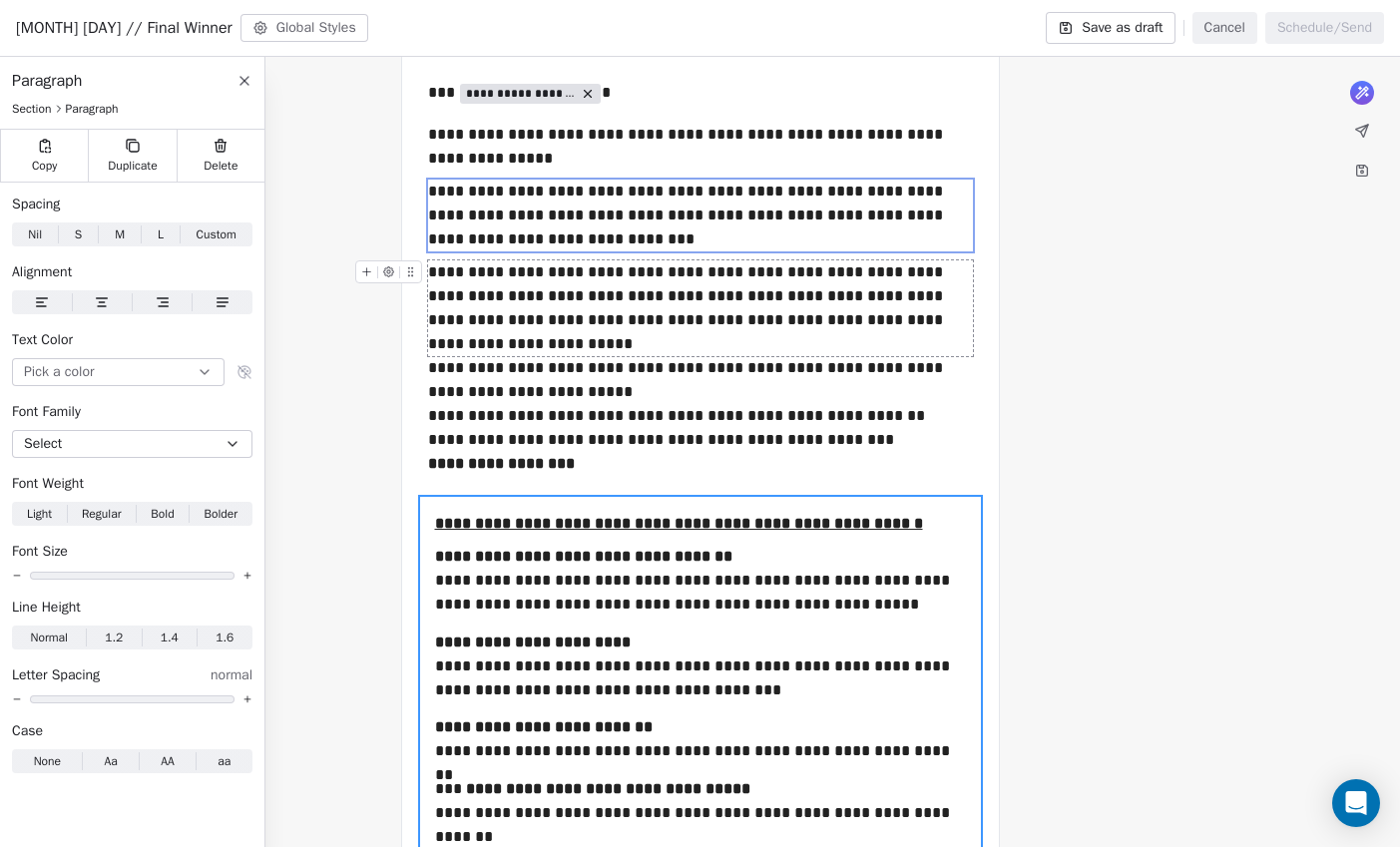 click on "**********" at bounding box center (700, 308) 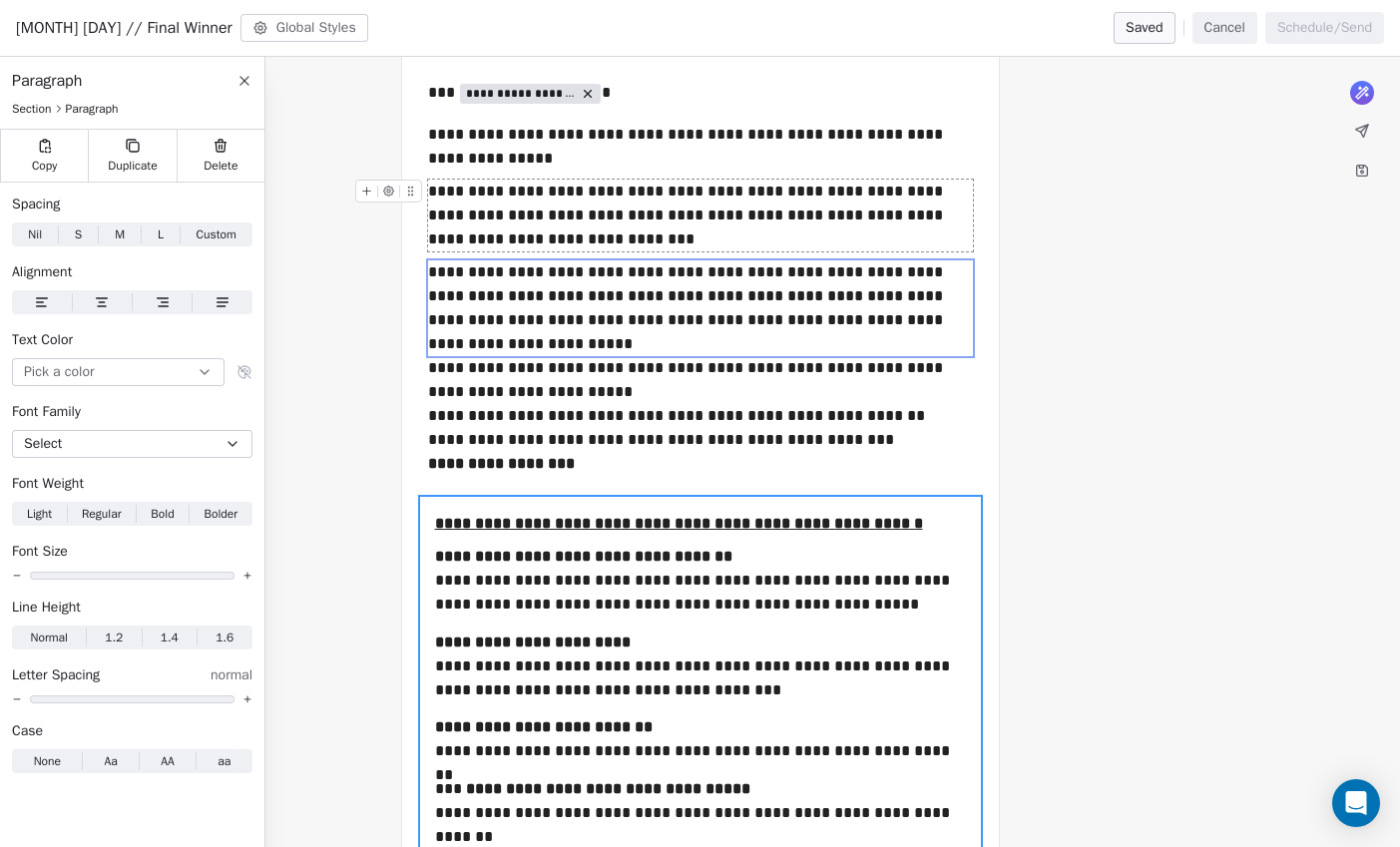 click on "**********" at bounding box center [700, 215] 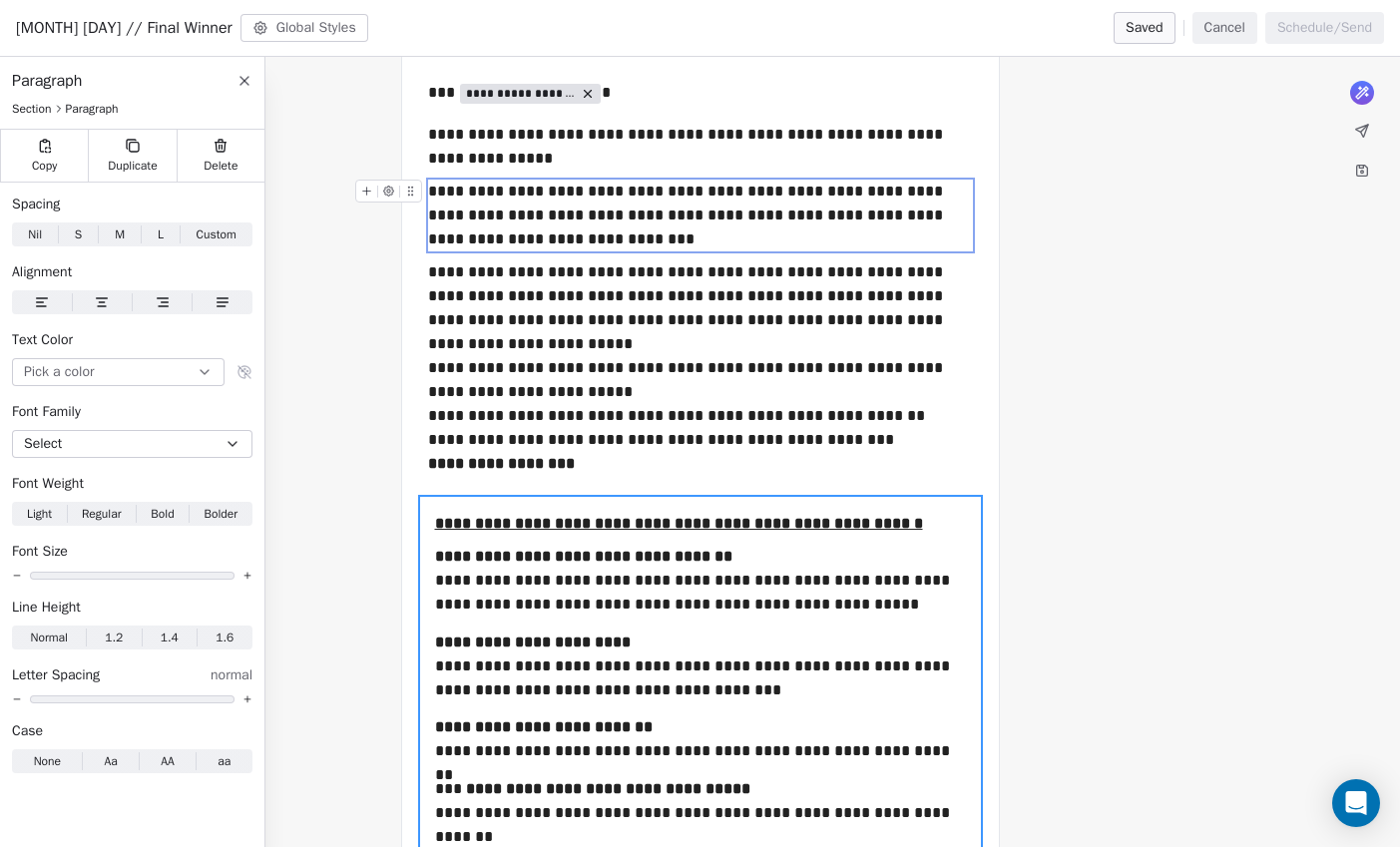click on "**********" at bounding box center [700, 215] 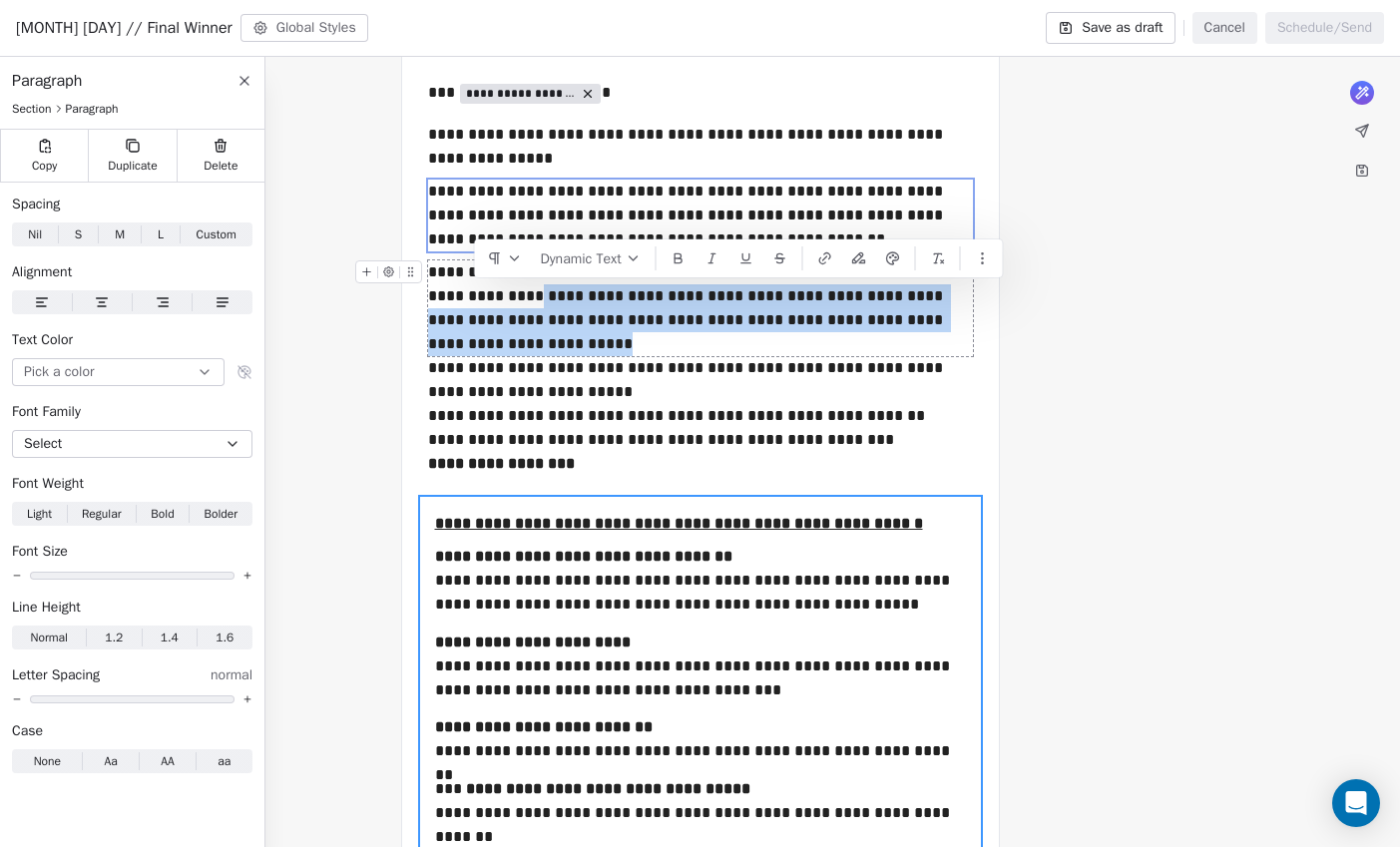 drag, startPoint x: 475, startPoint y: 299, endPoint x: 497, endPoint y: 353, distance: 58.30952 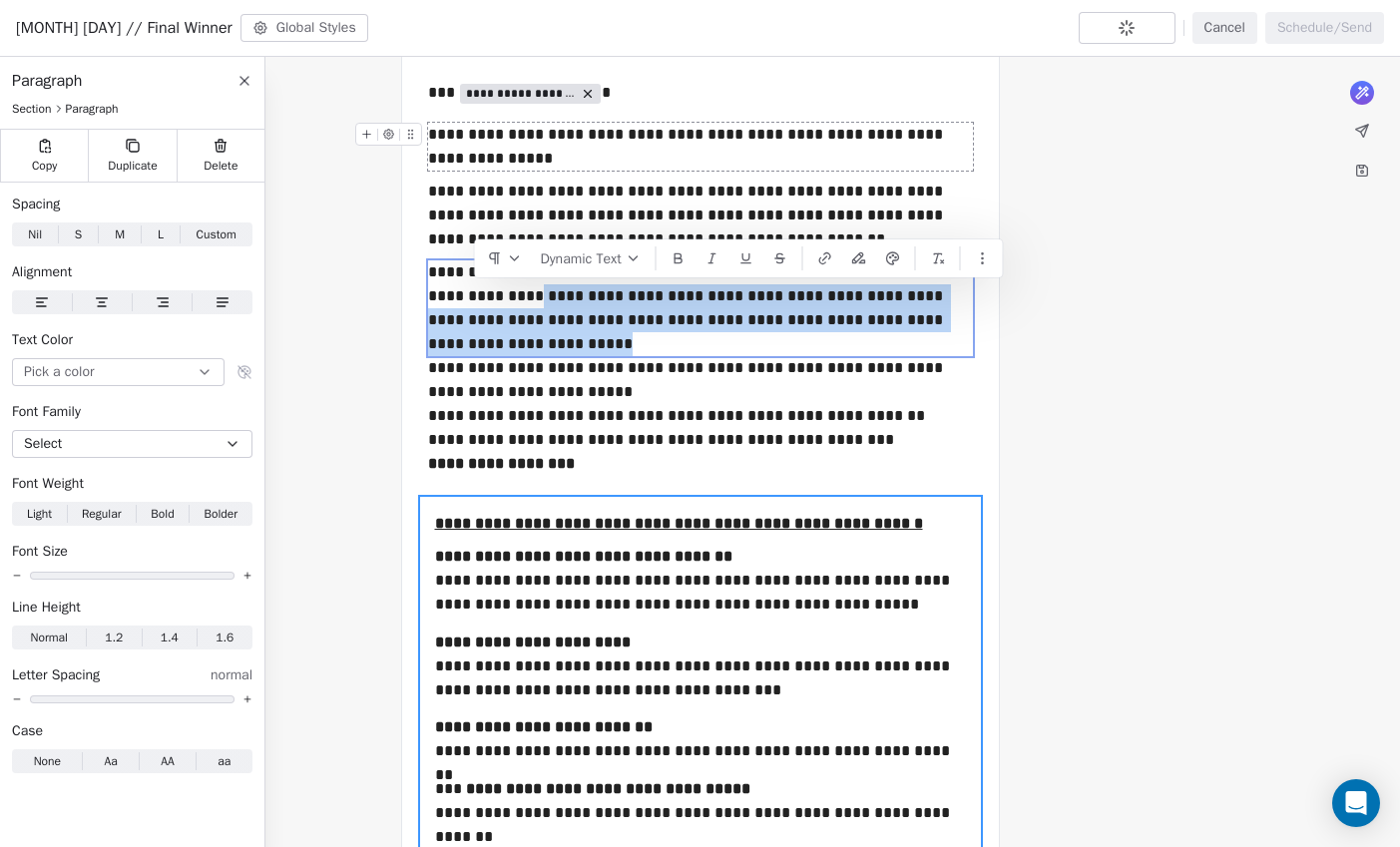 copy on "**********" 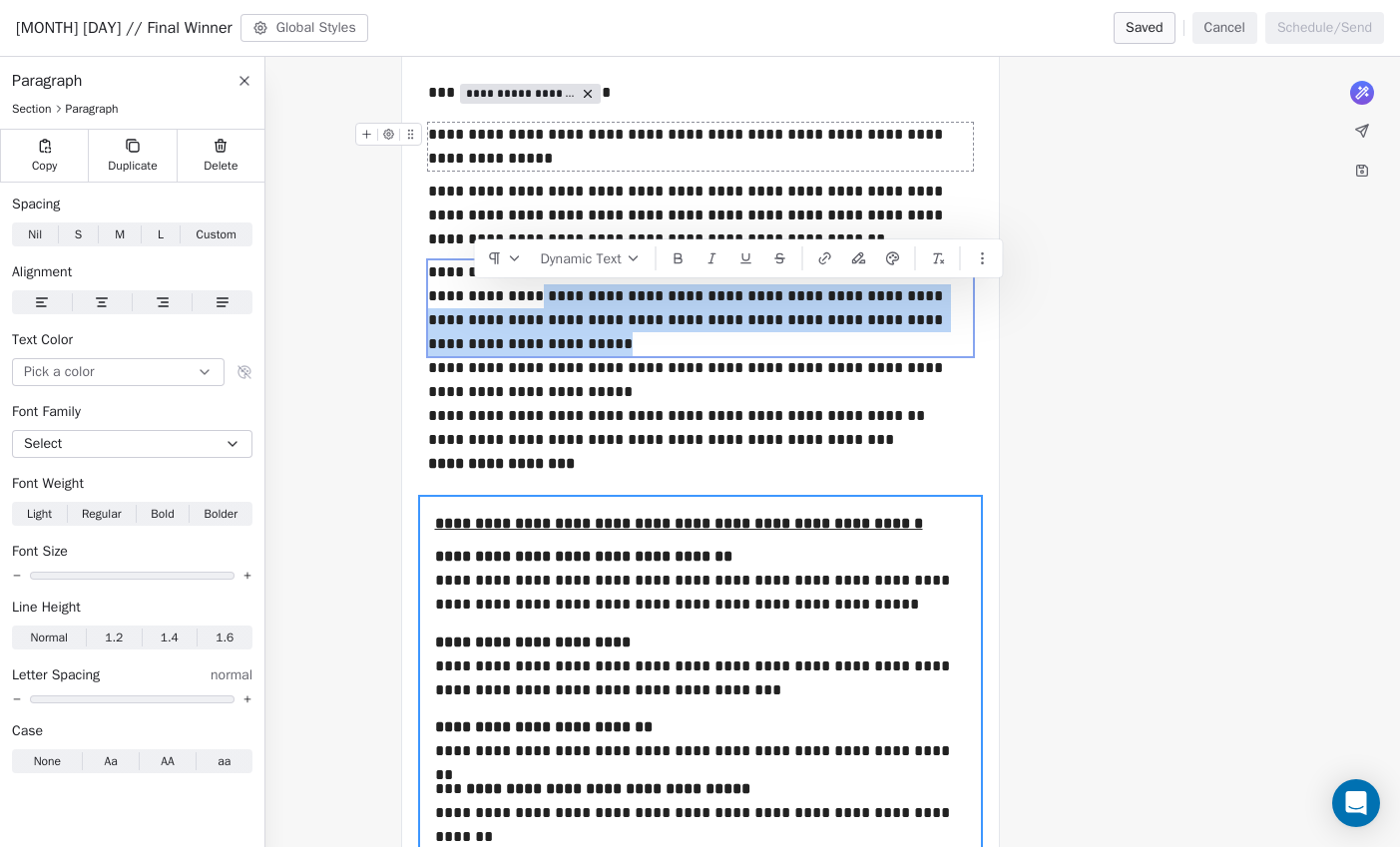 click on "**********" at bounding box center (700, 147) 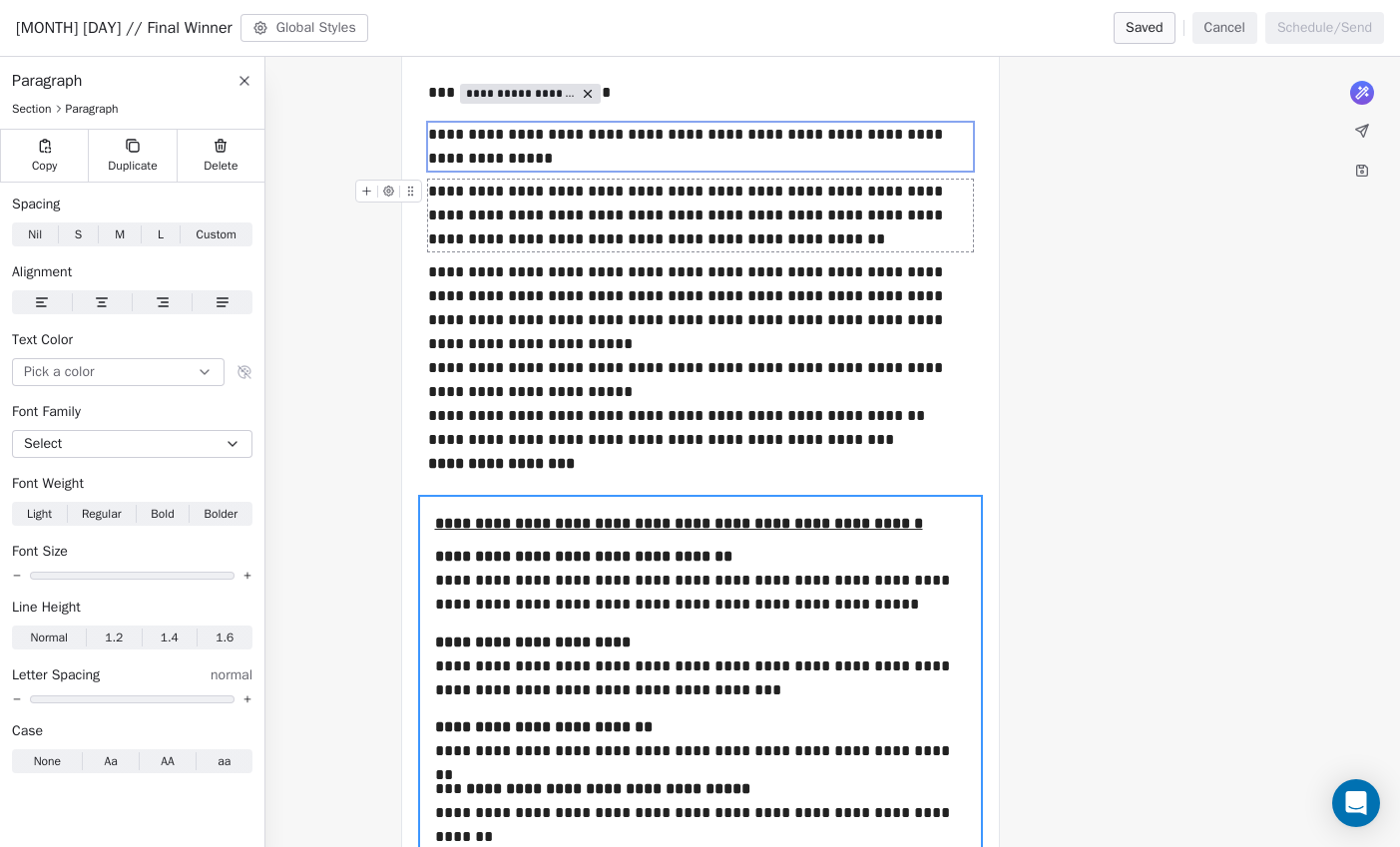 click on "**********" at bounding box center [700, 215] 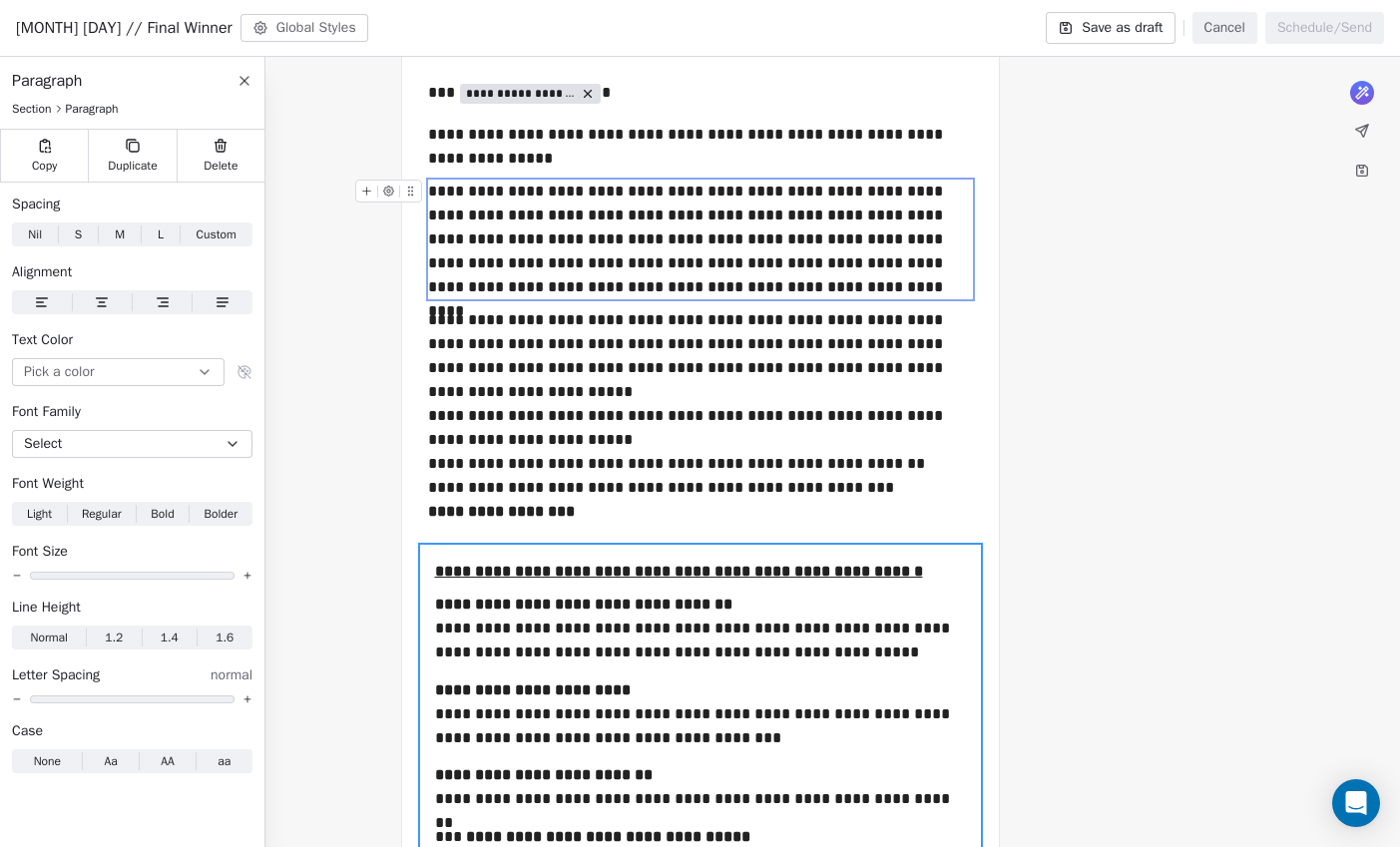 click on "**********" at bounding box center [700, 239] 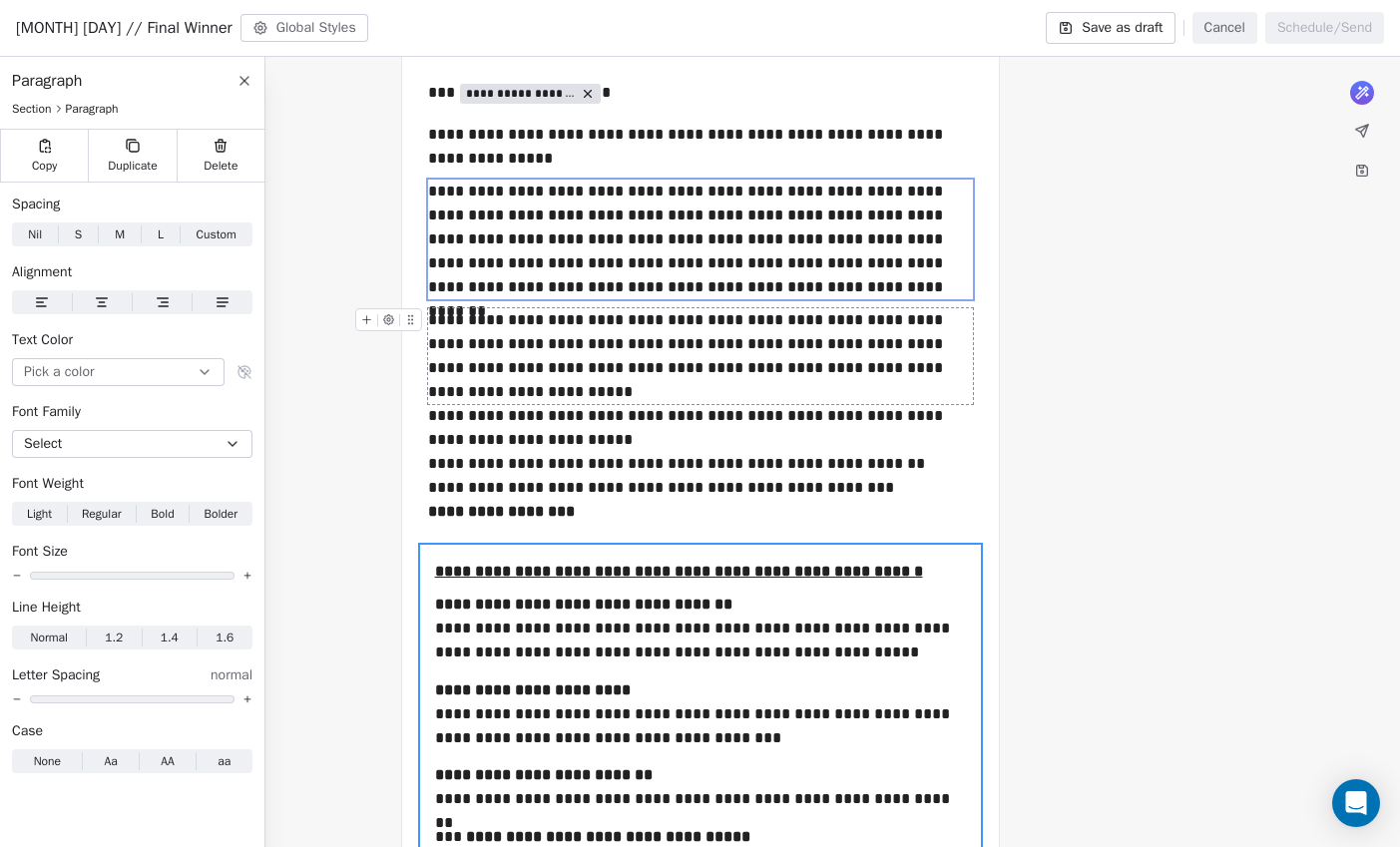 click on "**********" at bounding box center (700, 356) 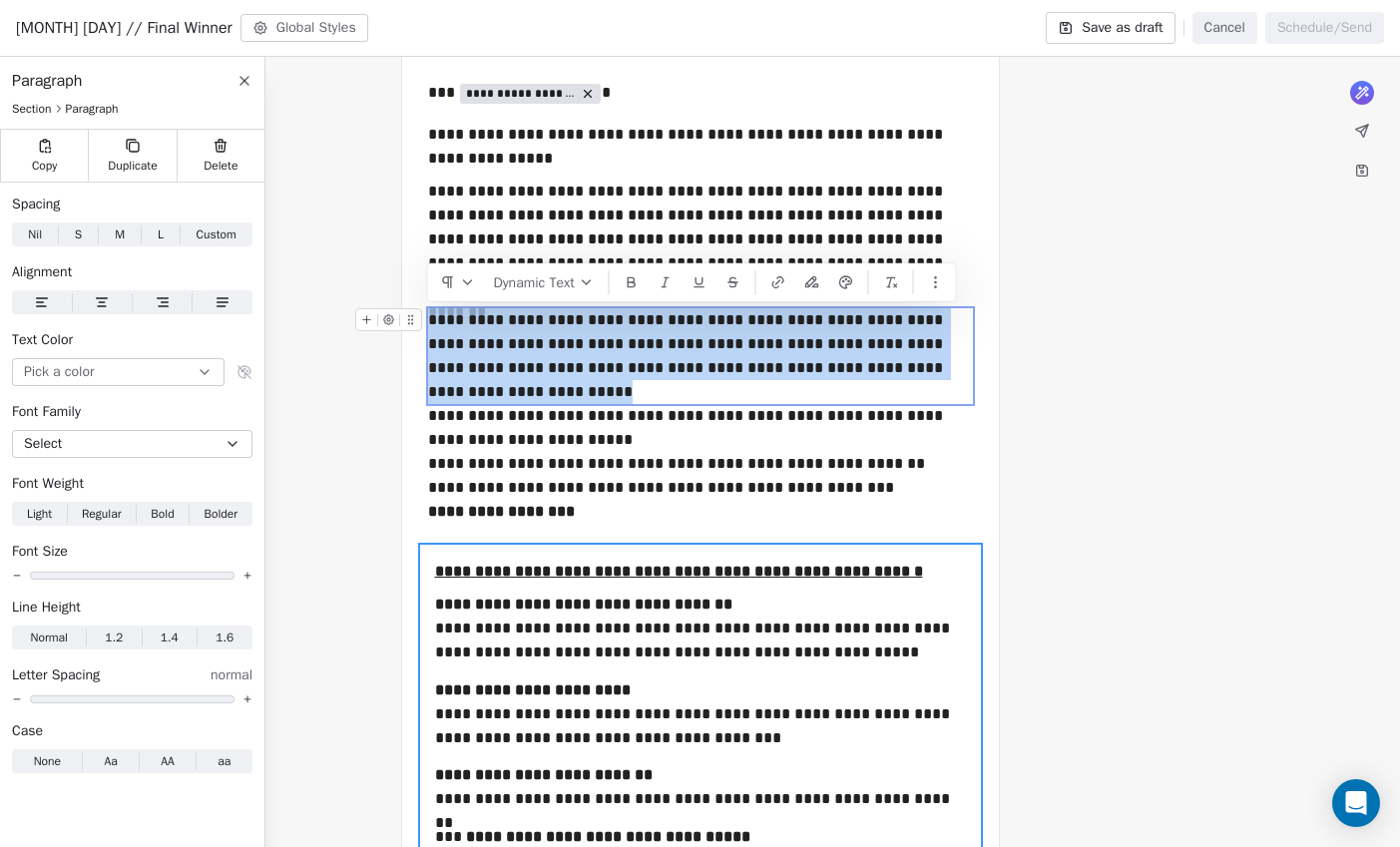 drag, startPoint x: 524, startPoint y: 397, endPoint x: 429, endPoint y: 328, distance: 117.413798 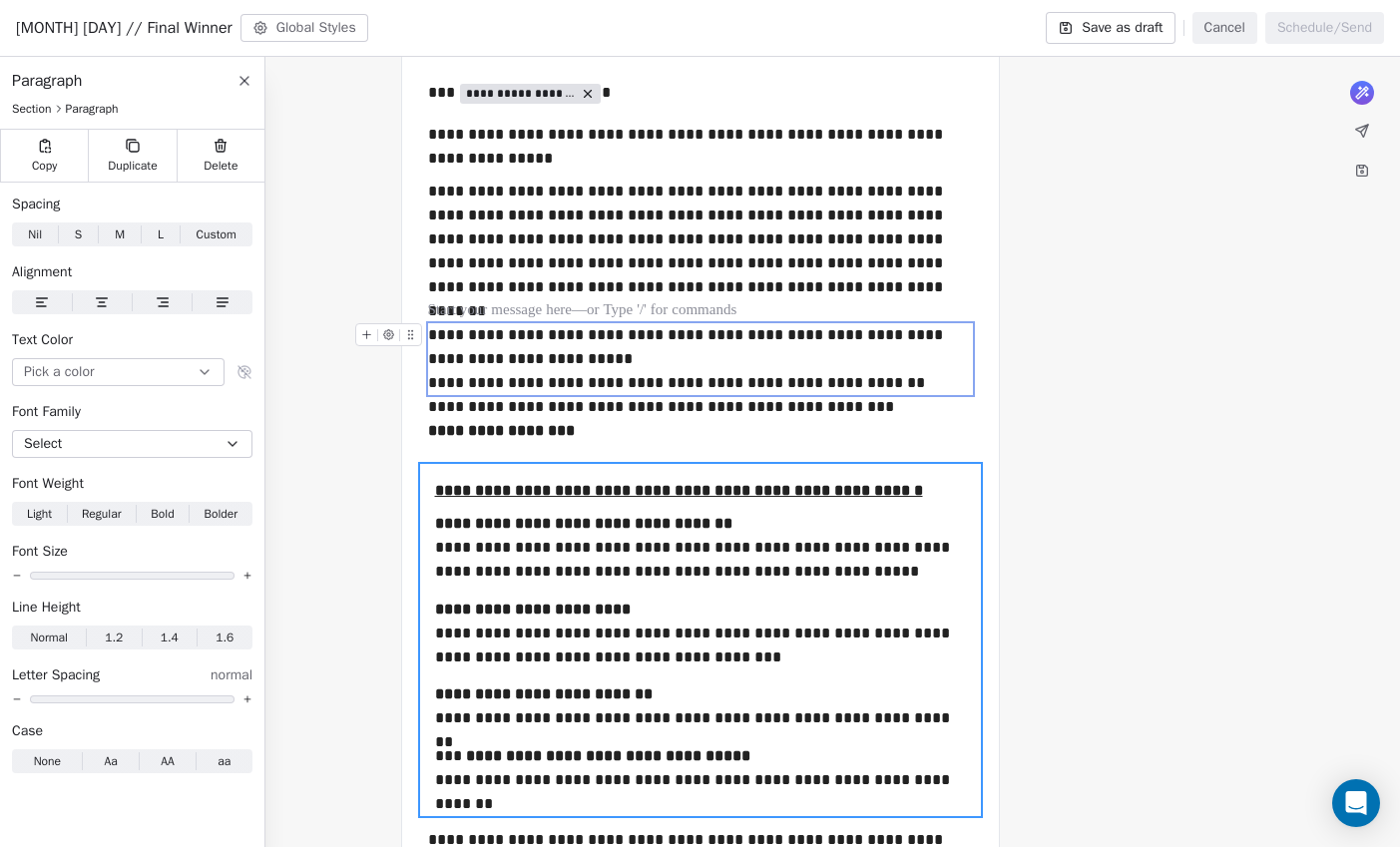 click on "**********" at bounding box center (700, 359) 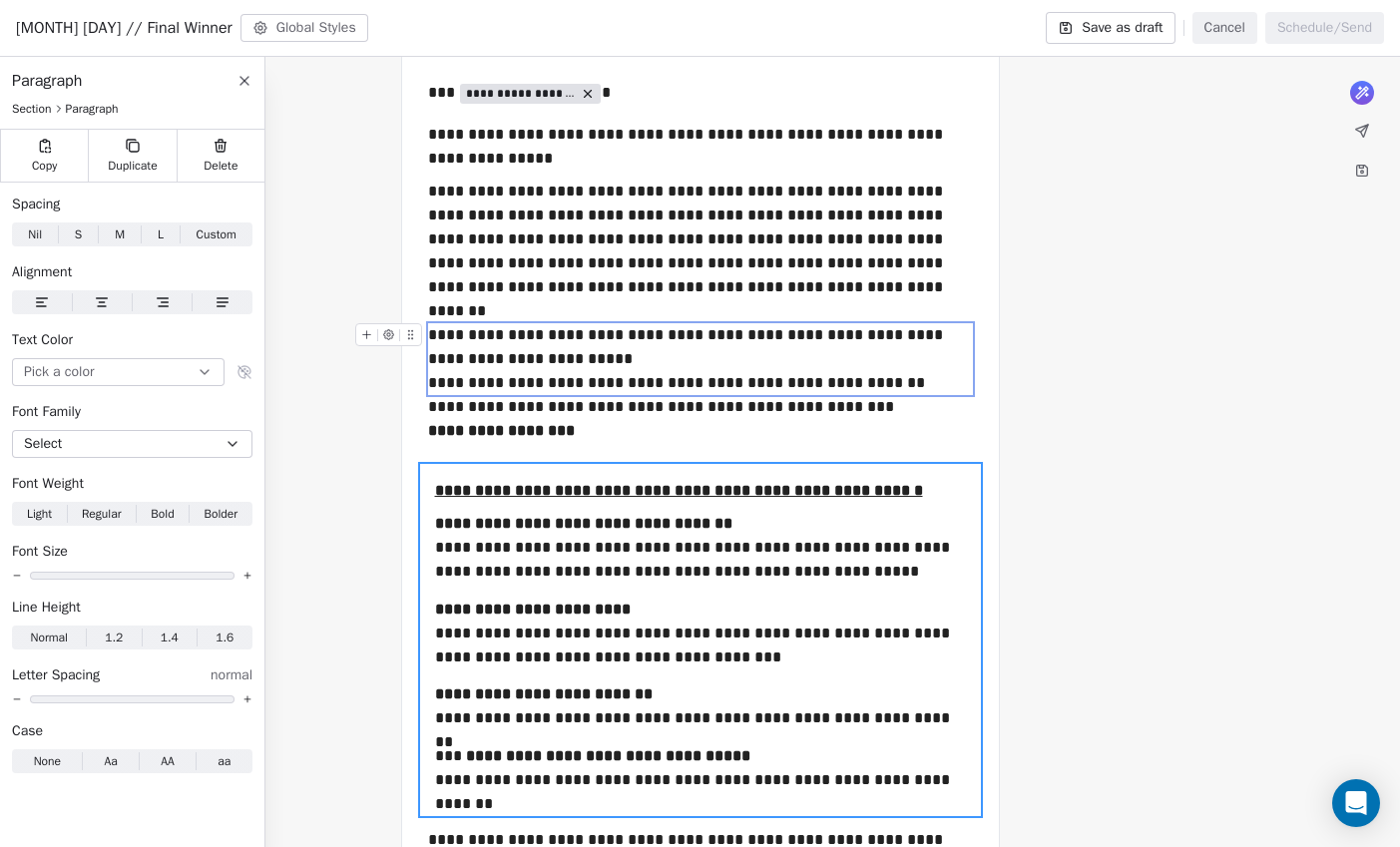 click on "**********" at bounding box center [700, 359] 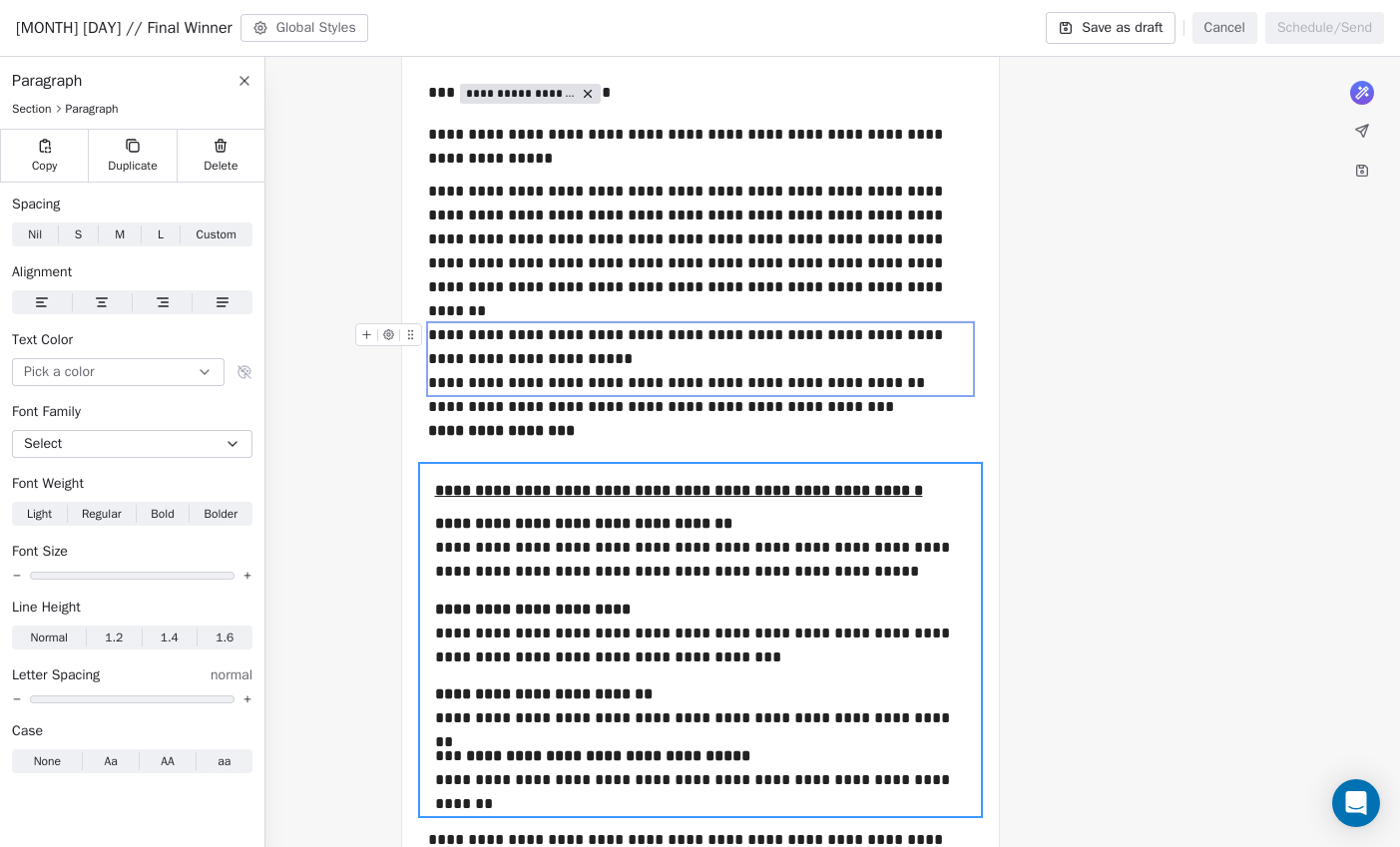 click on "**********" at bounding box center (700, 359) 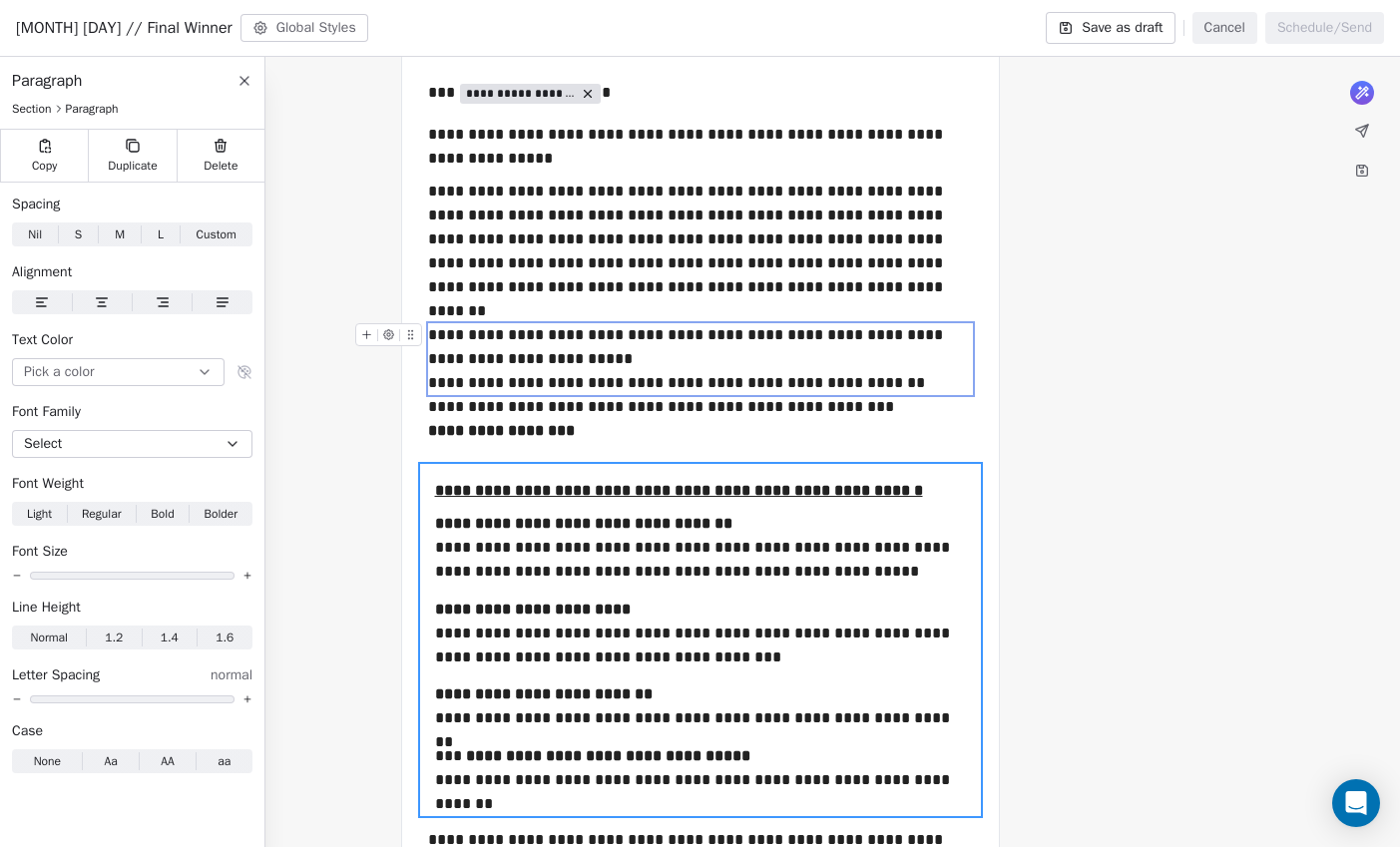 click on "**********" at bounding box center (700, 359) 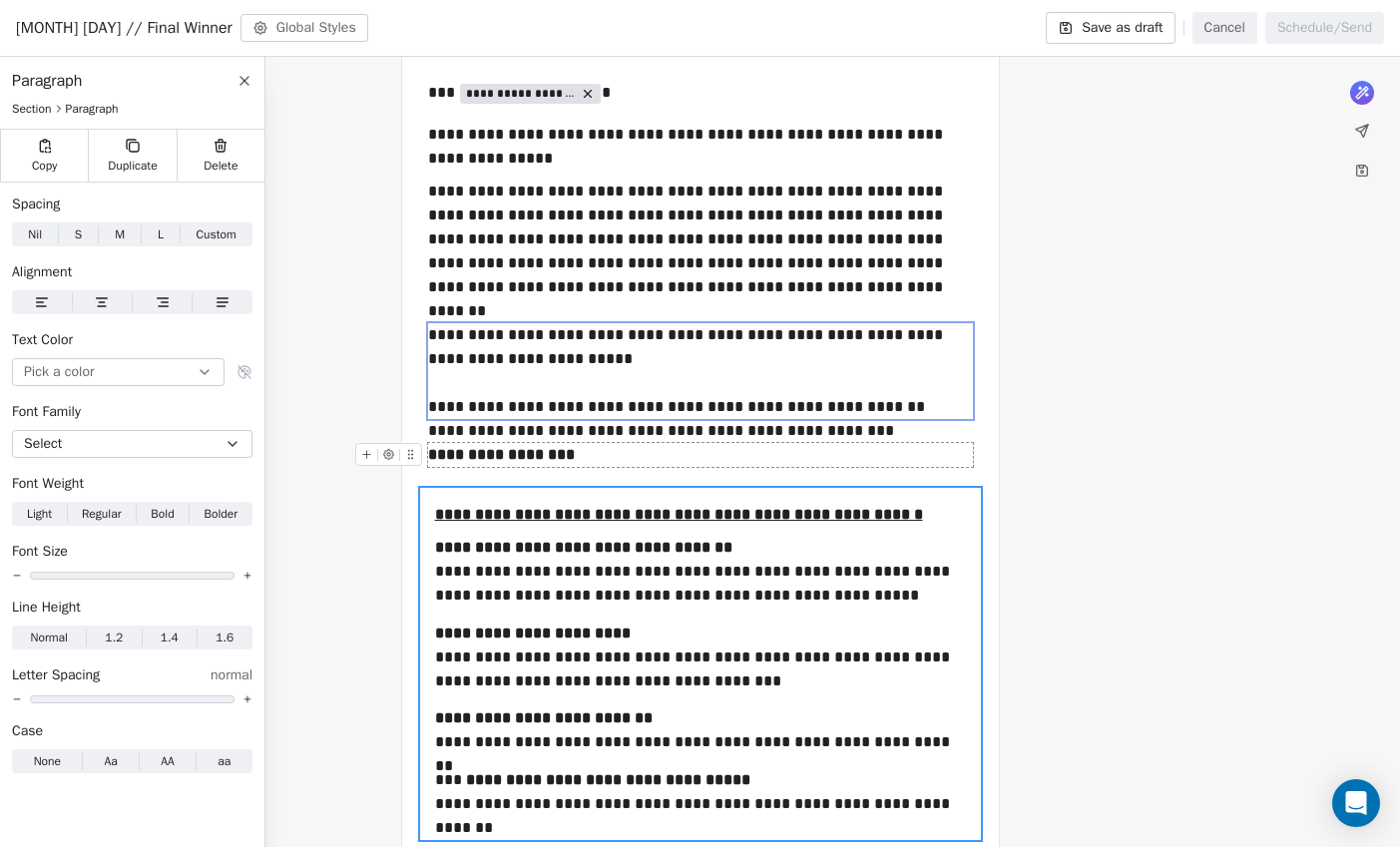 click on "**********" at bounding box center [700, 455] 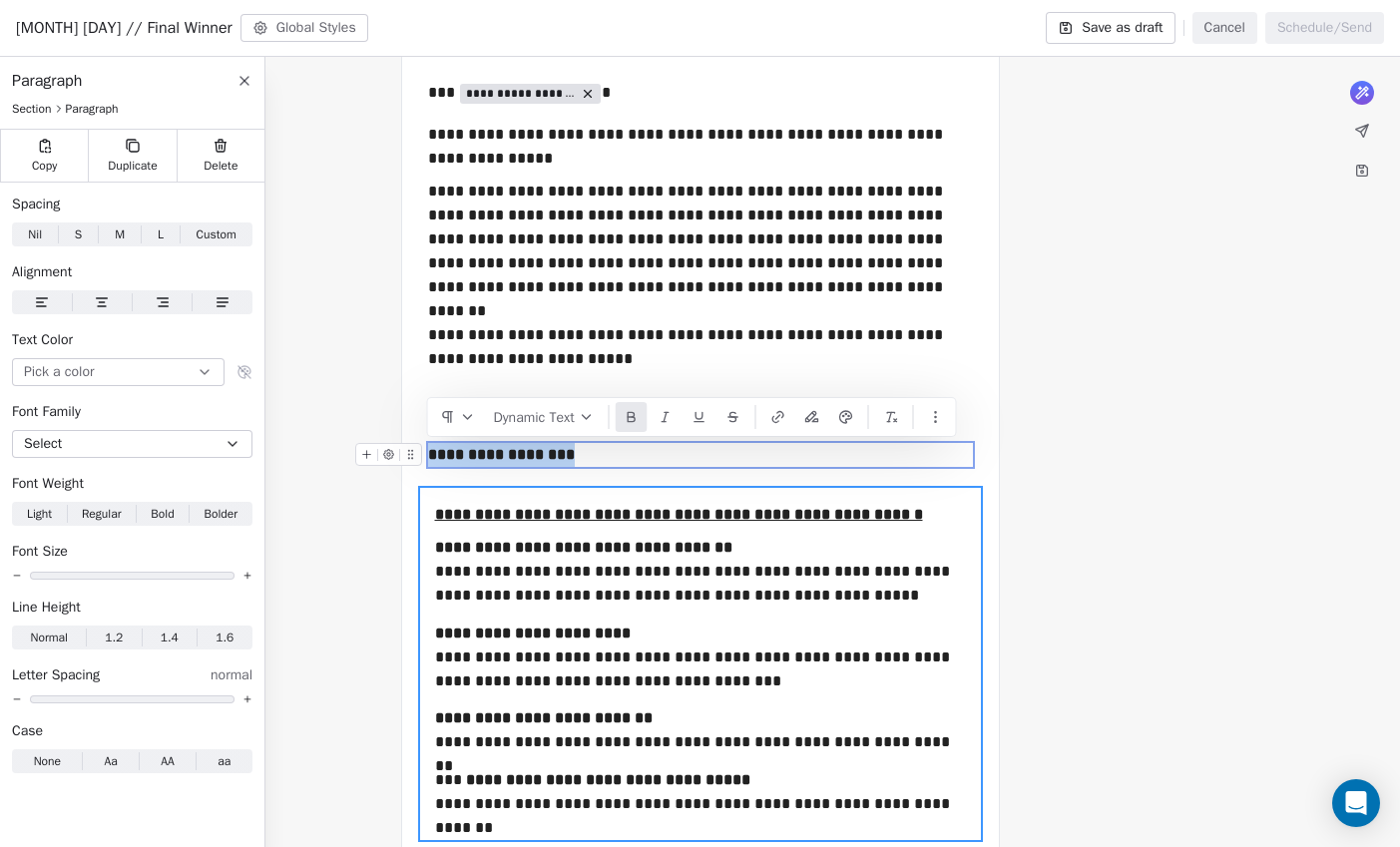 drag, startPoint x: 585, startPoint y: 448, endPoint x: 406, endPoint y: 464, distance: 179.71366 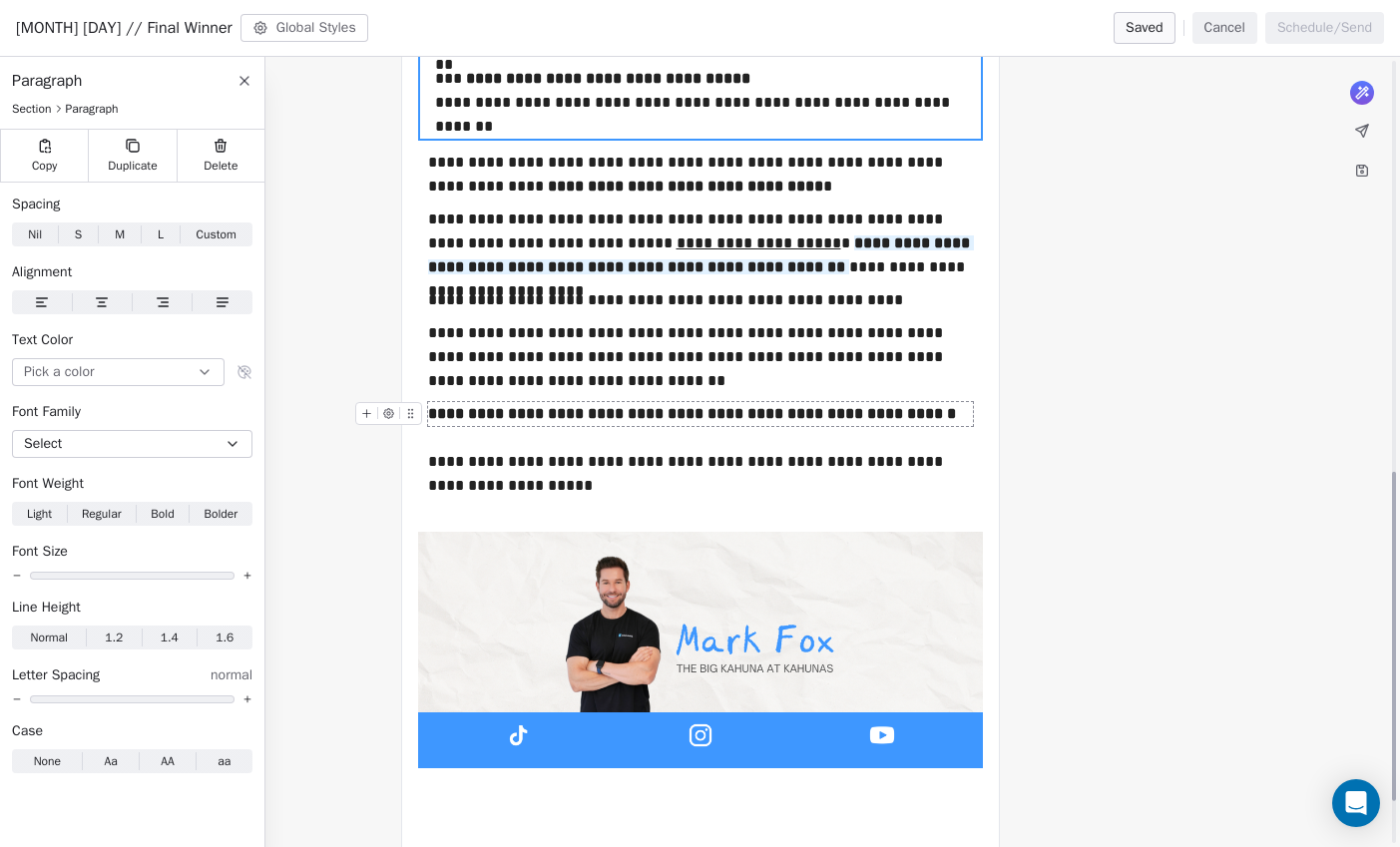 scroll, scrollTop: 873, scrollLeft: 0, axis: vertical 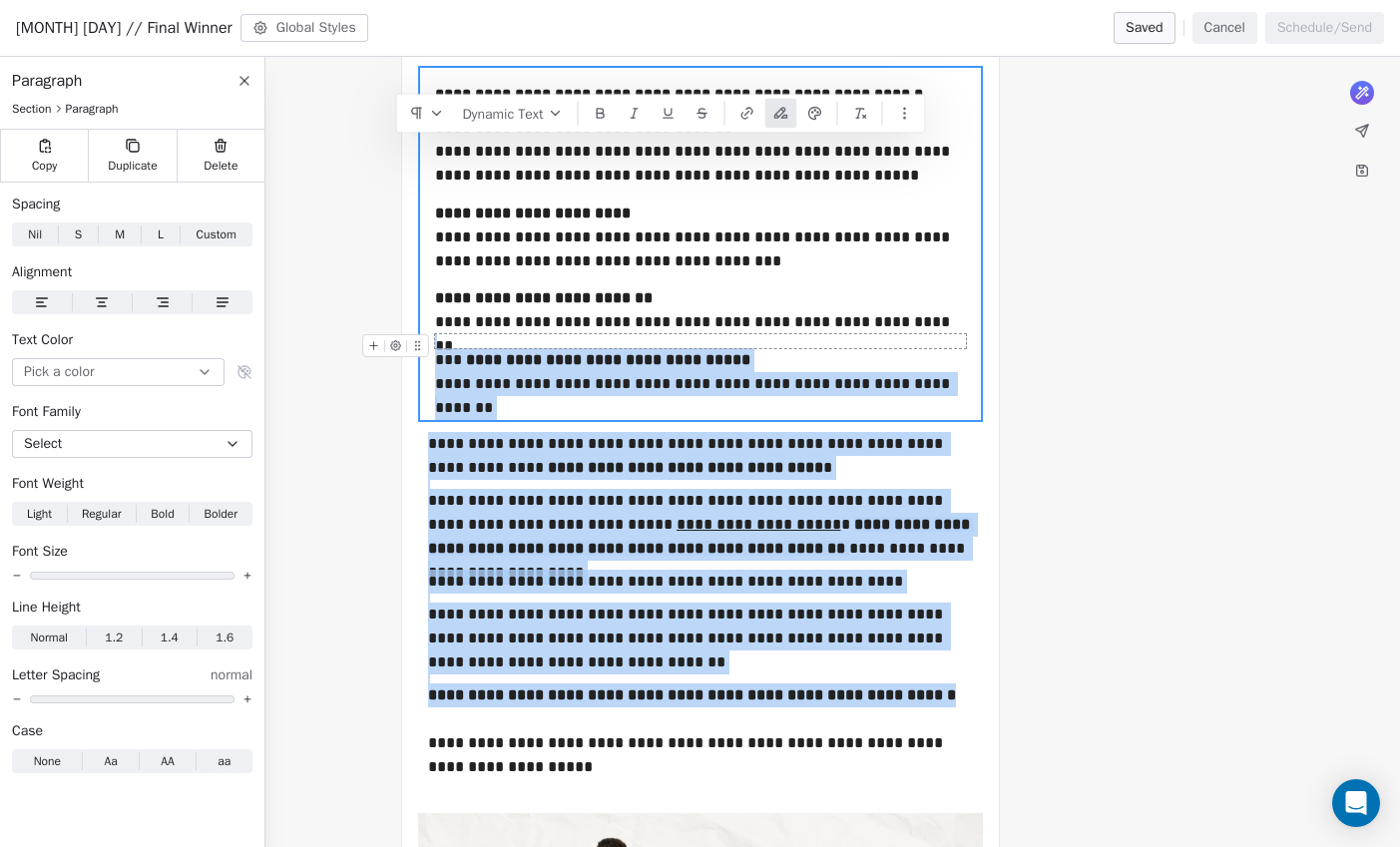 drag, startPoint x: 937, startPoint y: 526, endPoint x: 509, endPoint y: 335, distance: 468.6843 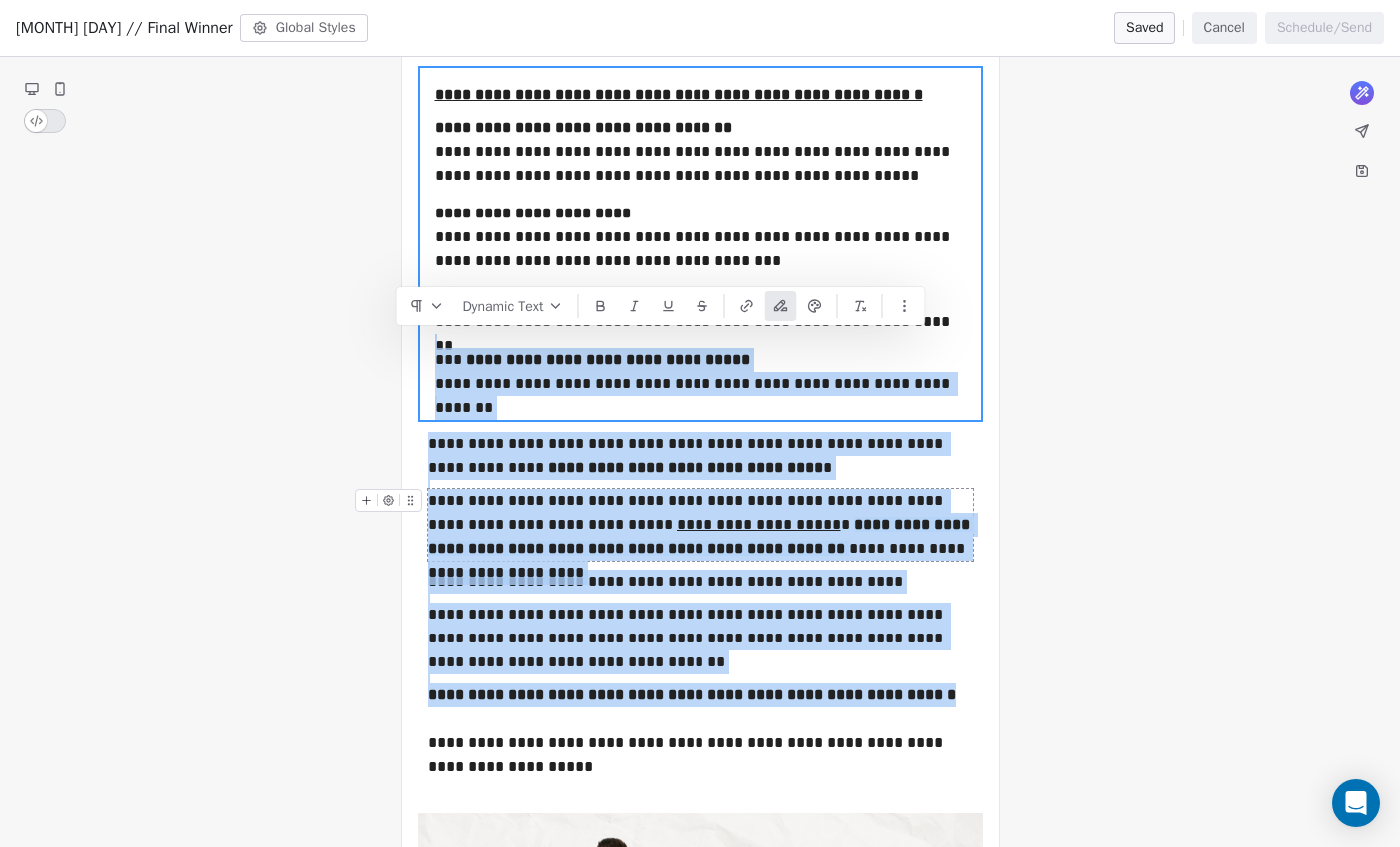 click on "**********" at bounding box center [700, 536] 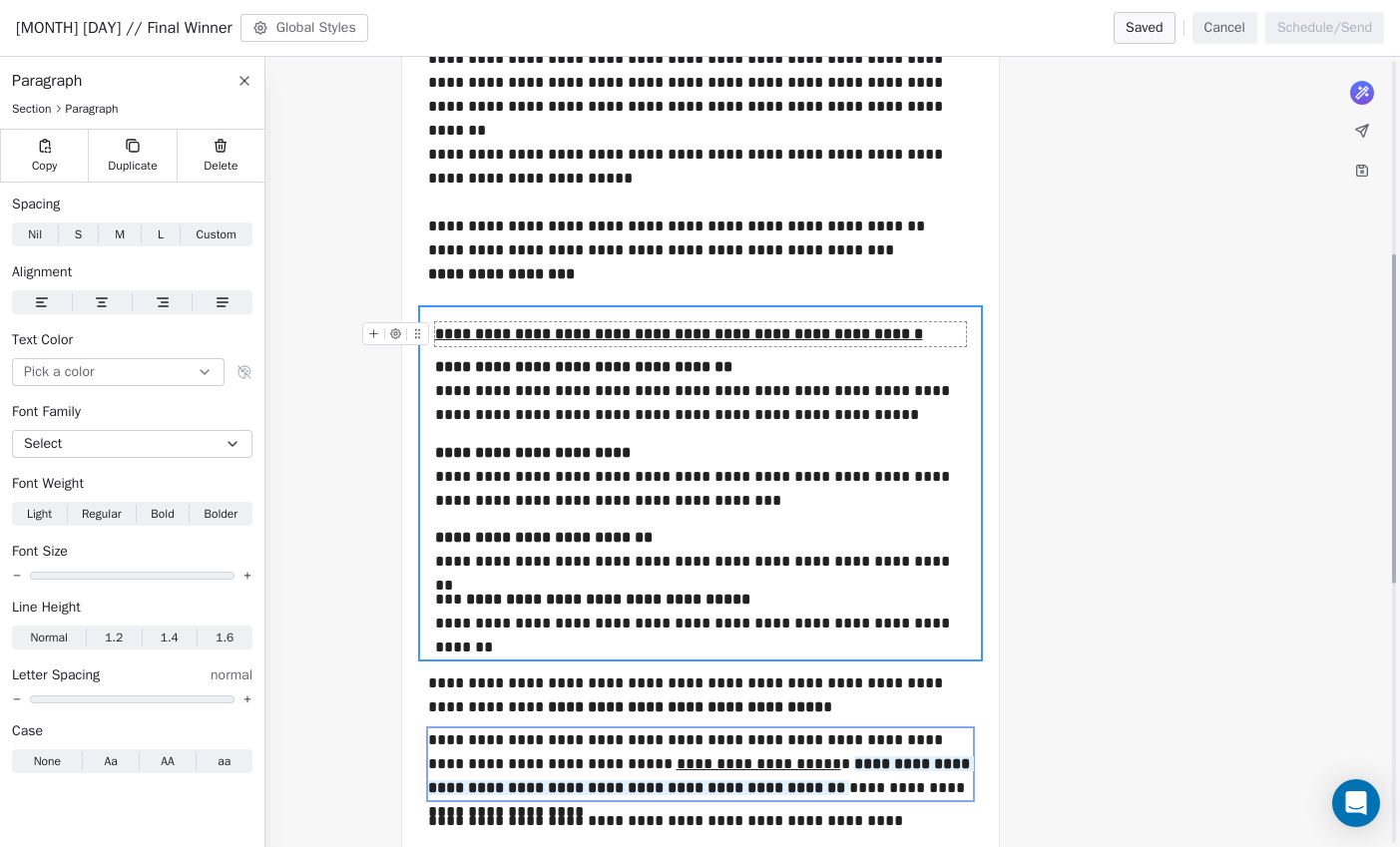 scroll, scrollTop: 464, scrollLeft: 0, axis: vertical 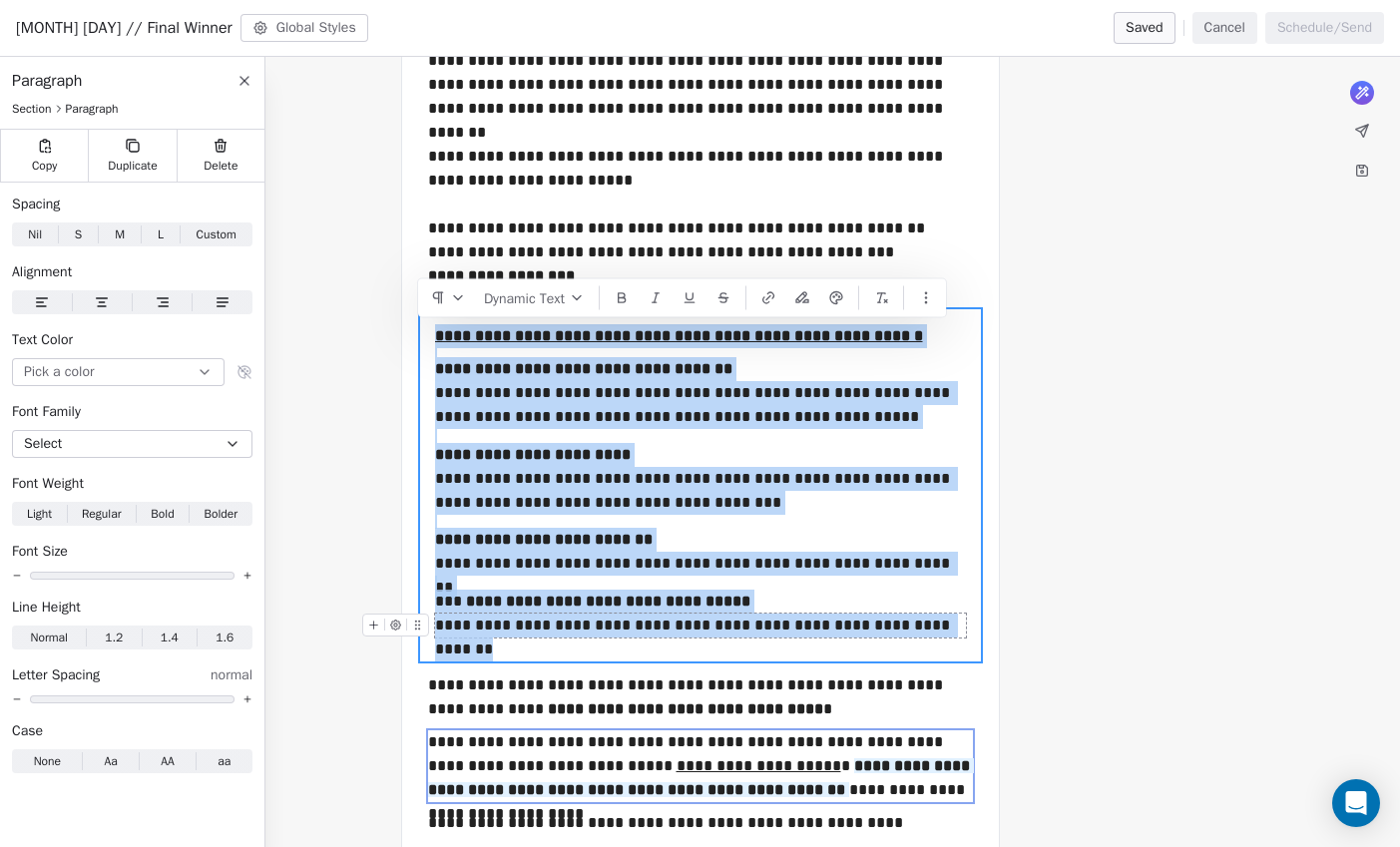 drag, startPoint x: 437, startPoint y: 328, endPoint x: 951, endPoint y: 626, distance: 594.13803 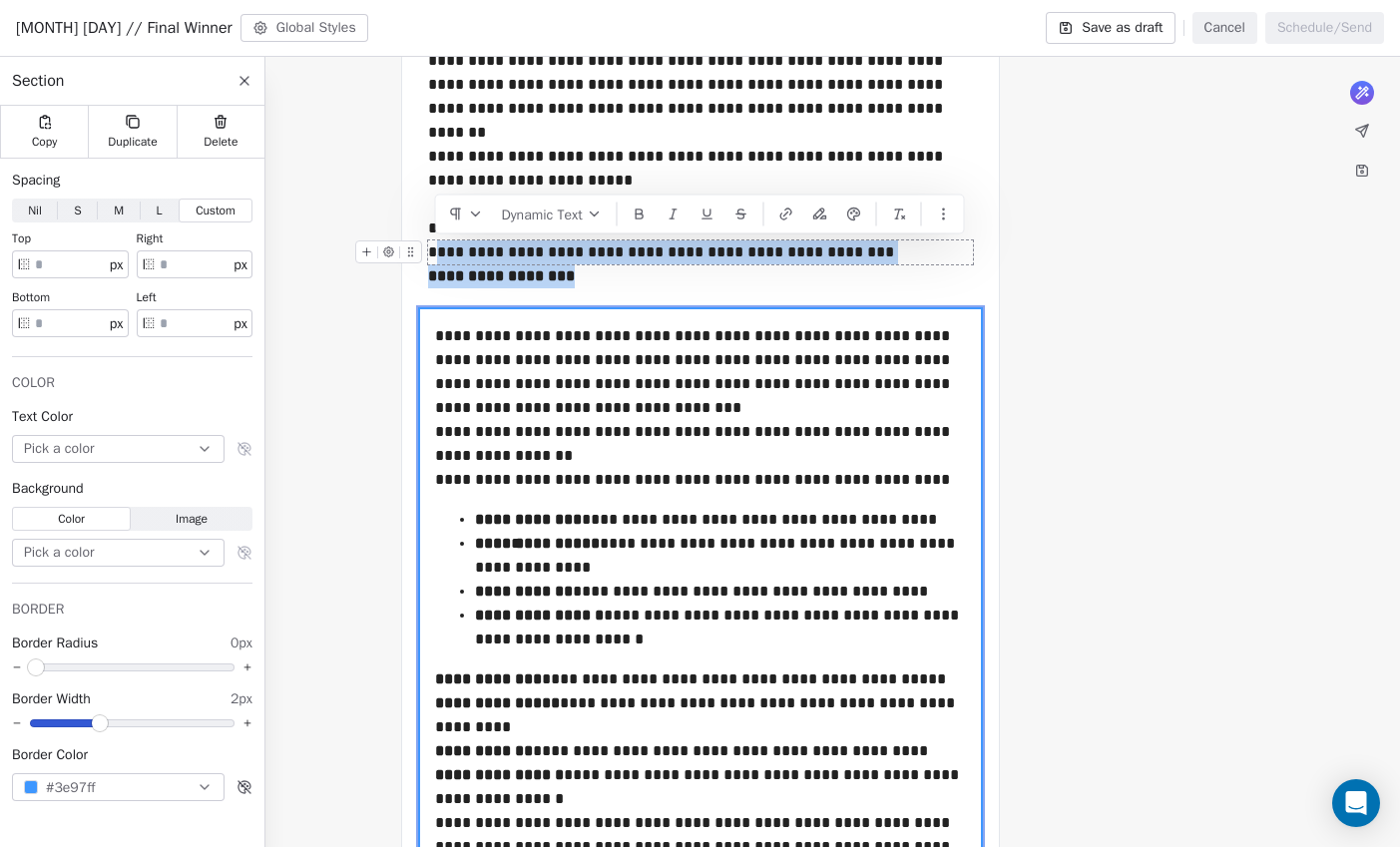 drag, startPoint x: 590, startPoint y: 274, endPoint x: 432, endPoint y: 259, distance: 158.71043 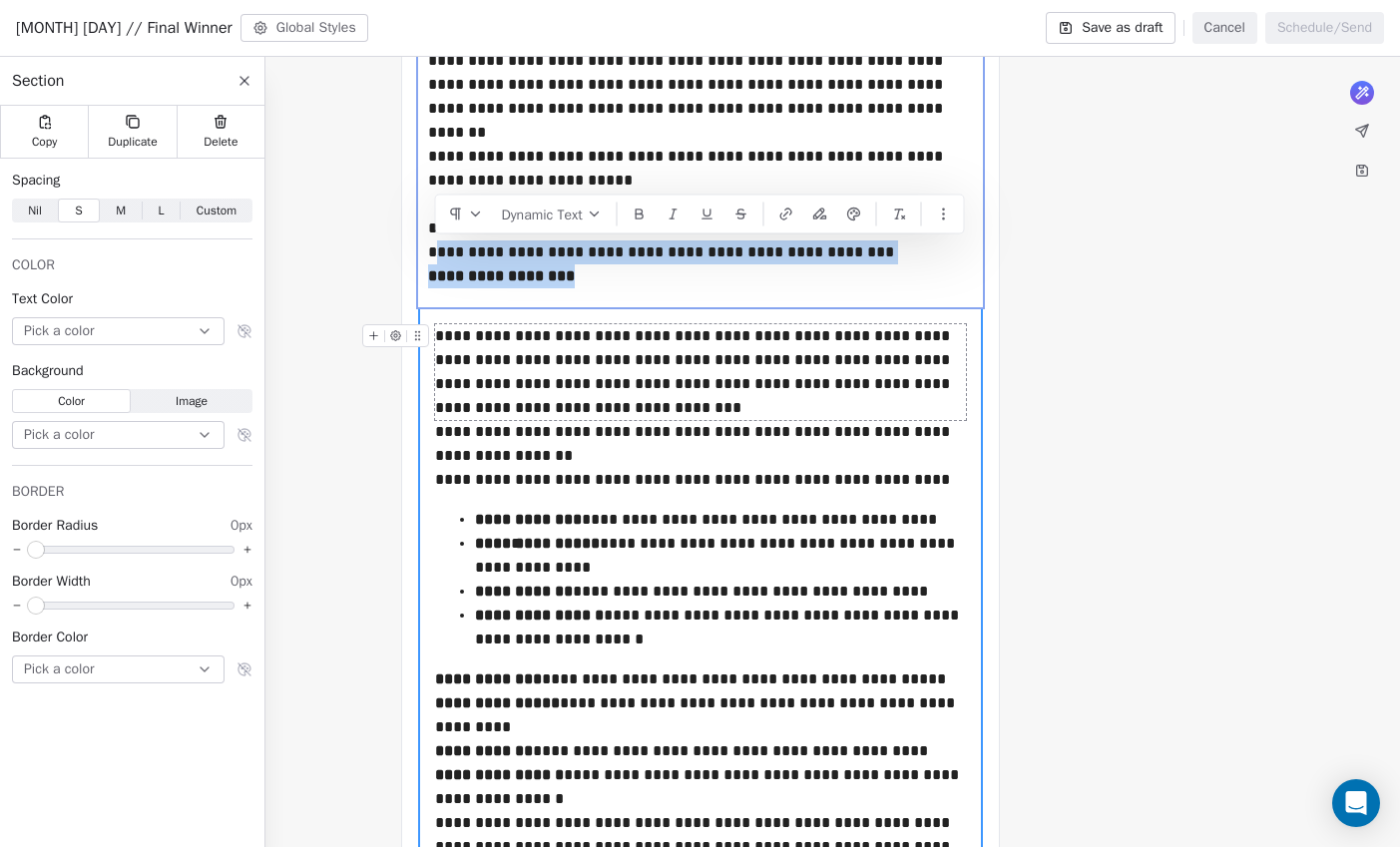 click on "**********" at bounding box center (700, 372) 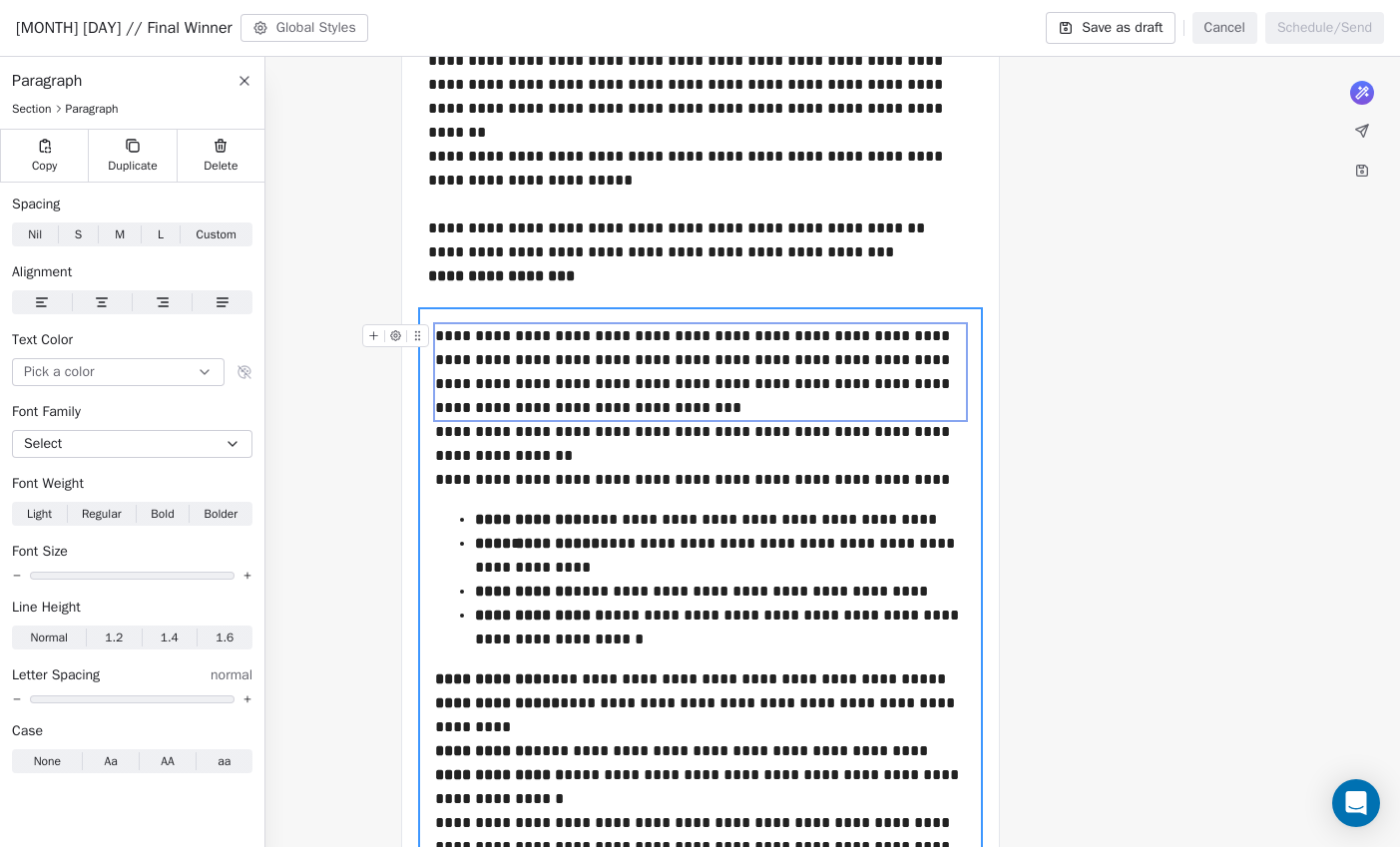click on "**********" at bounding box center [700, 372] 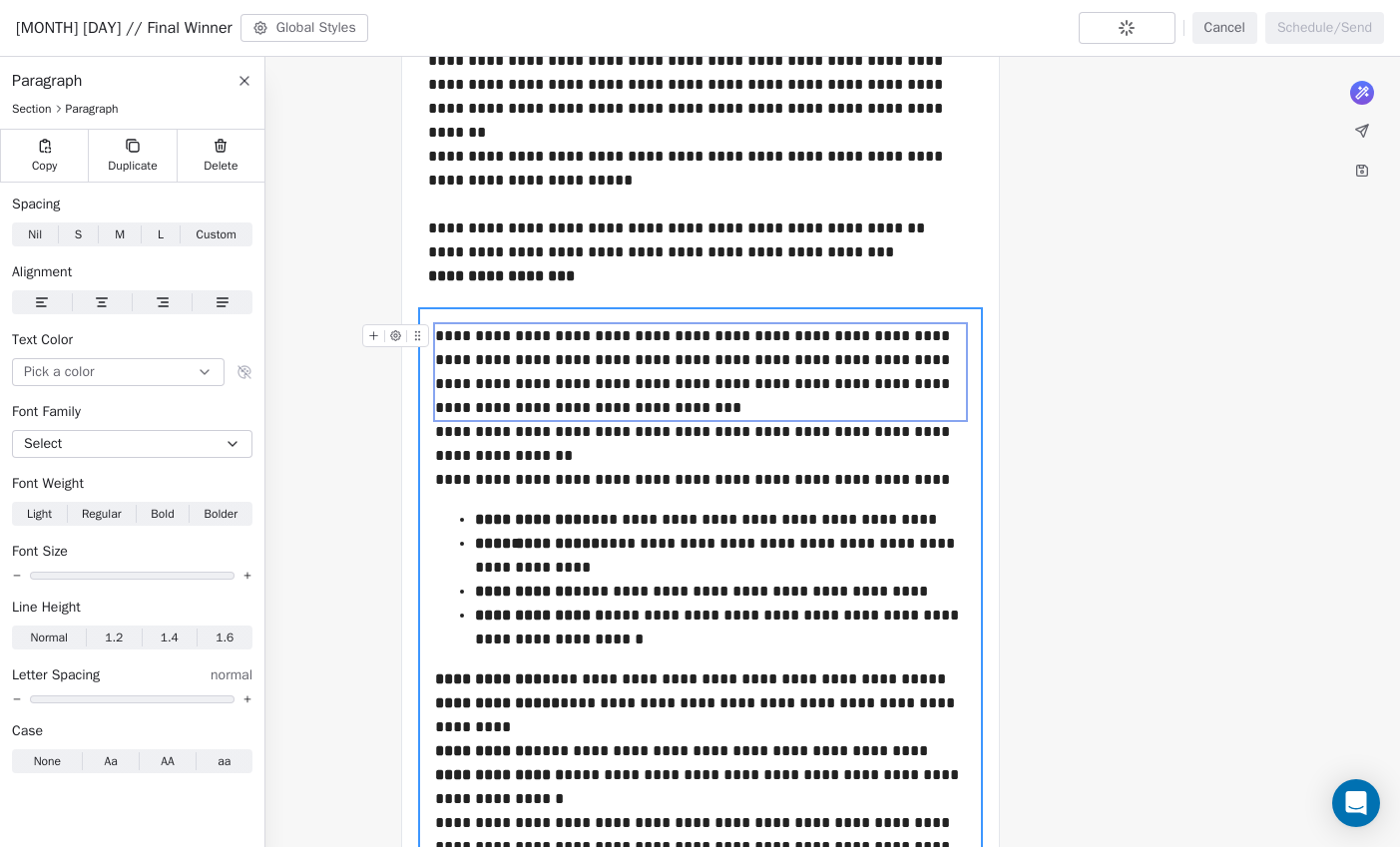 click on "**********" at bounding box center (700, 372) 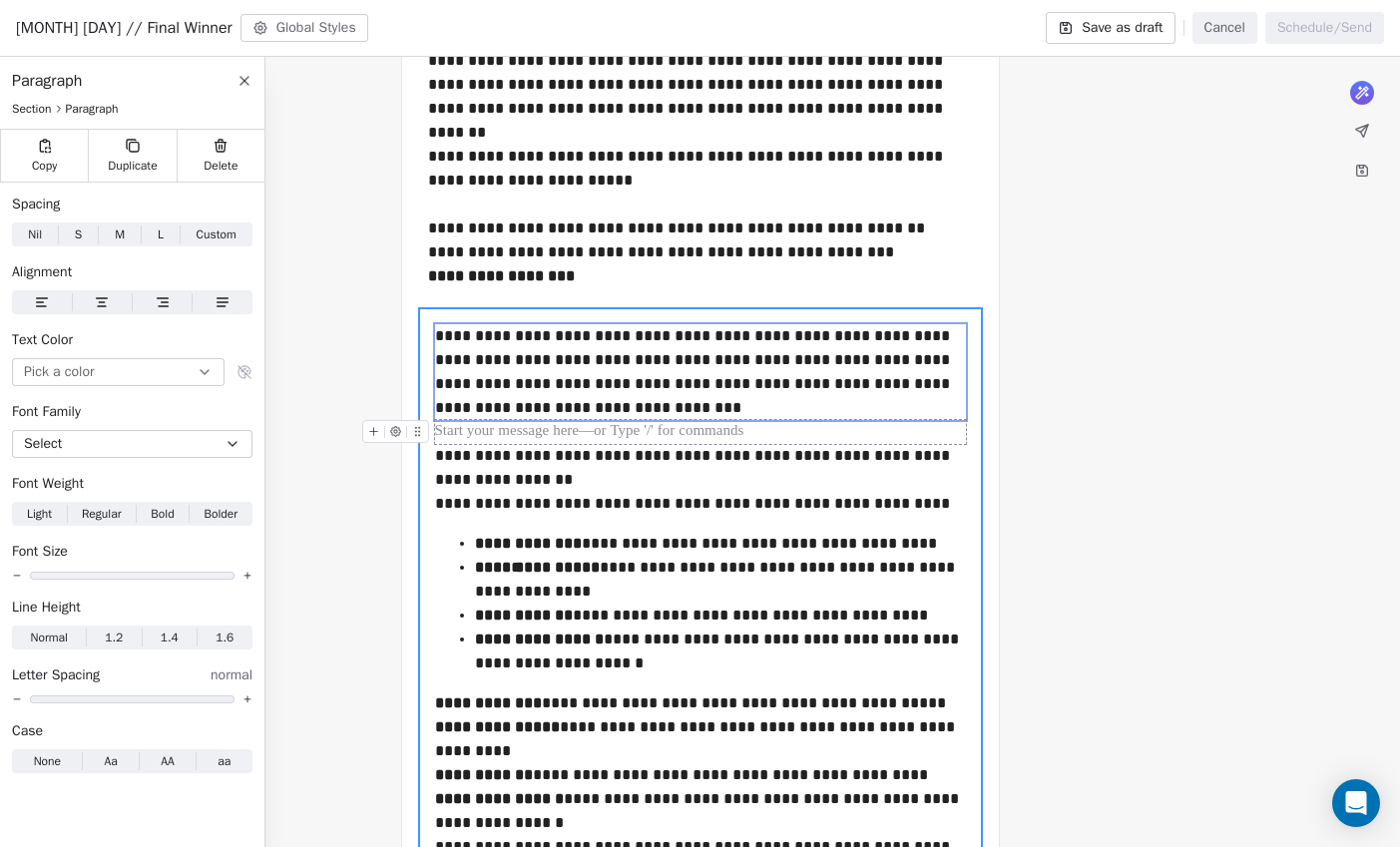 click at bounding box center [700, 432] 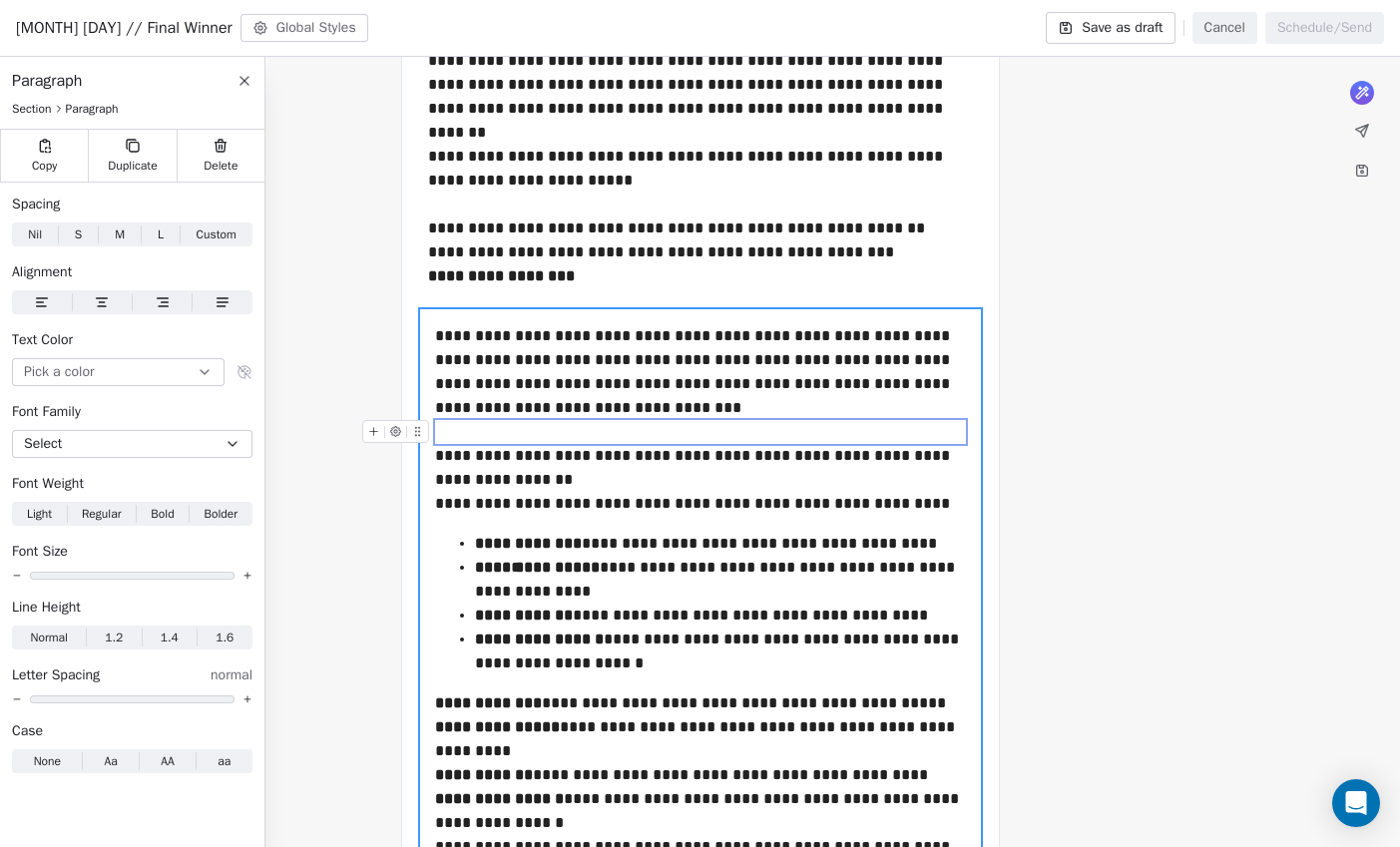 drag, startPoint x: 70, startPoint y: 569, endPoint x: 22, endPoint y: 567, distance: 48.04165 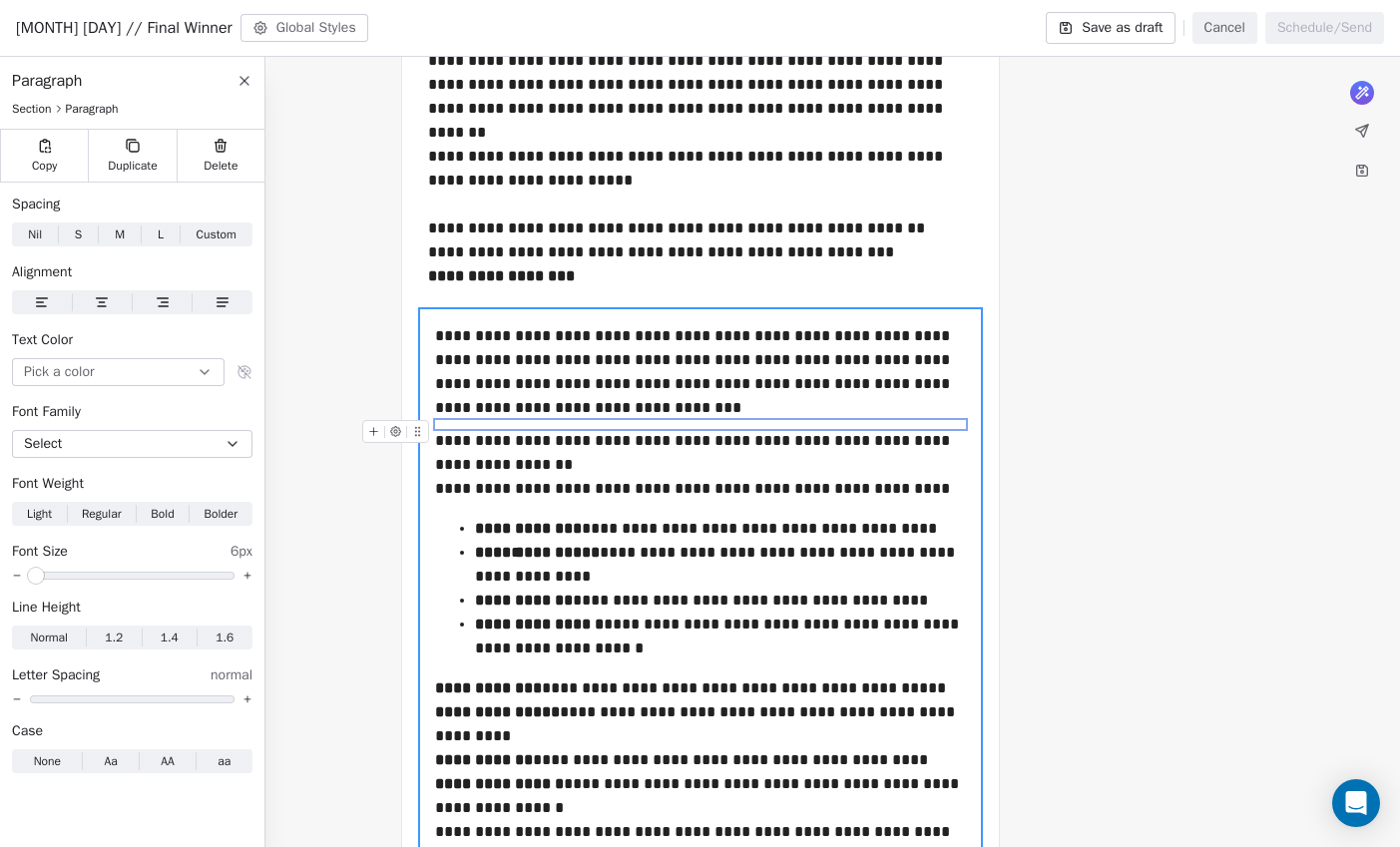 click on "Spacing Nil Nil S S M M L L Custom Custom Alignment Text Color Pick a color Font Family Select Font Weight Light Light Regular Regular Bold Bold Bolder Bolder Font Size 6px Line Height Normal Normal 1.2 1.2 1.4 1.4 1.6 1.6 Letter Spacing normal Case None None Aa Aa AA AA aa aa" at bounding box center [132, 484] 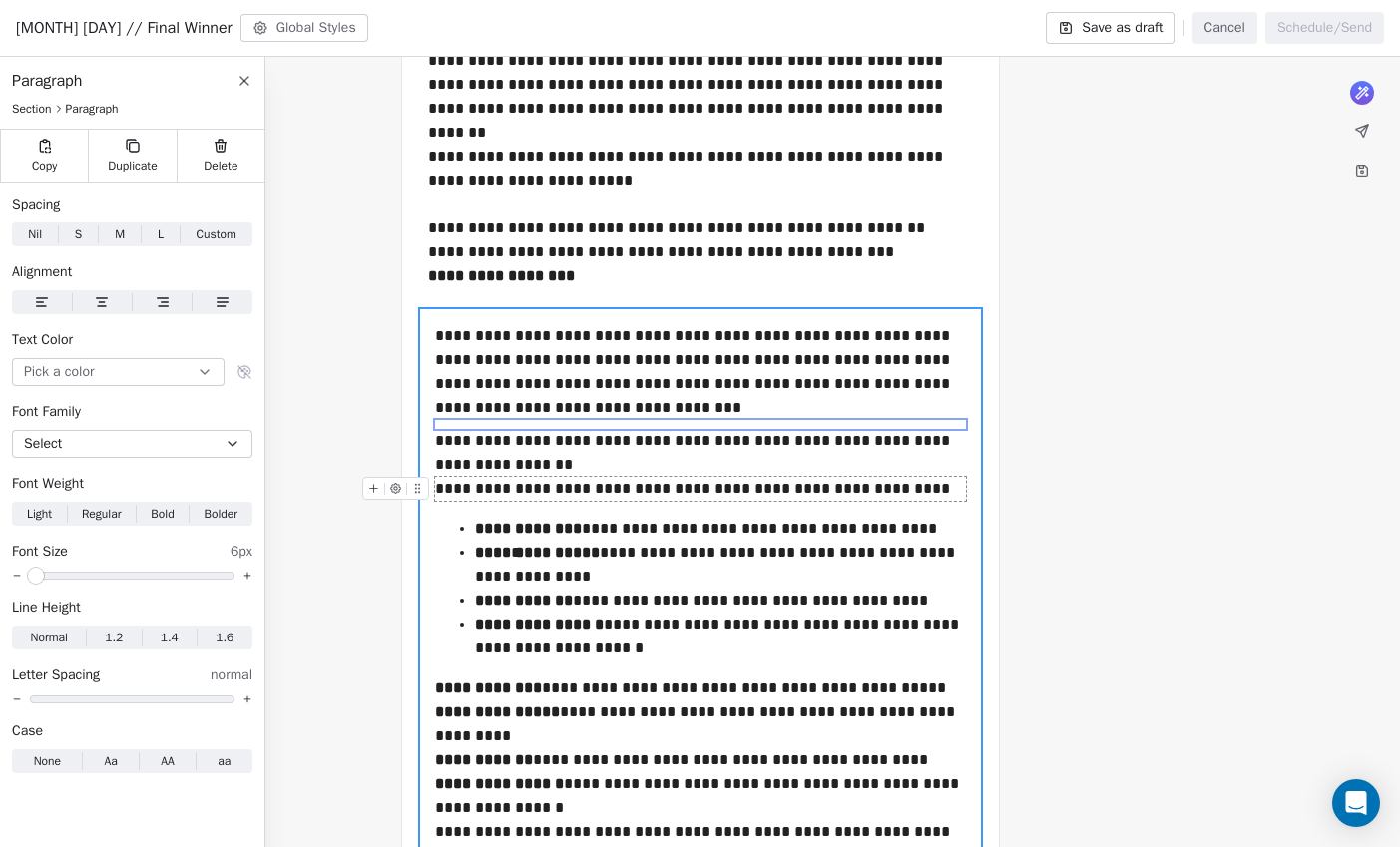 click on "**********" at bounding box center [700, 489] 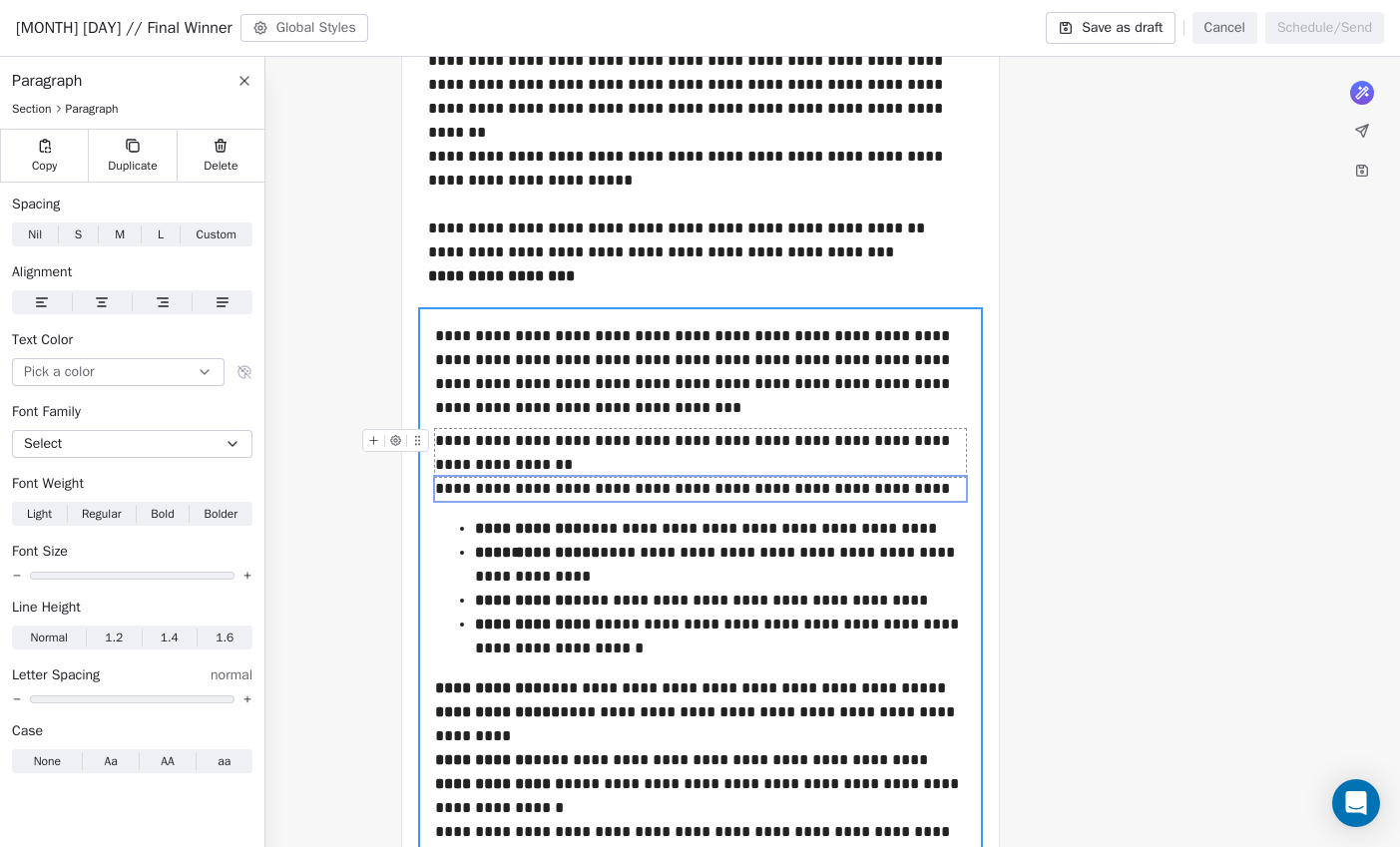 click on "**********" at bounding box center [700, 453] 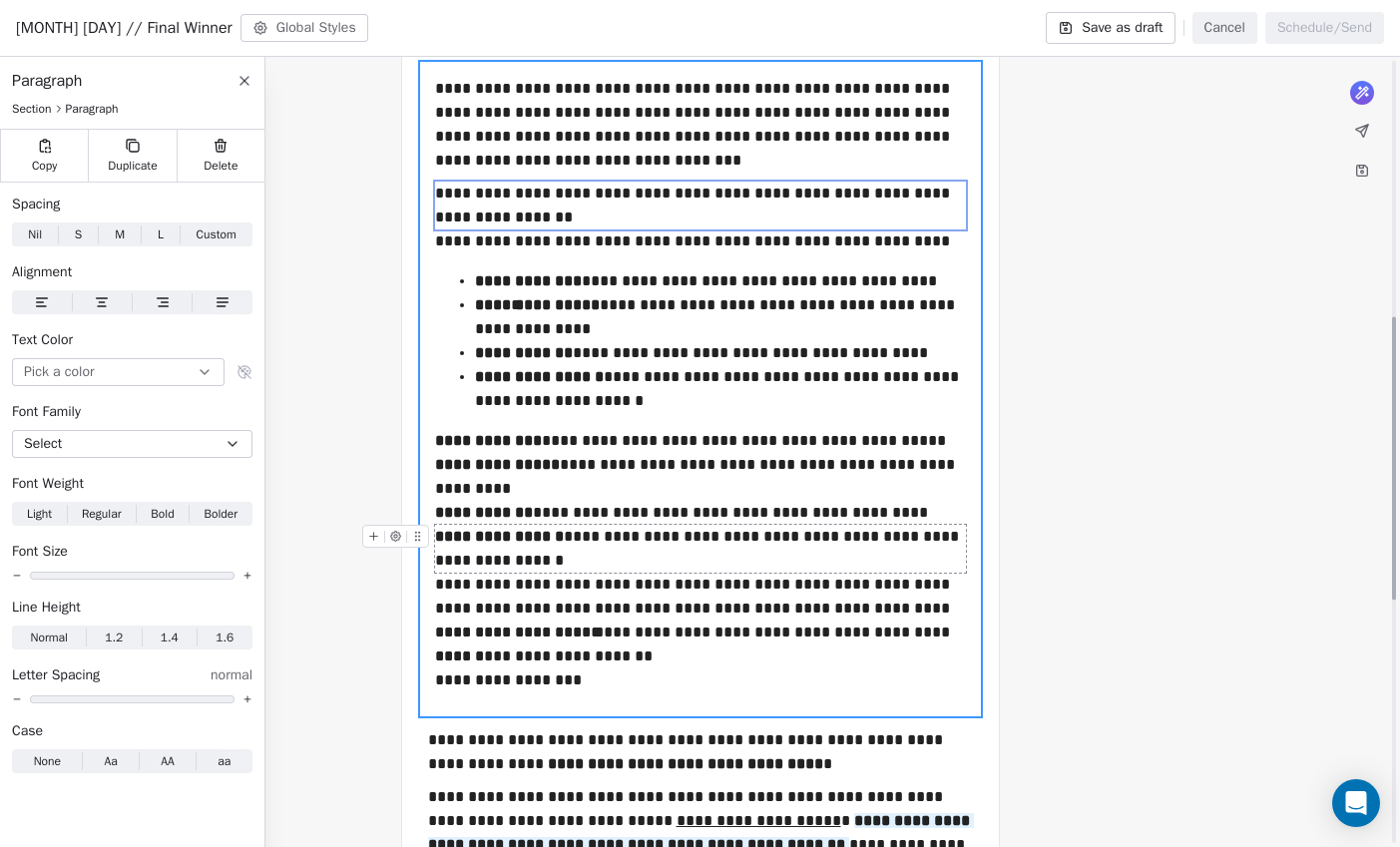 scroll, scrollTop: 714, scrollLeft: 0, axis: vertical 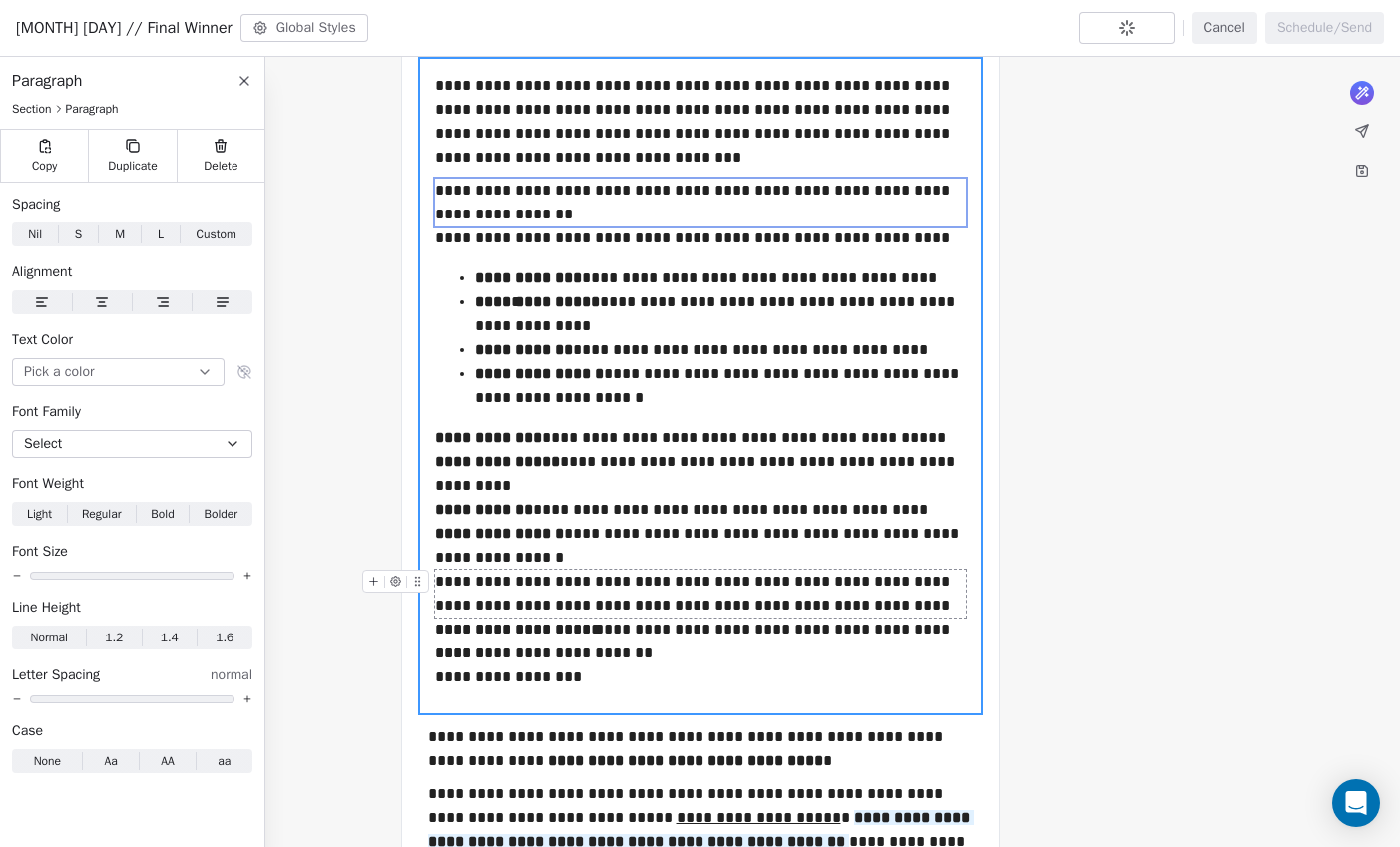 click on "**********" at bounding box center [700, 594] 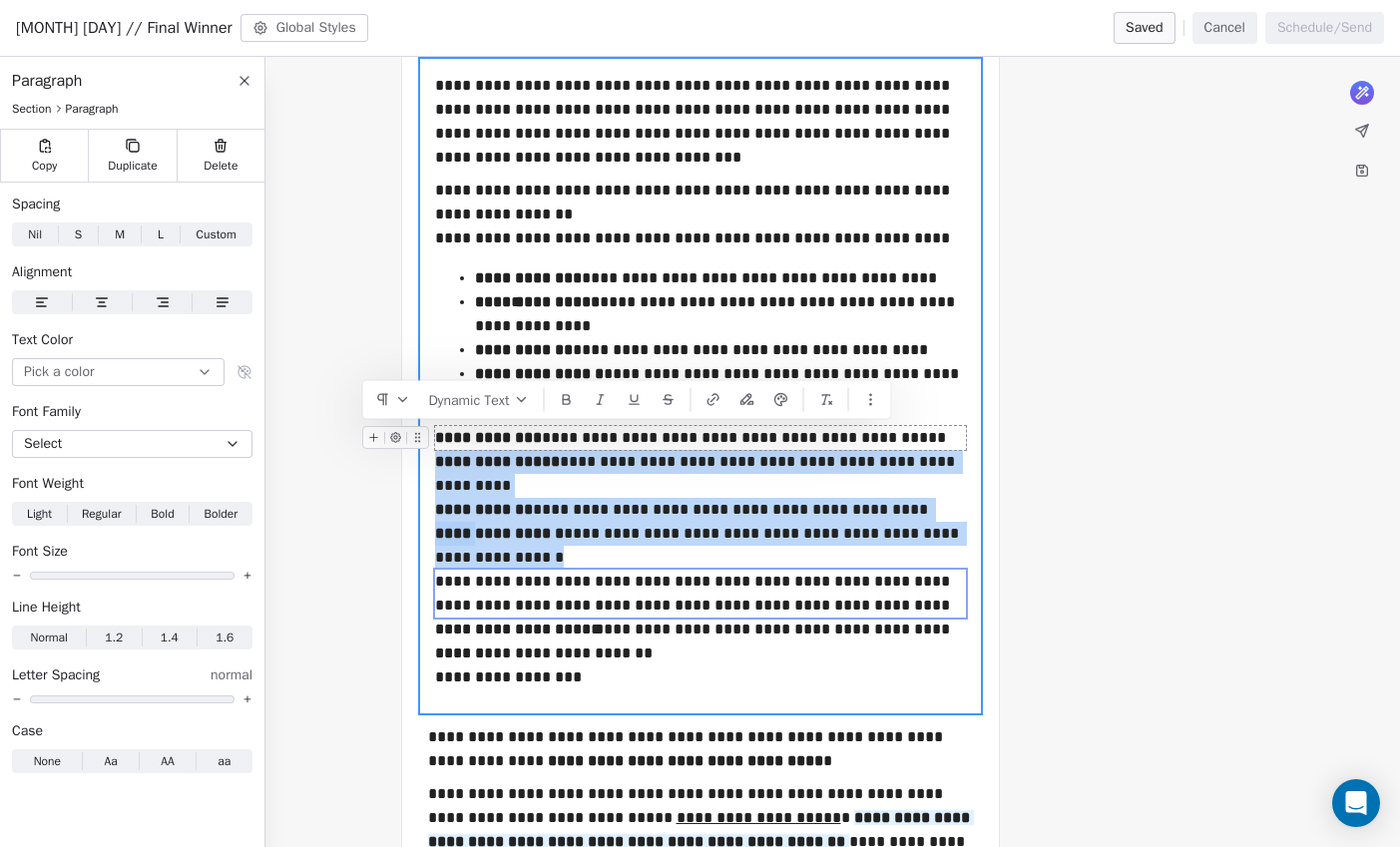 drag, startPoint x: 521, startPoint y: 558, endPoint x: 434, endPoint y: 432, distance: 153.1176 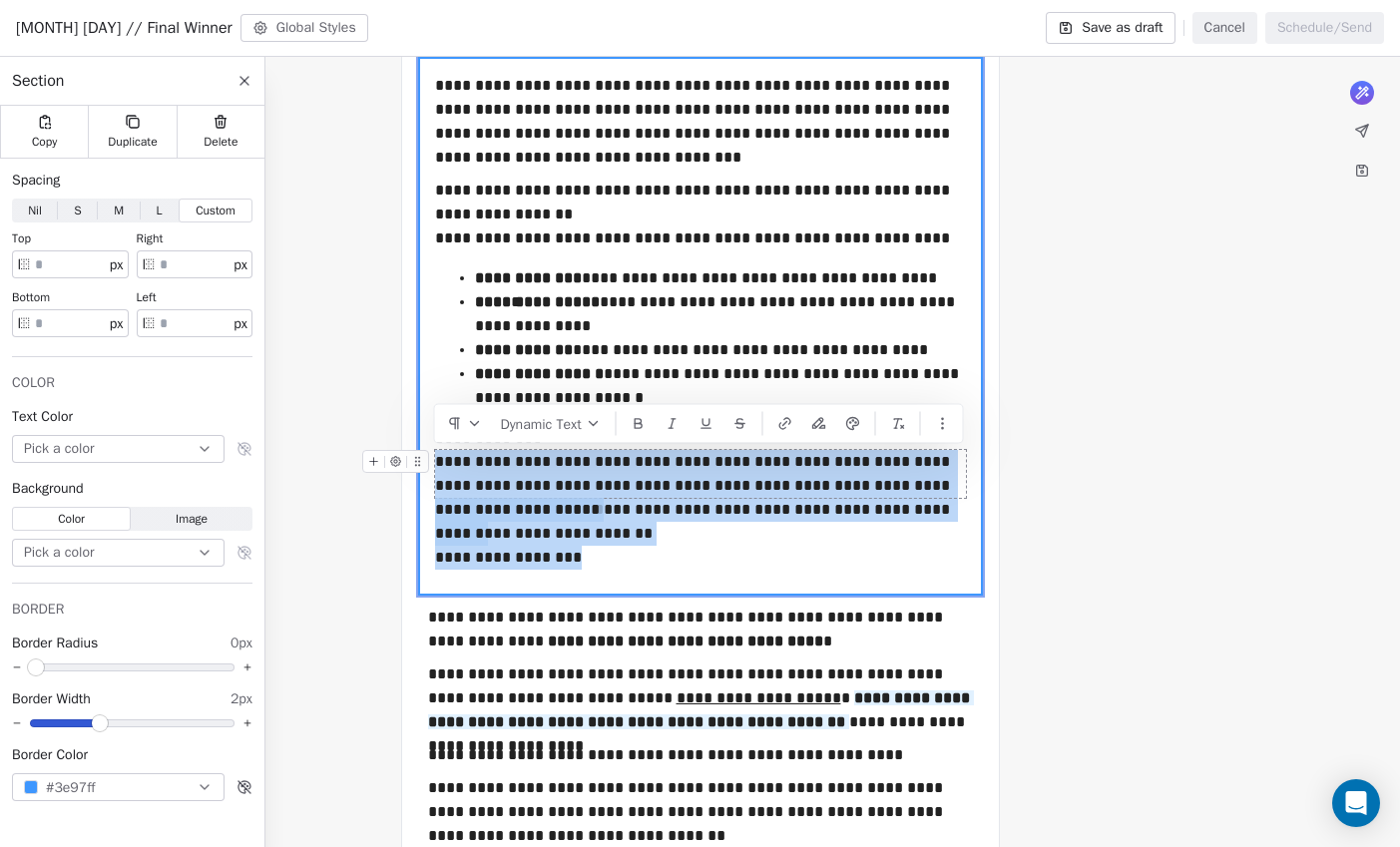 drag, startPoint x: 601, startPoint y: 548, endPoint x: 437, endPoint y: 457, distance: 187.55533 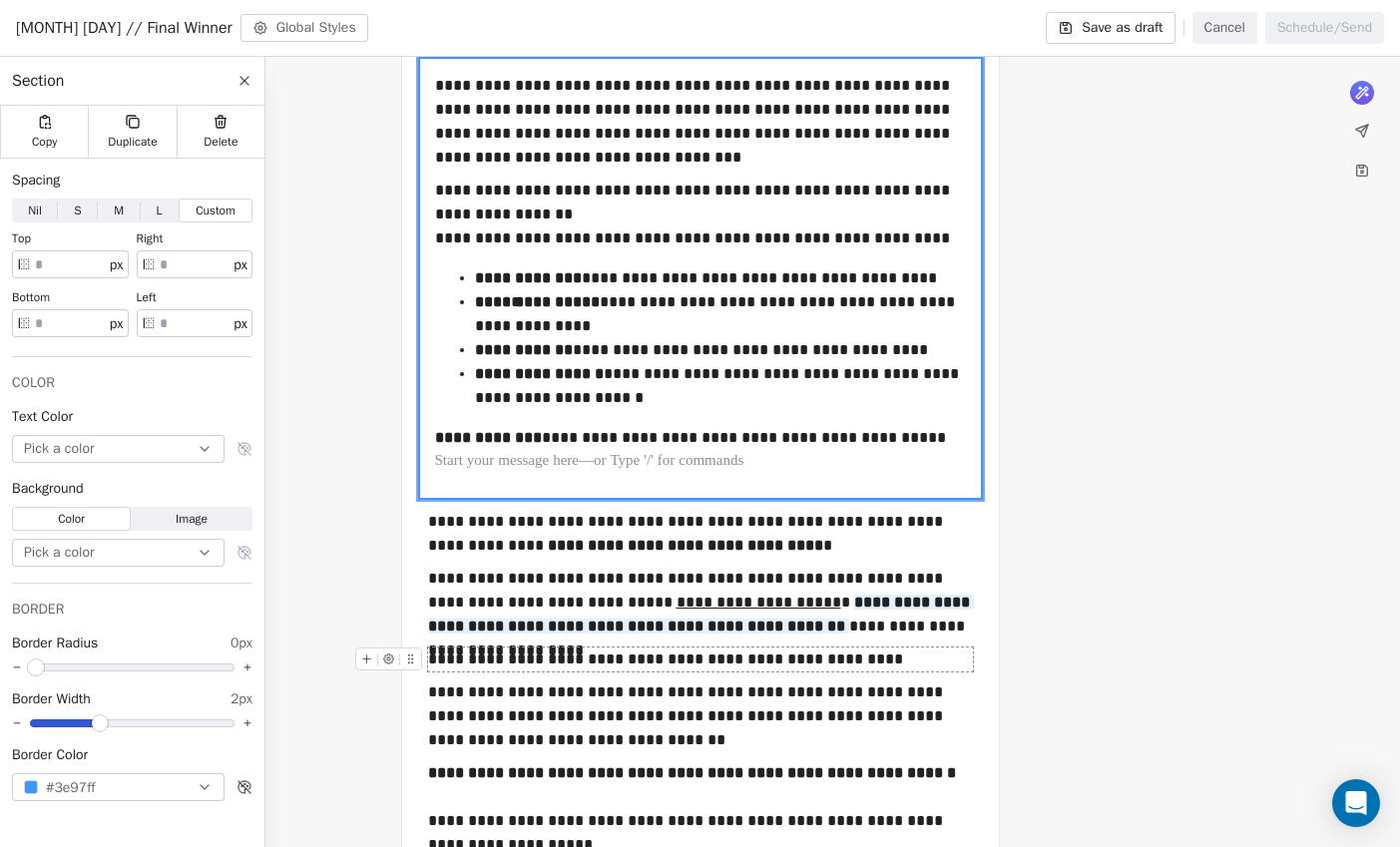 scroll, scrollTop: 911, scrollLeft: 0, axis: vertical 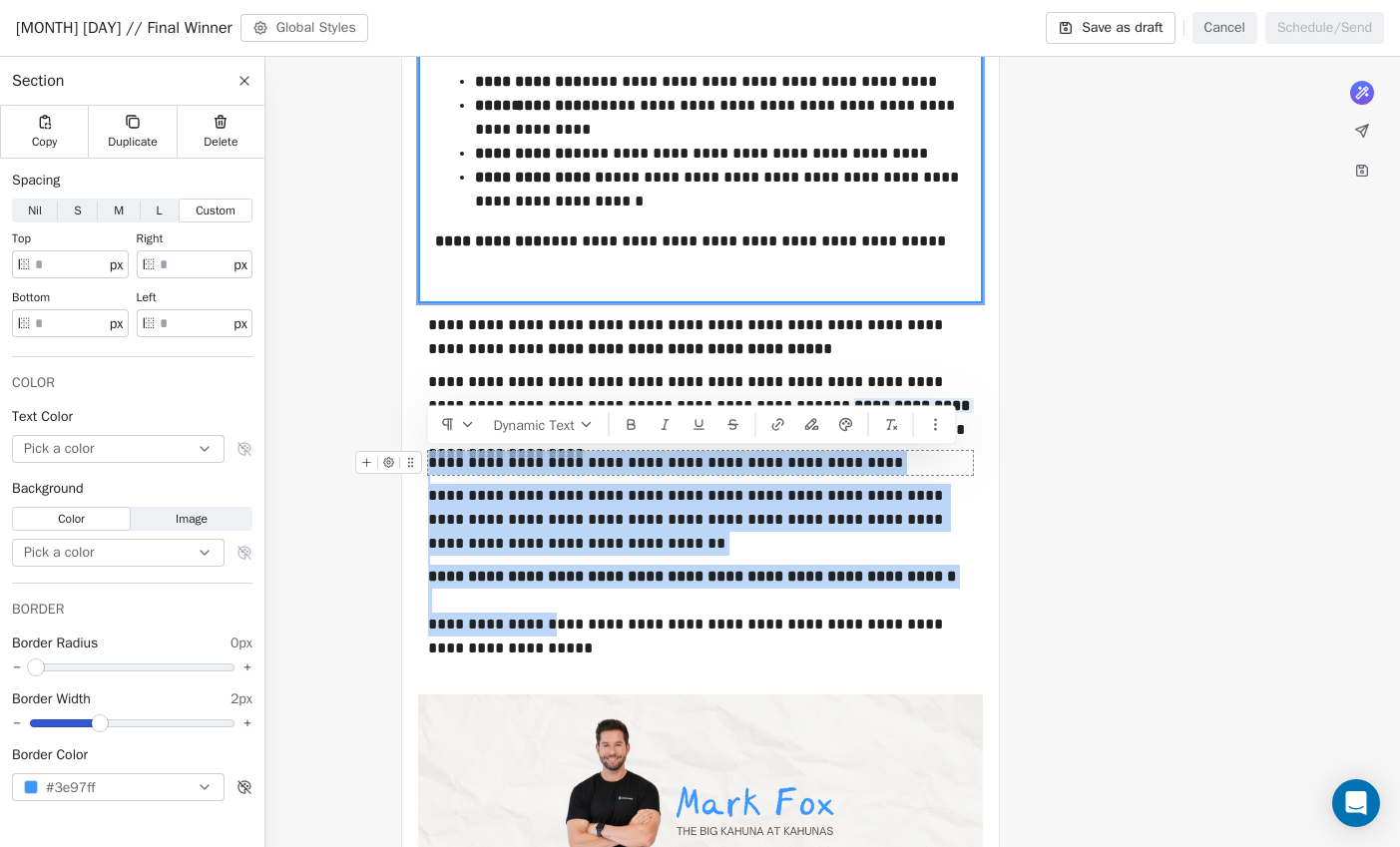 drag, startPoint x: 542, startPoint y: 635, endPoint x: 431, endPoint y: 461, distance: 206.39041 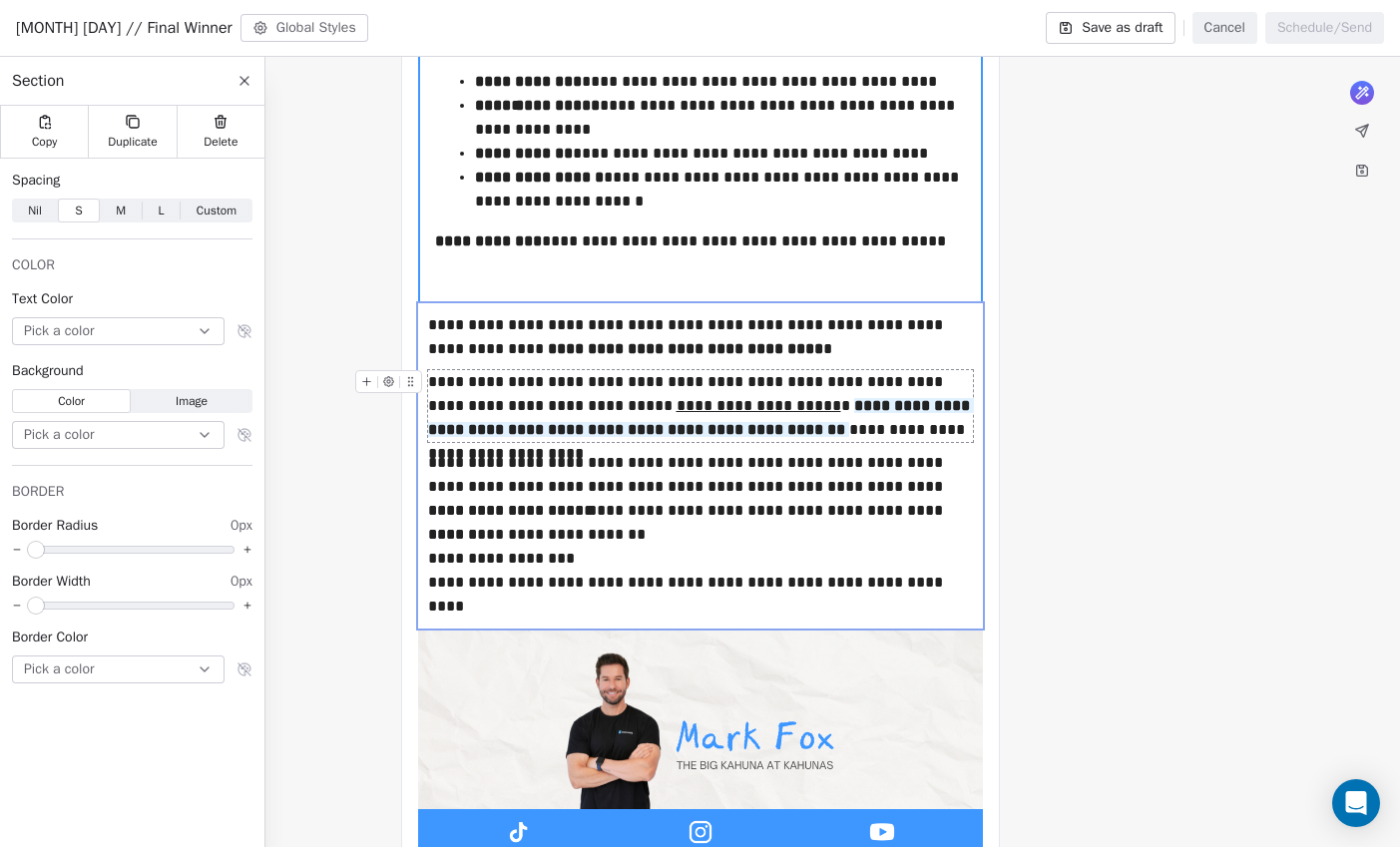 click on "**********" at bounding box center (700, 417) 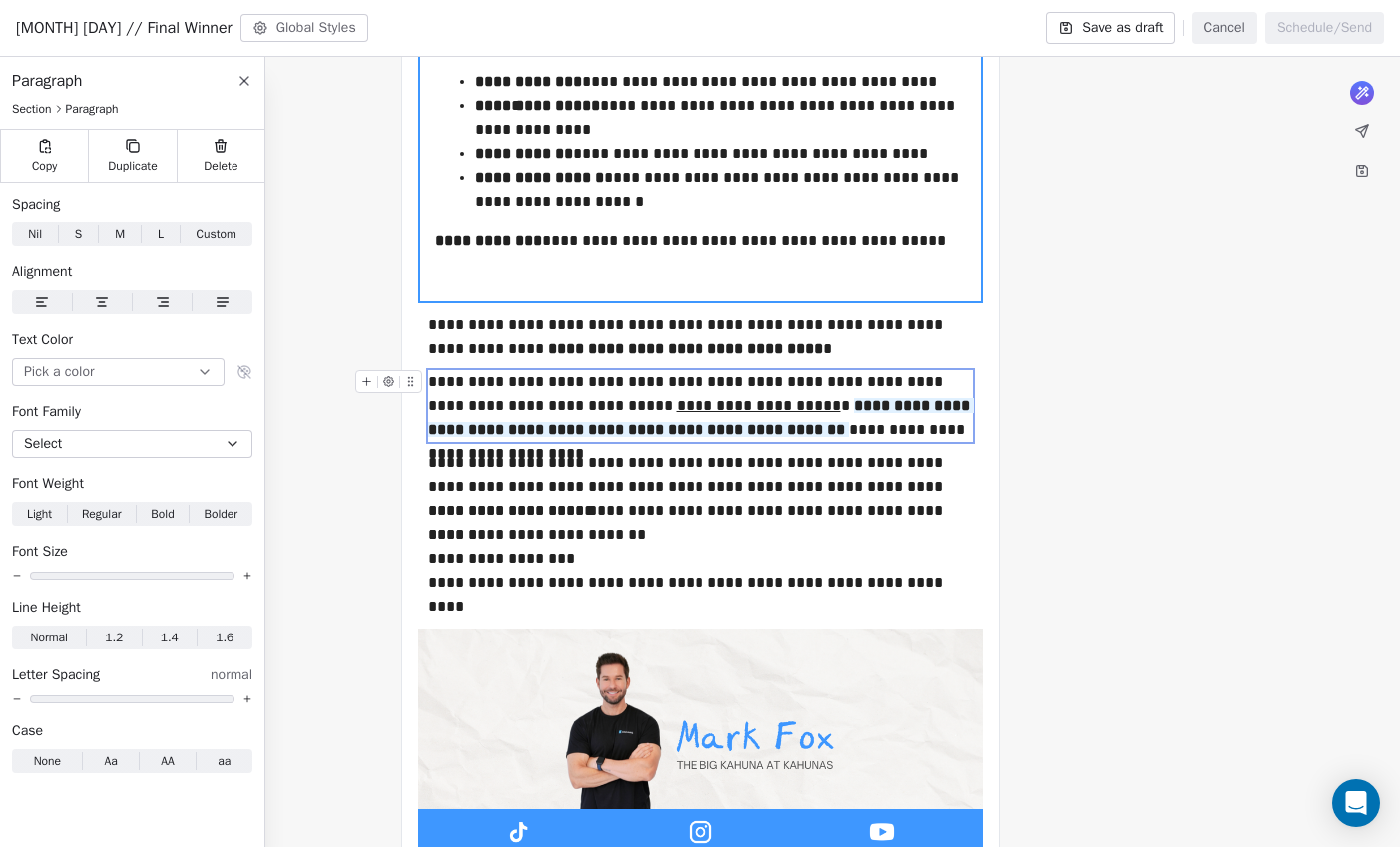 click on "**********" at bounding box center (700, 417) 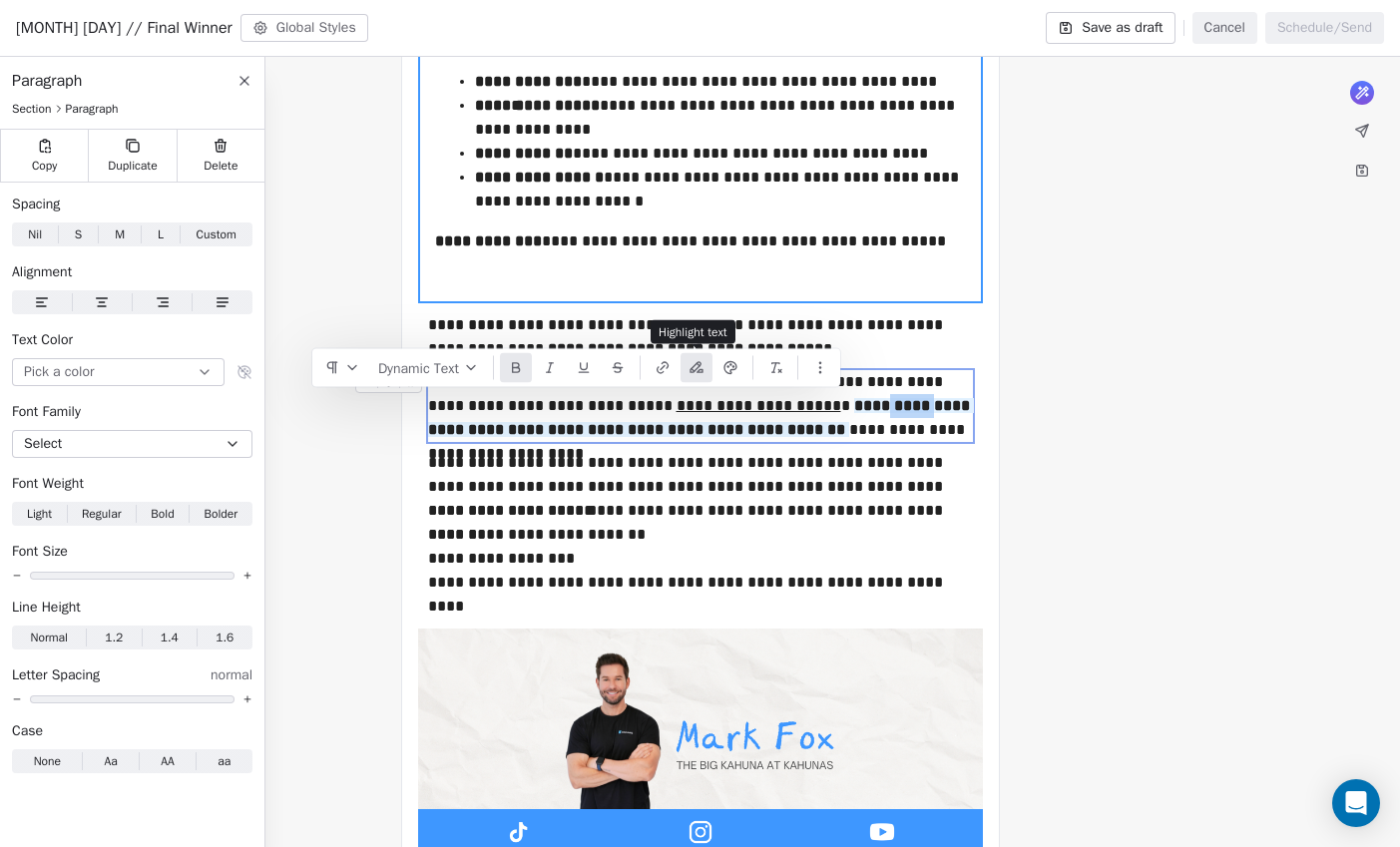 click 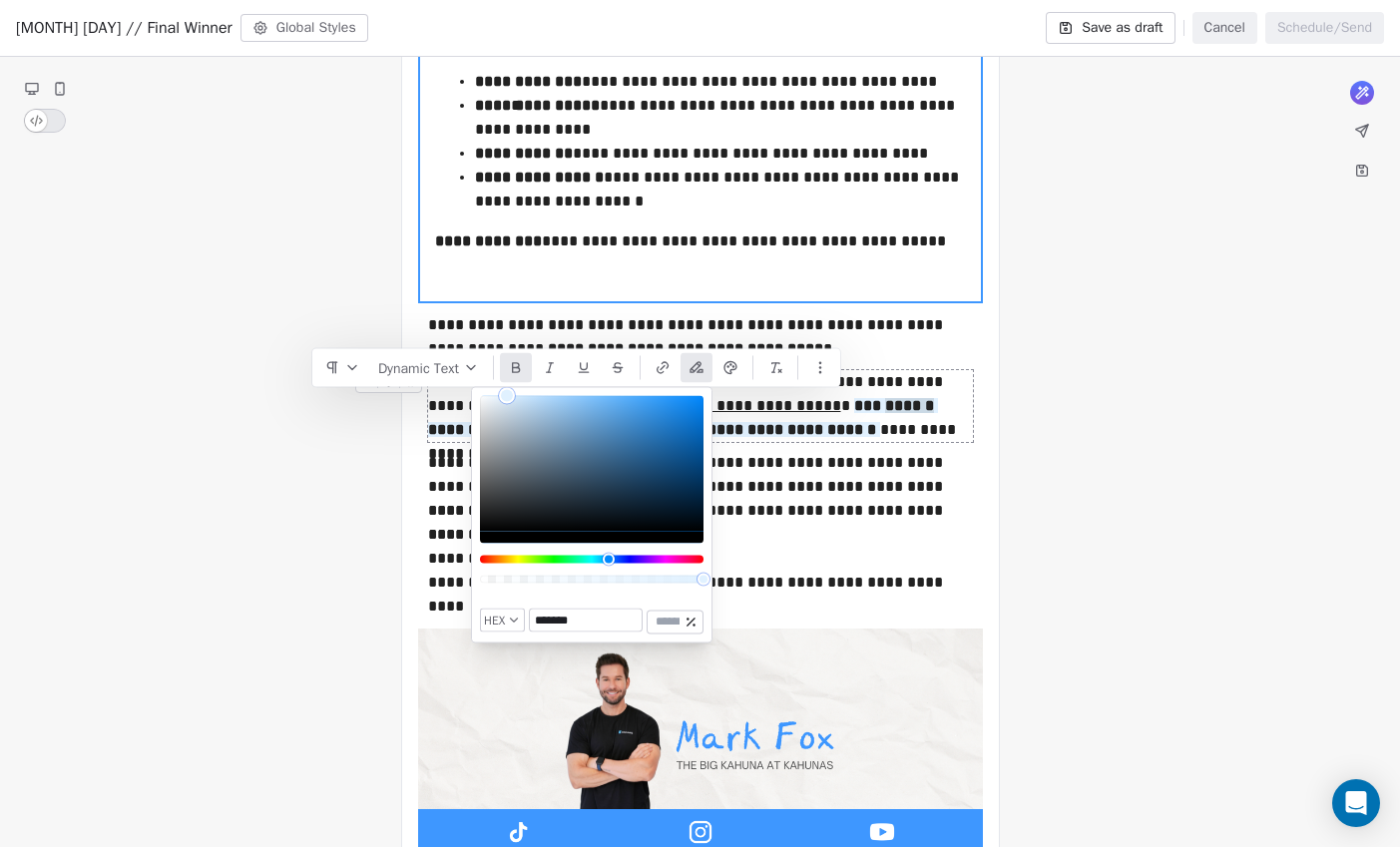 click on "*******" at bounding box center [586, 621] 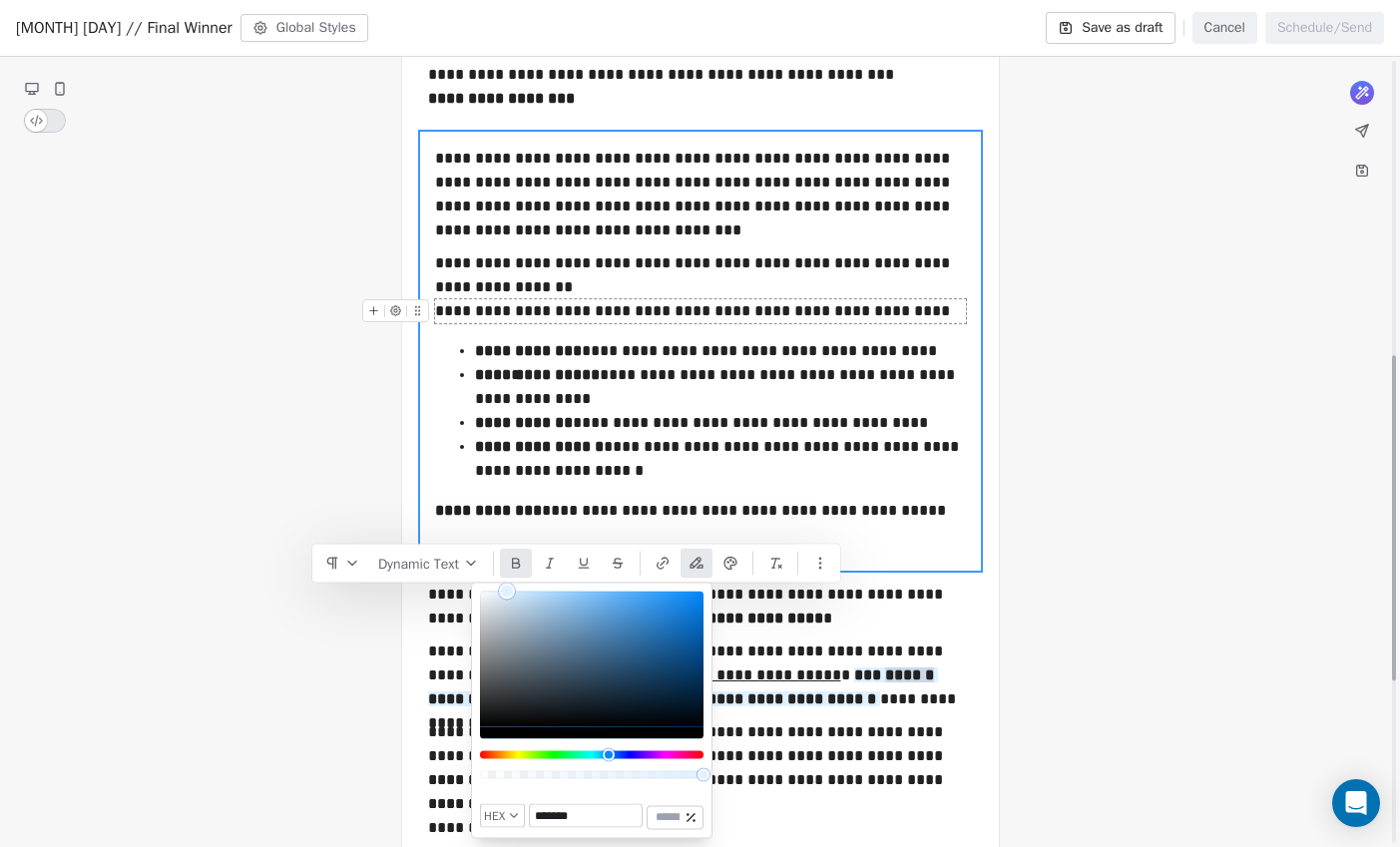 scroll, scrollTop: 614, scrollLeft: 0, axis: vertical 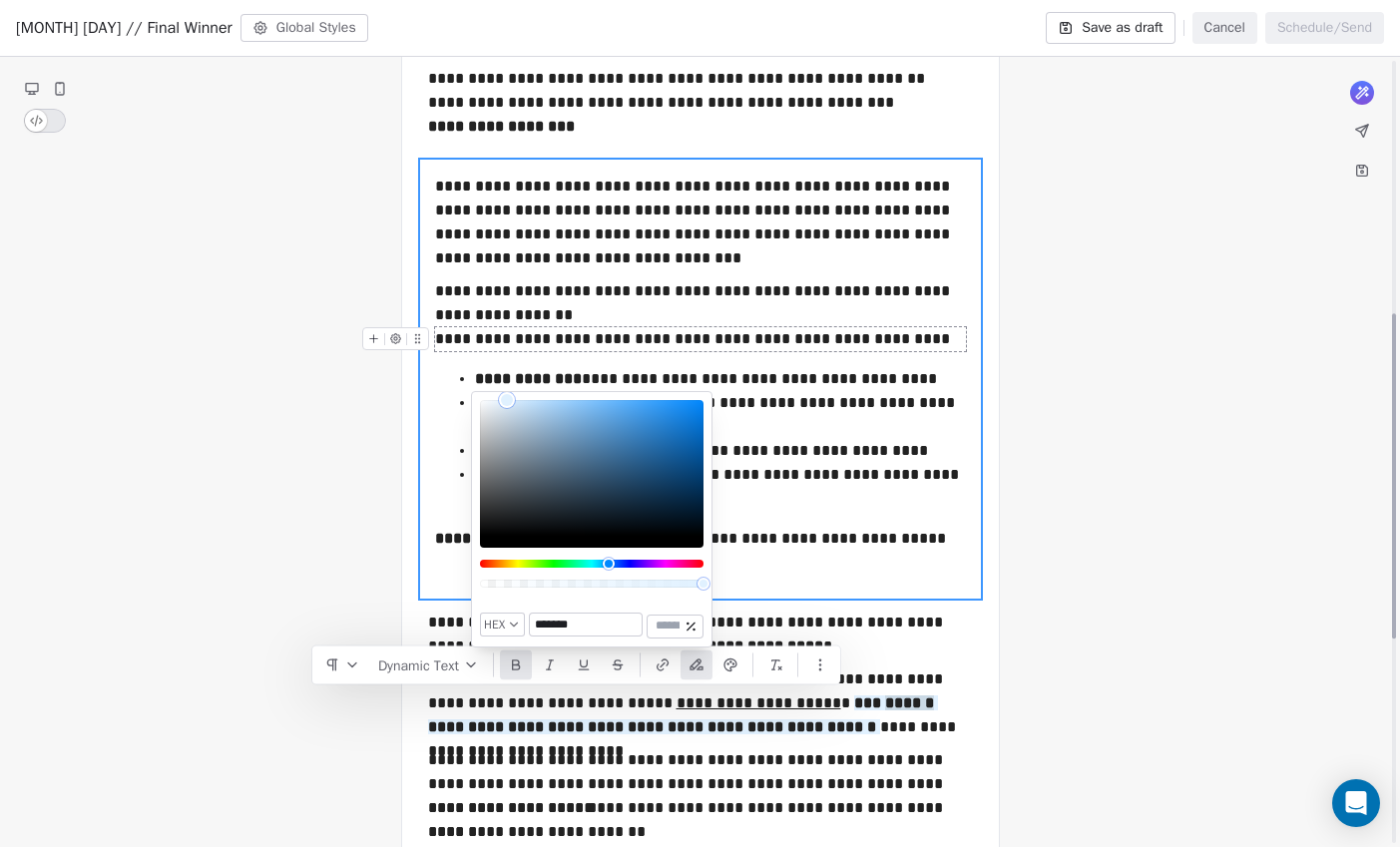 click on "**********" at bounding box center [700, 339] 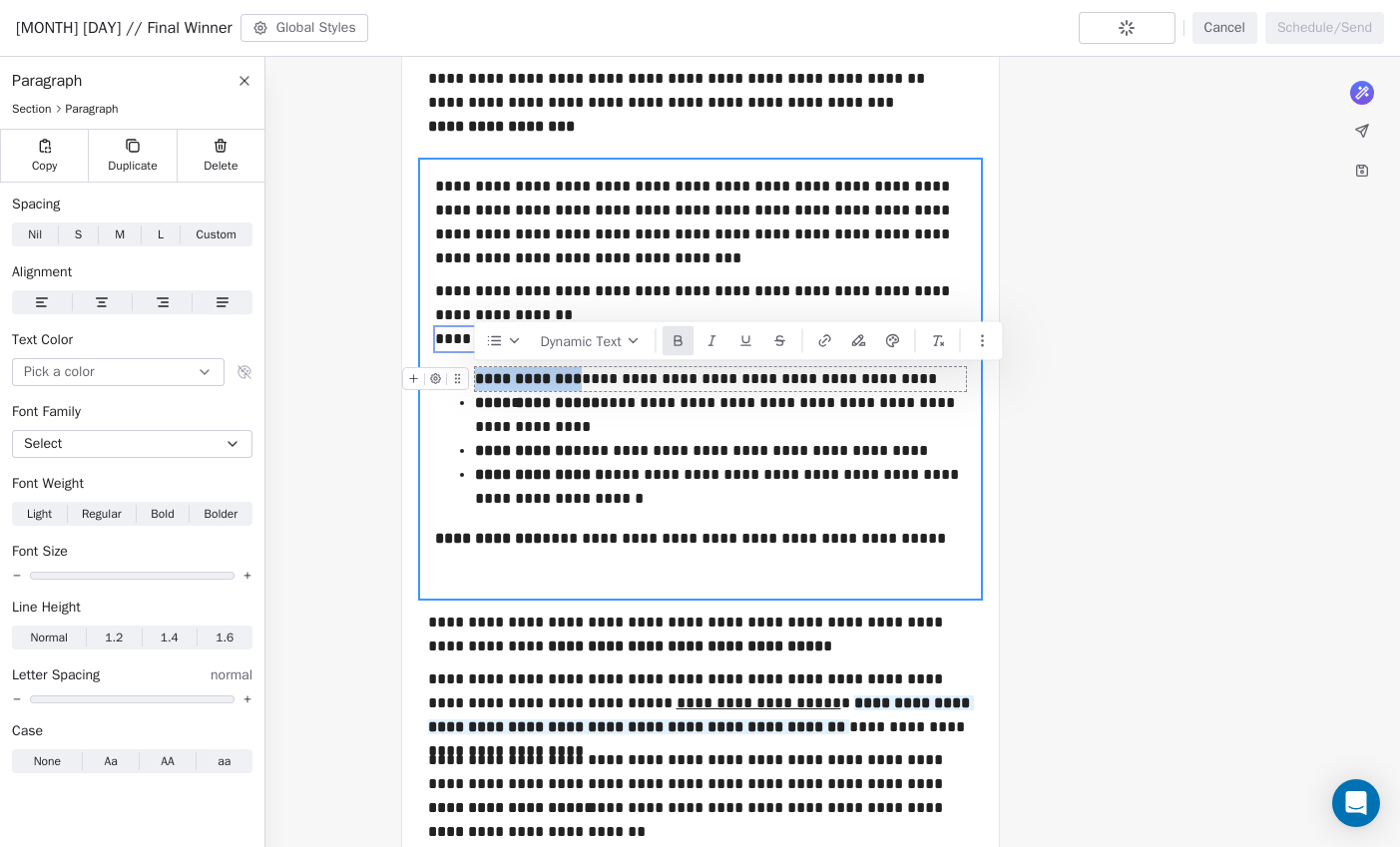drag, startPoint x: 583, startPoint y: 379, endPoint x: 475, endPoint y: 375, distance: 108.07405 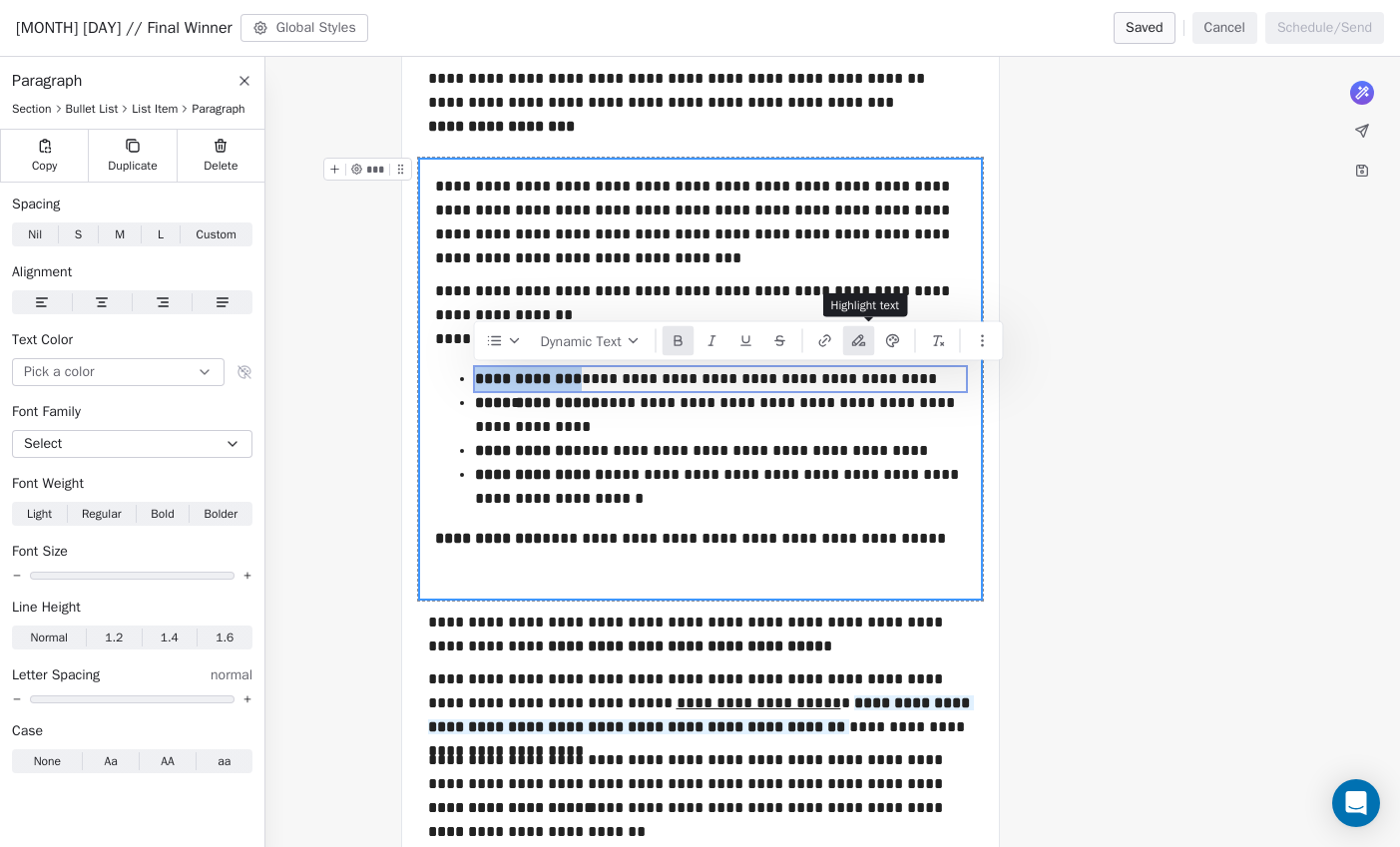 click 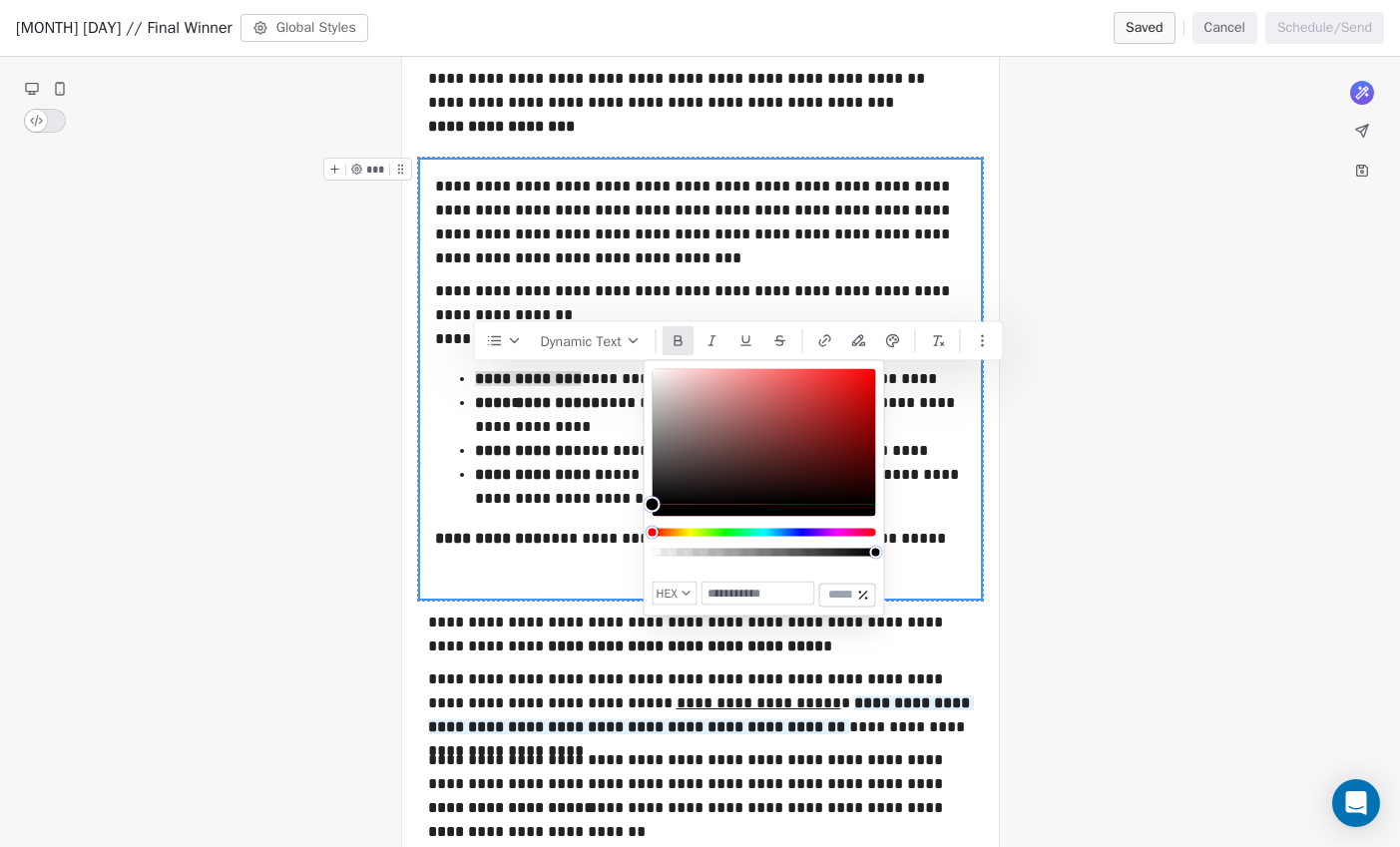 click at bounding box center [758, 594] 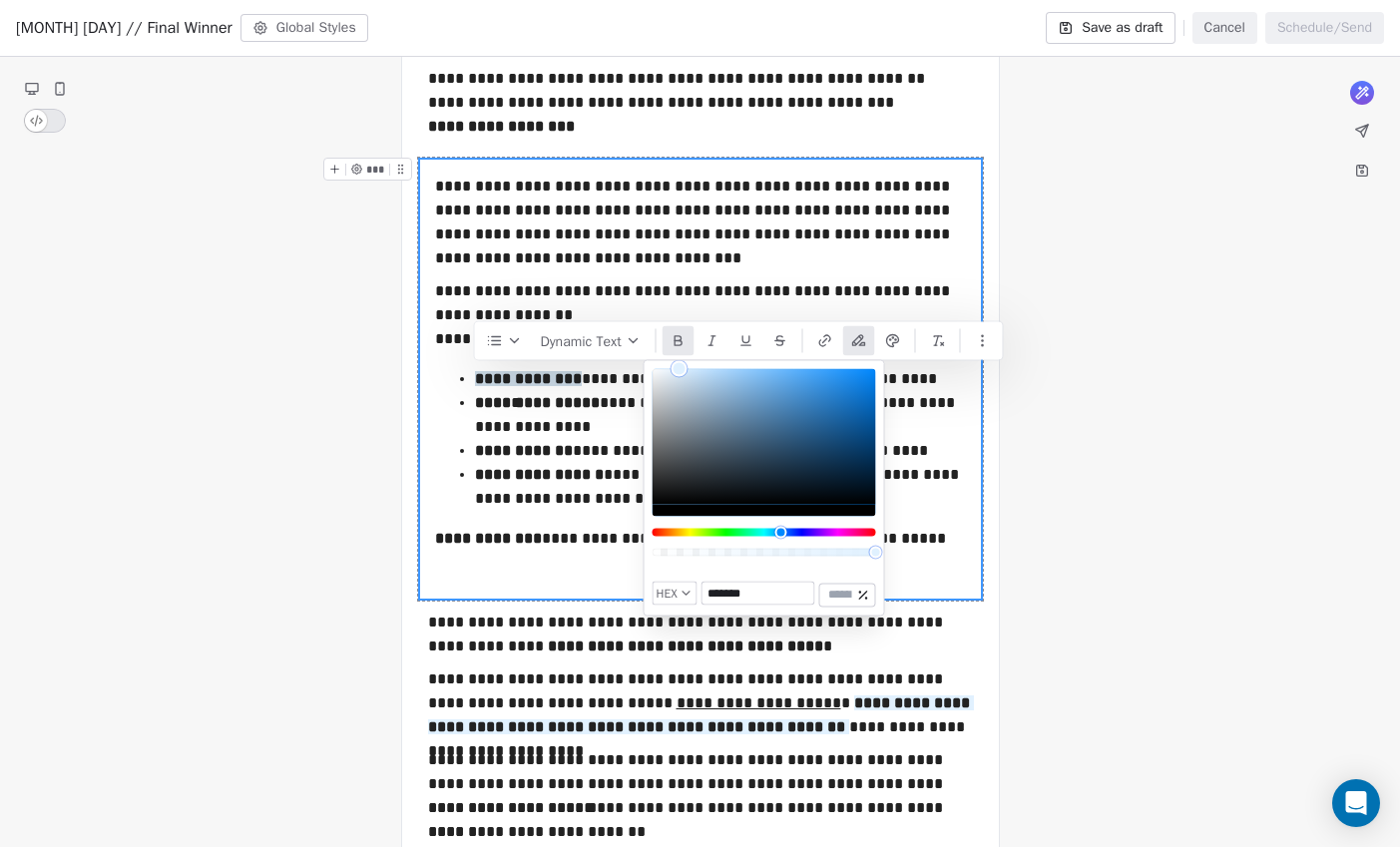 type on "*******" 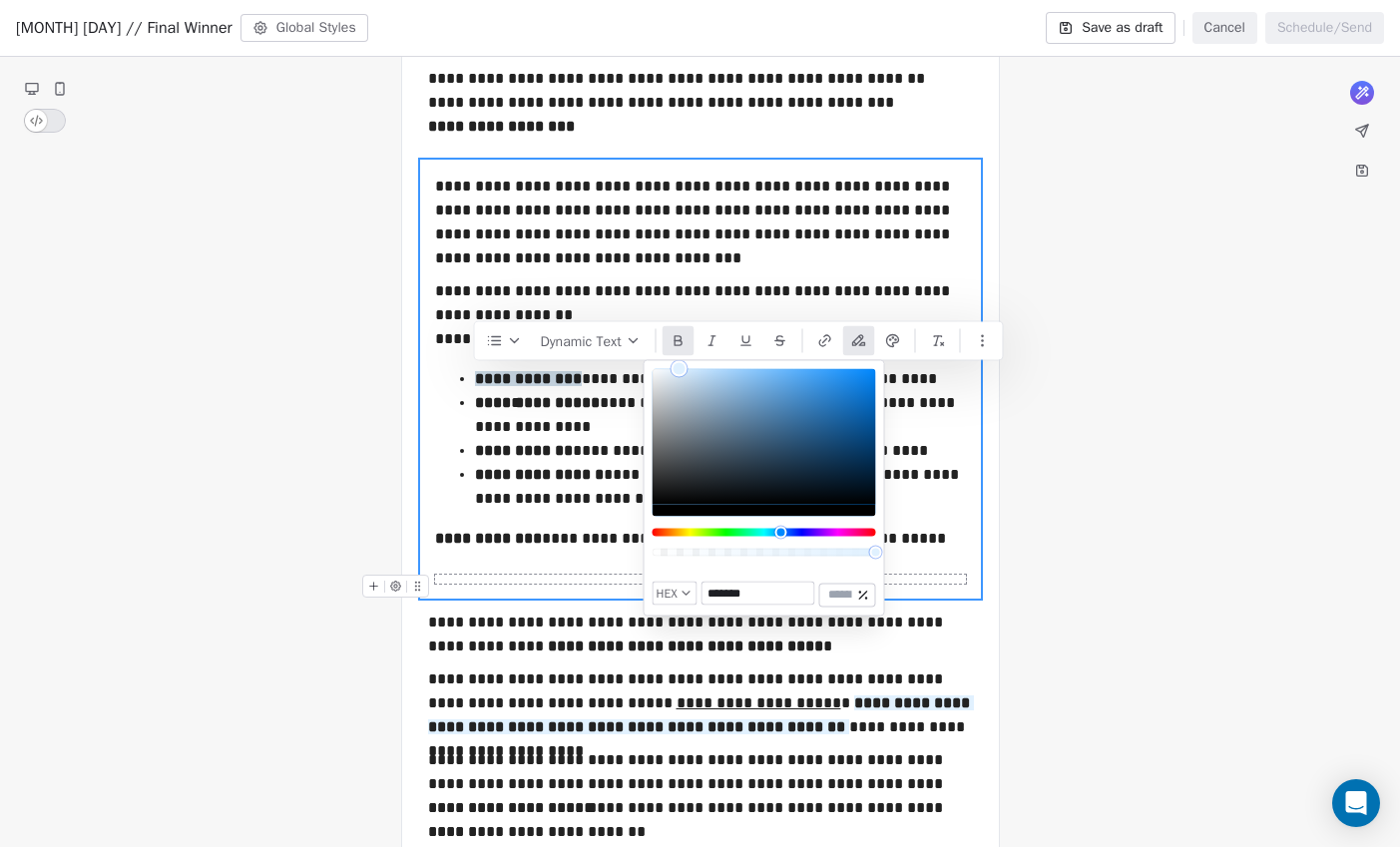 click at bounding box center (700, 579) 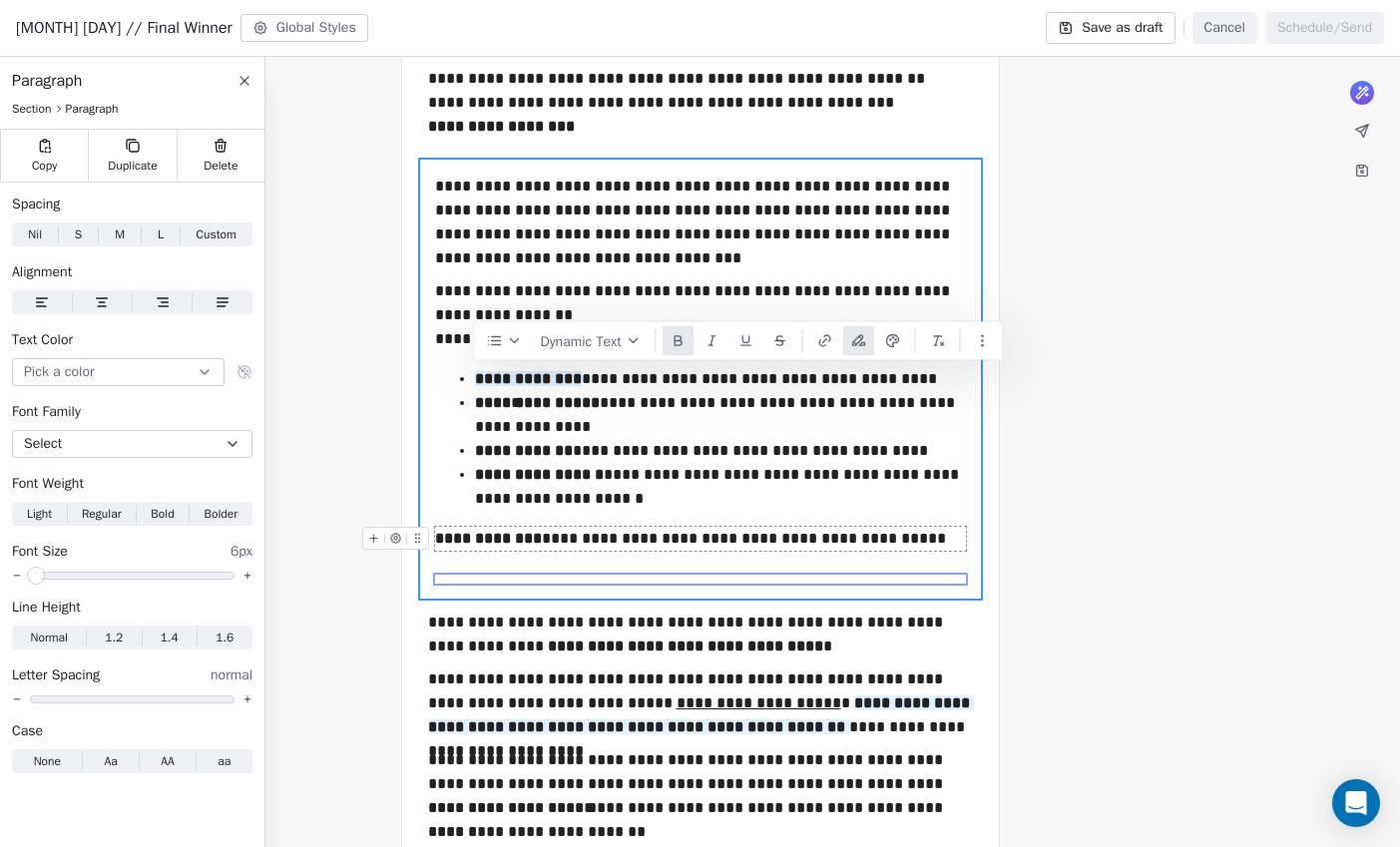 click on "**********" at bounding box center [700, 539] 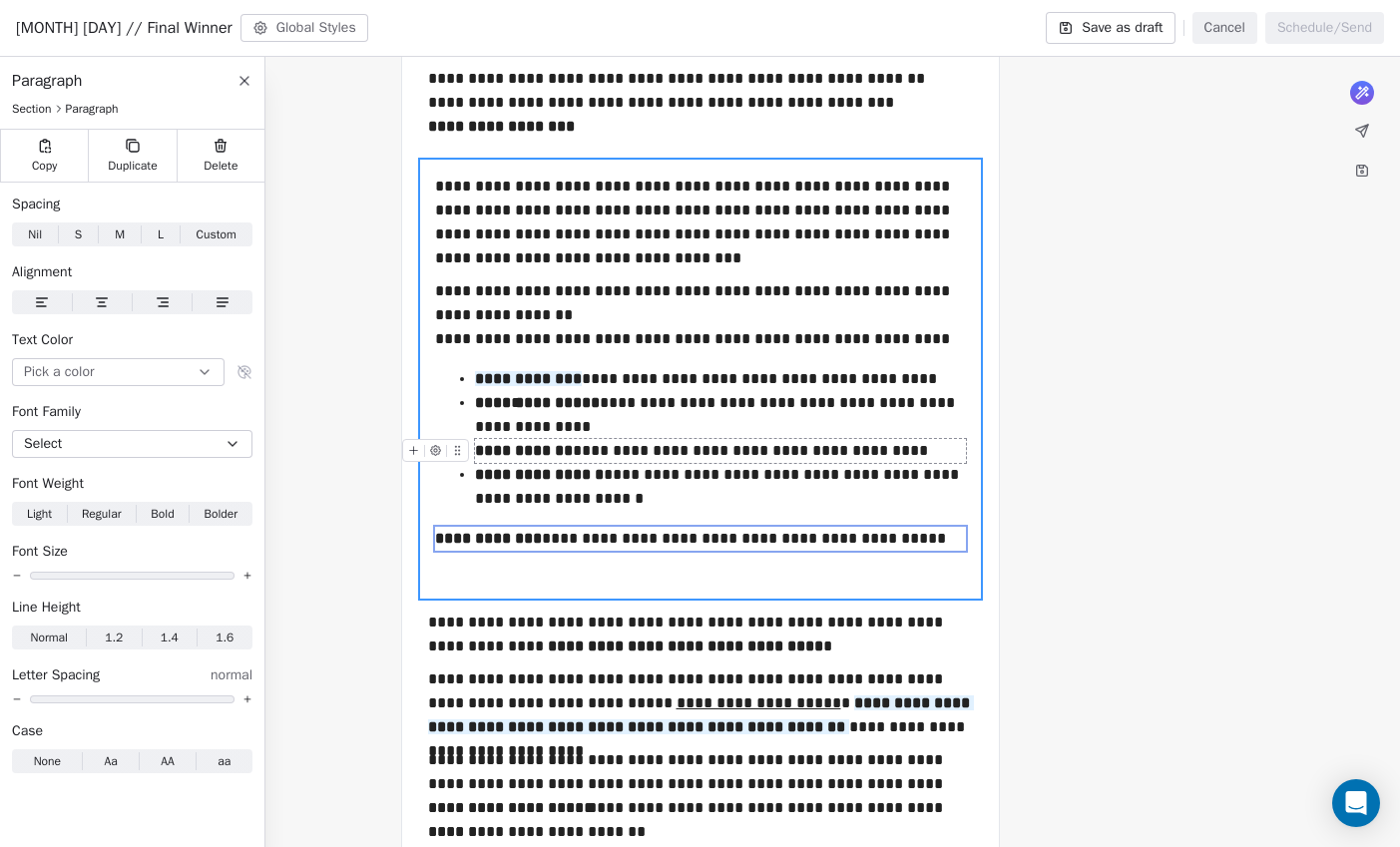 click on "**********" at bounding box center [720, 451] 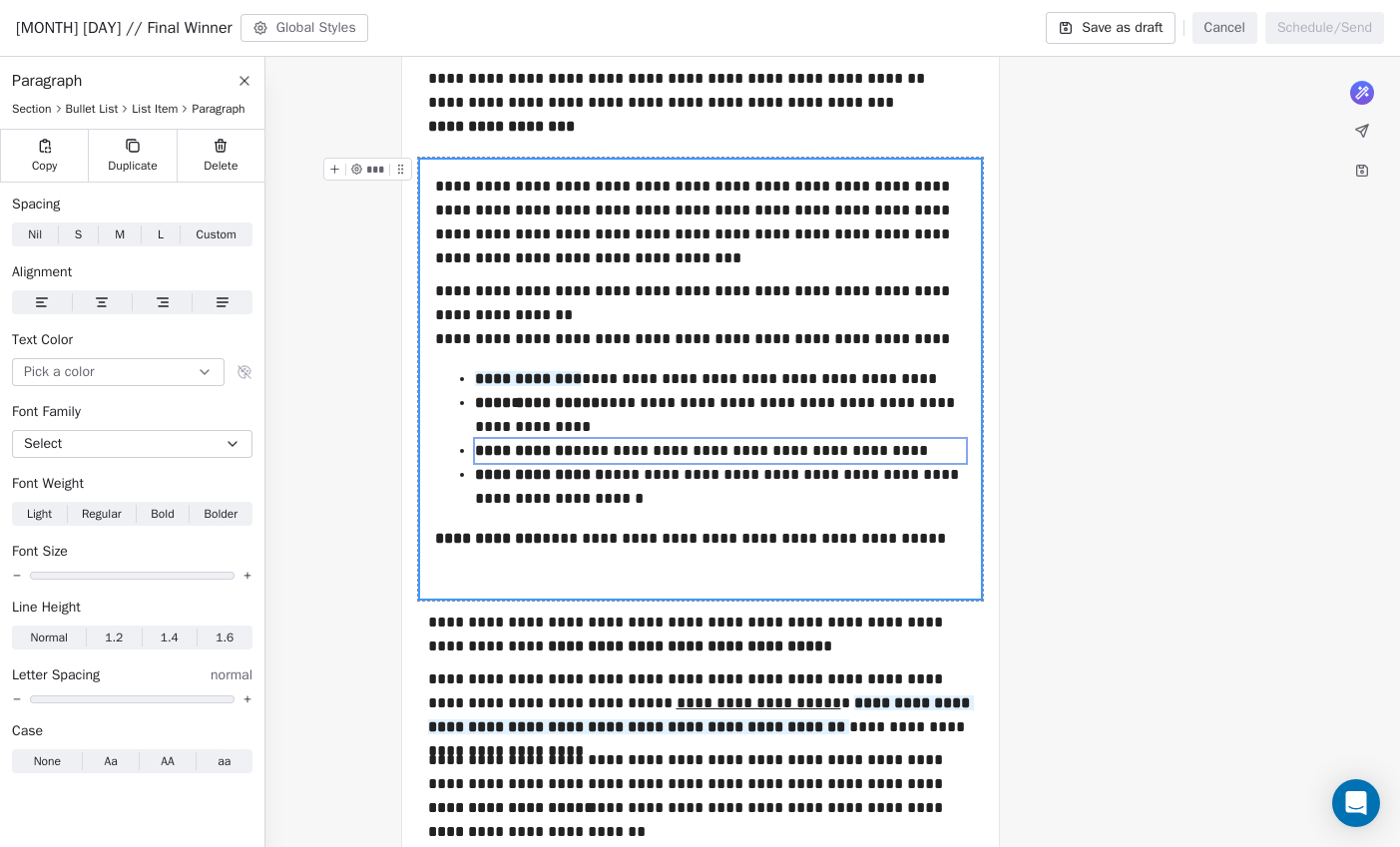 click on "**********" at bounding box center [700, 379] 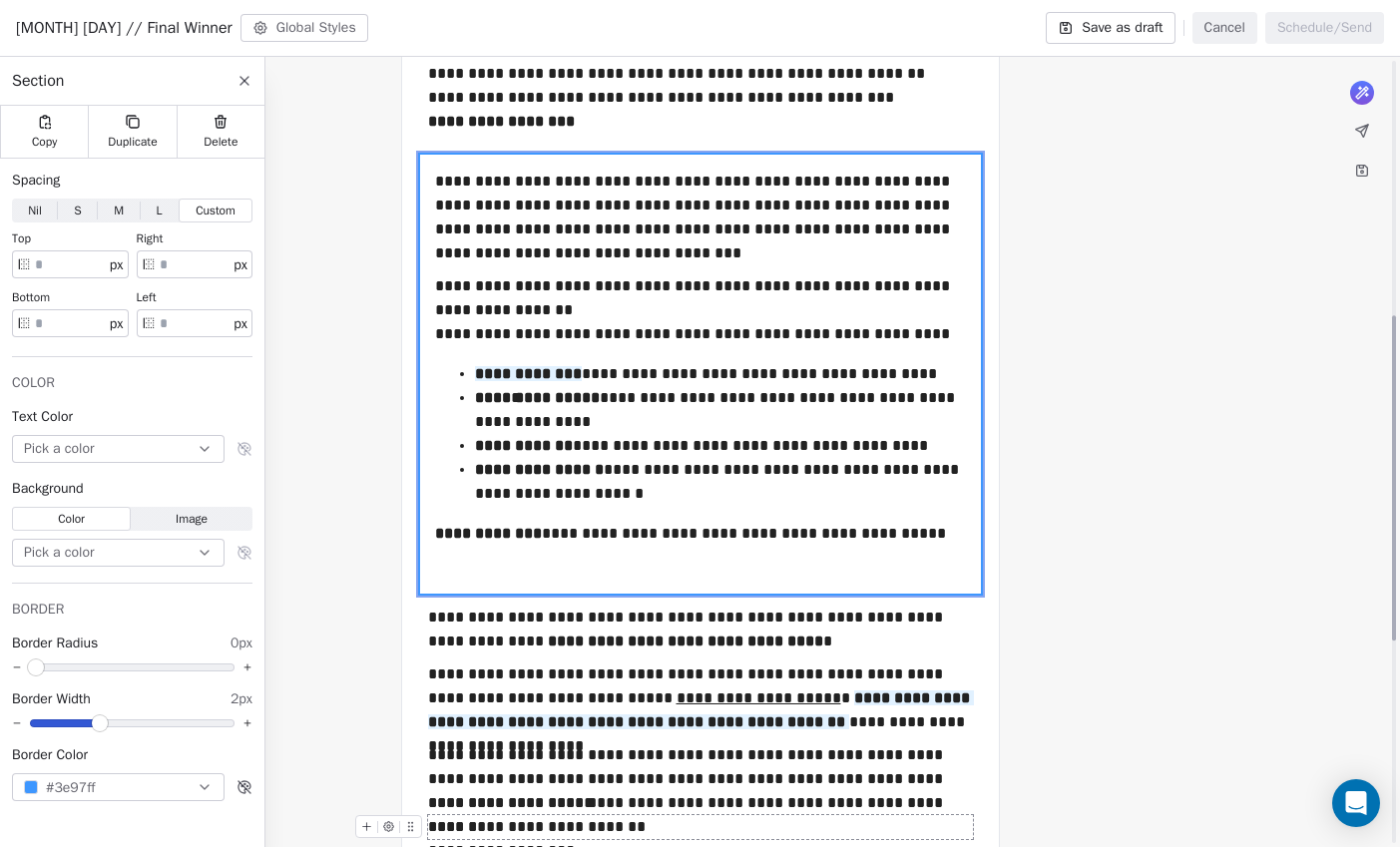 scroll, scrollTop: 620, scrollLeft: 0, axis: vertical 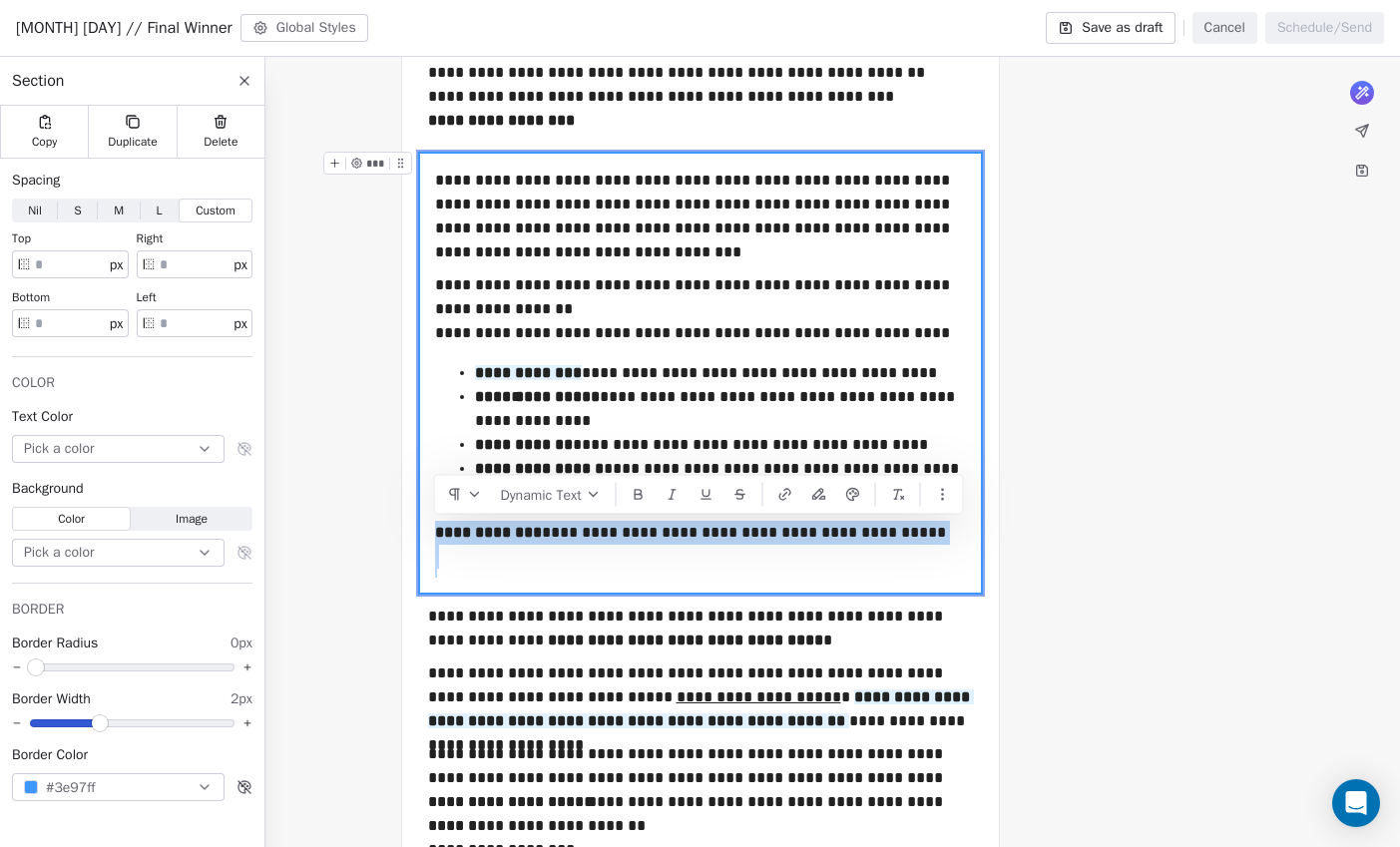 drag, startPoint x: 744, startPoint y: 517, endPoint x: 804, endPoint y: 582, distance: 88.45903 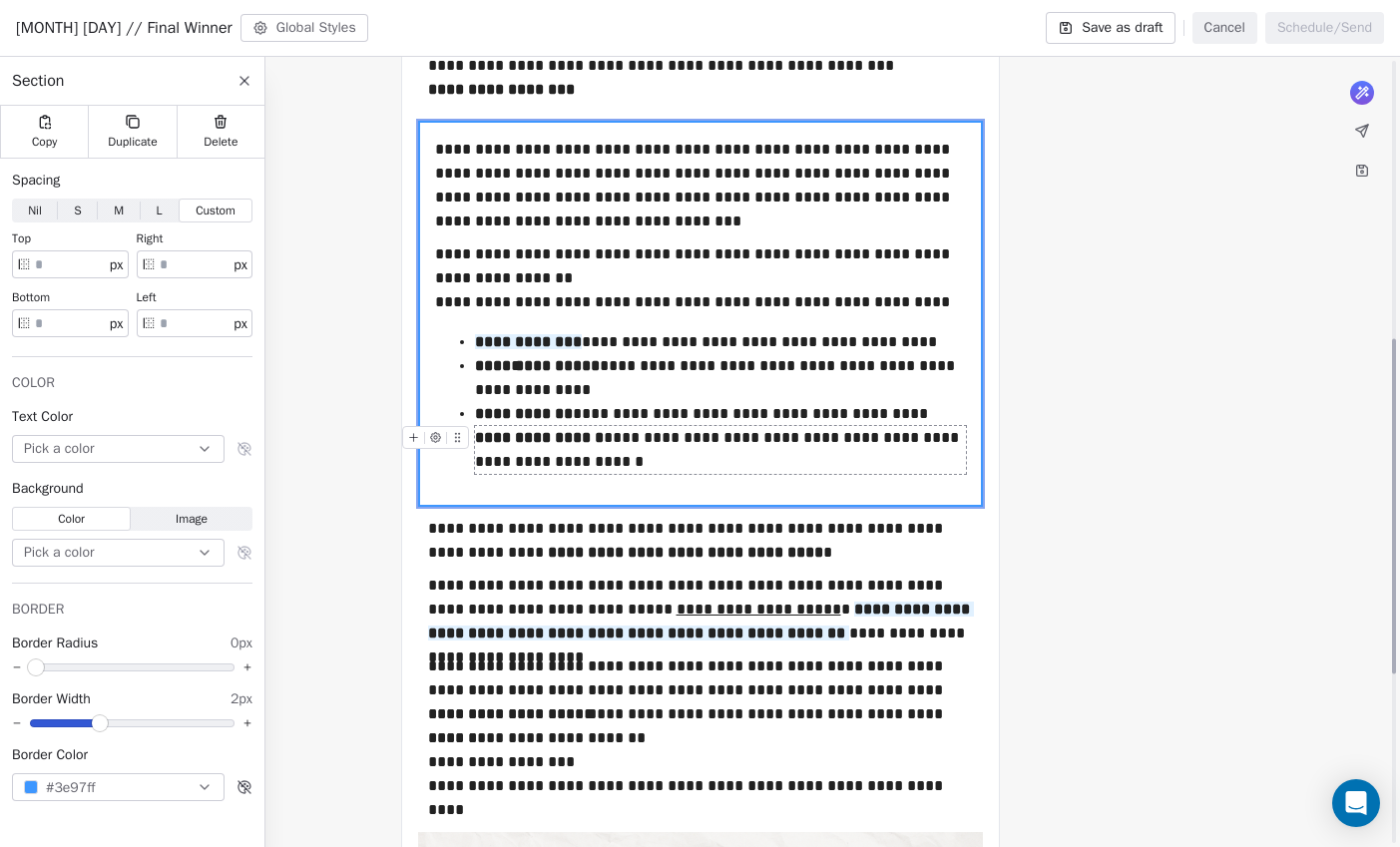 scroll, scrollTop: 654, scrollLeft: 0, axis: vertical 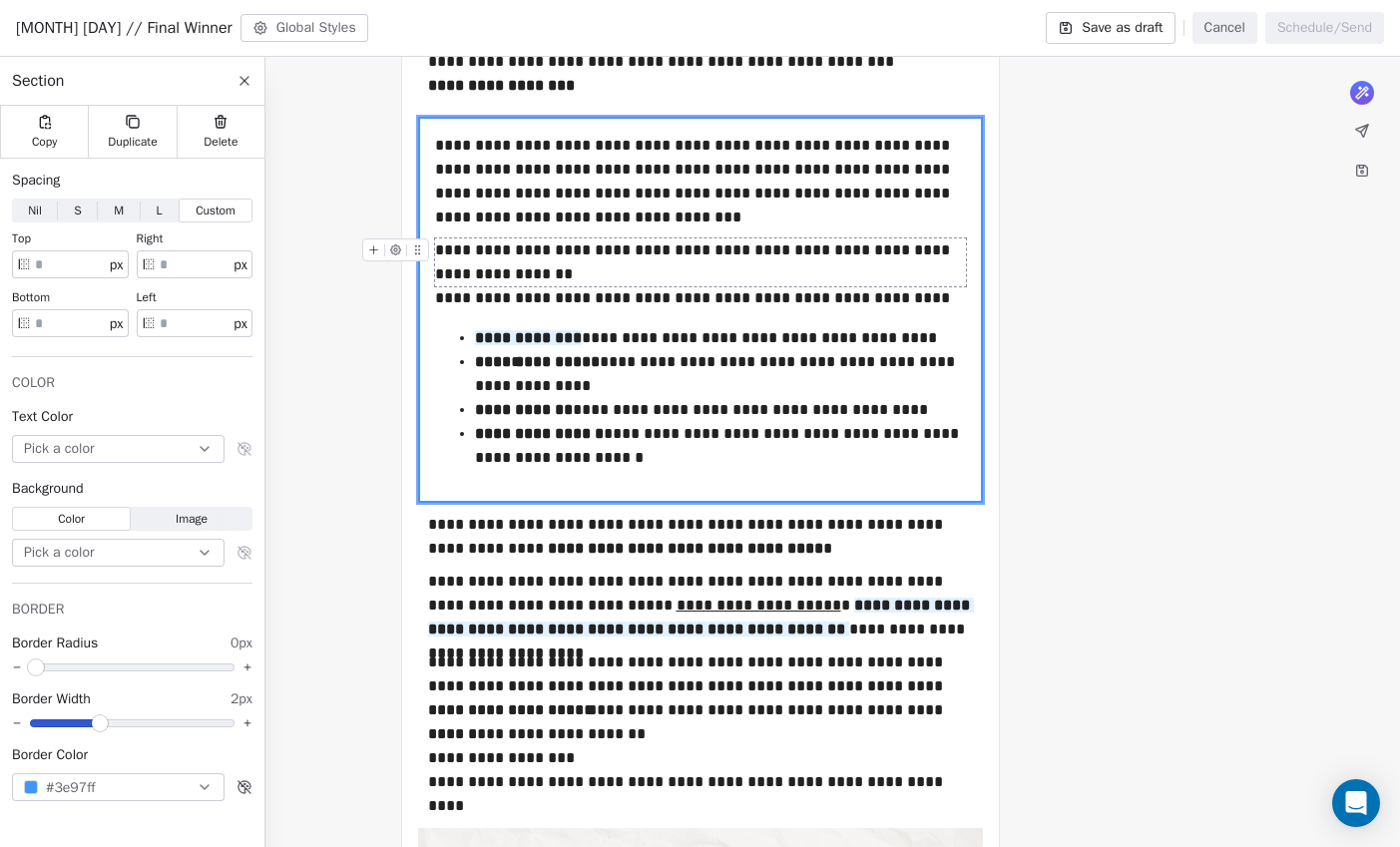 click on "**********" at bounding box center (700, 262) 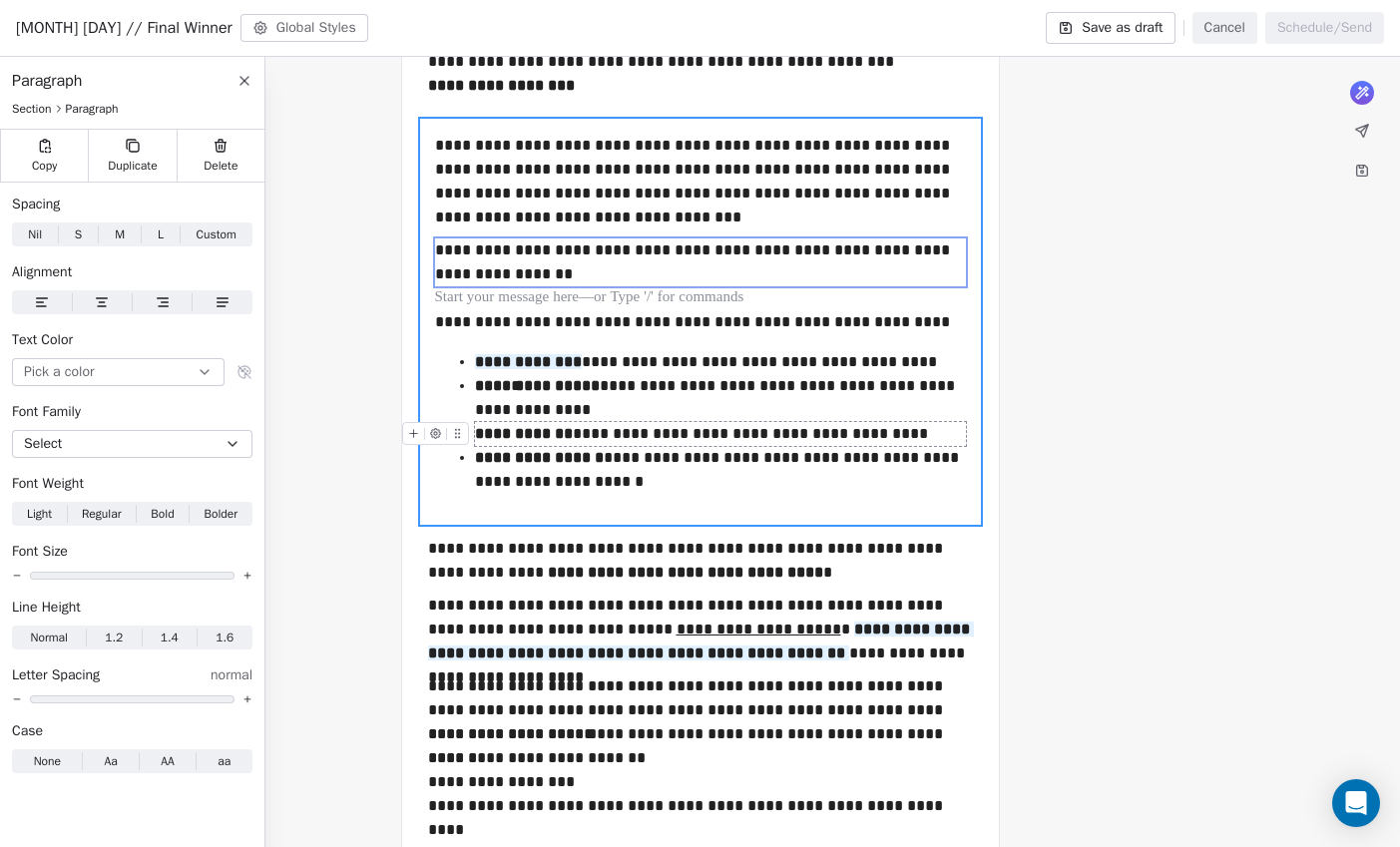 click on "**********" at bounding box center [720, 434] 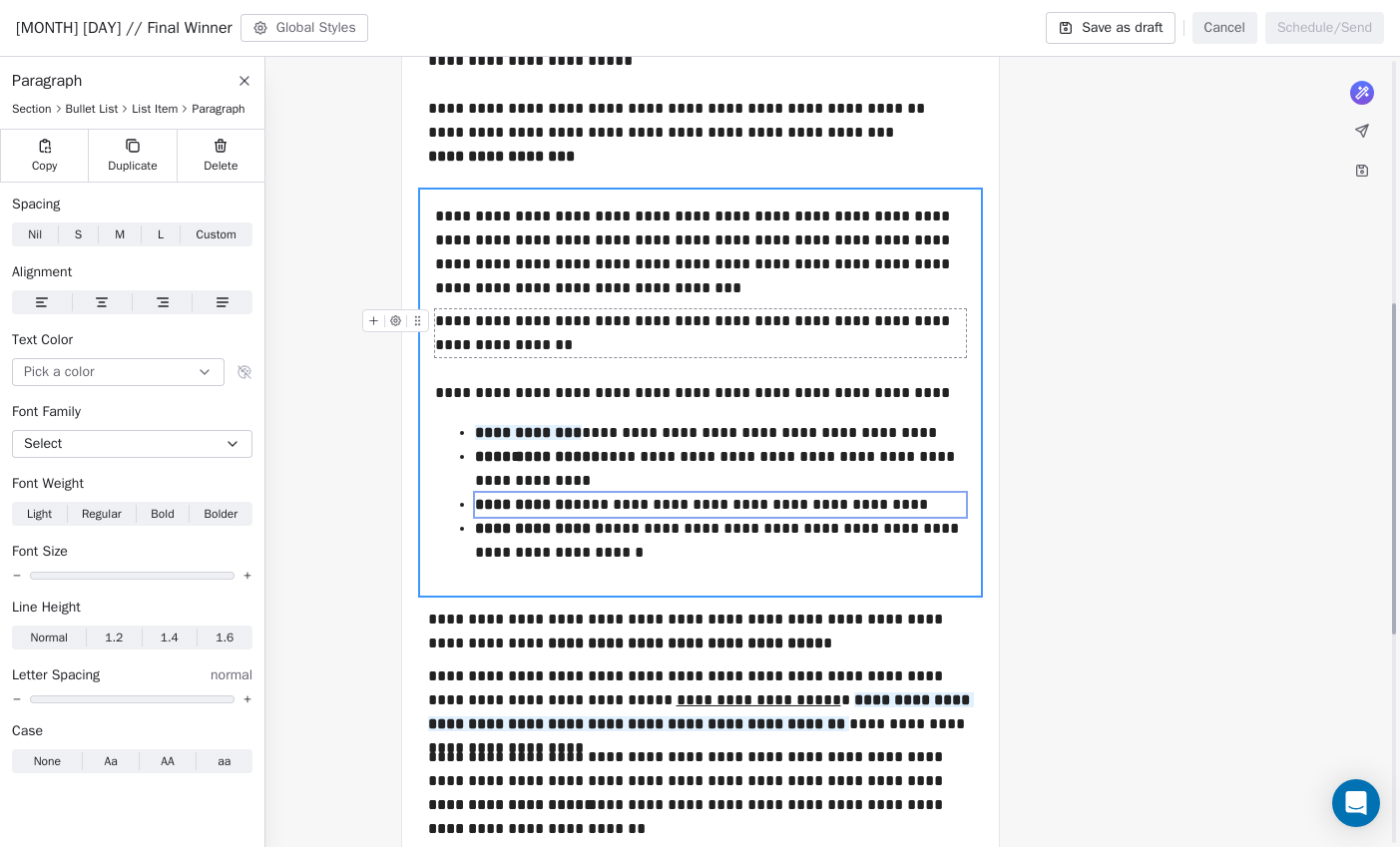 scroll, scrollTop: 579, scrollLeft: 0, axis: vertical 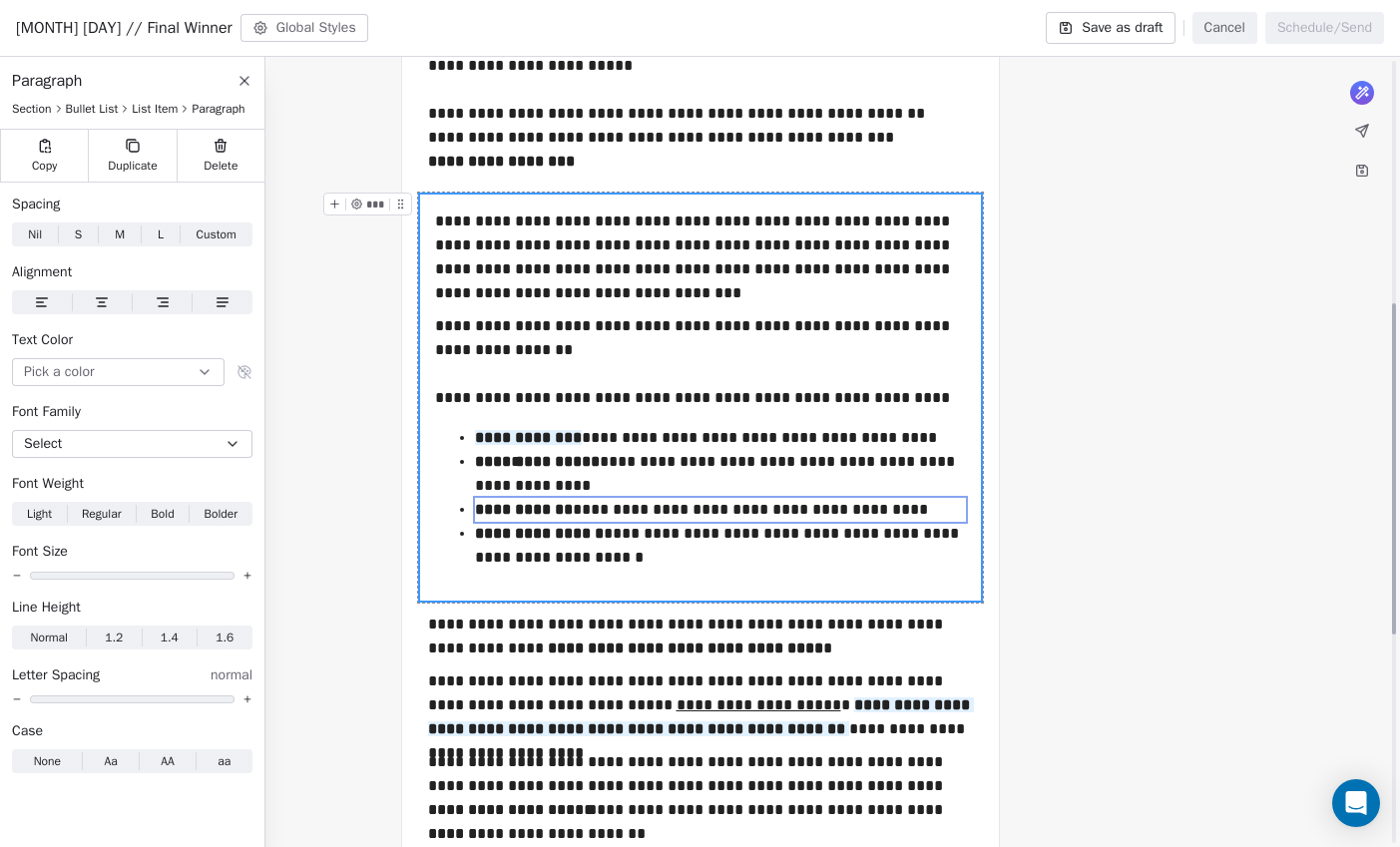 click on "**********" at bounding box center (700, 473) 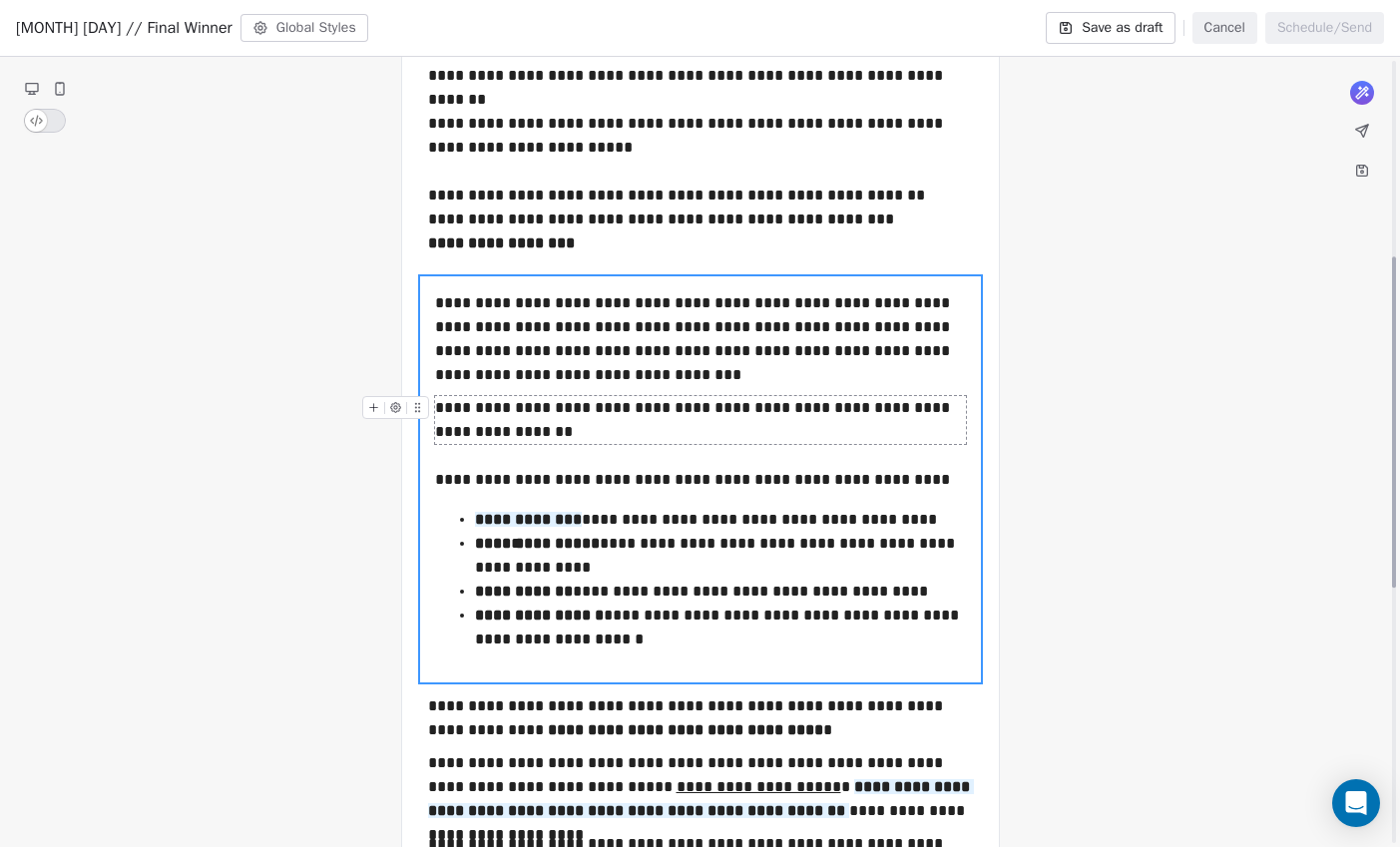 scroll, scrollTop: 432, scrollLeft: 0, axis: vertical 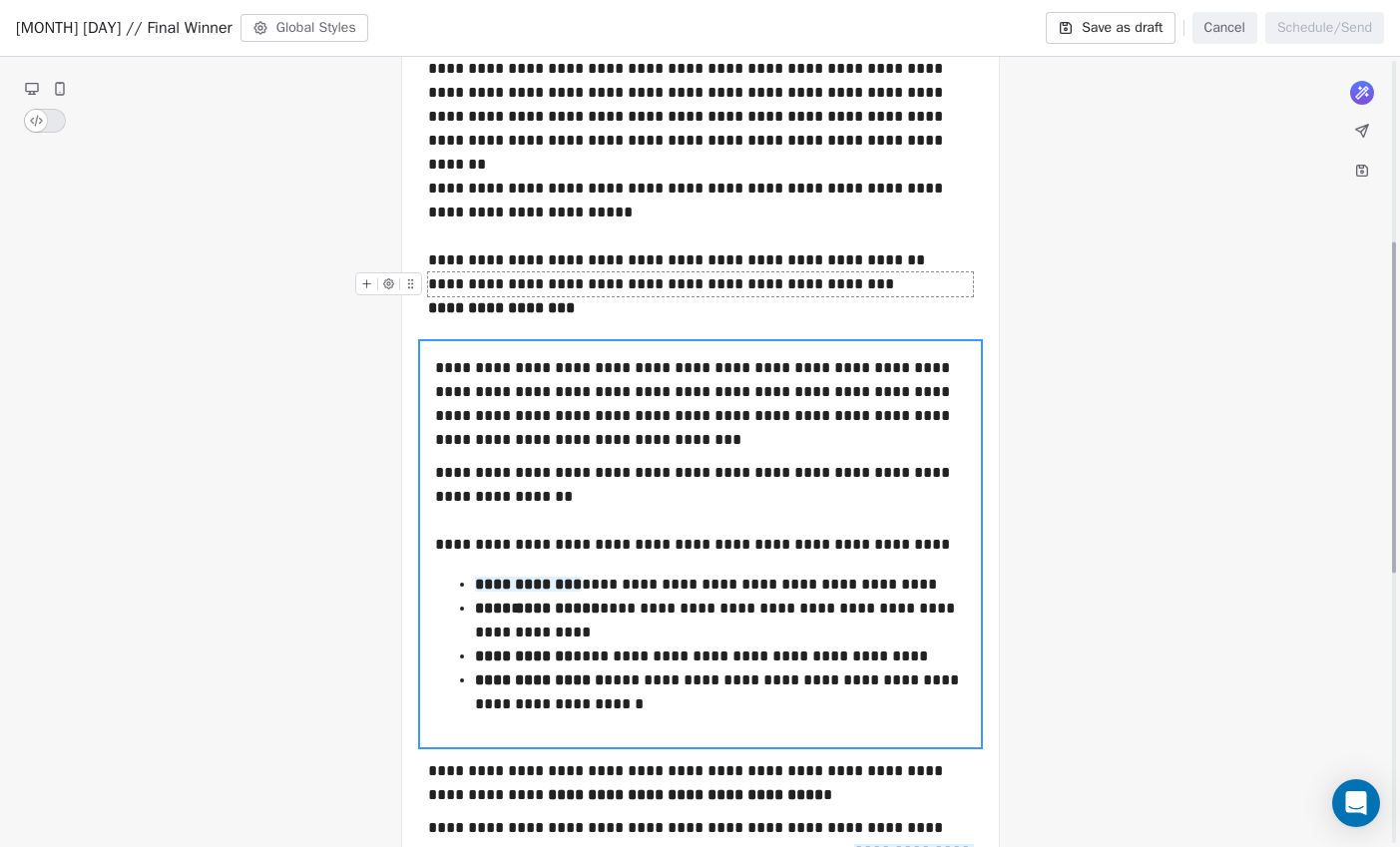 click on "**********" at bounding box center [700, 284] 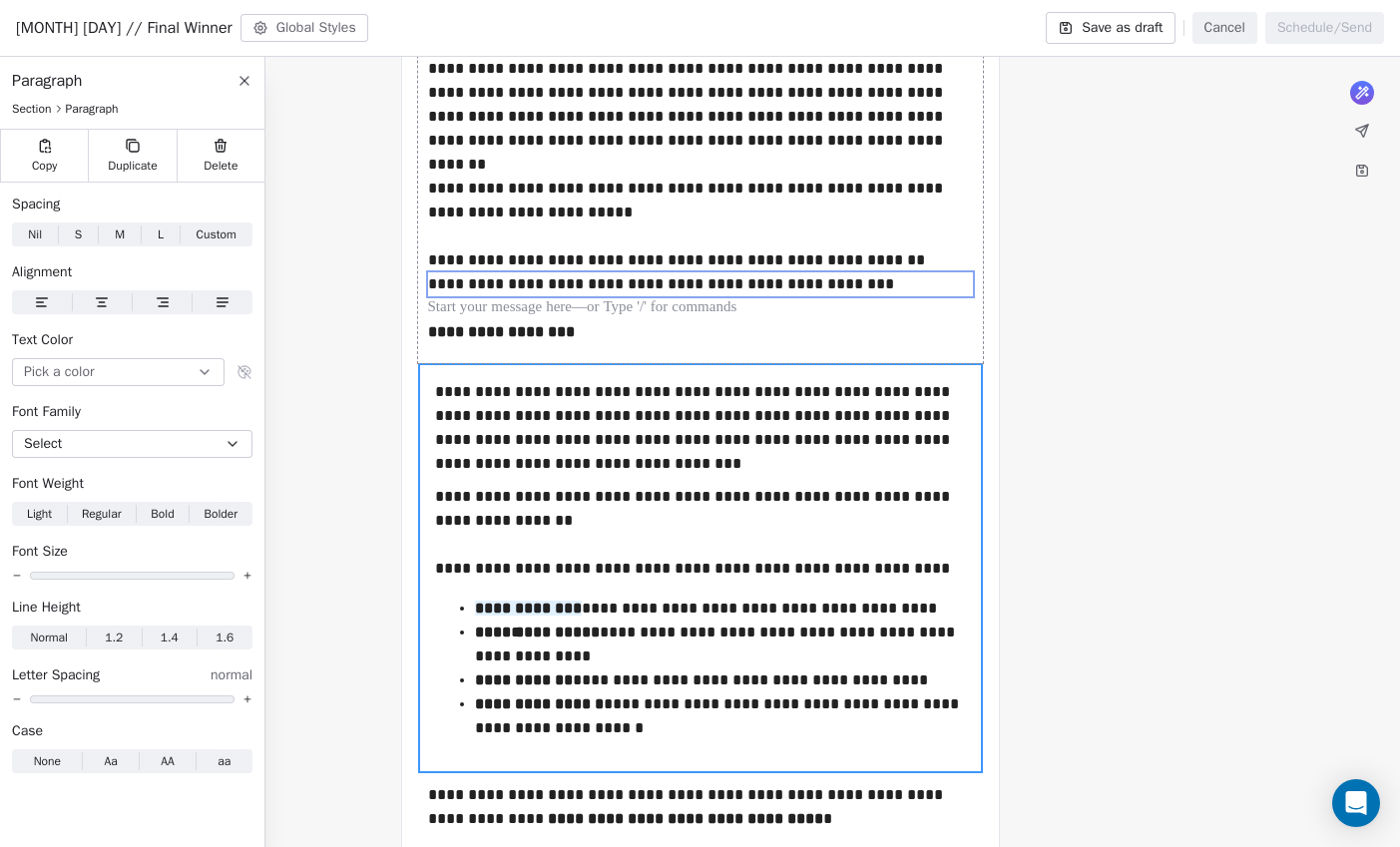 click on "**********" at bounding box center [700, 632] 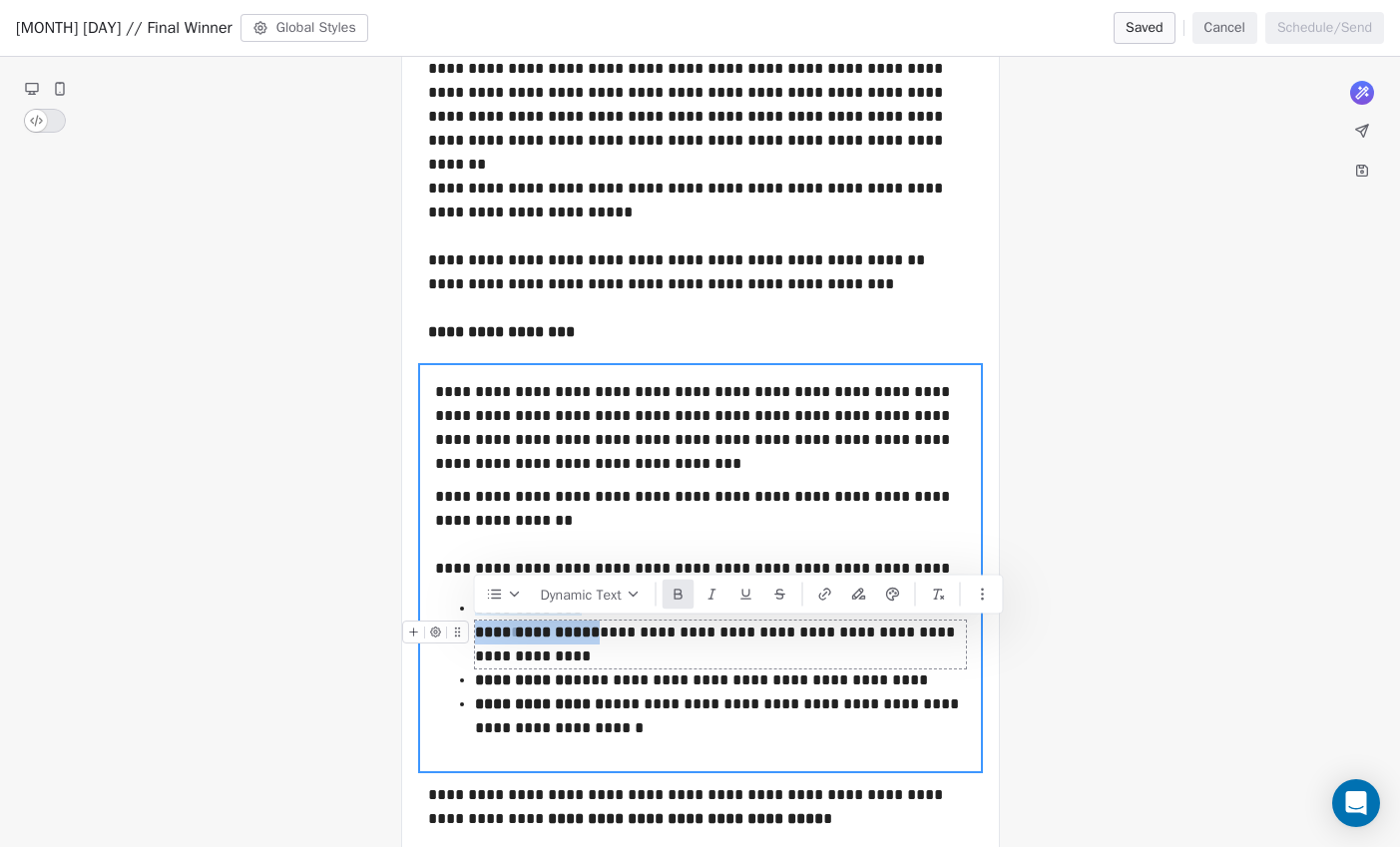 drag, startPoint x: 604, startPoint y: 630, endPoint x: 476, endPoint y: 635, distance: 128.09762 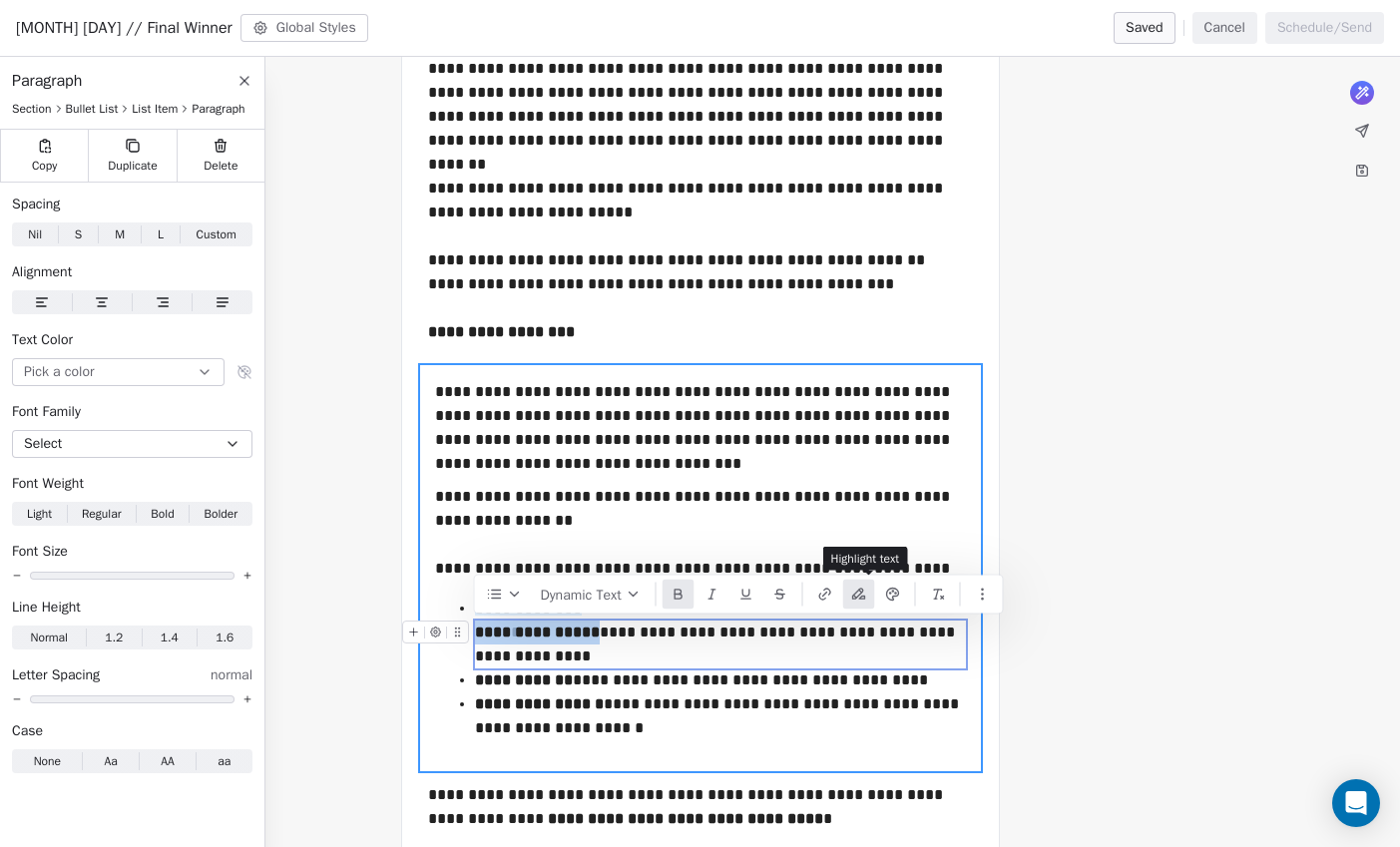 click 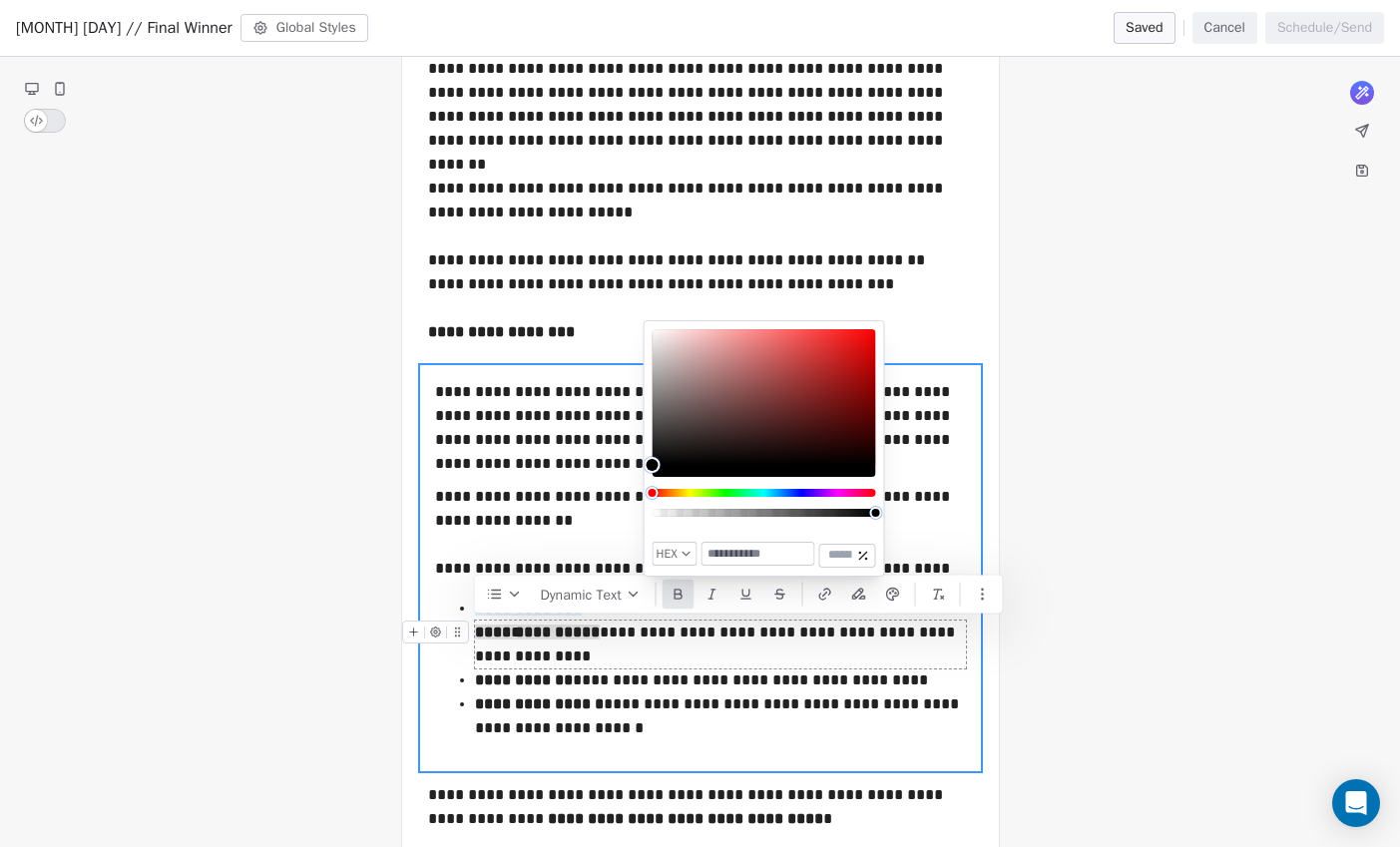 click at bounding box center [758, 554] 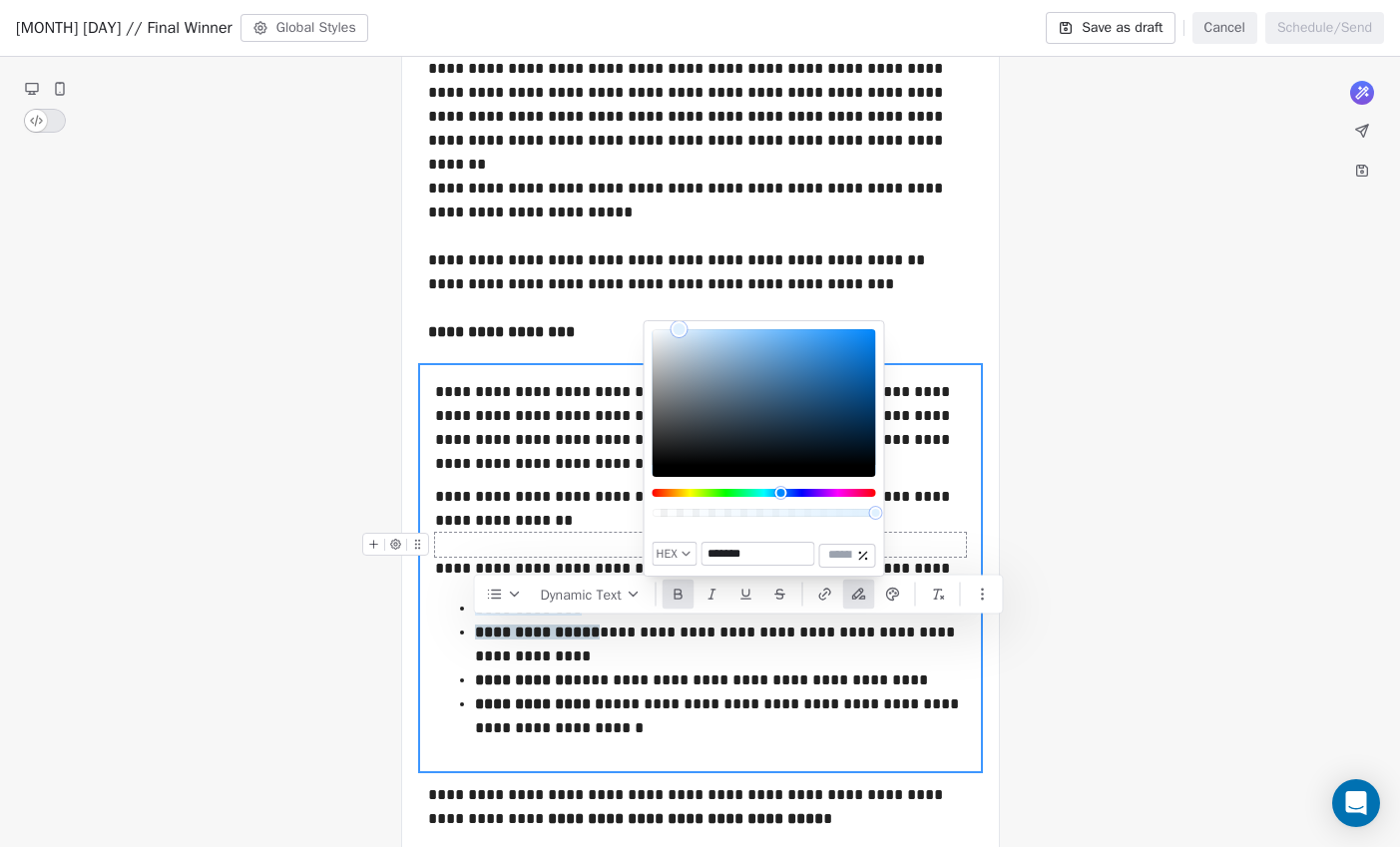 type on "*******" 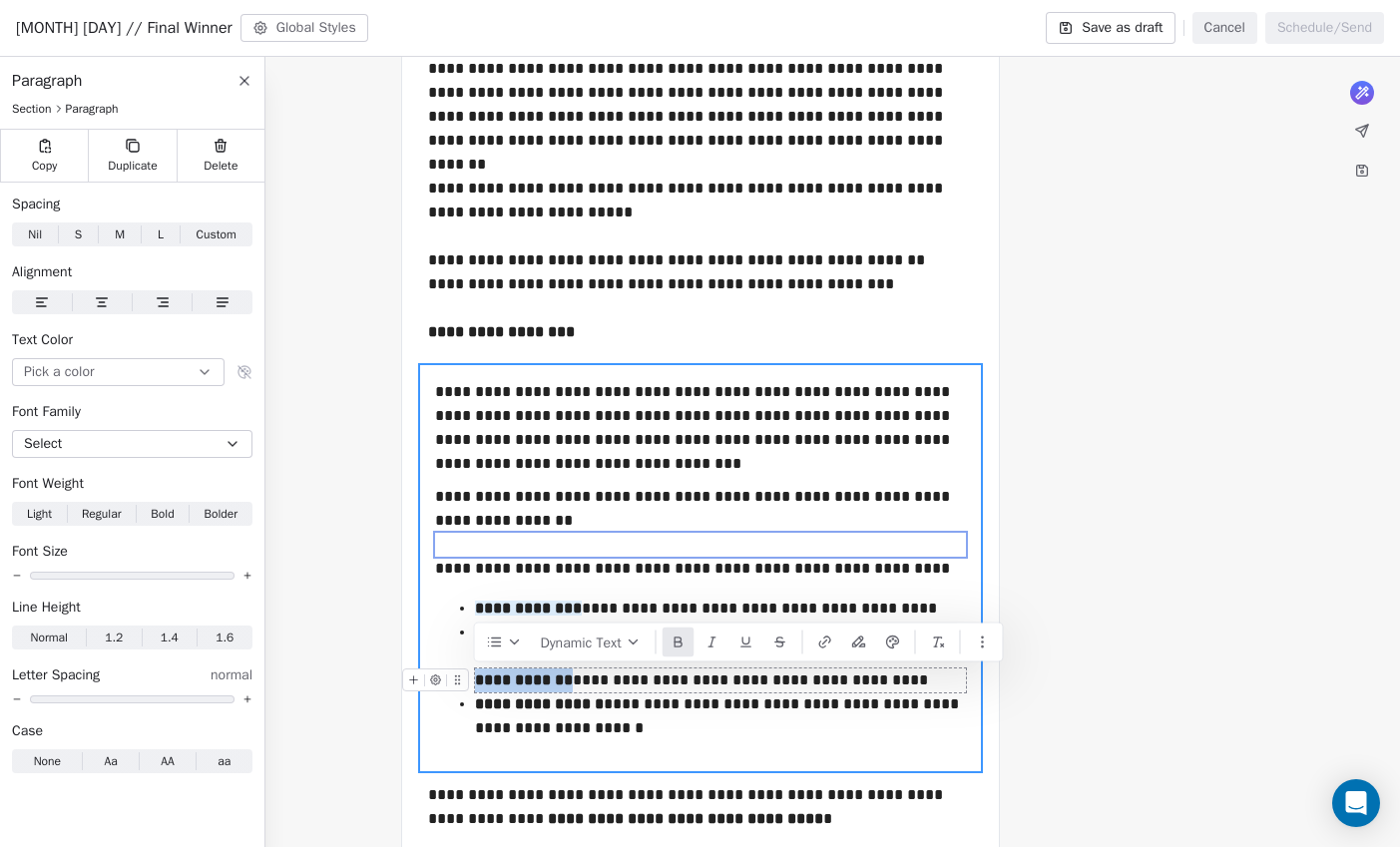 drag, startPoint x: 584, startPoint y: 681, endPoint x: 476, endPoint y: 681, distance: 108 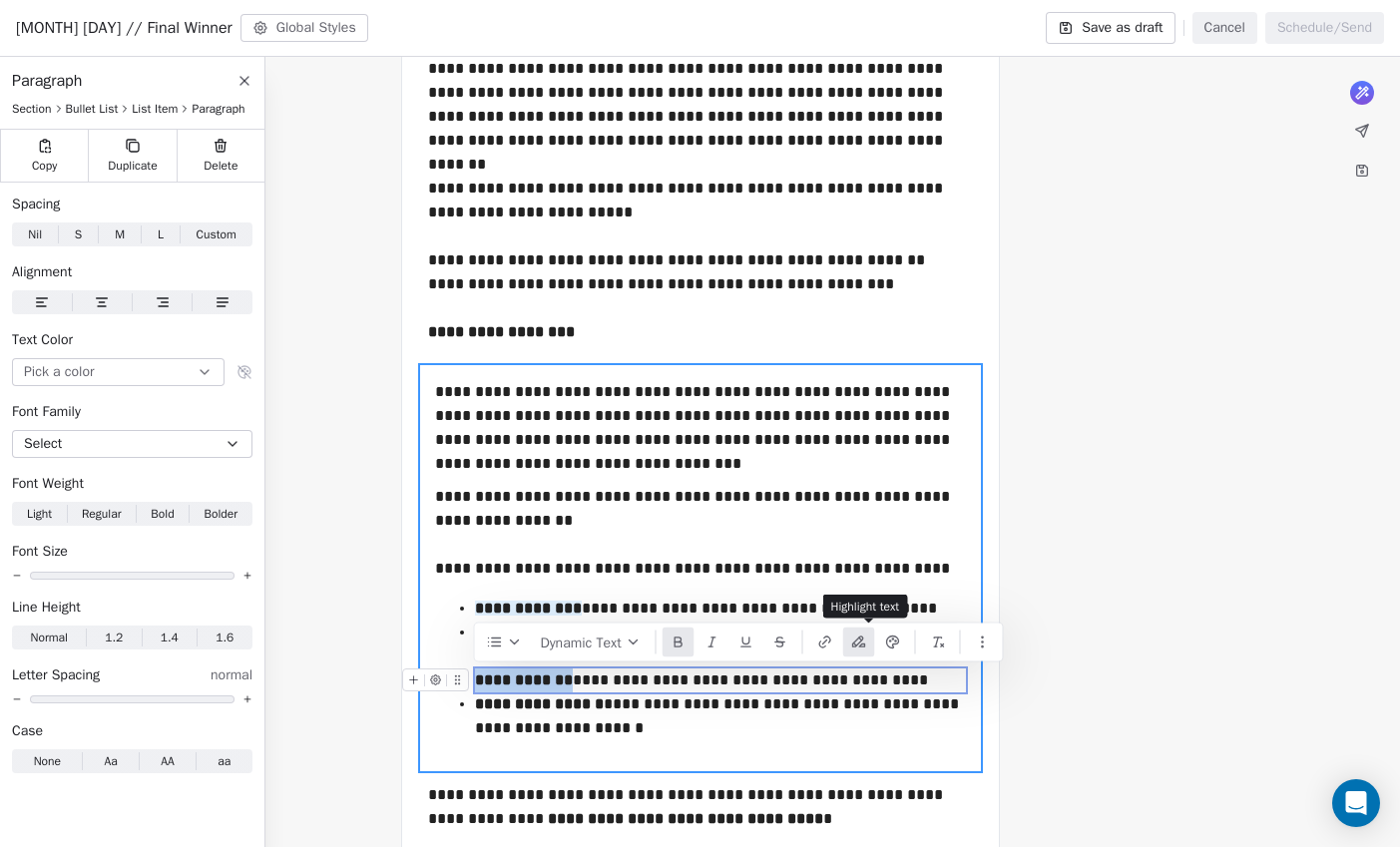 click 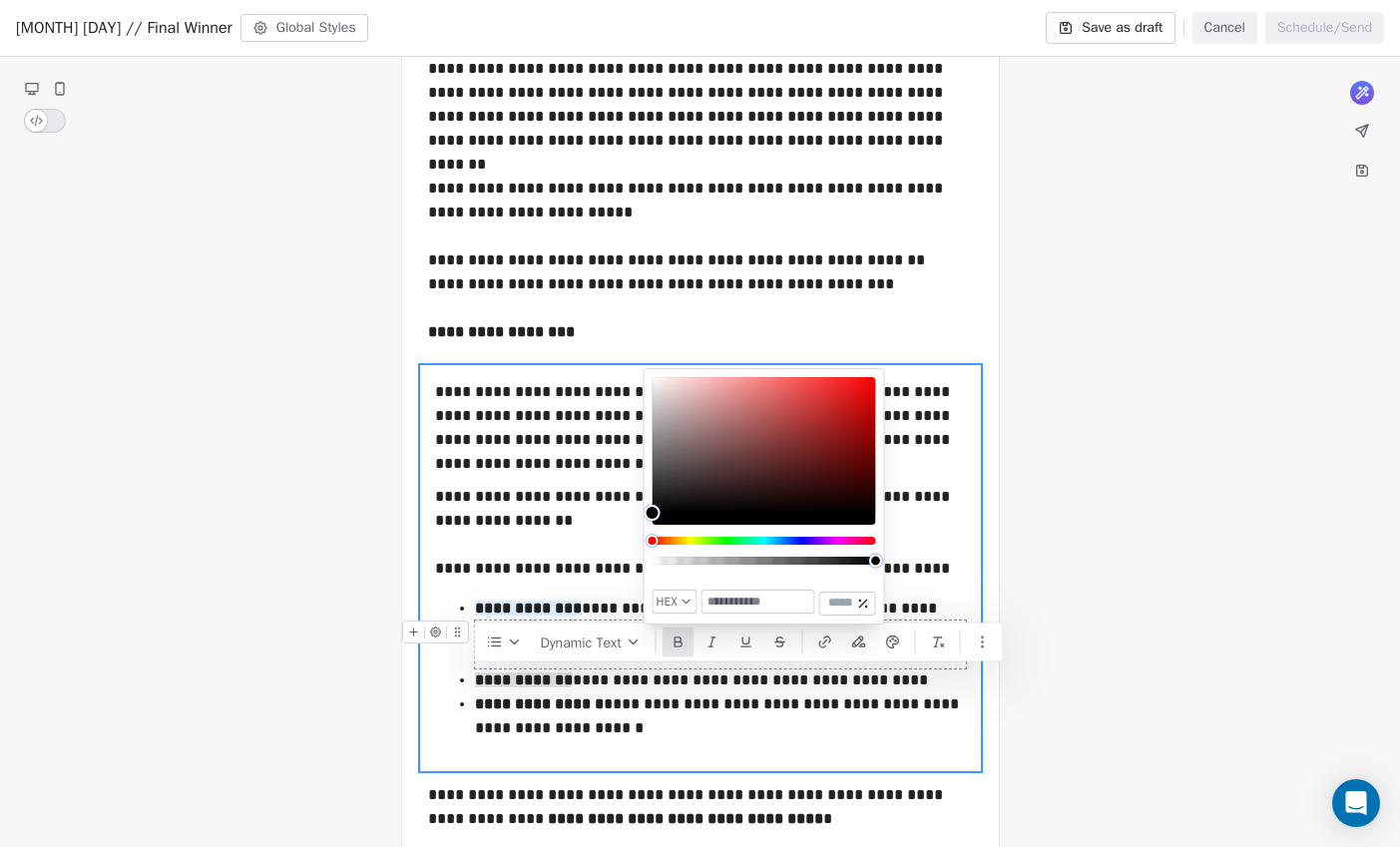 click at bounding box center [764, 561] 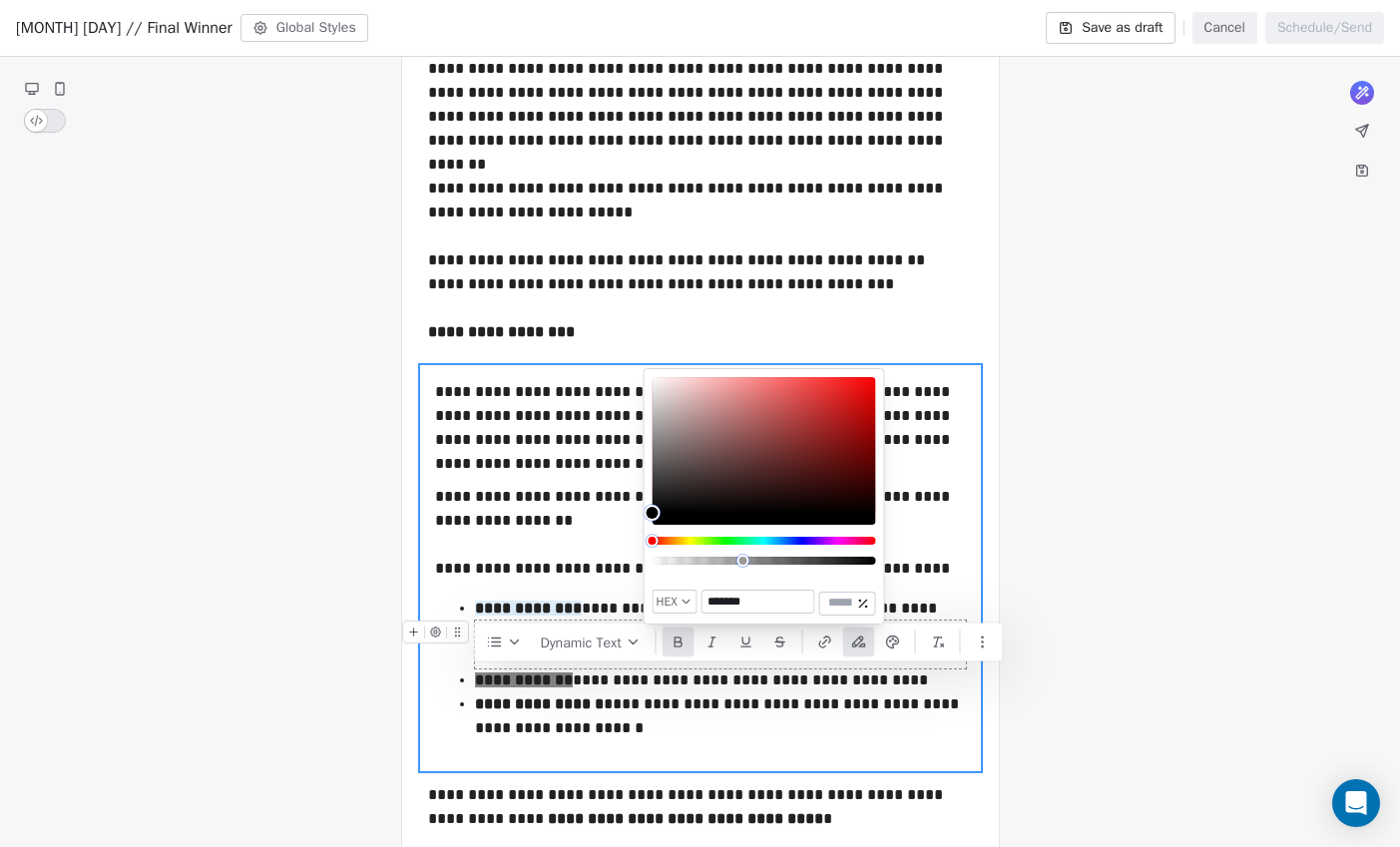 click on "*******" at bounding box center [758, 602] 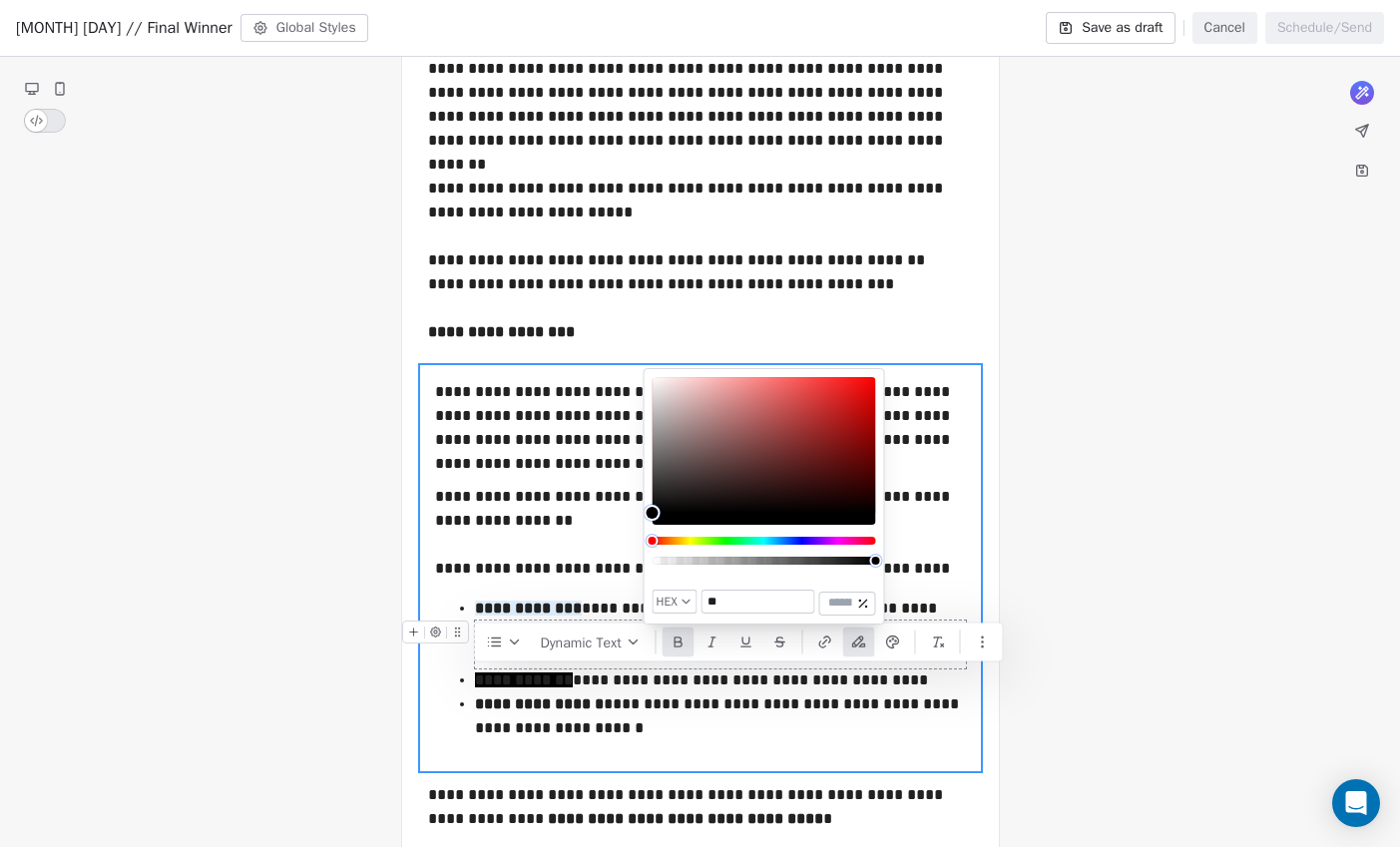 type on "*" 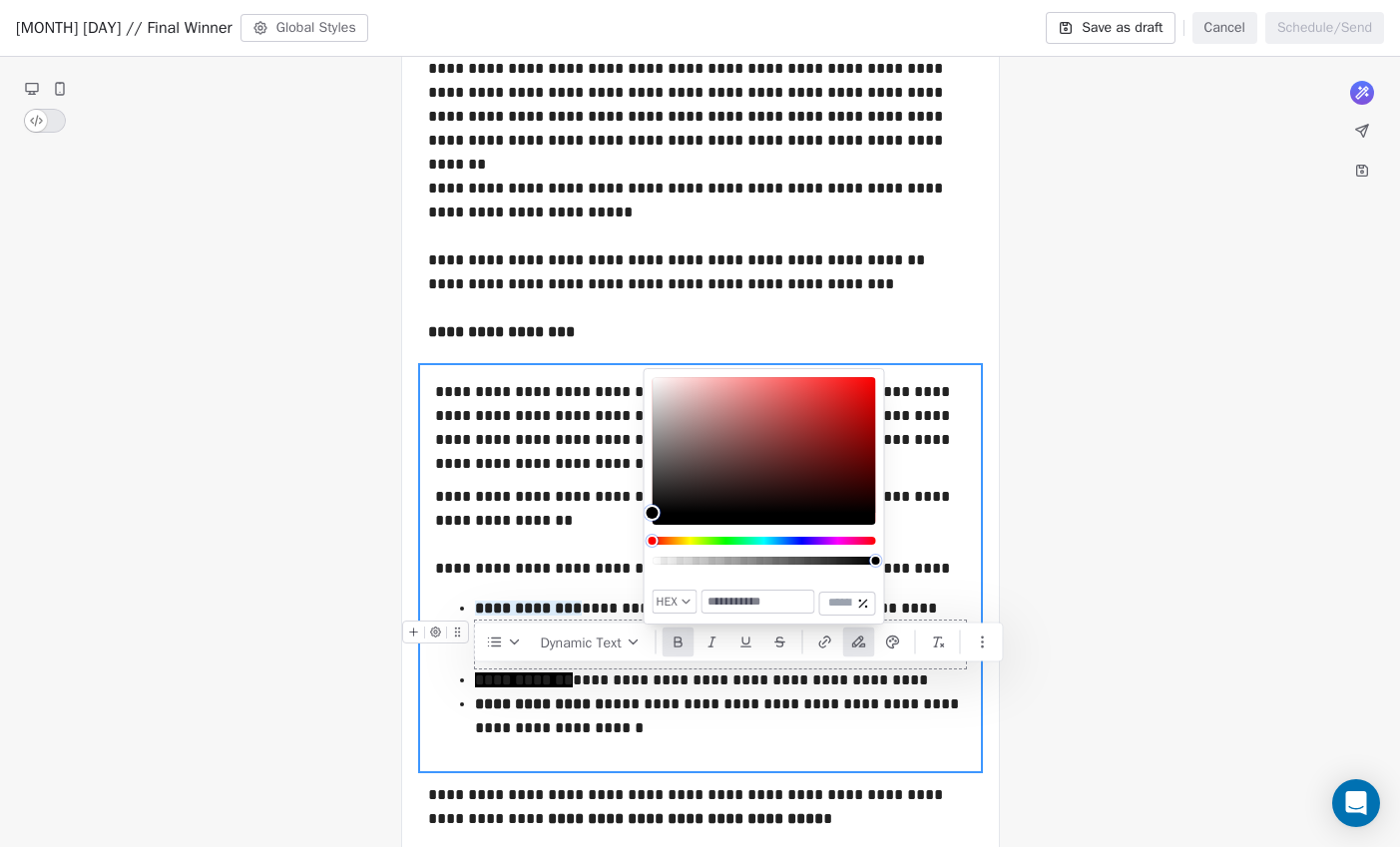 paste on "*******" 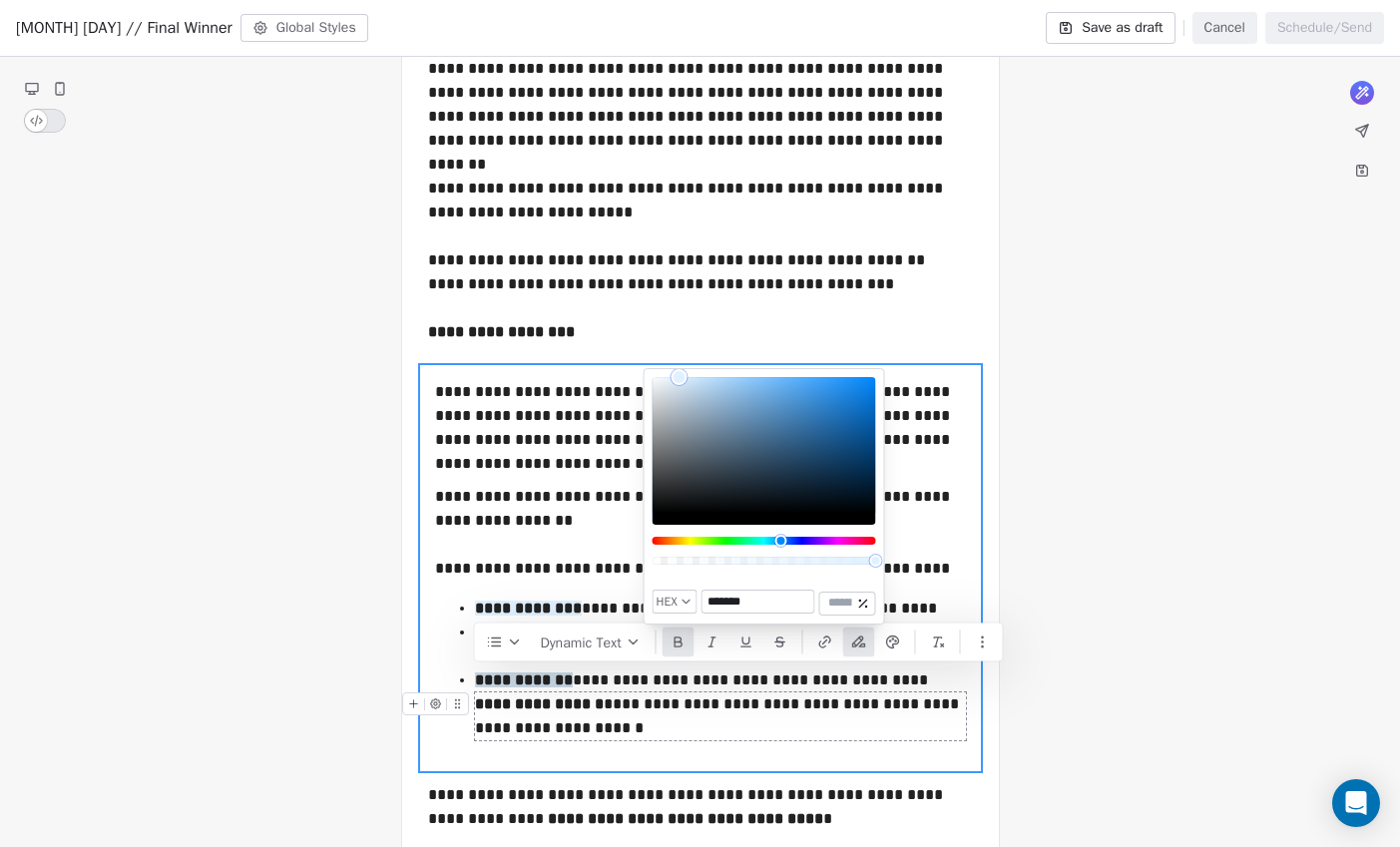 type on "*******" 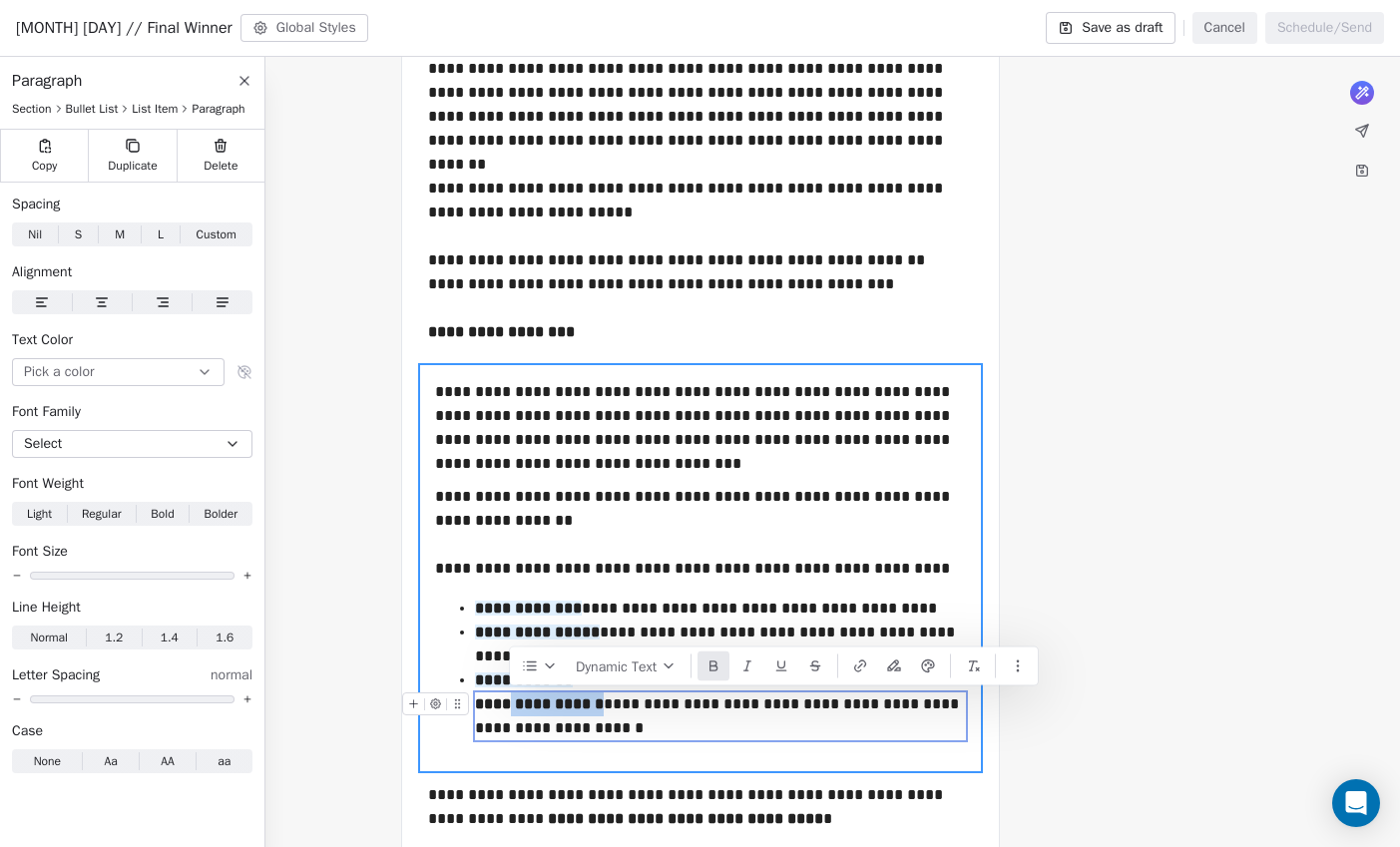 drag, startPoint x: 617, startPoint y: 707, endPoint x: 508, endPoint y: 702, distance: 109.11462 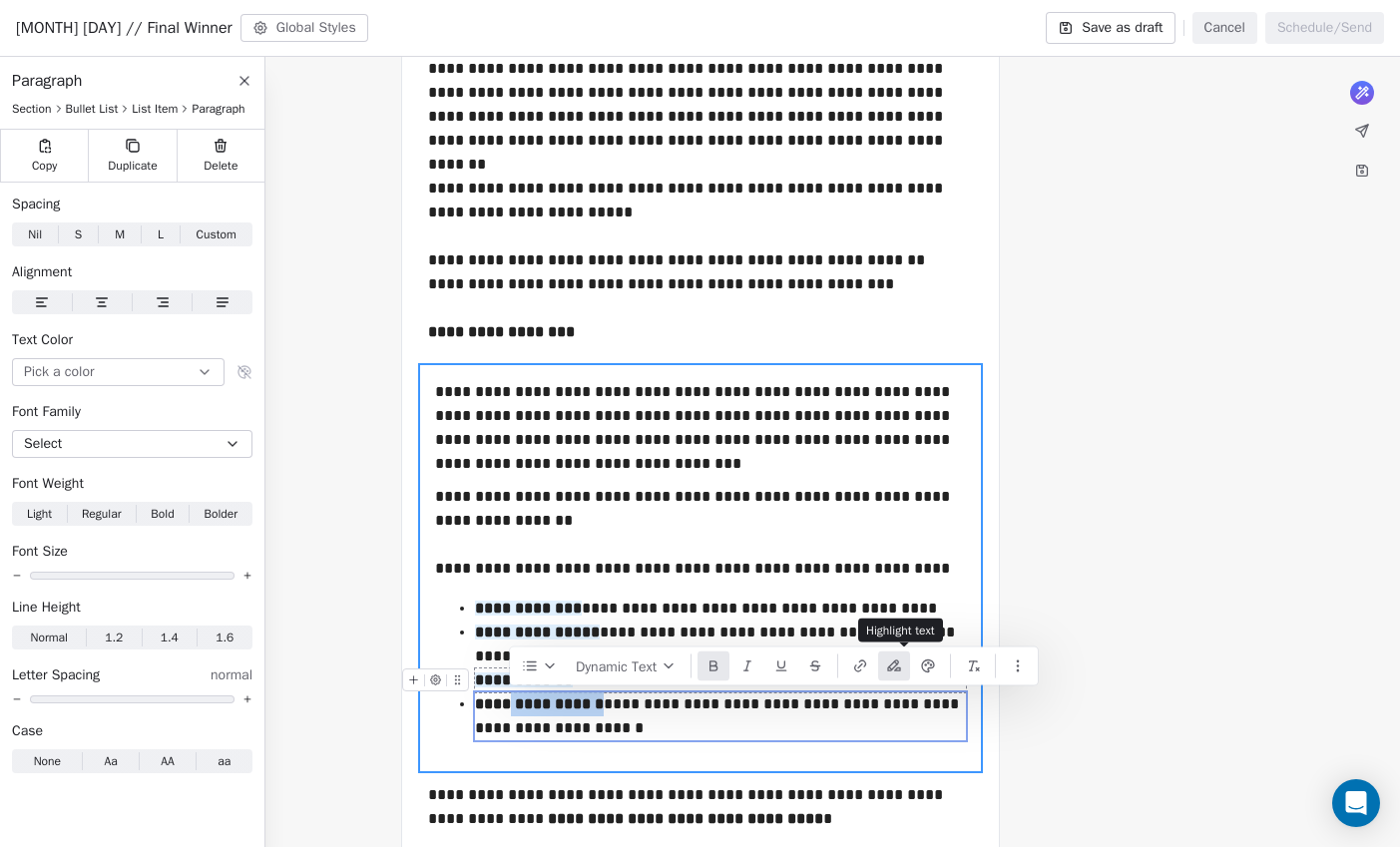 click 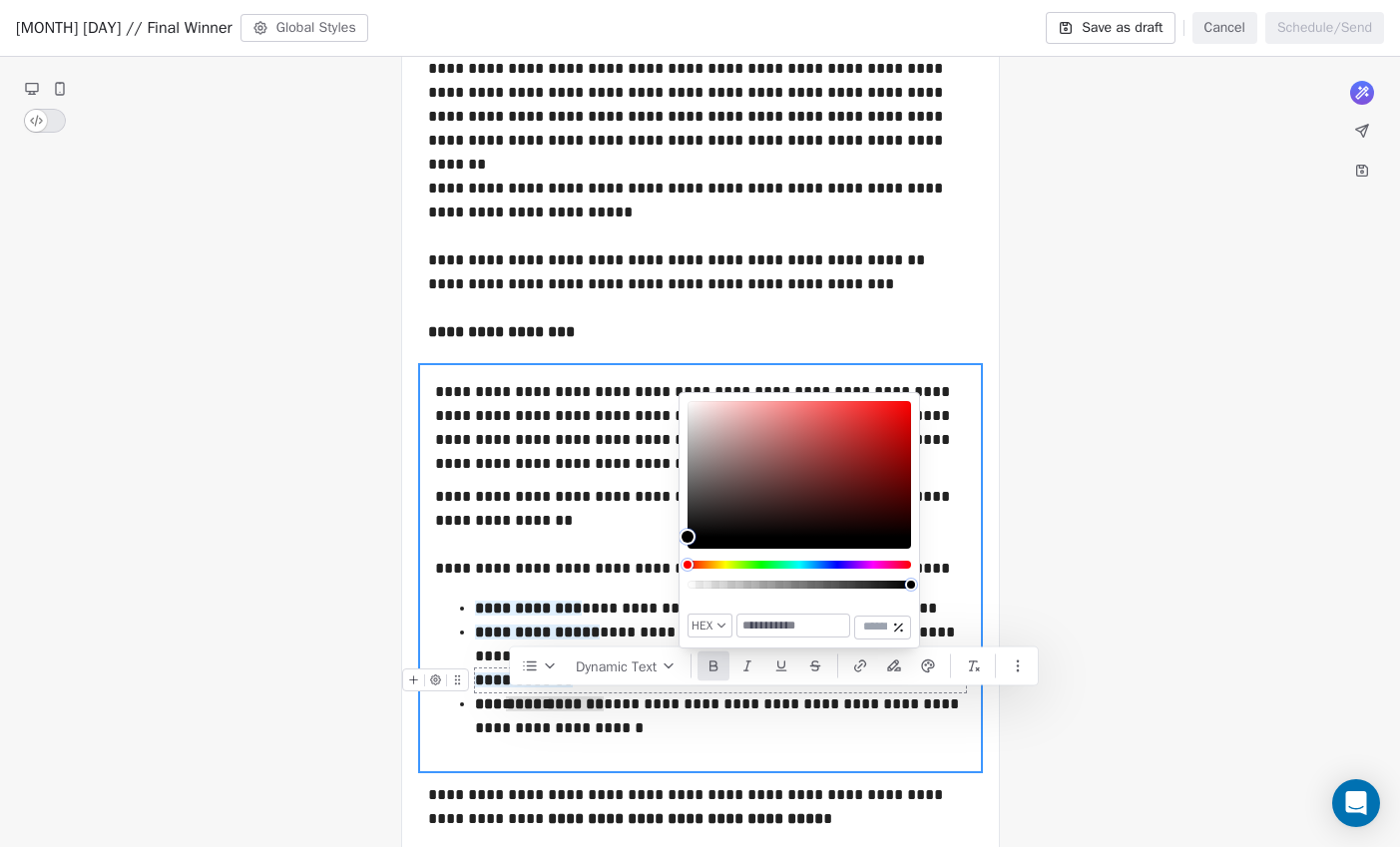 click at bounding box center (793, 626) 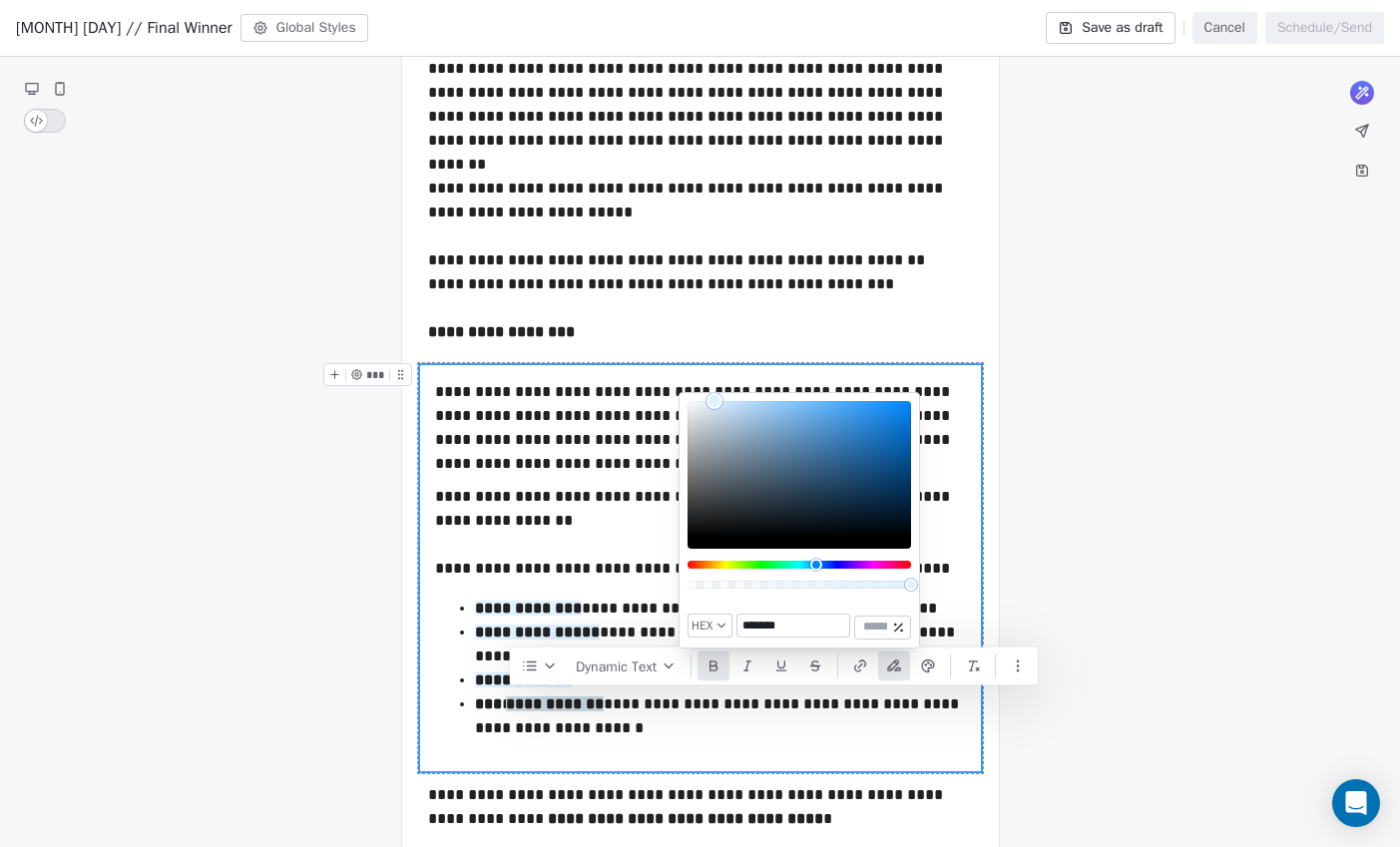 type on "*******" 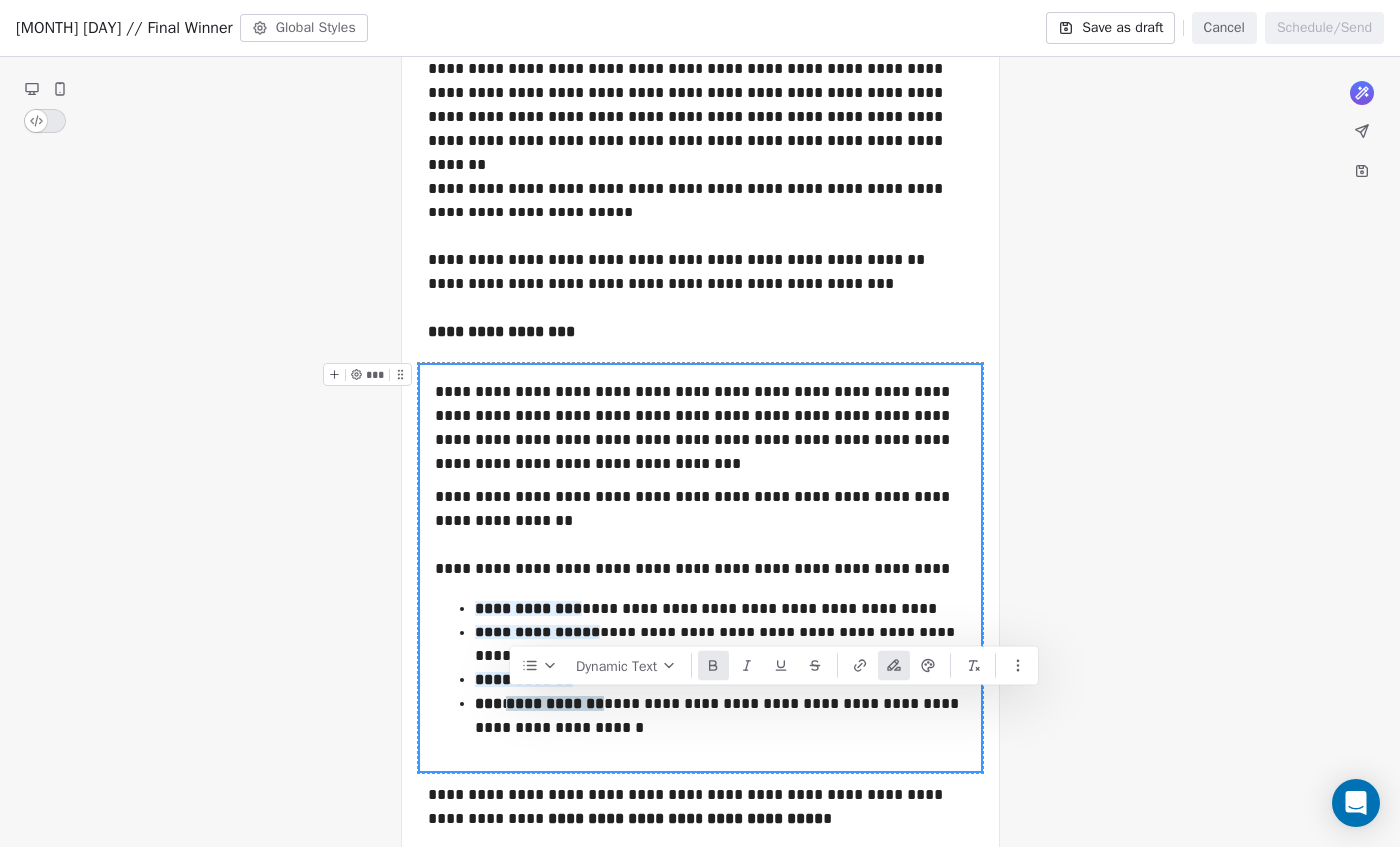 click on "**********" at bounding box center [700, 632] 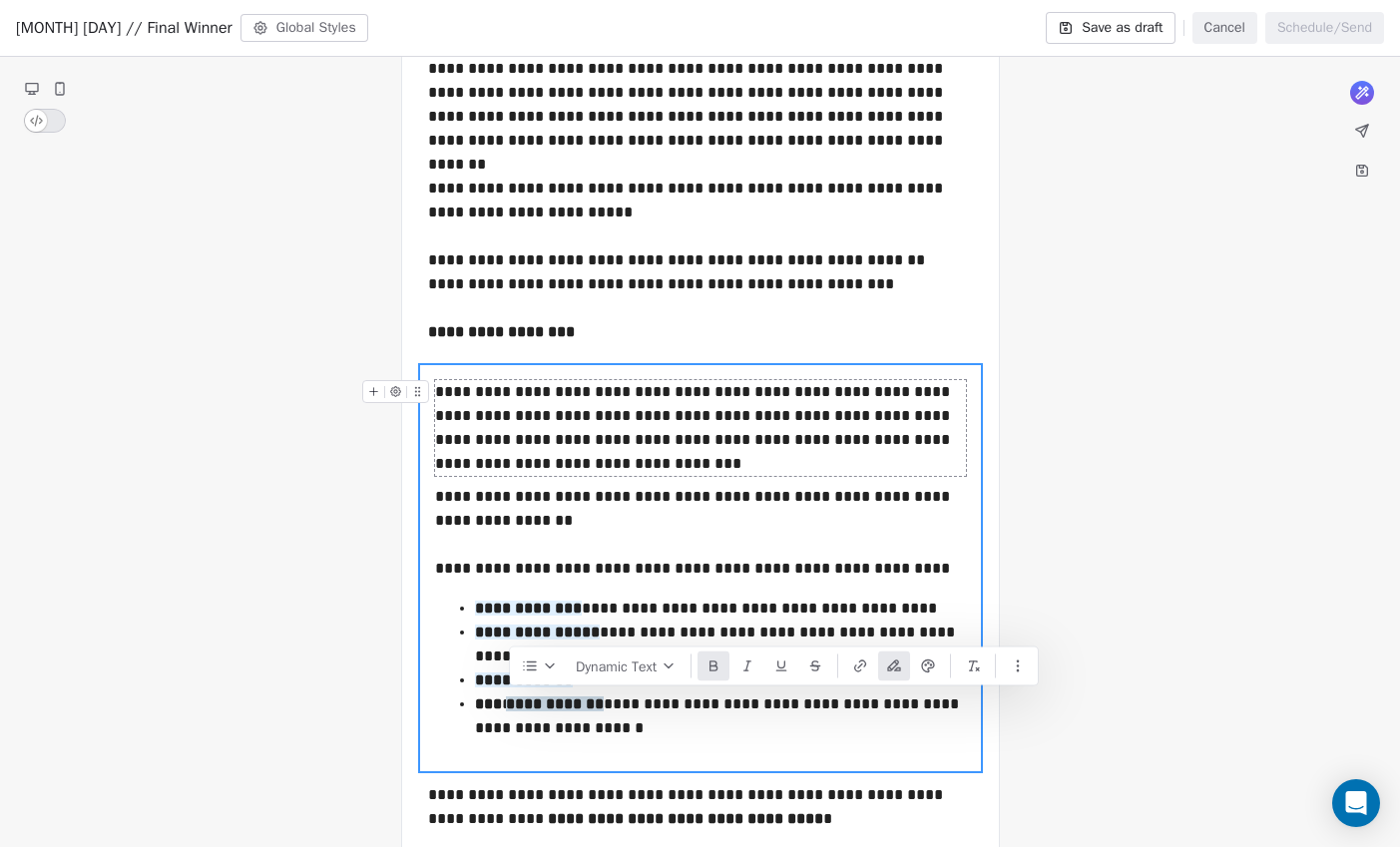 click on "**********" at bounding box center (700, 428) 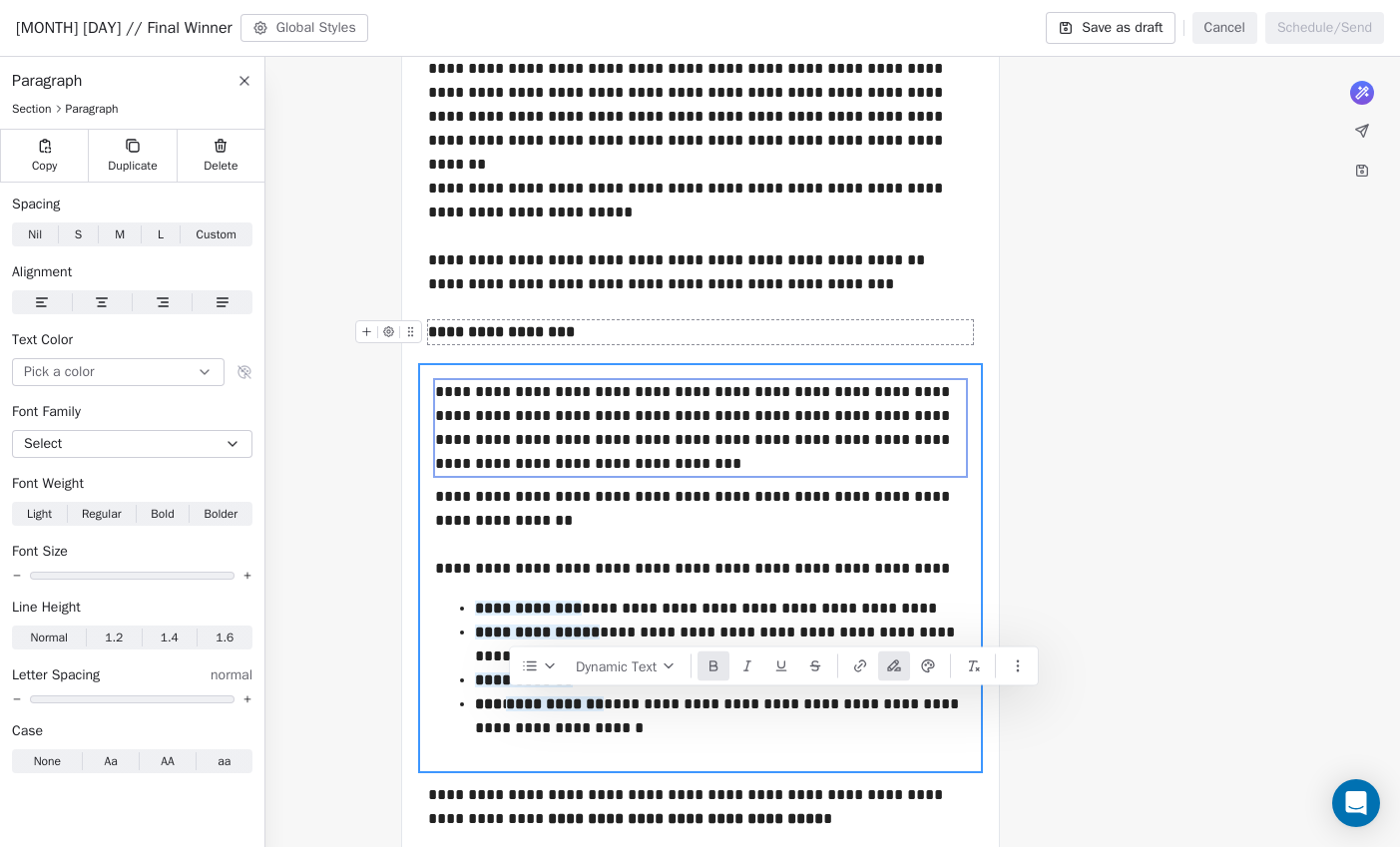 click on "**********" at bounding box center (700, 332) 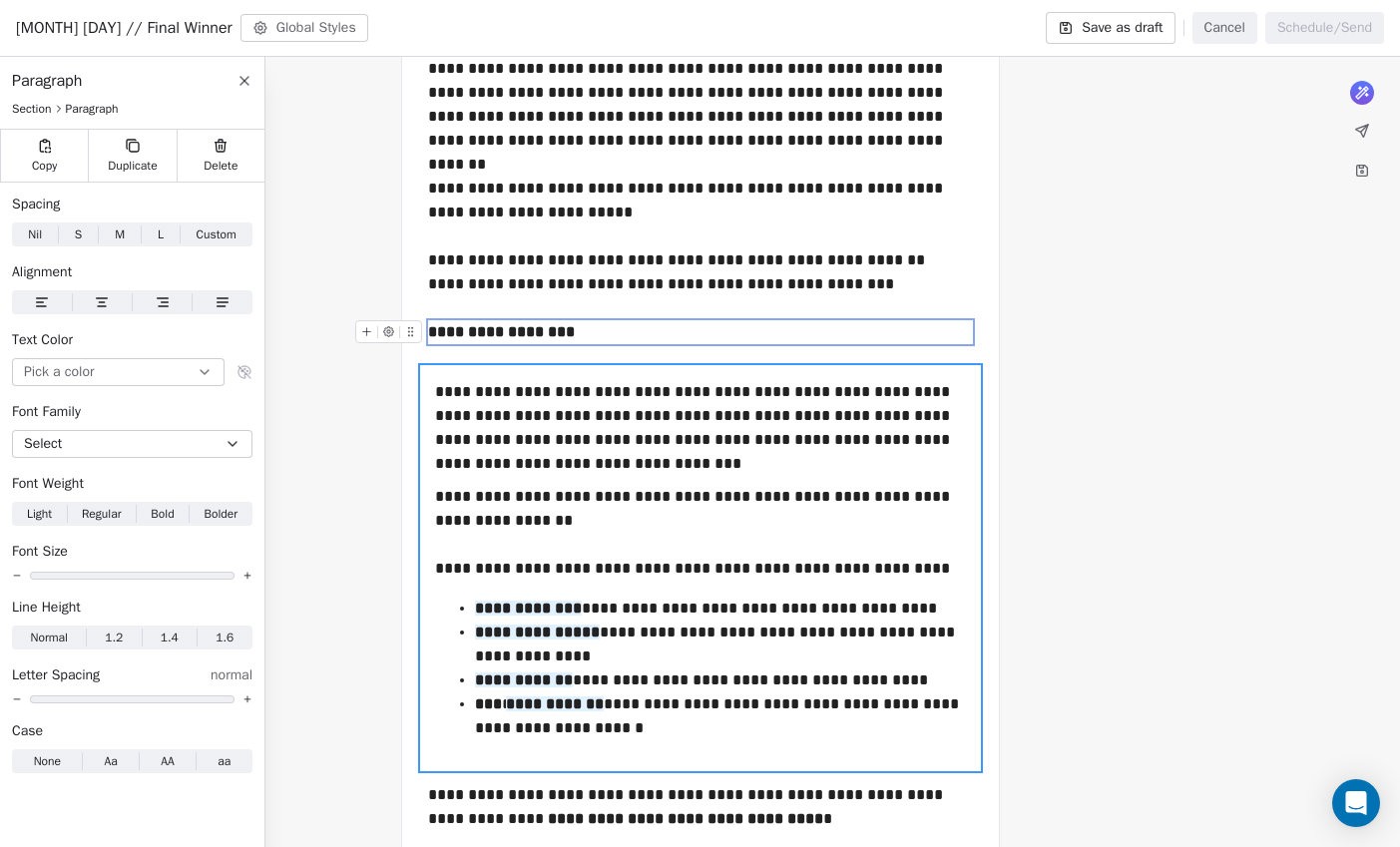 click on "**********" at bounding box center [700, 632] 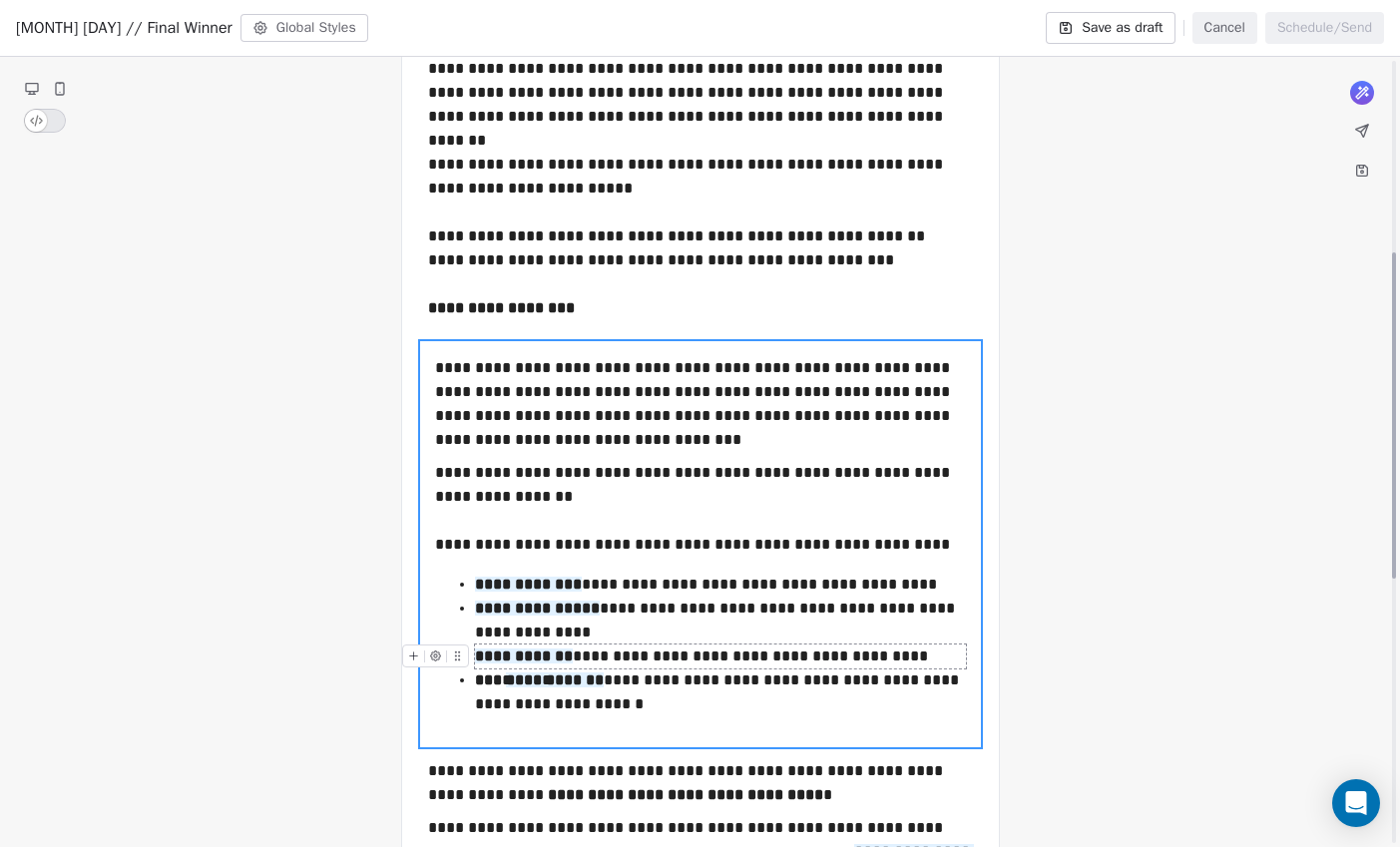 scroll, scrollTop: 465, scrollLeft: 0, axis: vertical 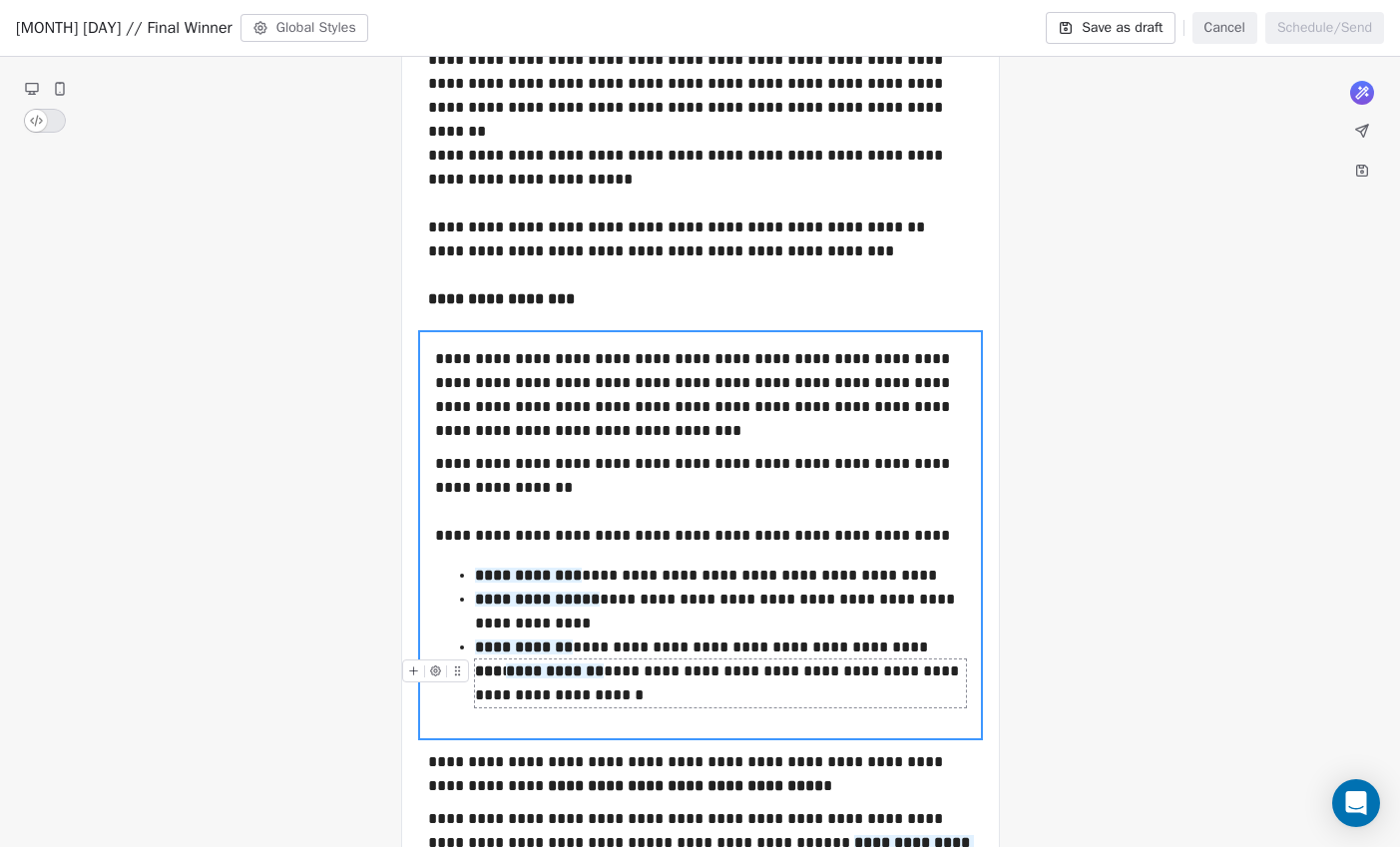 click on "*** [LAST]" at bounding box center [539, 670] 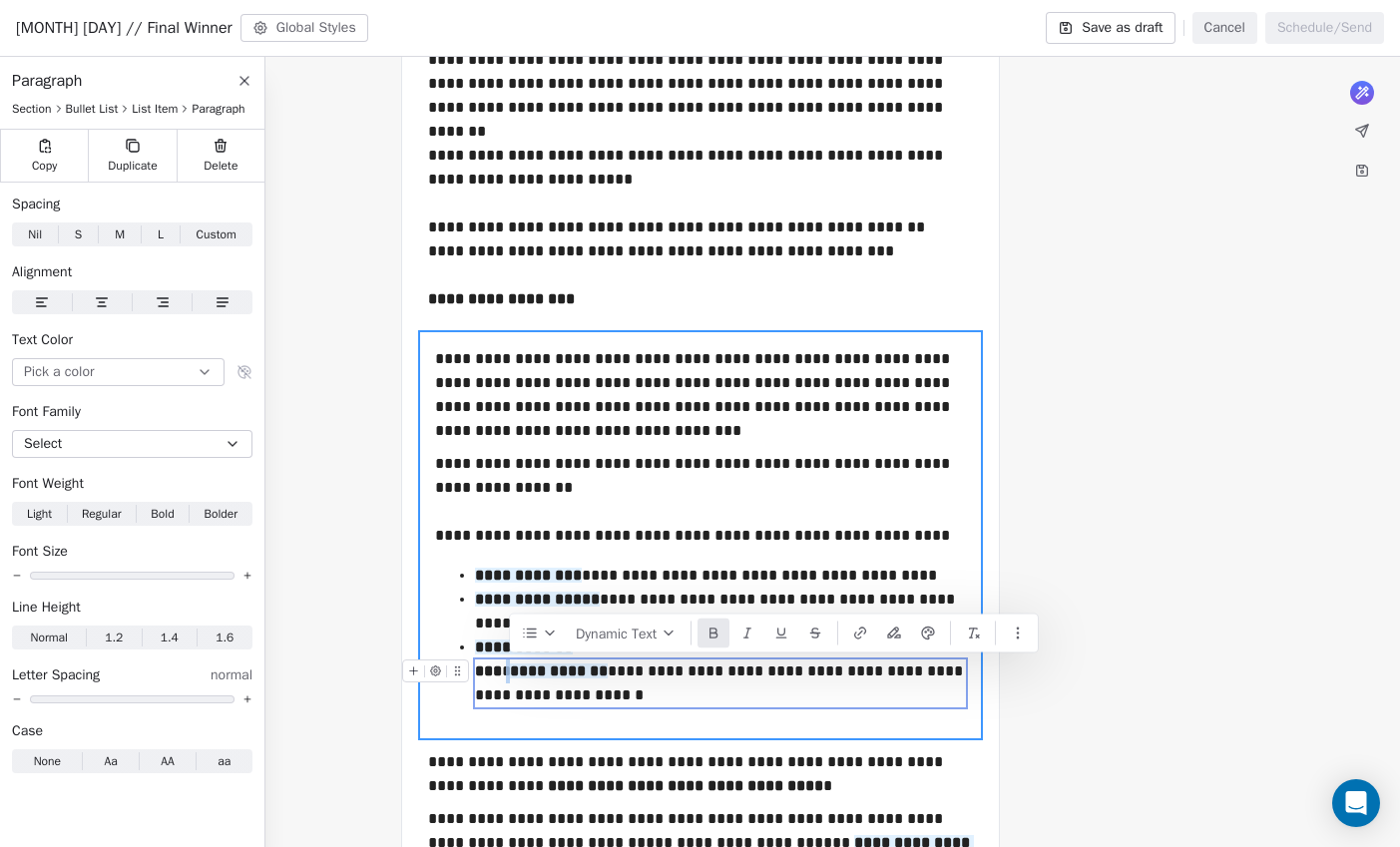 click on "*** [LAST]" at bounding box center [541, 670] 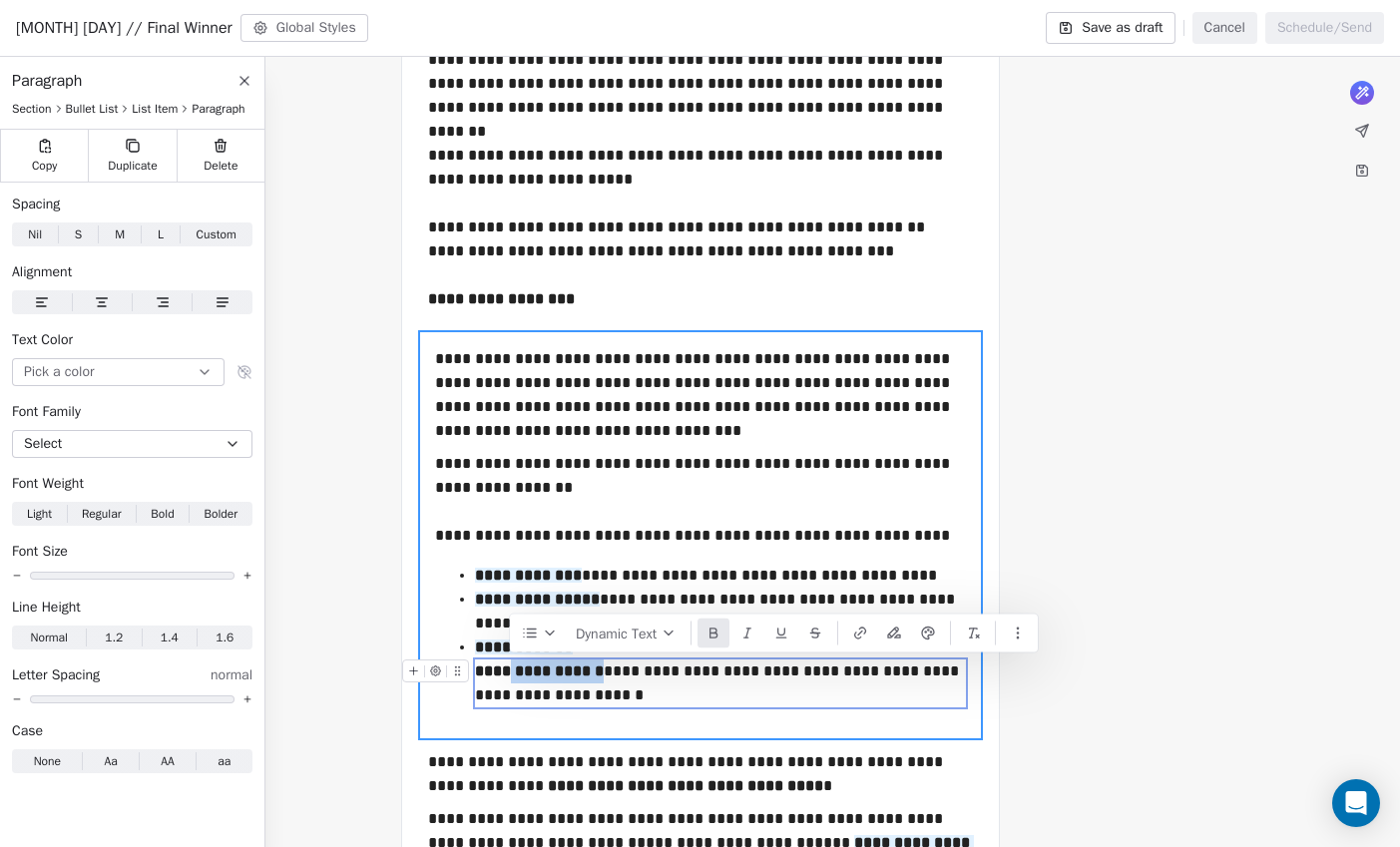 click on "**********" at bounding box center [720, 683] 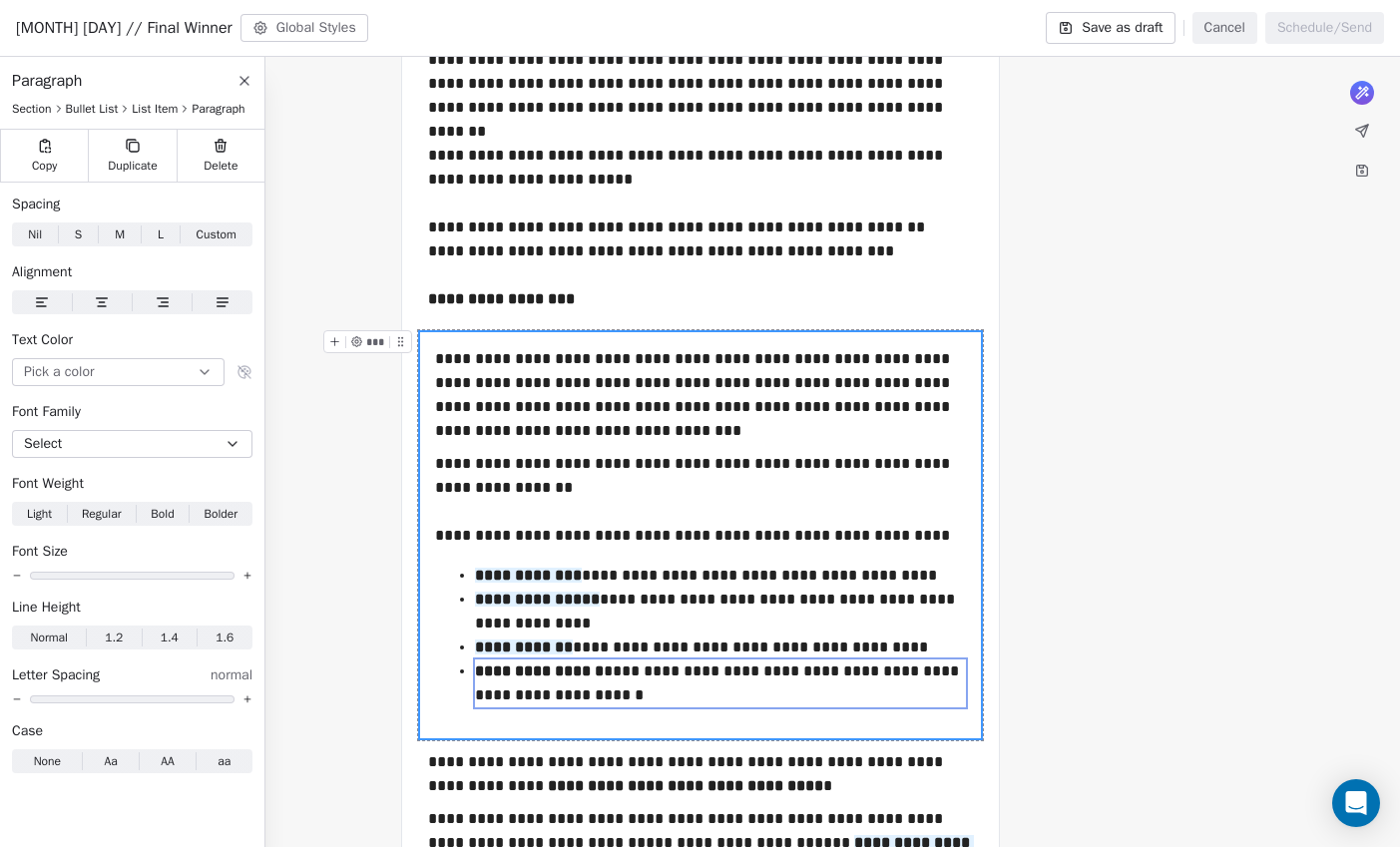 click on "**********" at bounding box center (700, 599) 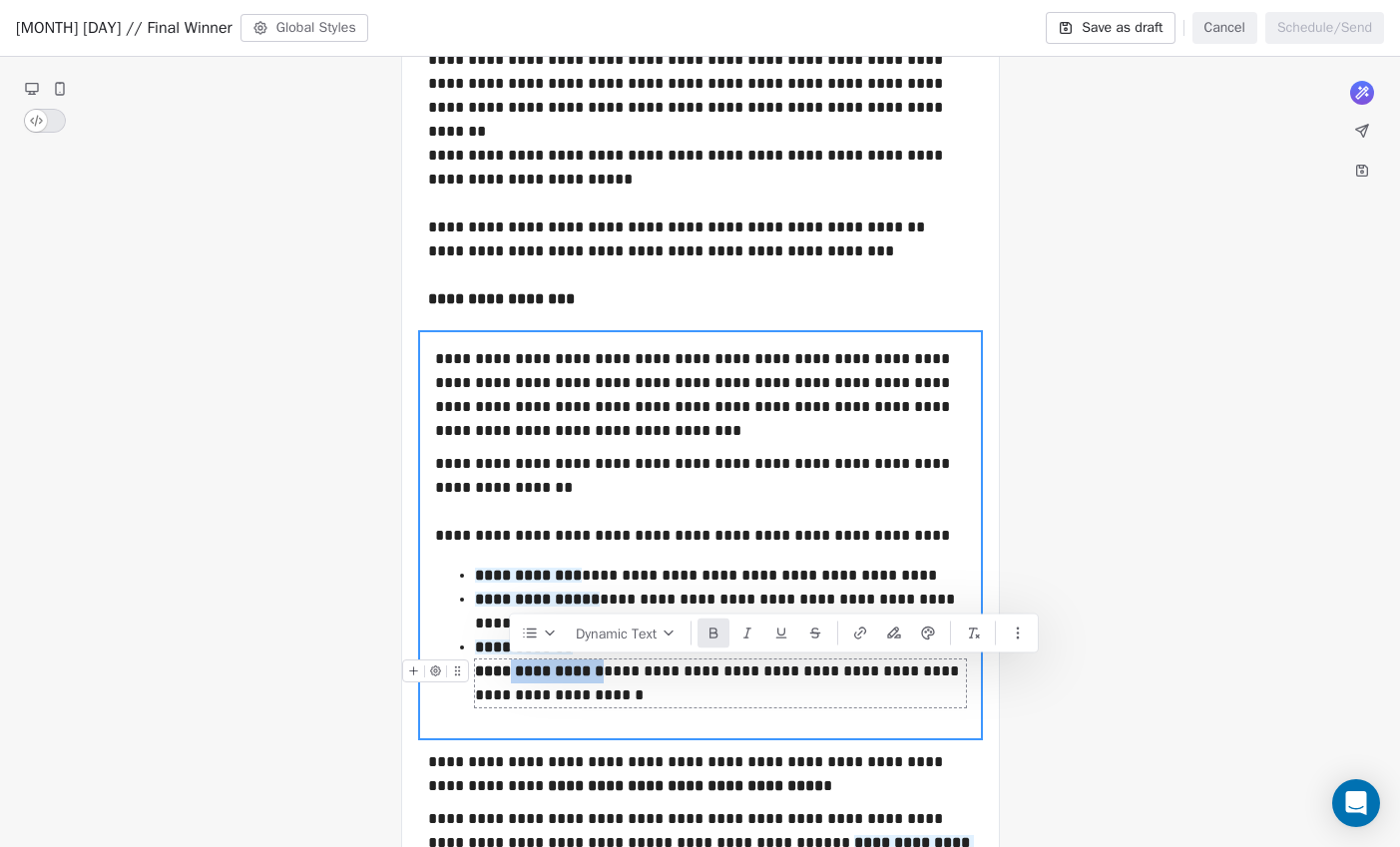 drag, startPoint x: 615, startPoint y: 661, endPoint x: 508, endPoint y: 667, distance: 107.16809 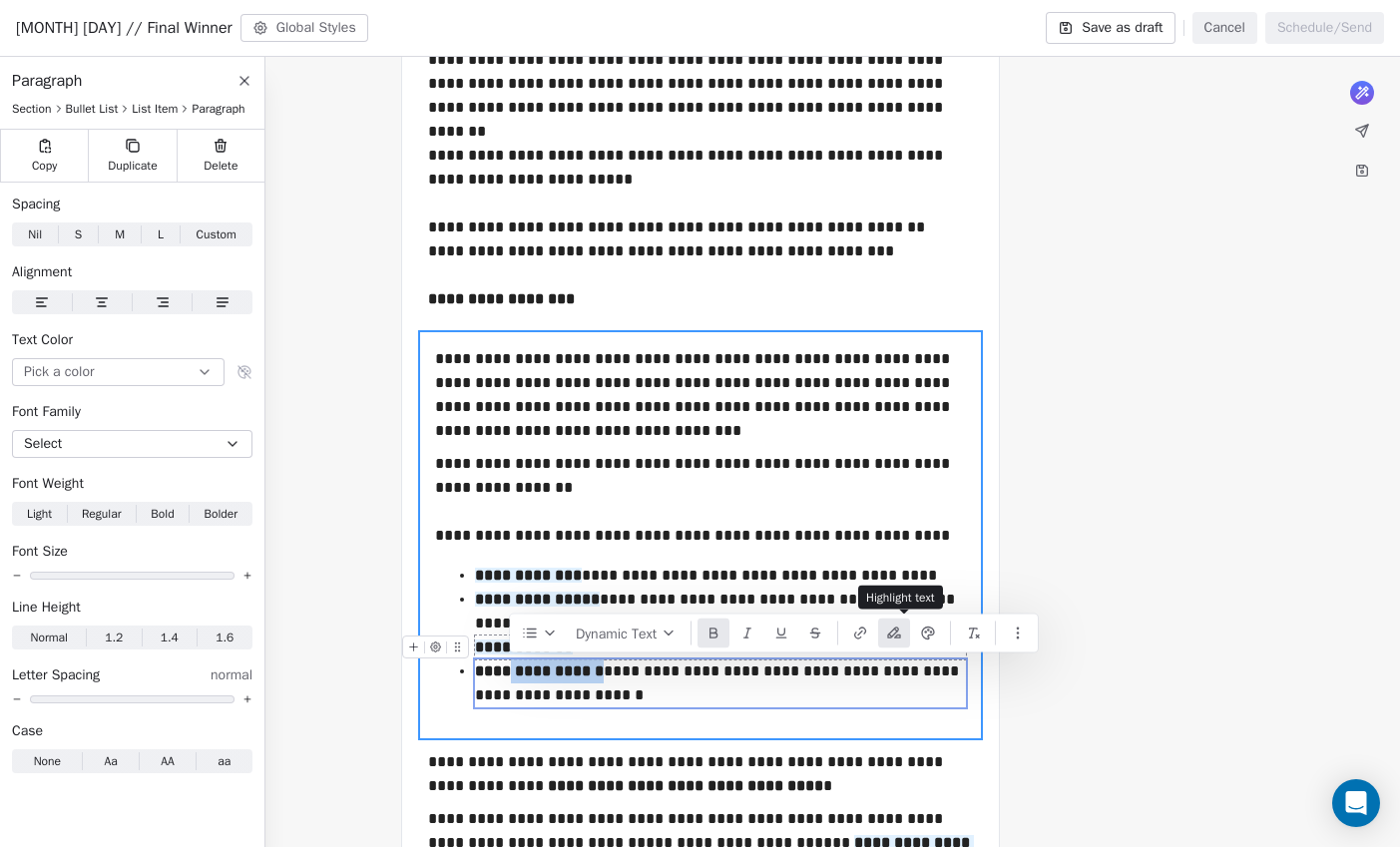 click 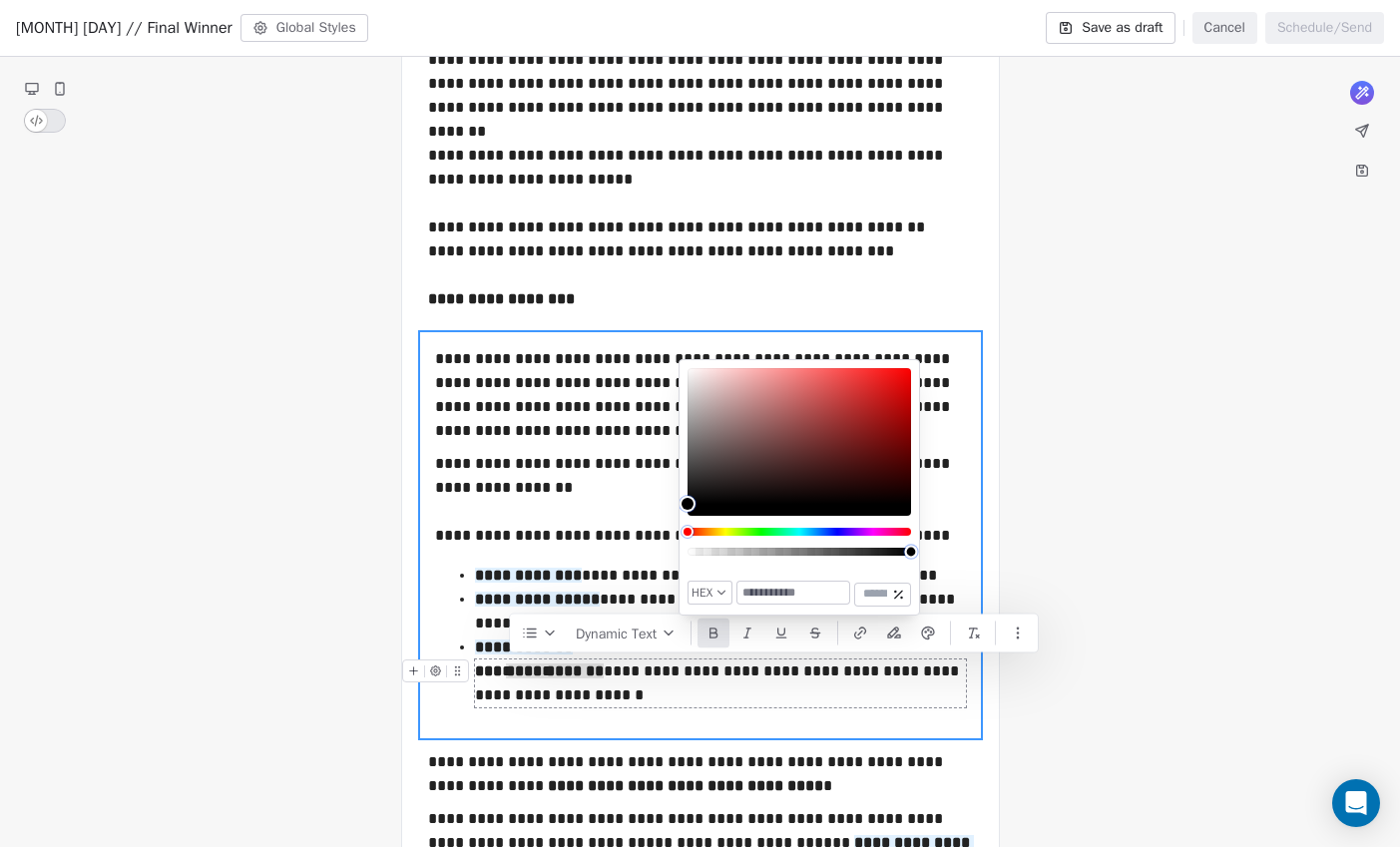 click at bounding box center (799, 552) 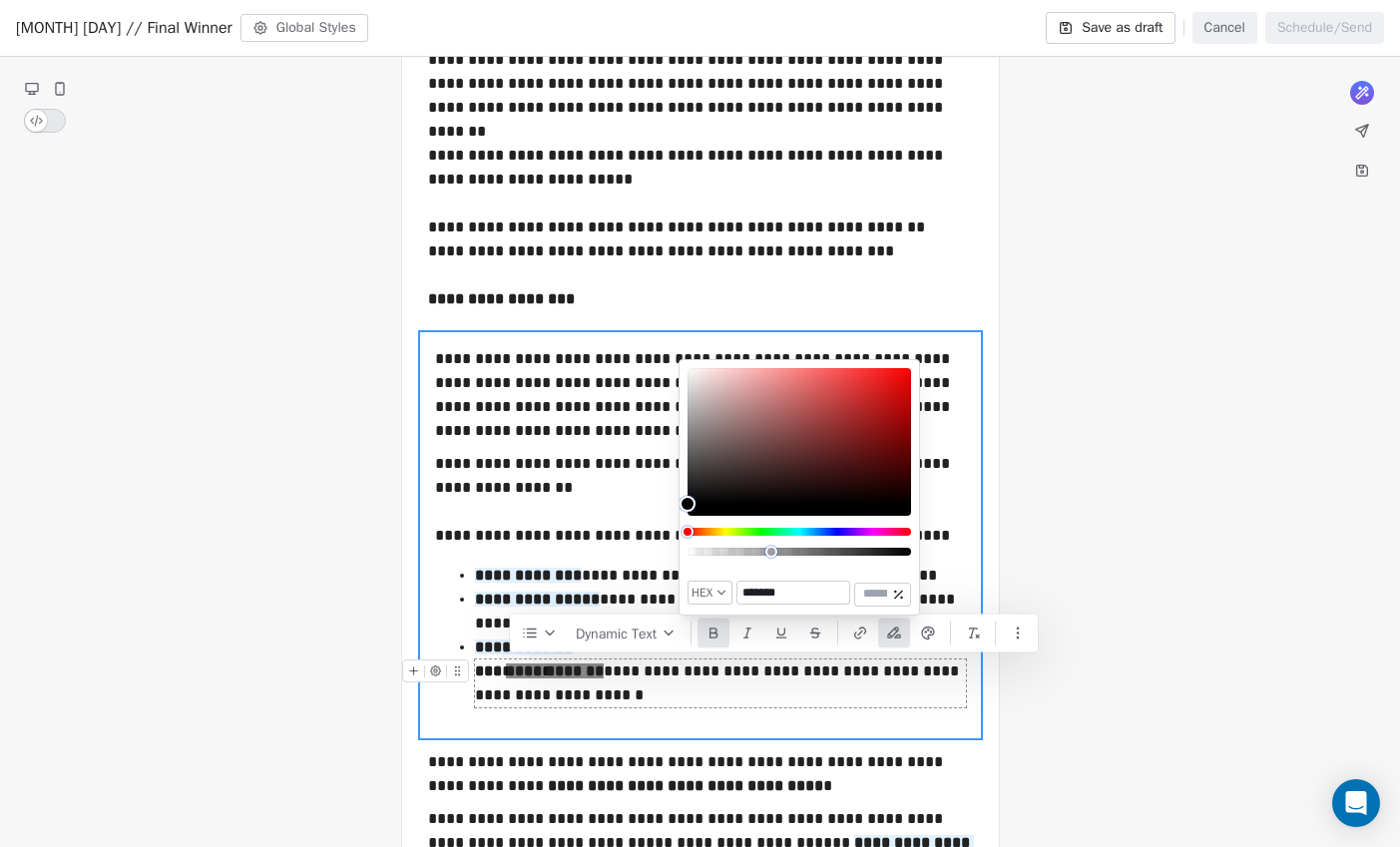 click on "*******" at bounding box center (793, 593) 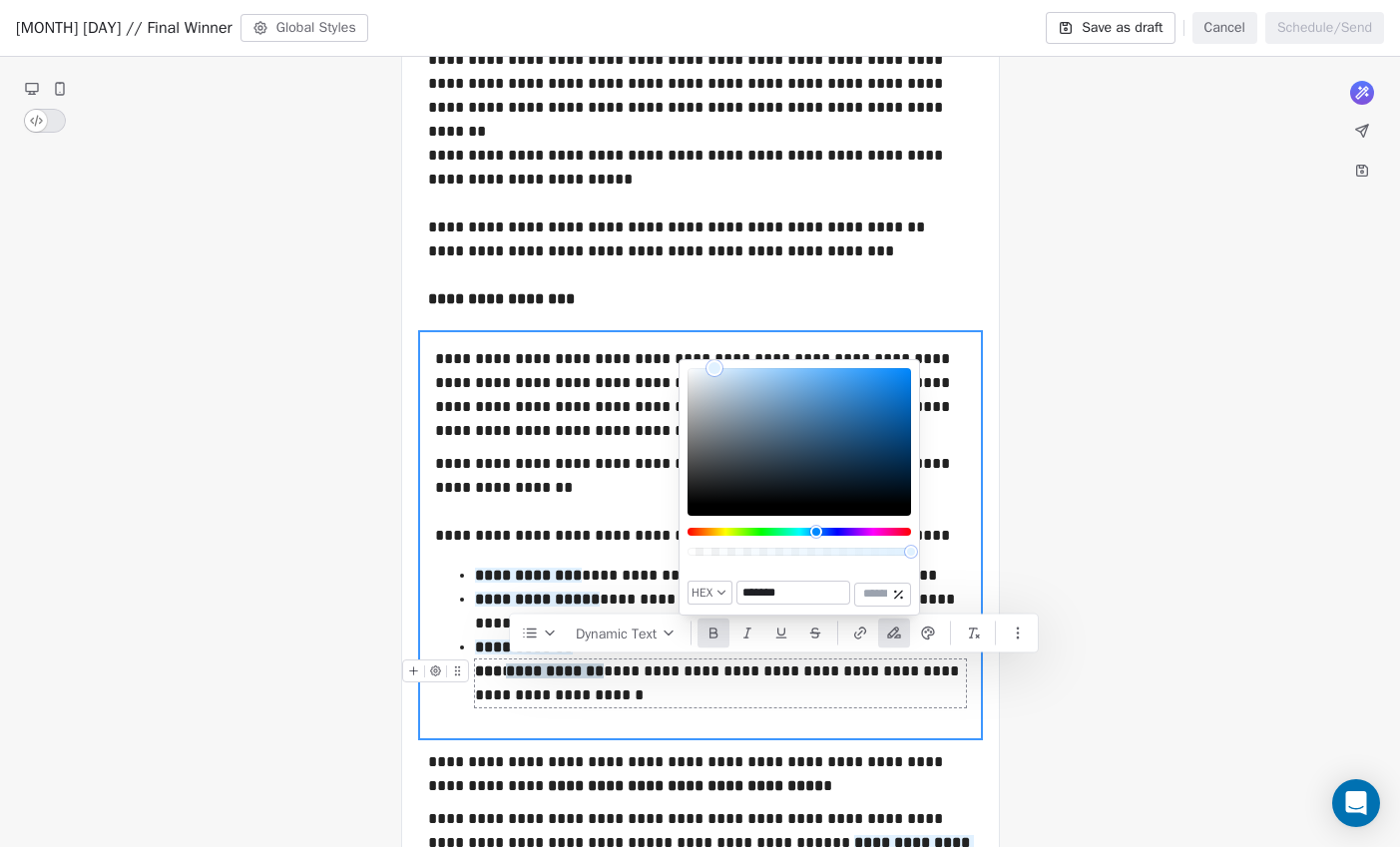 type on "*******" 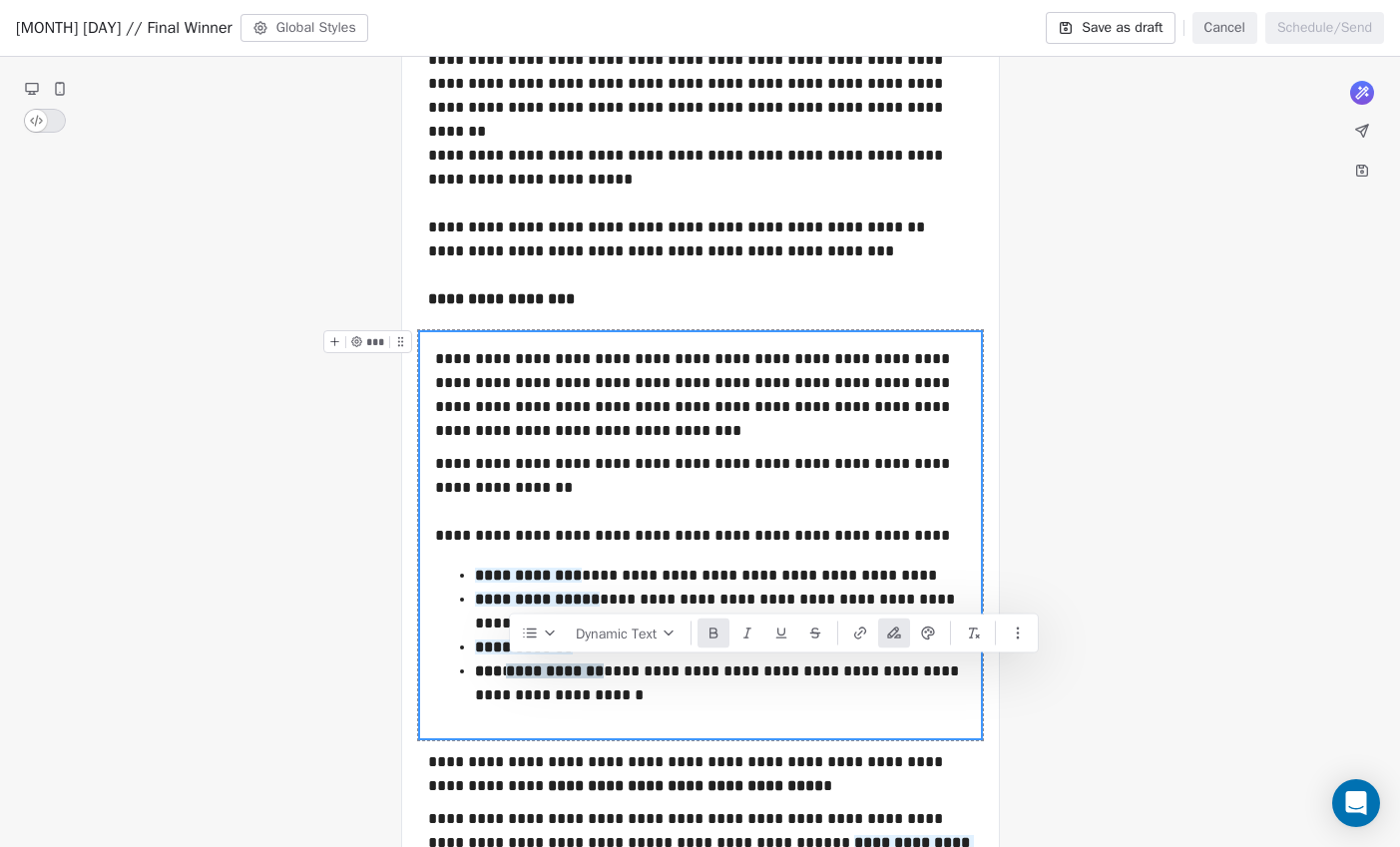 click on "**********" at bounding box center (700, 599) 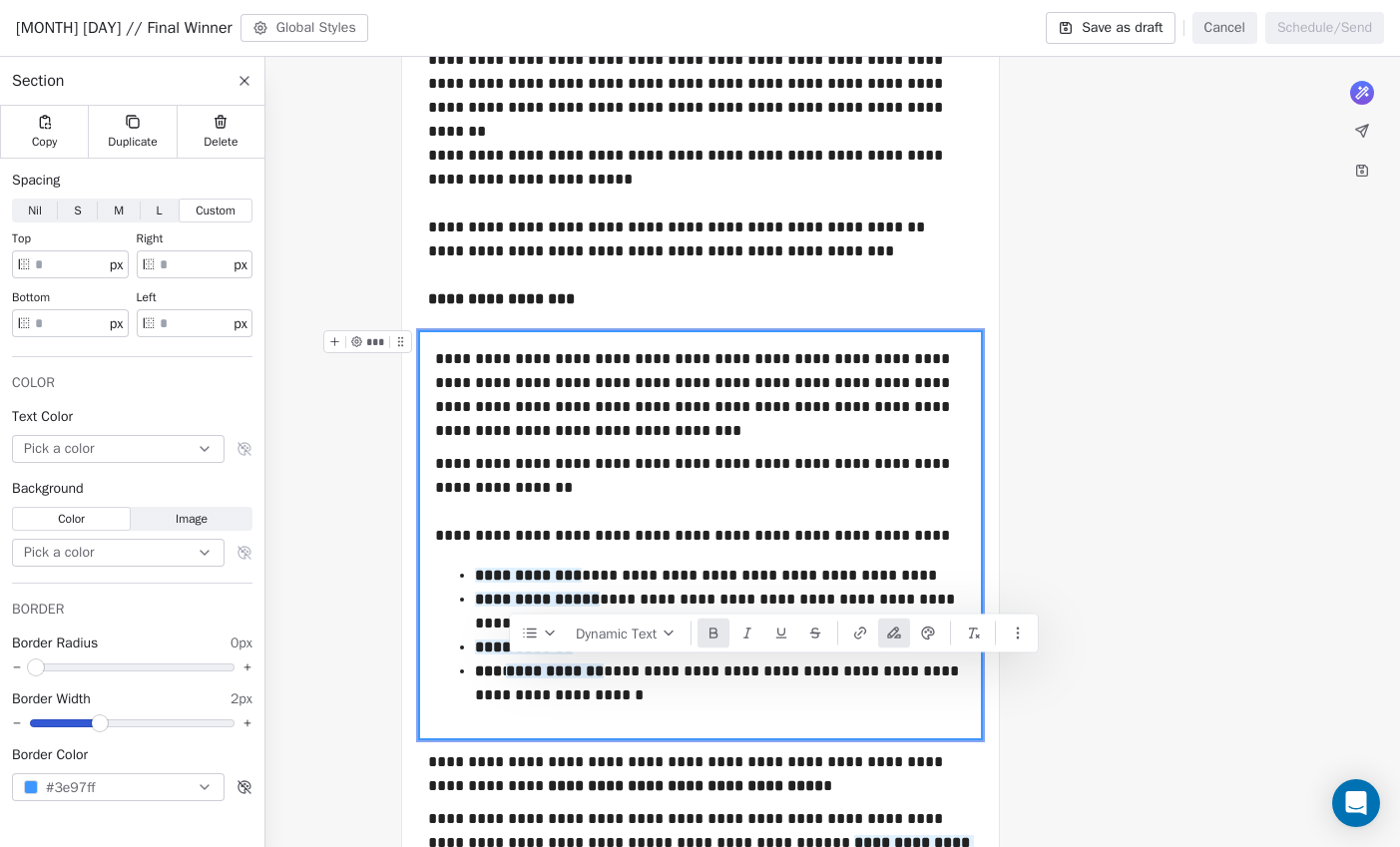 click on "**********" at bounding box center (700, 599) 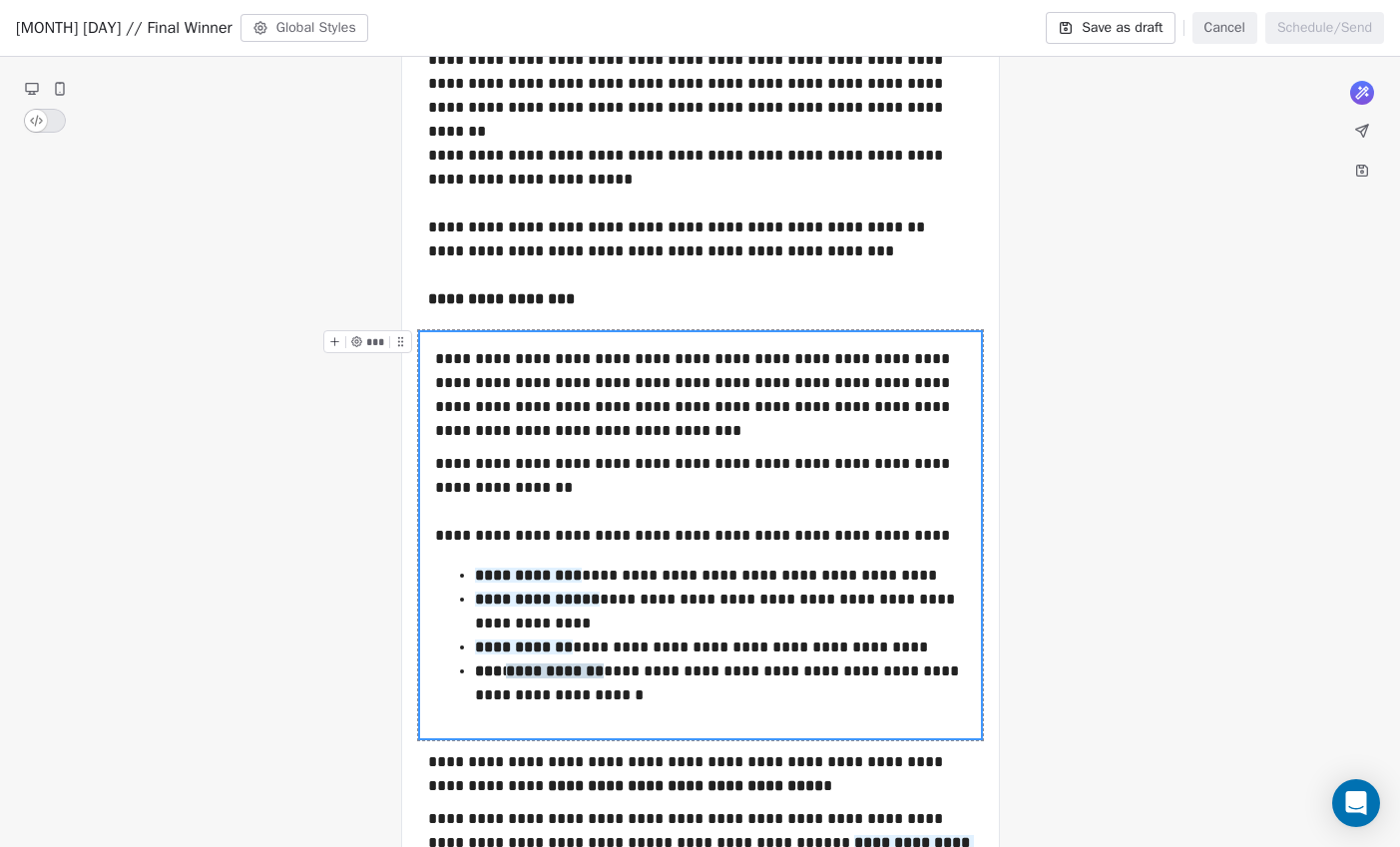 click on "**********" at bounding box center [700, 599] 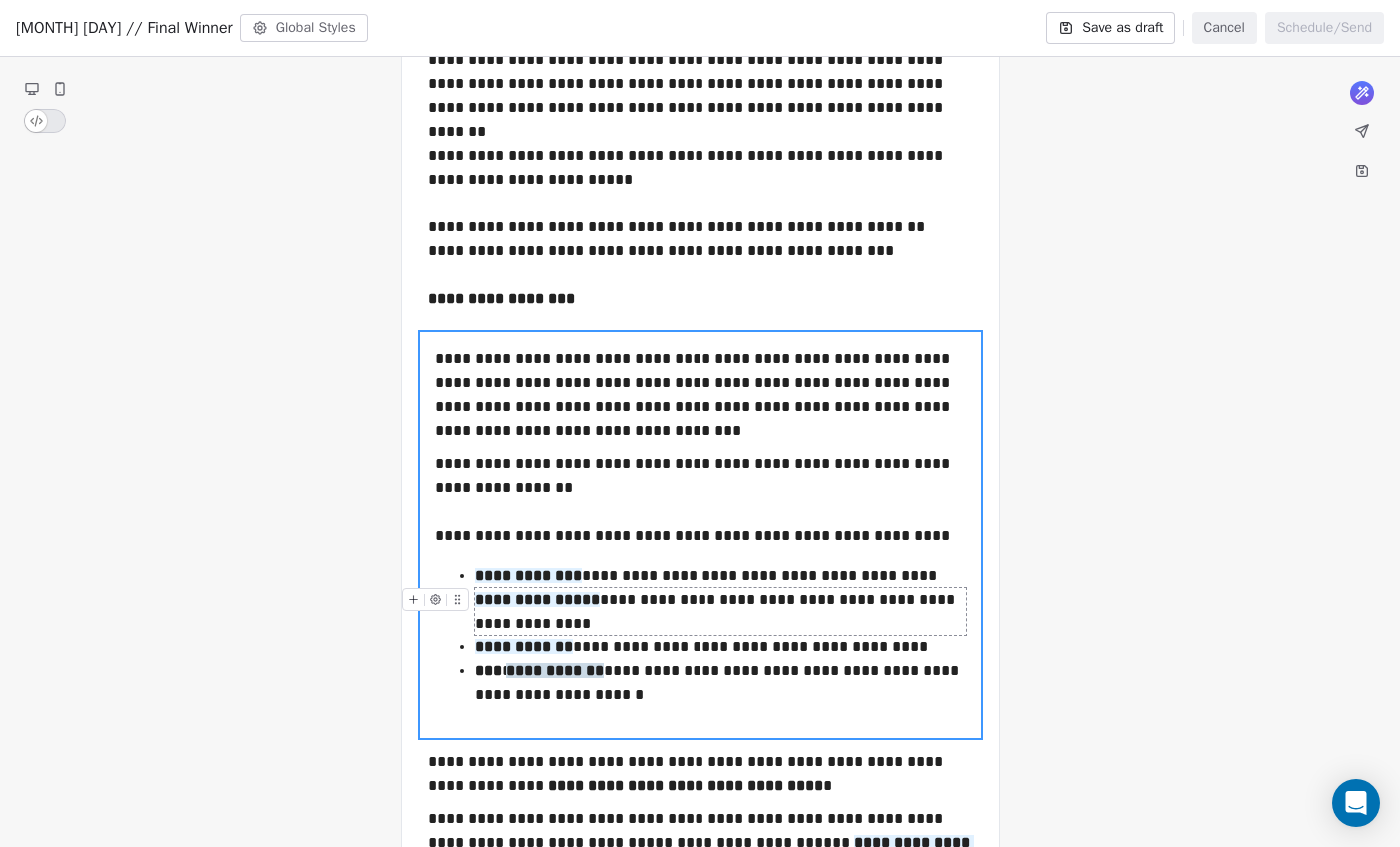 click on "**********" at bounding box center [720, 612] 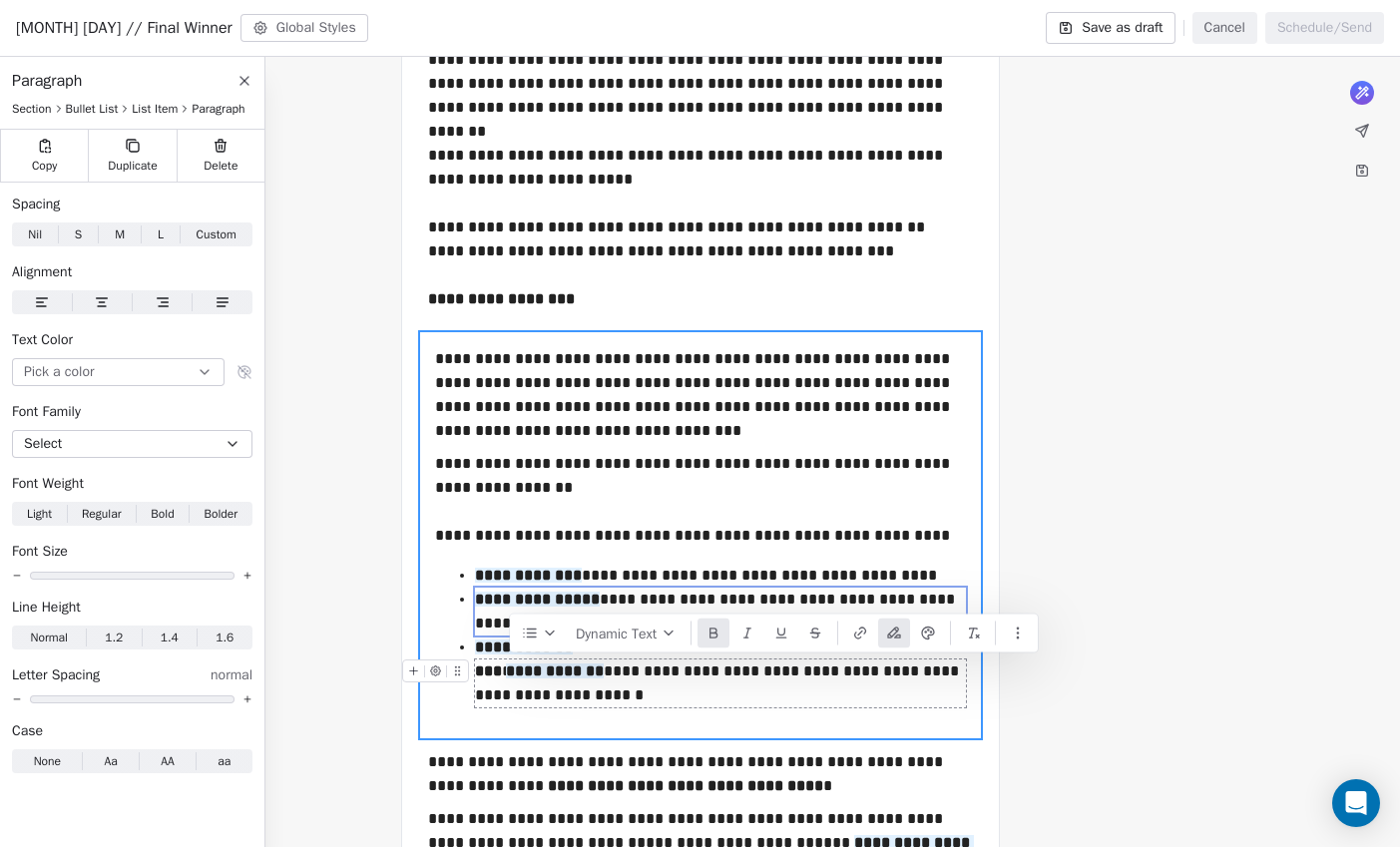 click on "**********" at bounding box center (555, 670) 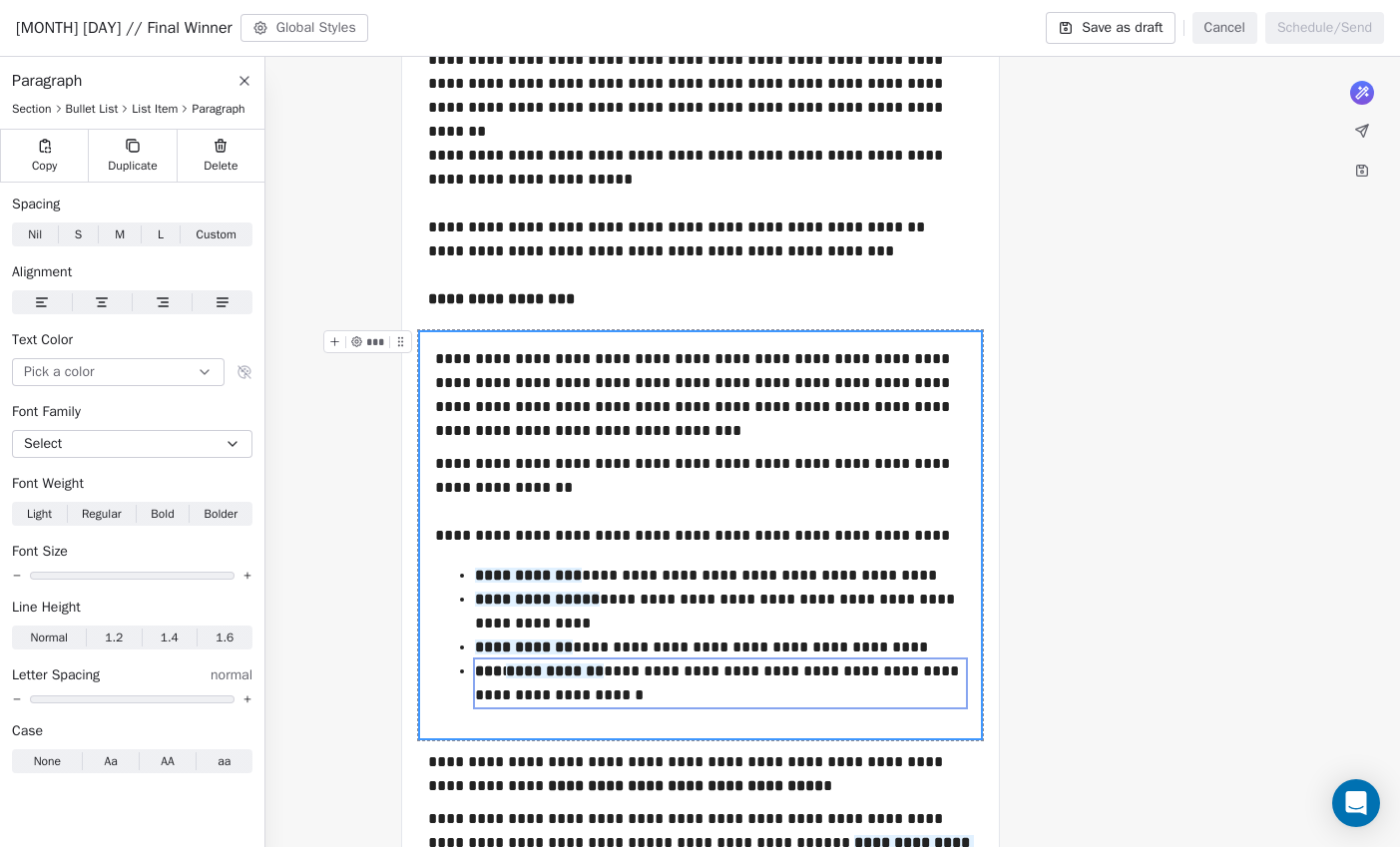 click on "**********" at bounding box center (700, 395) 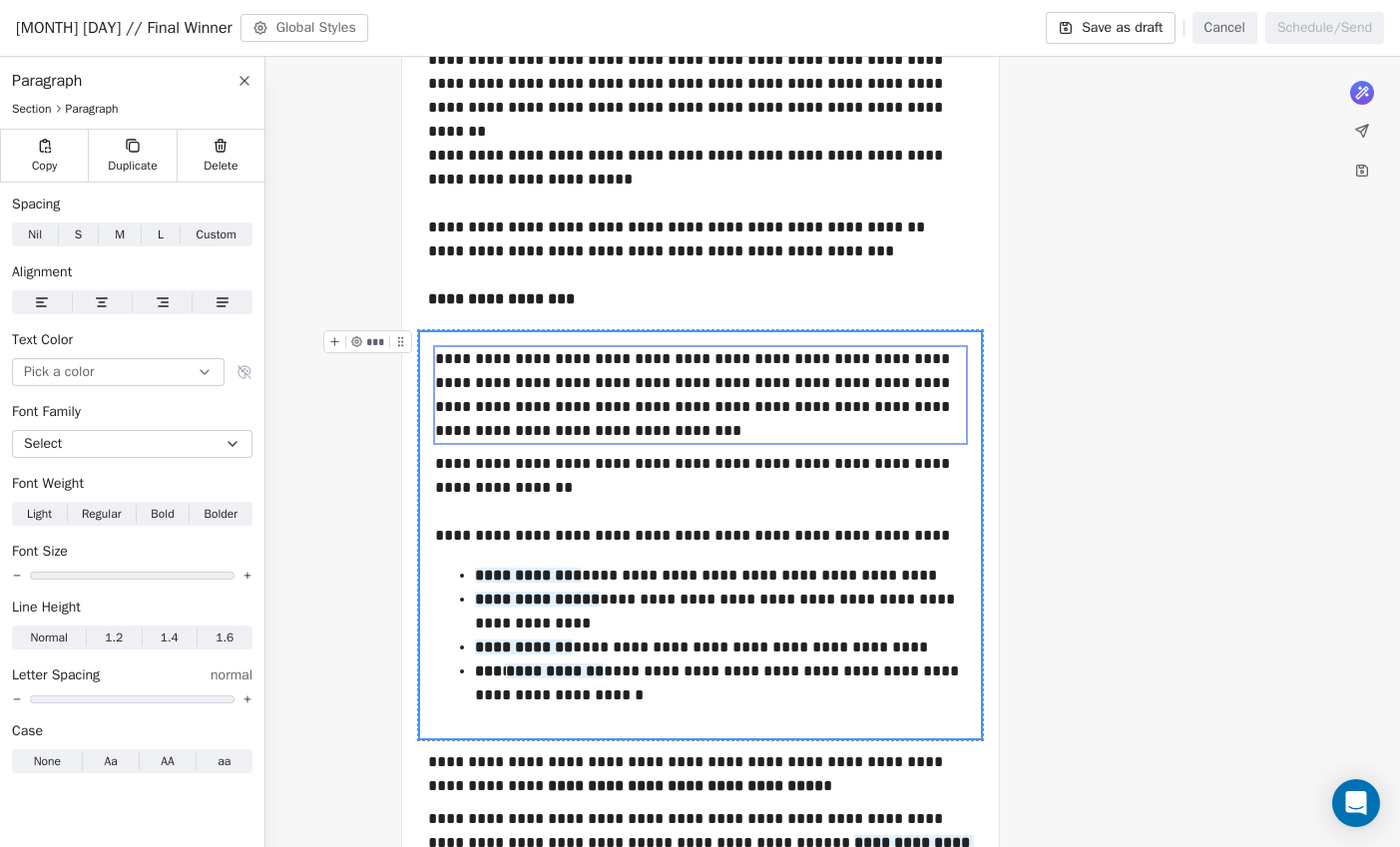 click on "**********" at bounding box center [700, 599] 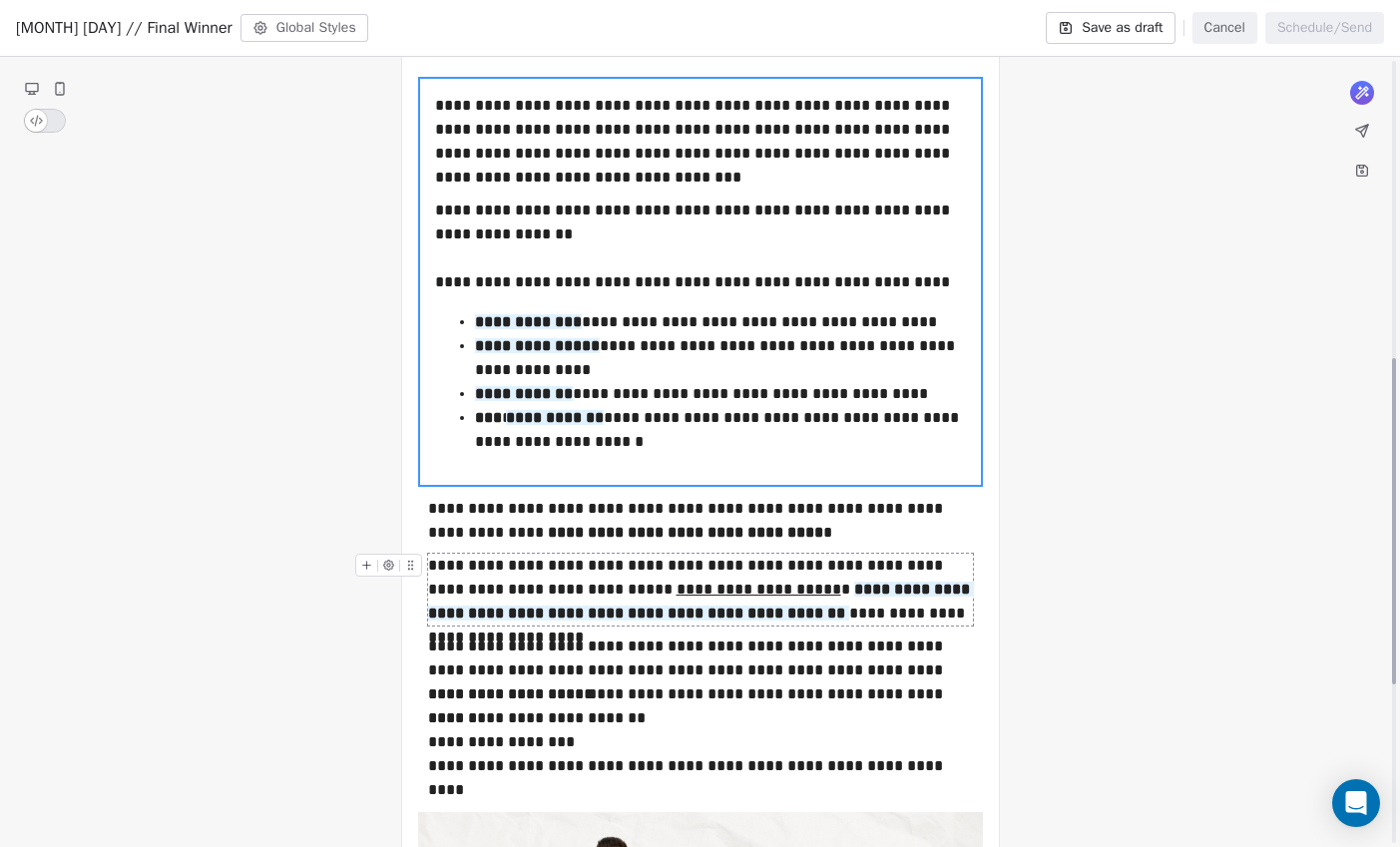 scroll, scrollTop: 719, scrollLeft: 0, axis: vertical 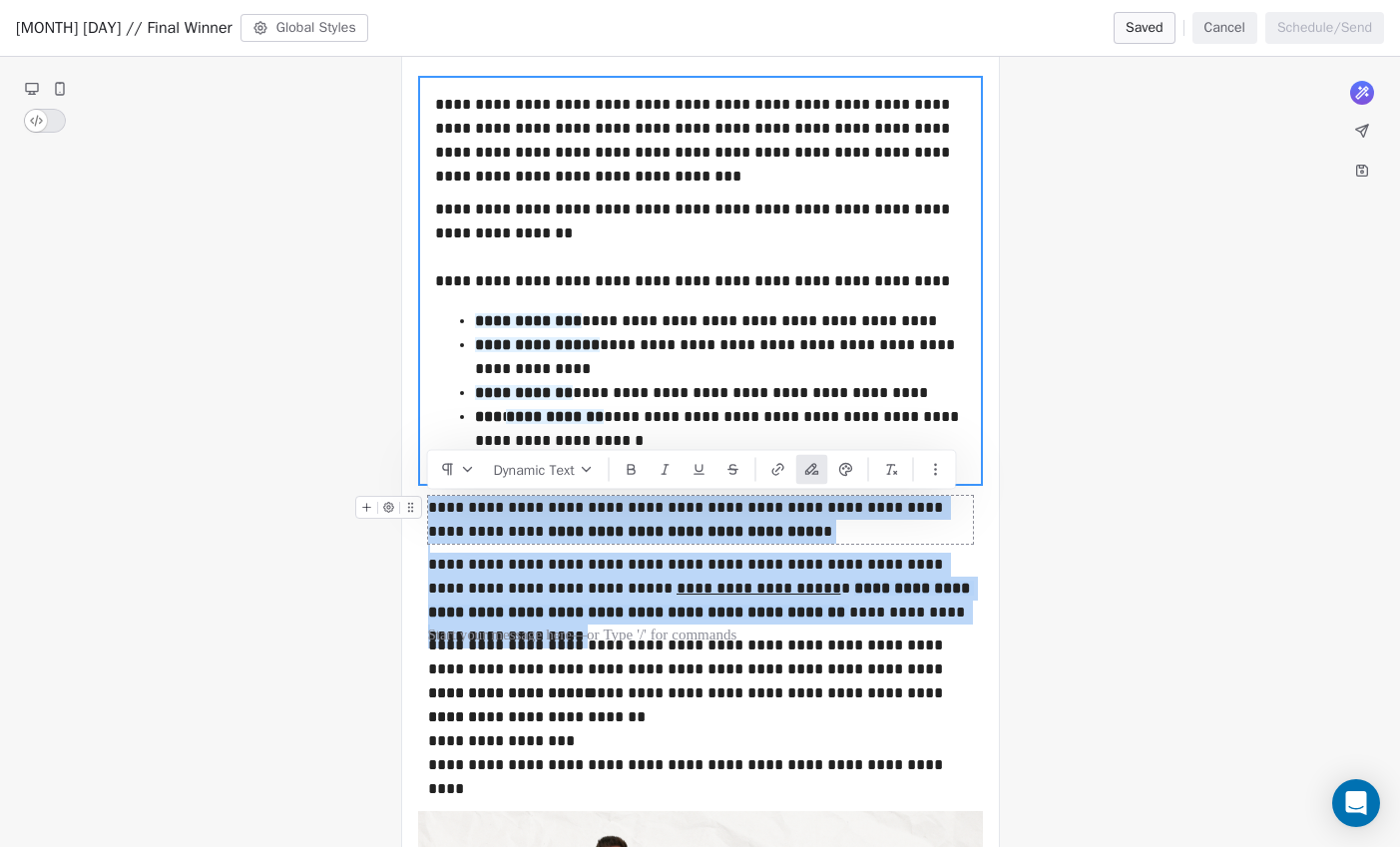 drag, startPoint x: 781, startPoint y: 625, endPoint x: 430, endPoint y: 507, distance: 370.30393 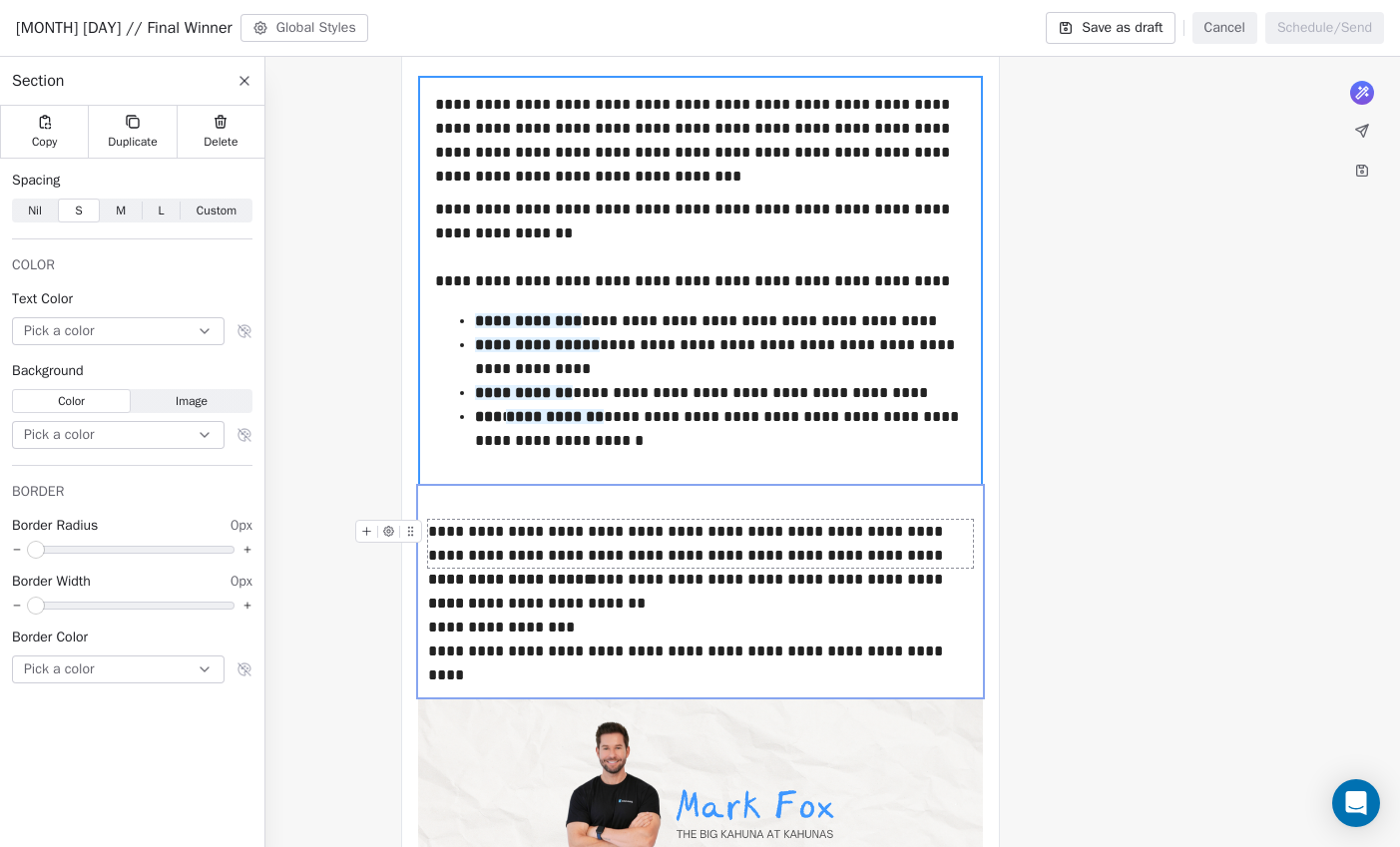click on "**********" at bounding box center (700, 544) 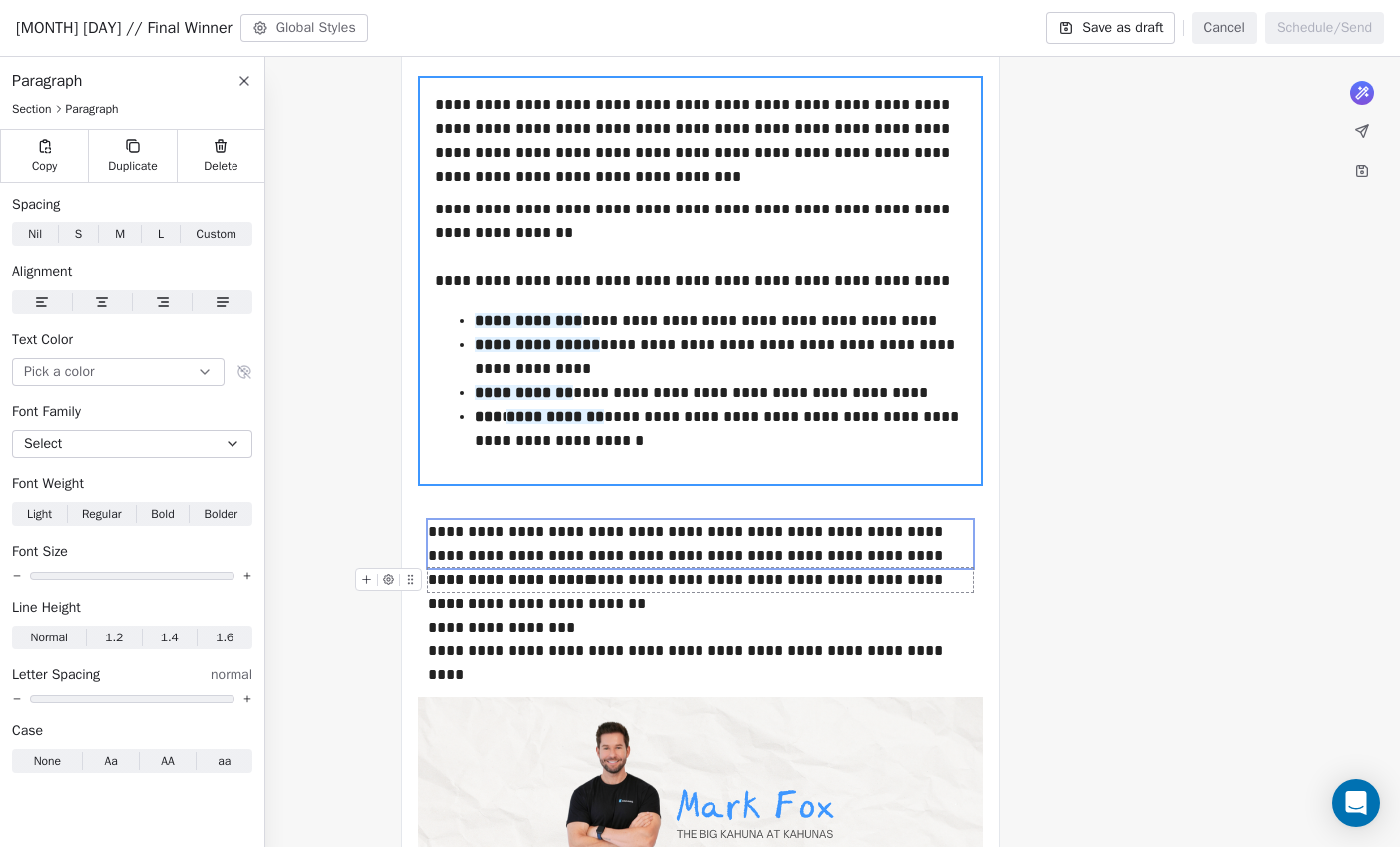 click on "**********" at bounding box center [700, 580] 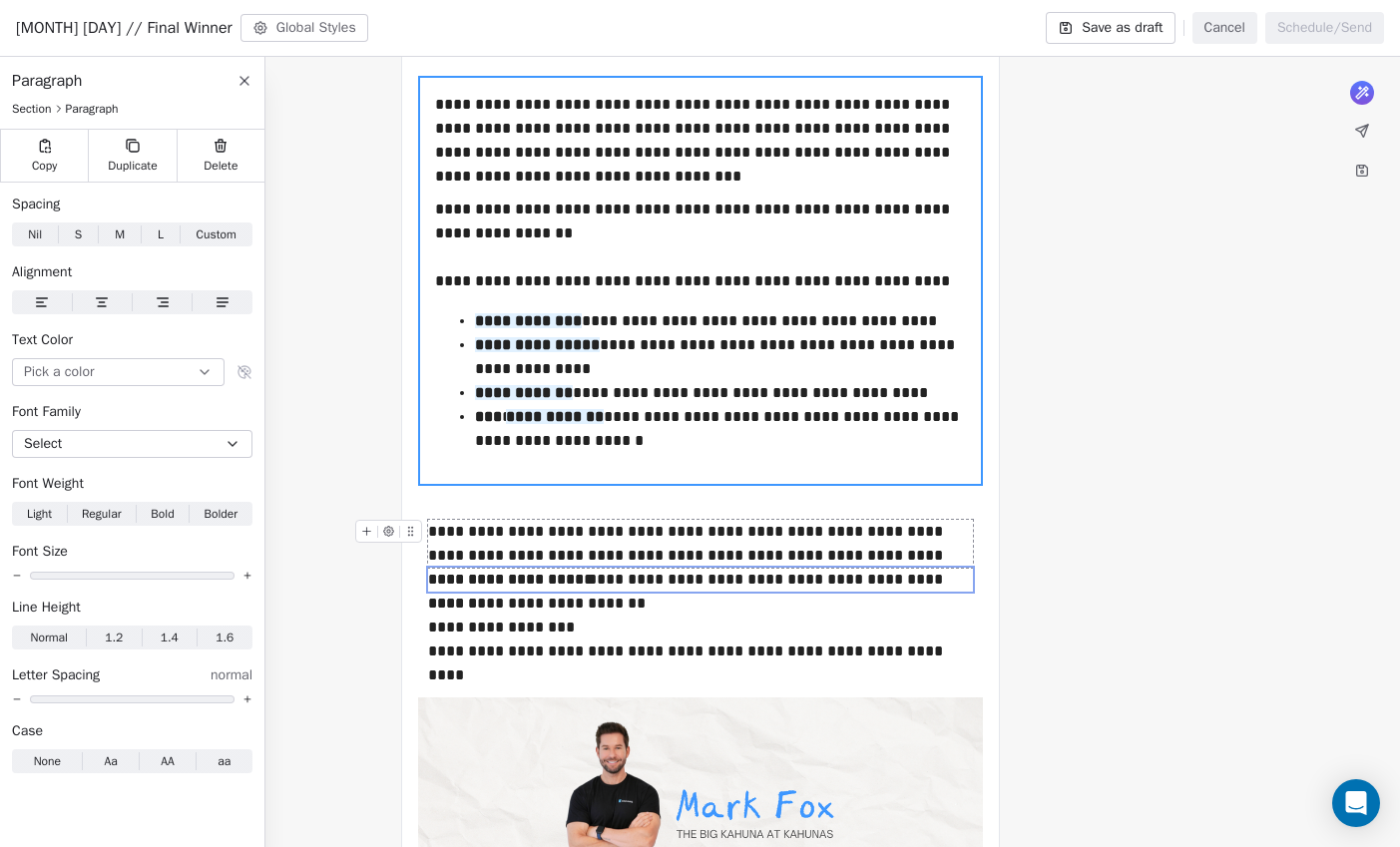 click on "**********" at bounding box center [700, 544] 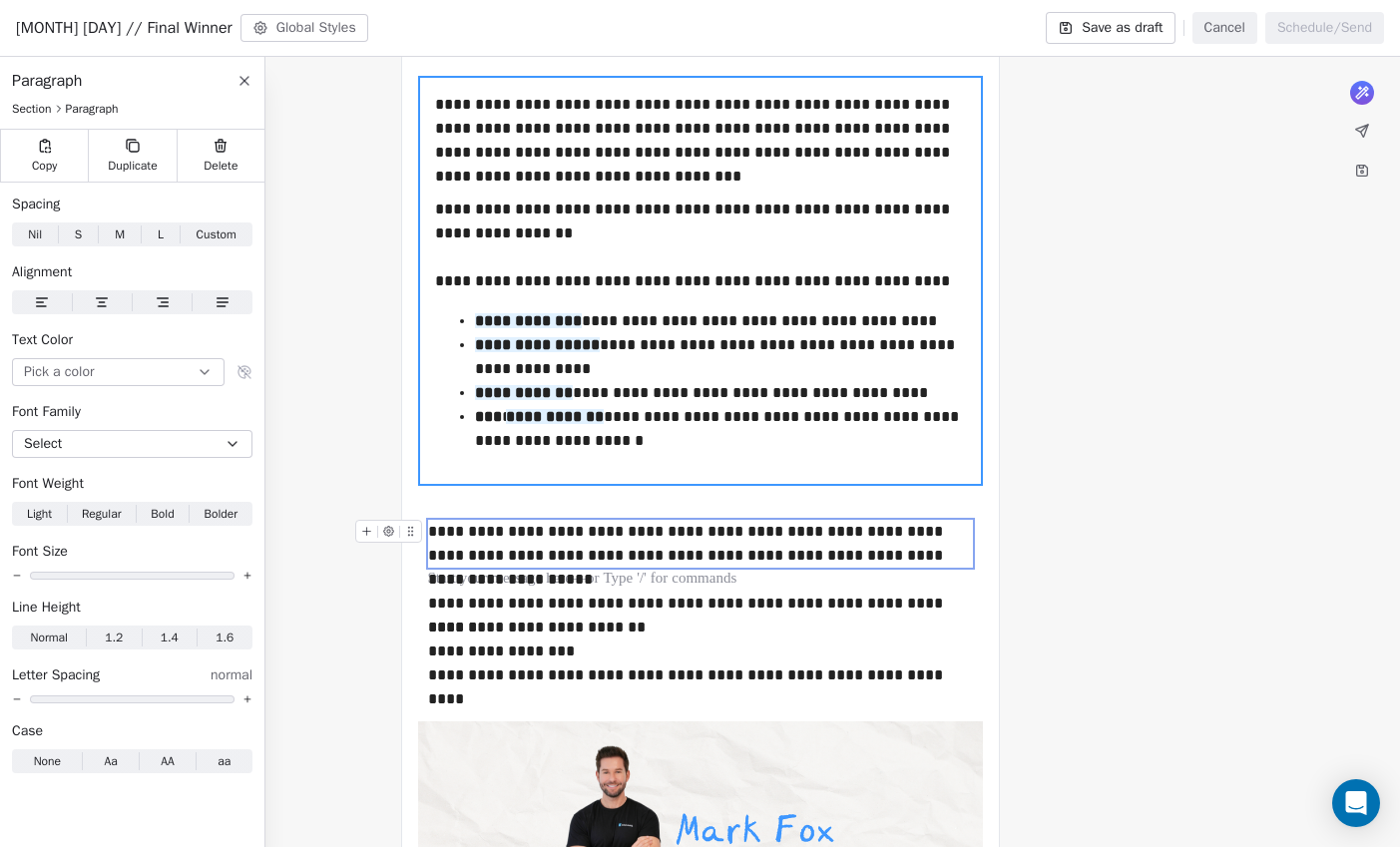 click on "**********" at bounding box center (700, 544) 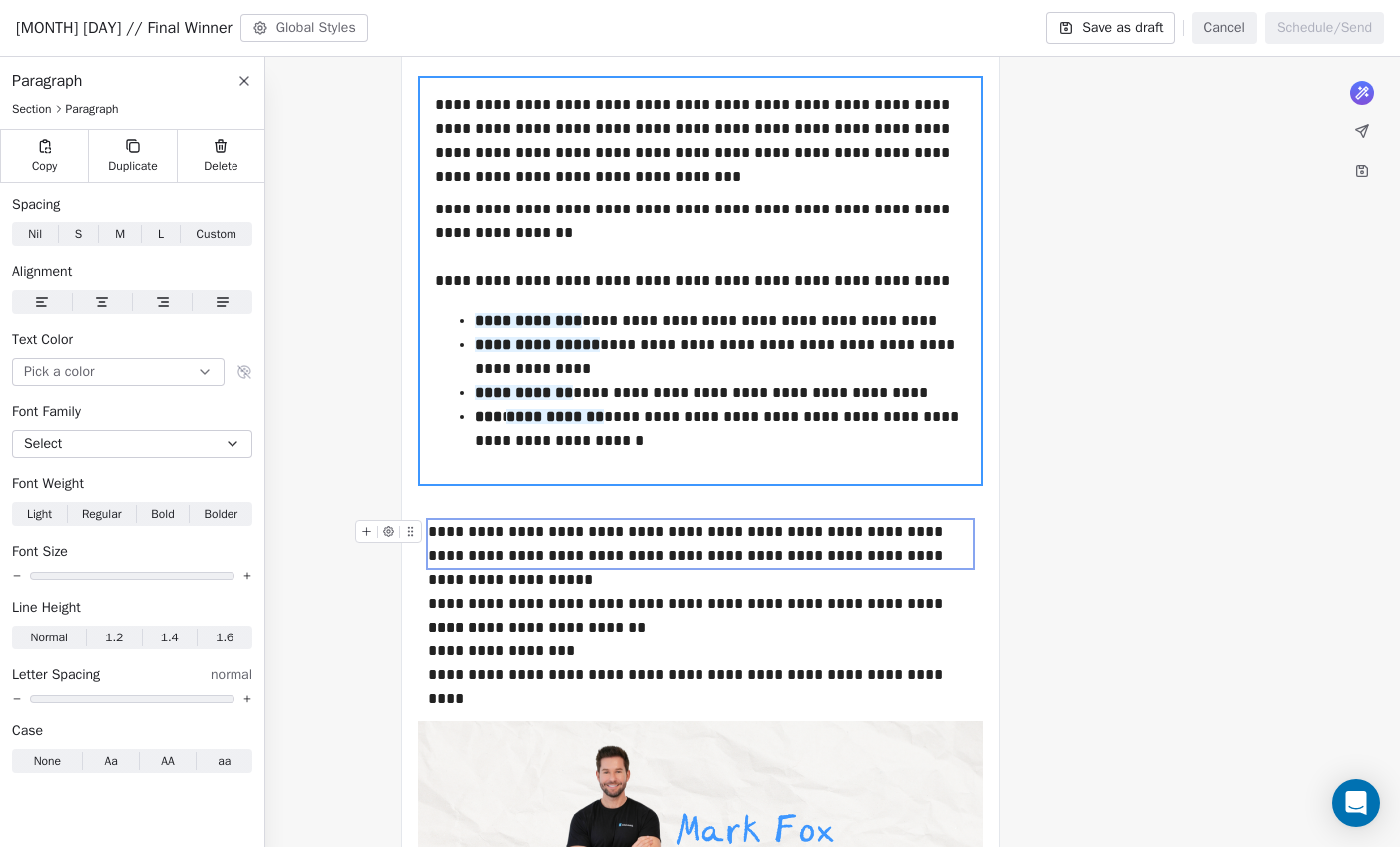 click on "**********" at bounding box center [700, 544] 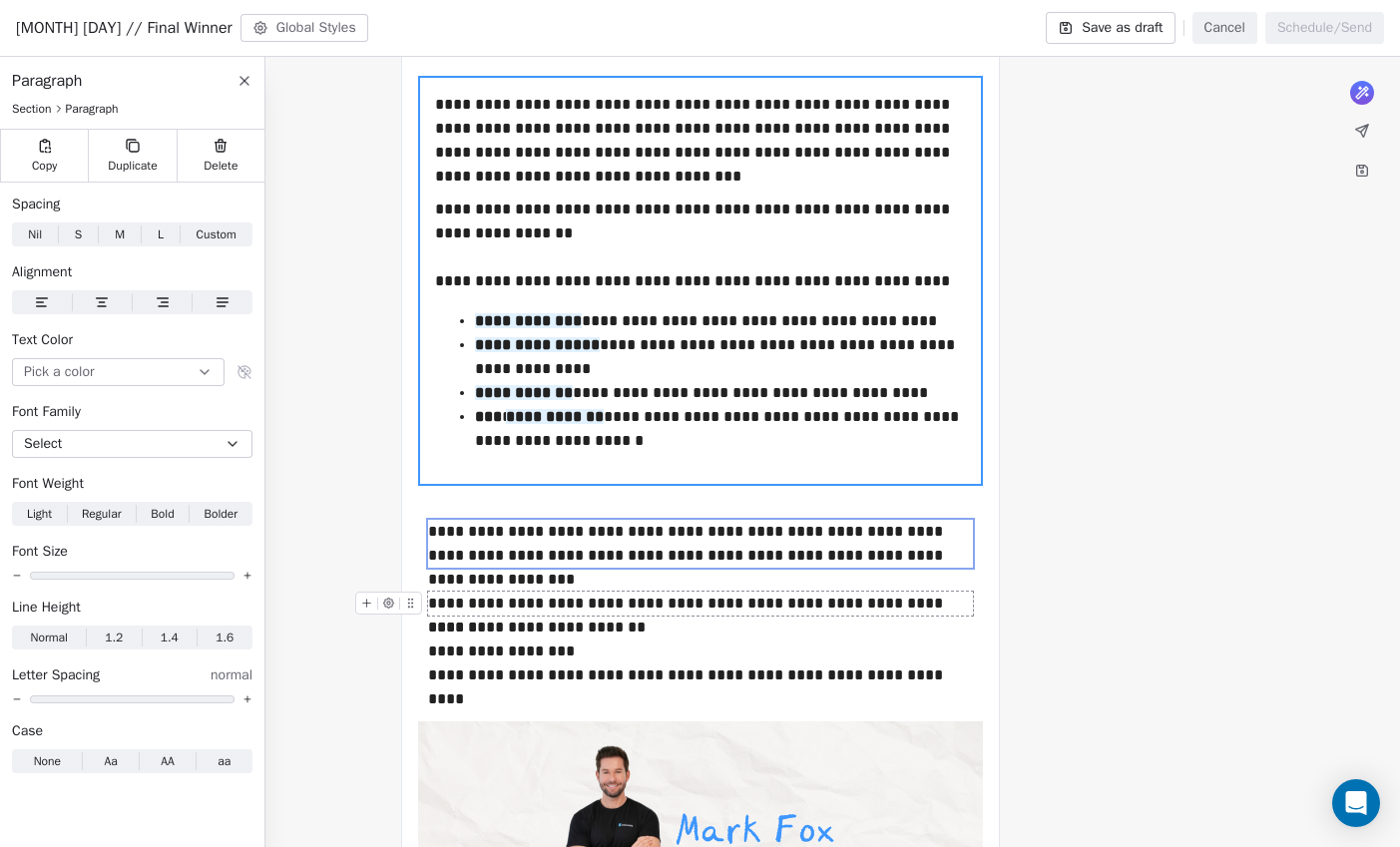 click on "**********" at bounding box center (700, 604) 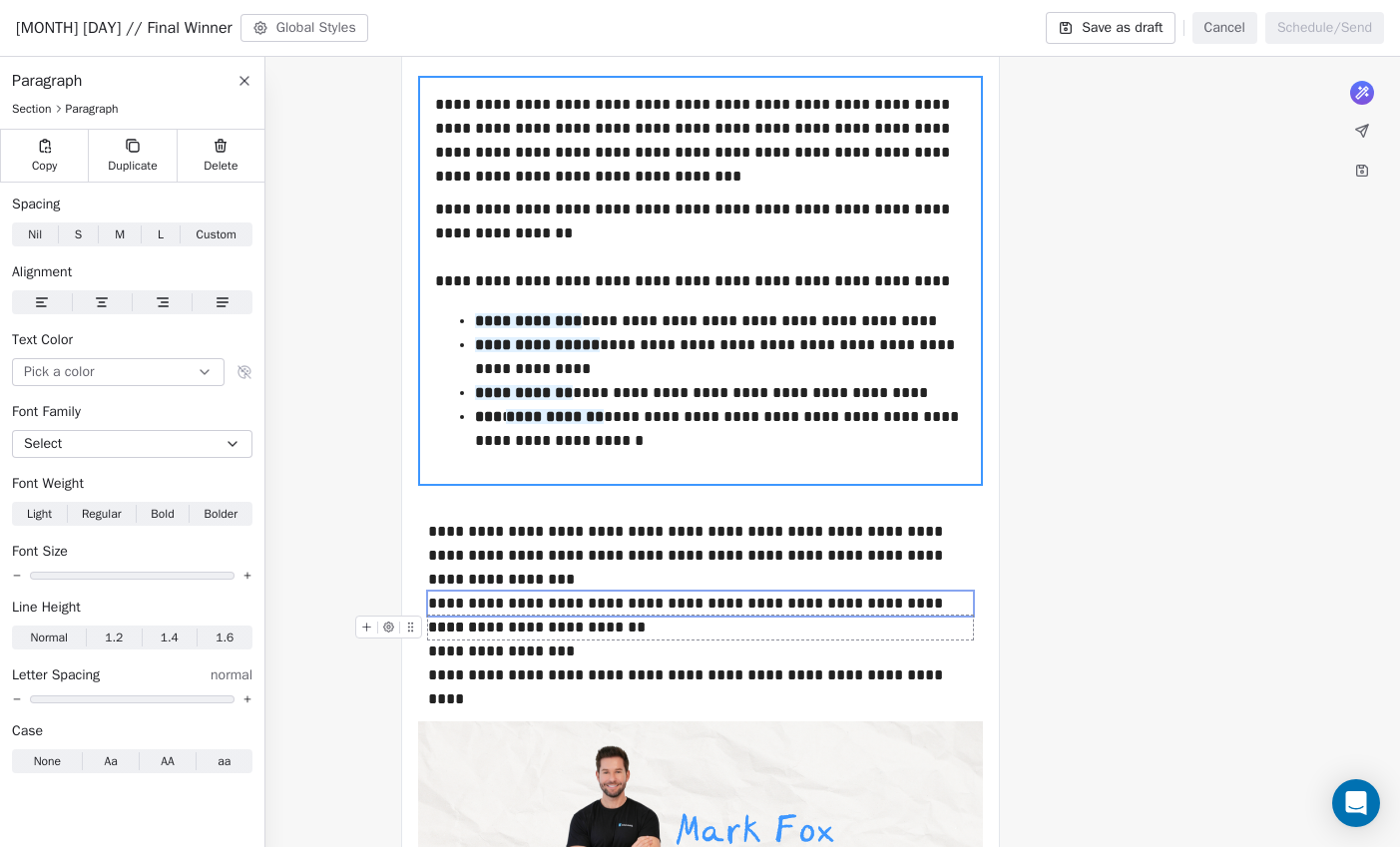 click on "**********" at bounding box center (700, 628) 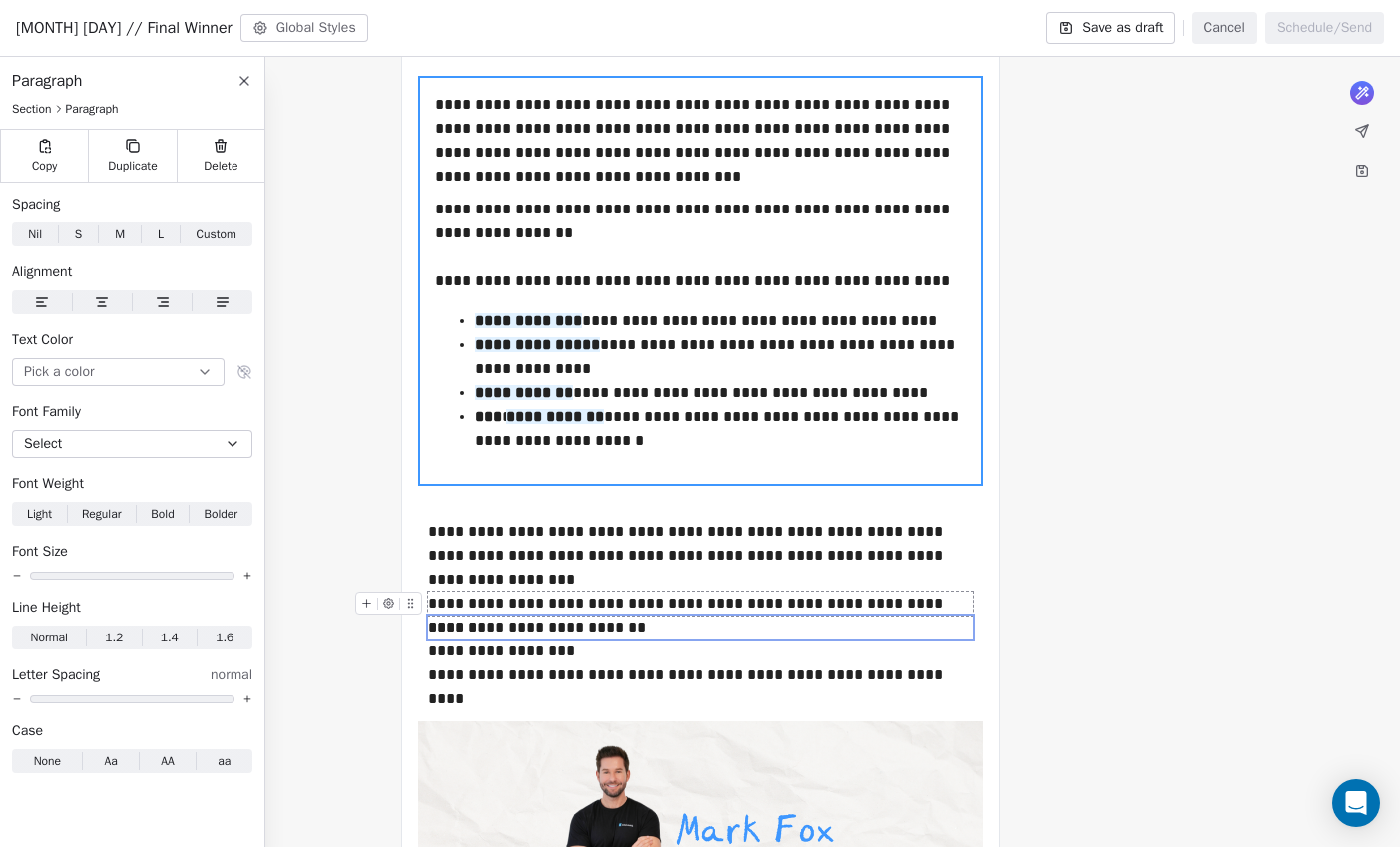 click on "**********" at bounding box center (700, 604) 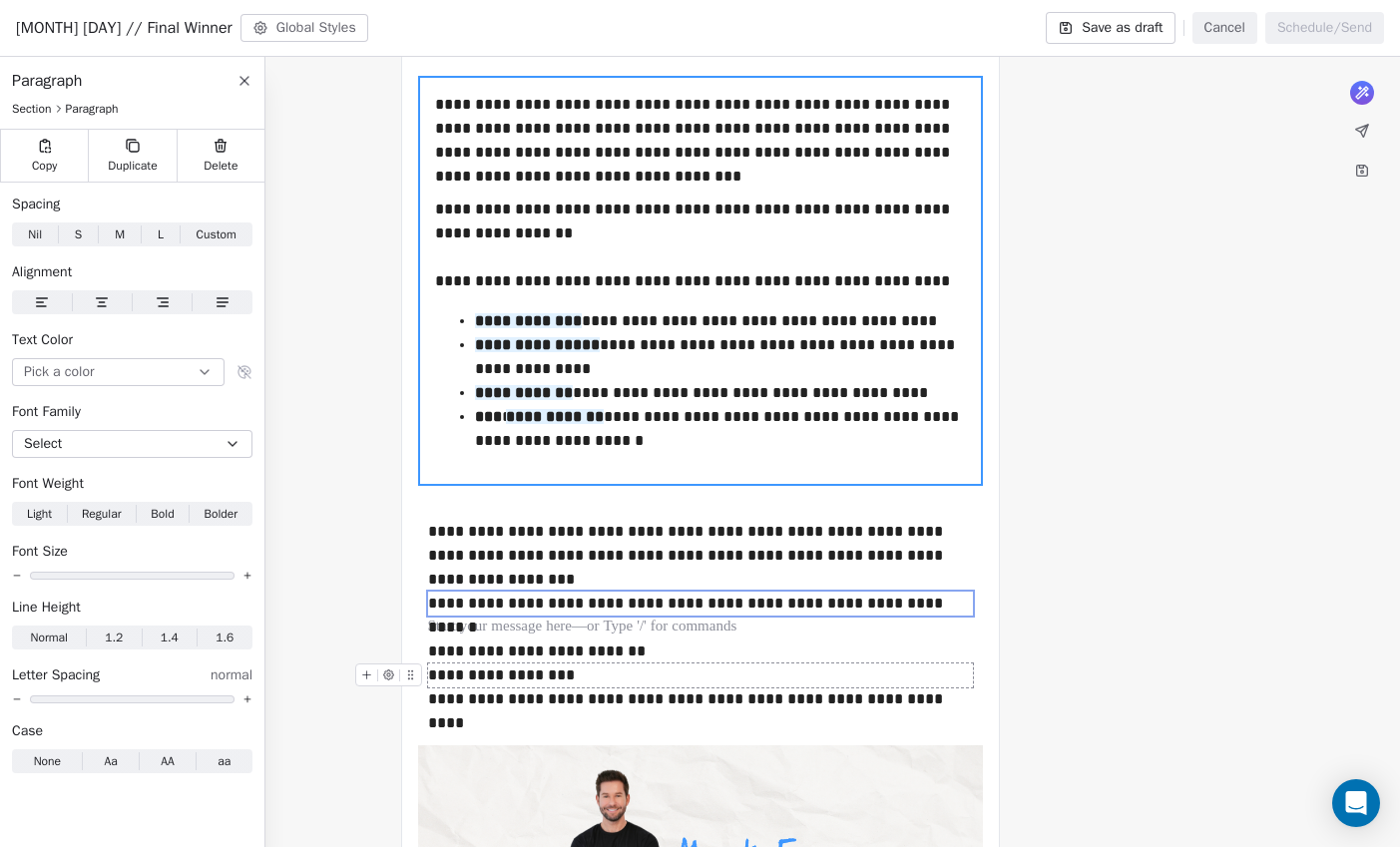 click on "**********" at bounding box center (700, 675) 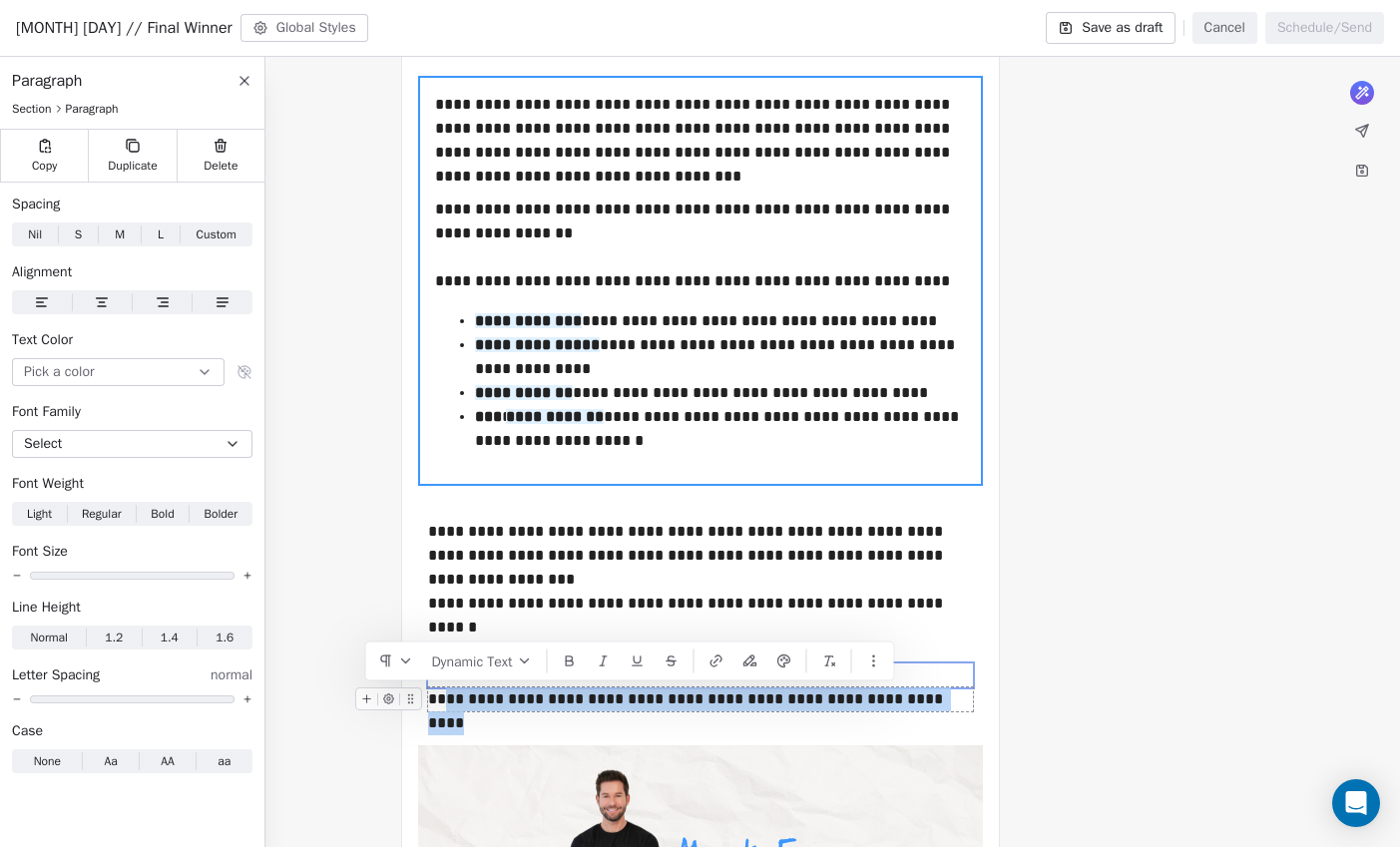 drag, startPoint x: 897, startPoint y: 704, endPoint x: 440, endPoint y: 702, distance: 457.00438 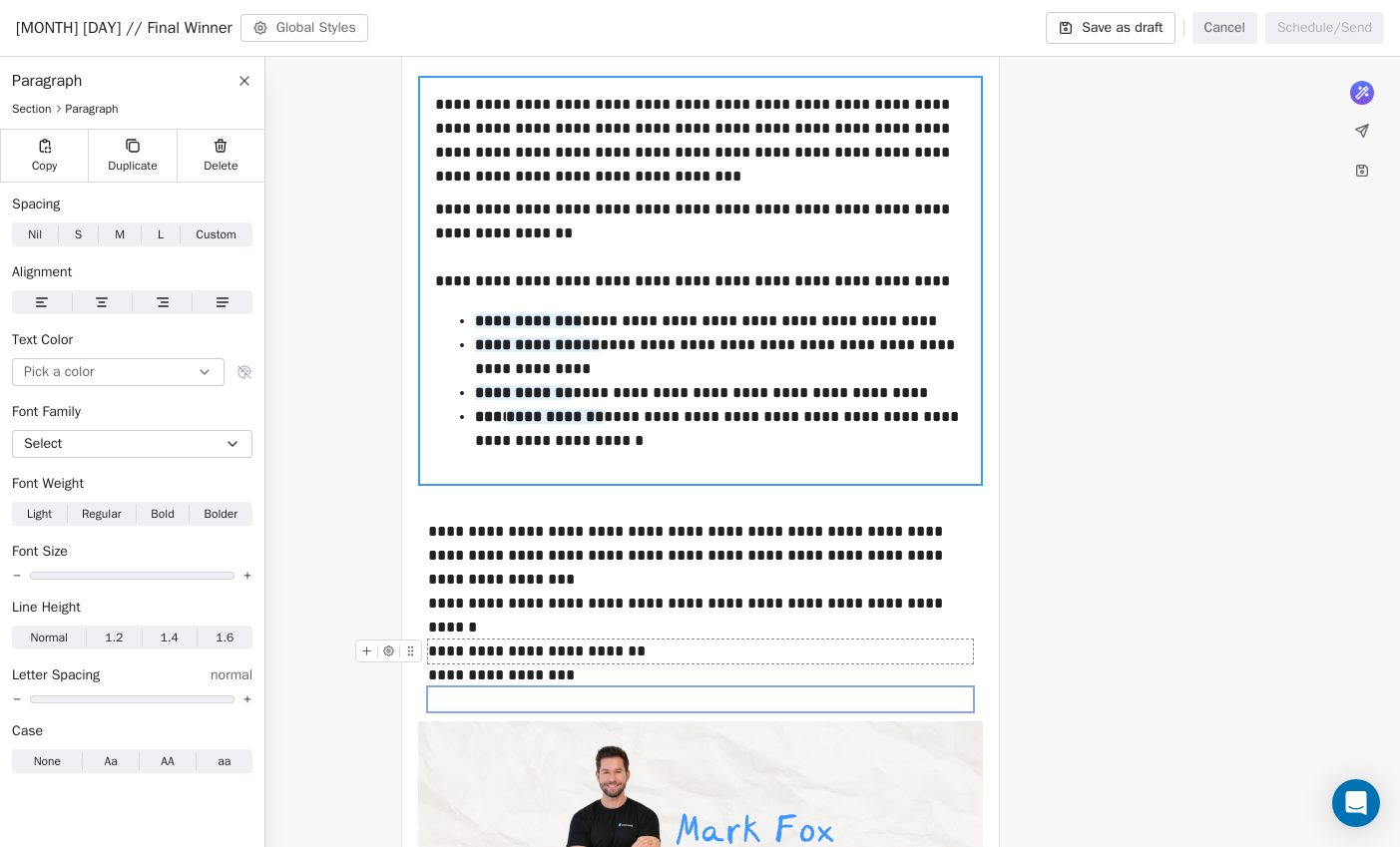 click on "**********" at bounding box center (700, 651) 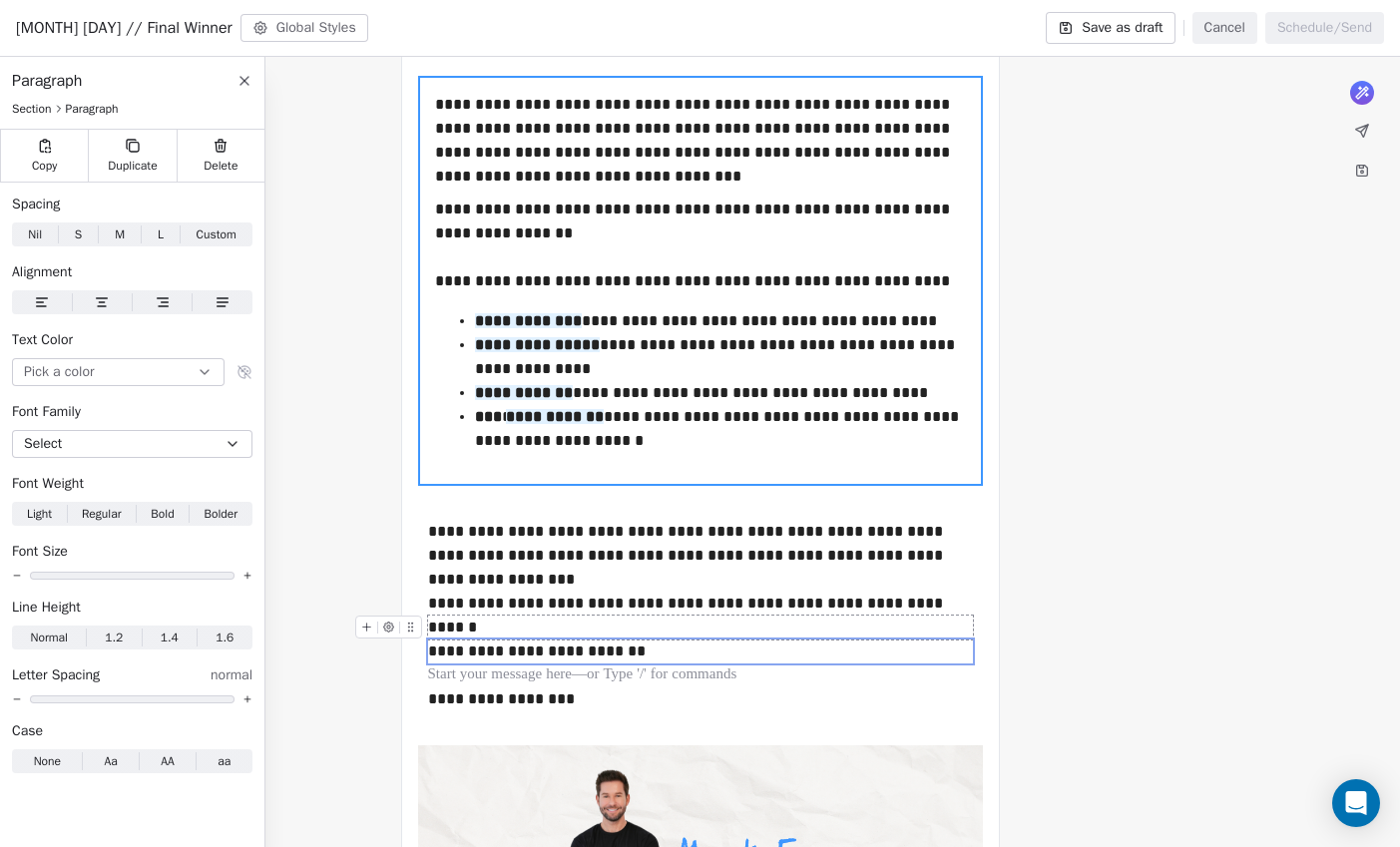 click on "**********" at bounding box center [700, 311] 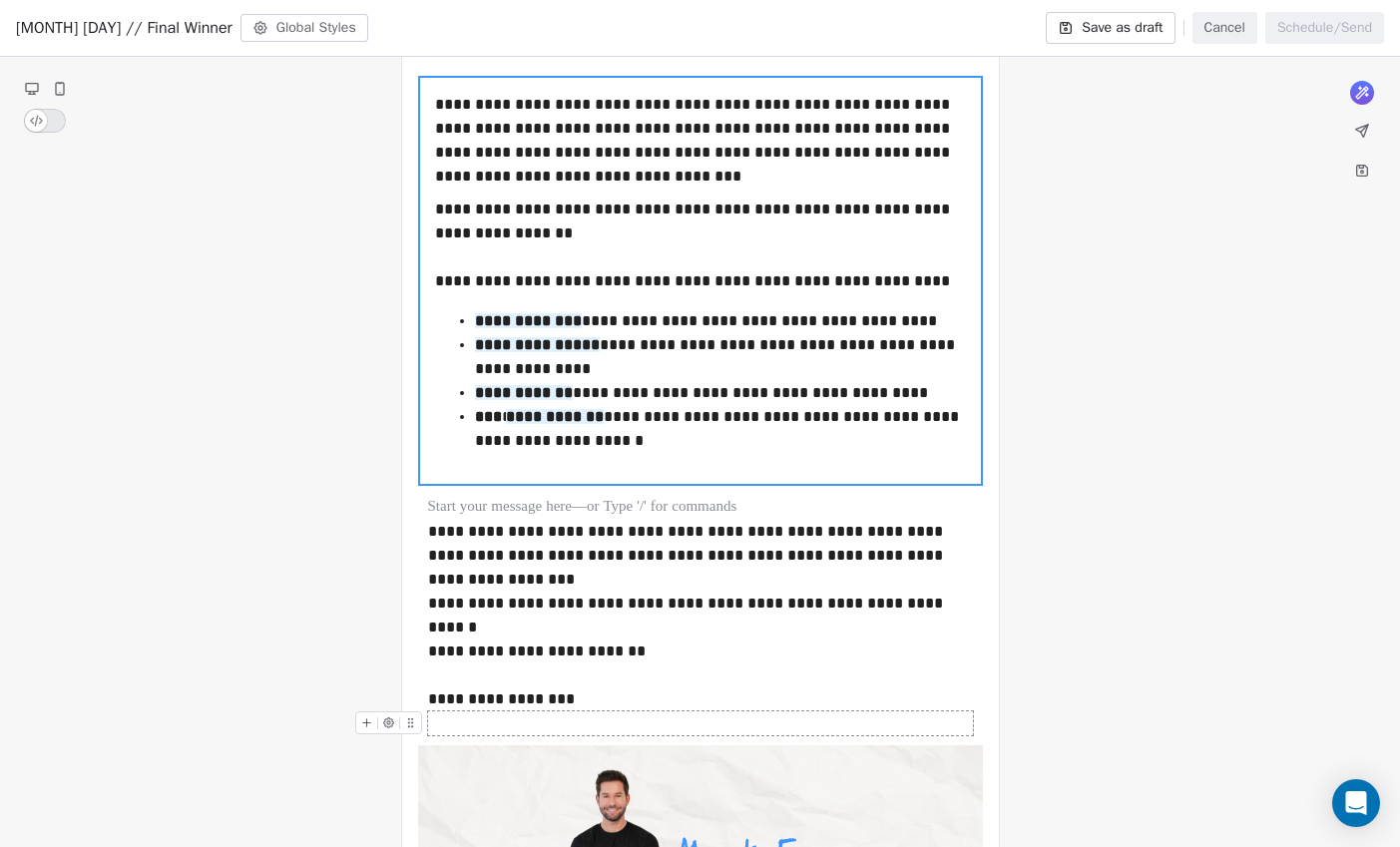 click at bounding box center [700, 723] 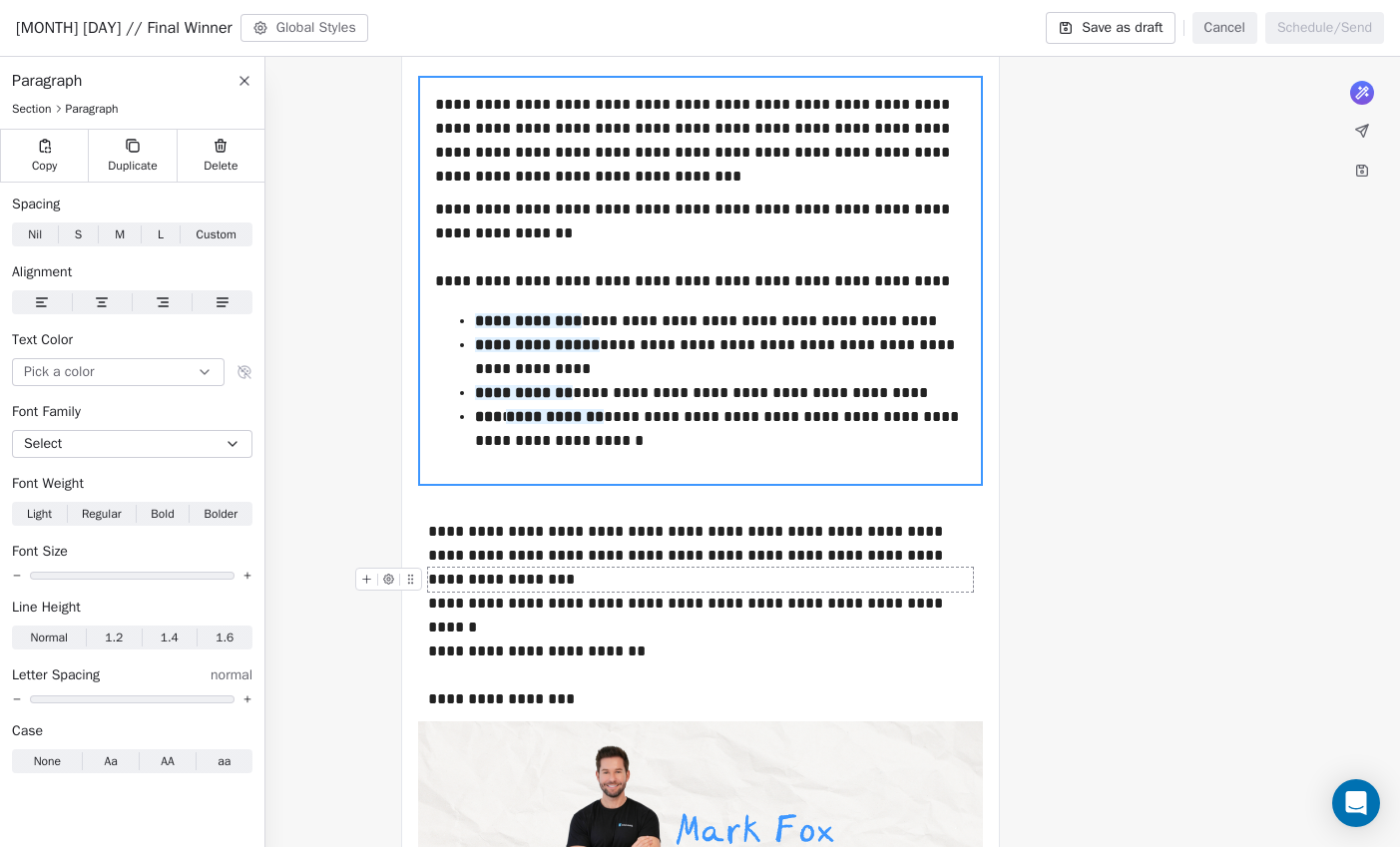 click on "**********" at bounding box center [700, 299] 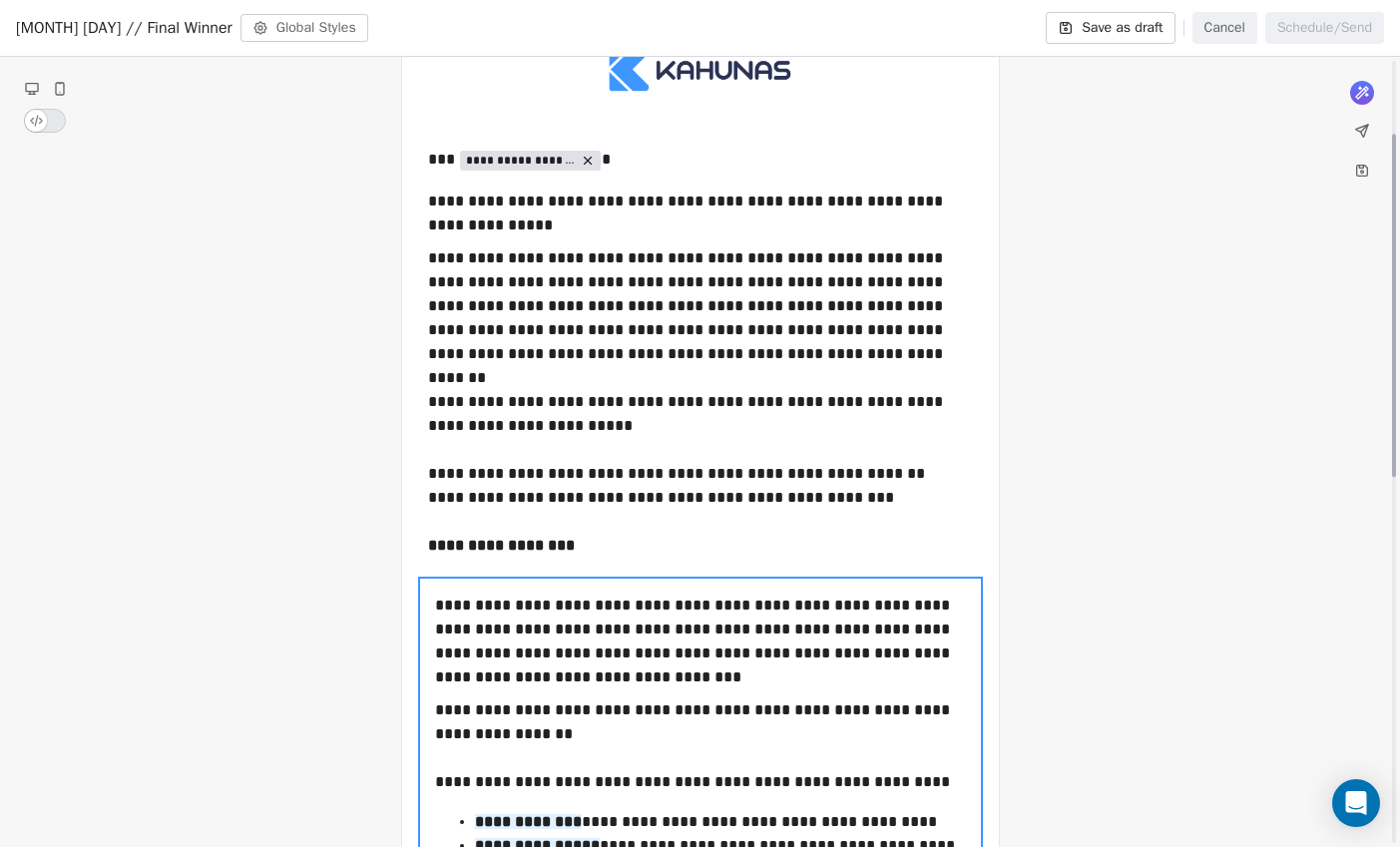 scroll, scrollTop: 0, scrollLeft: 0, axis: both 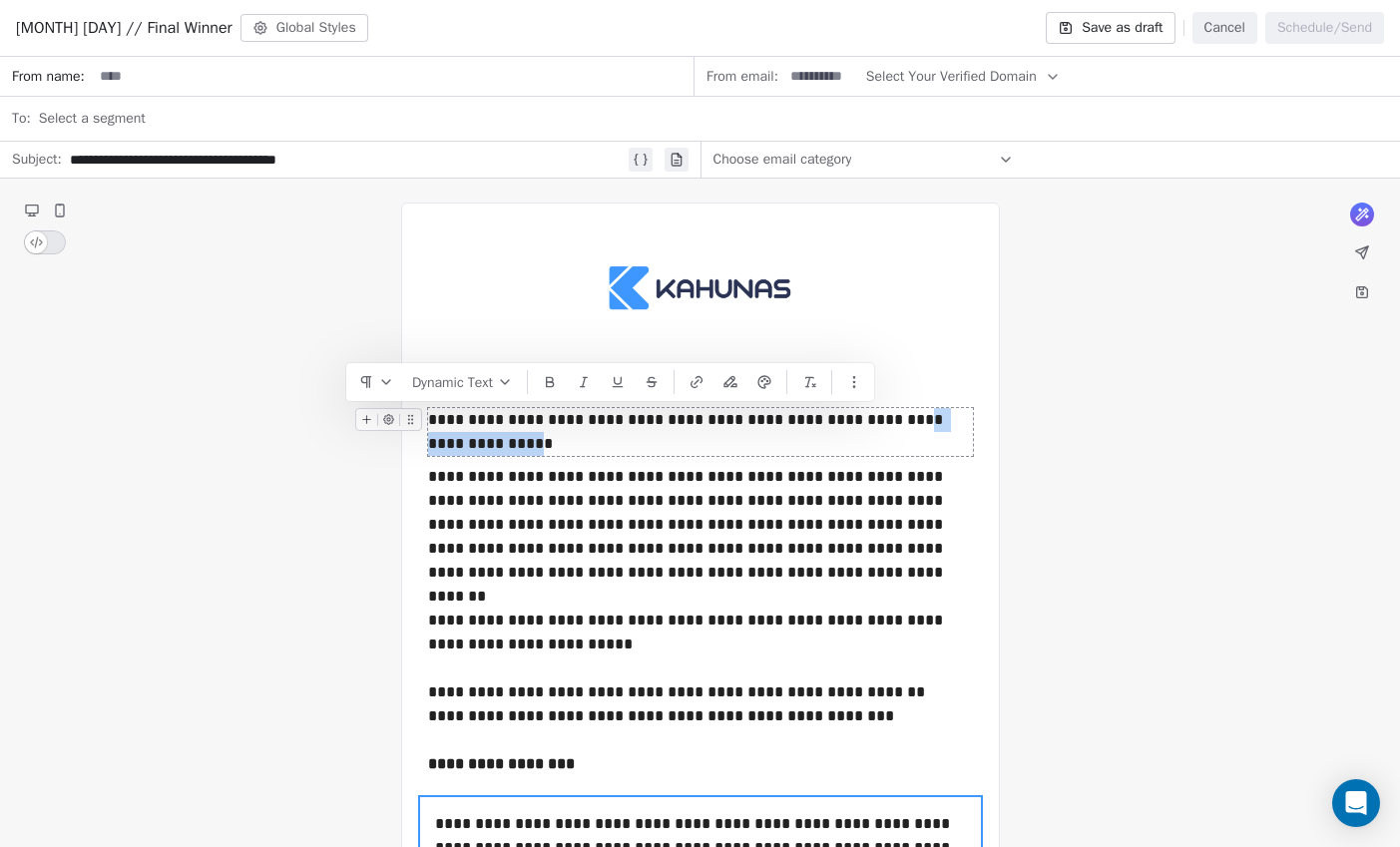 drag, startPoint x: 871, startPoint y: 419, endPoint x: 457, endPoint y: 444, distance: 414.75414 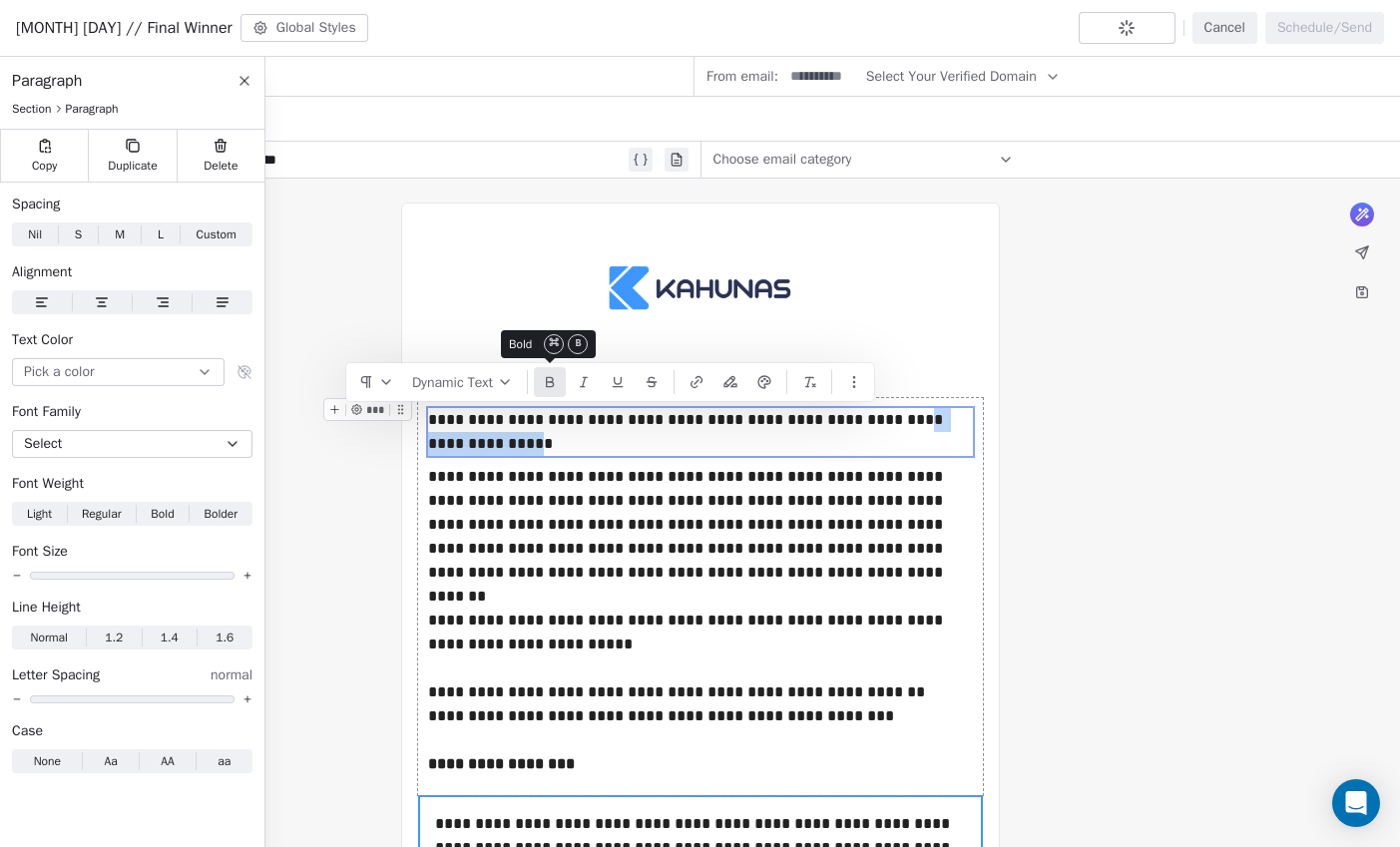 click 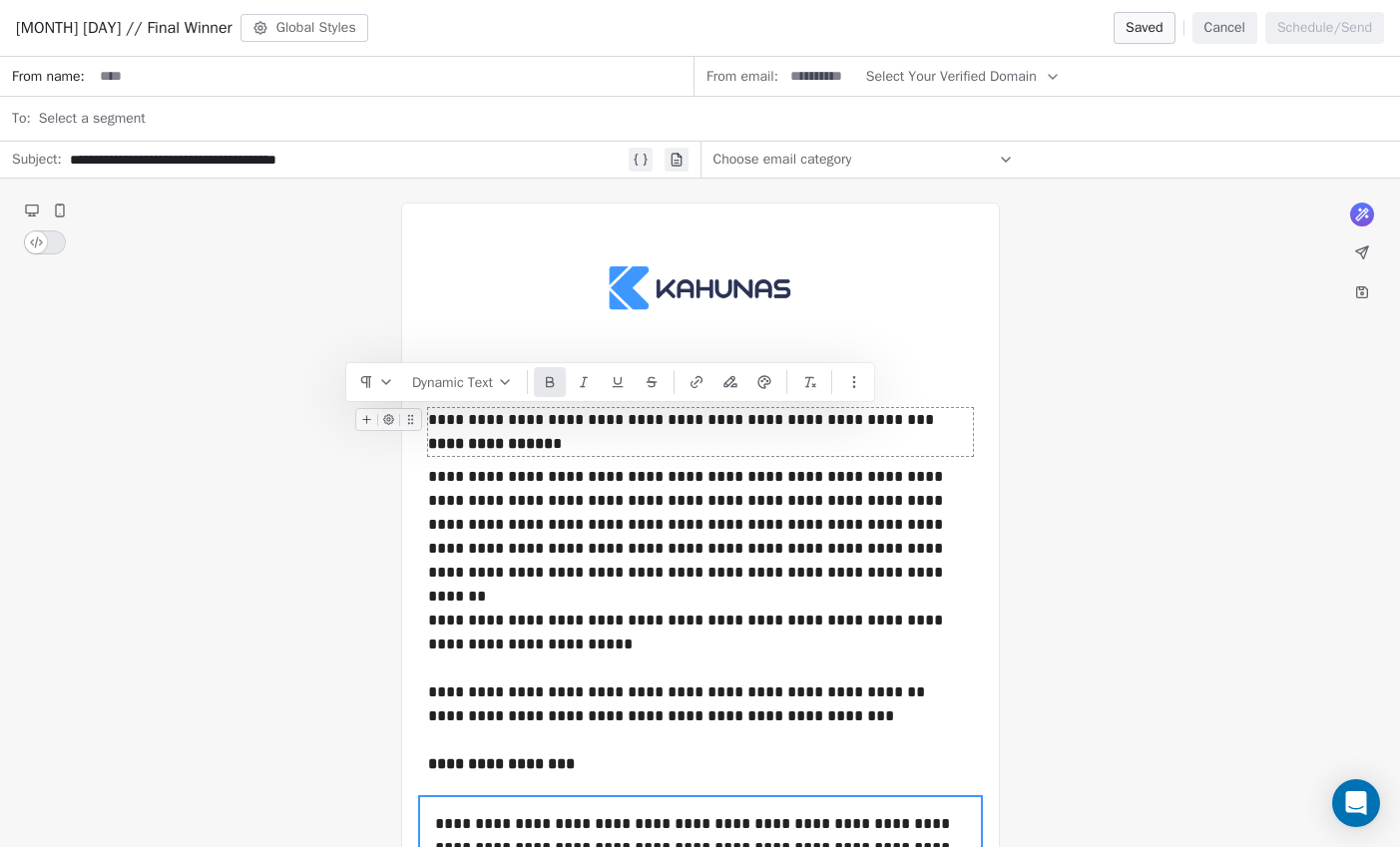 click on "**********" at bounding box center [683, 431] 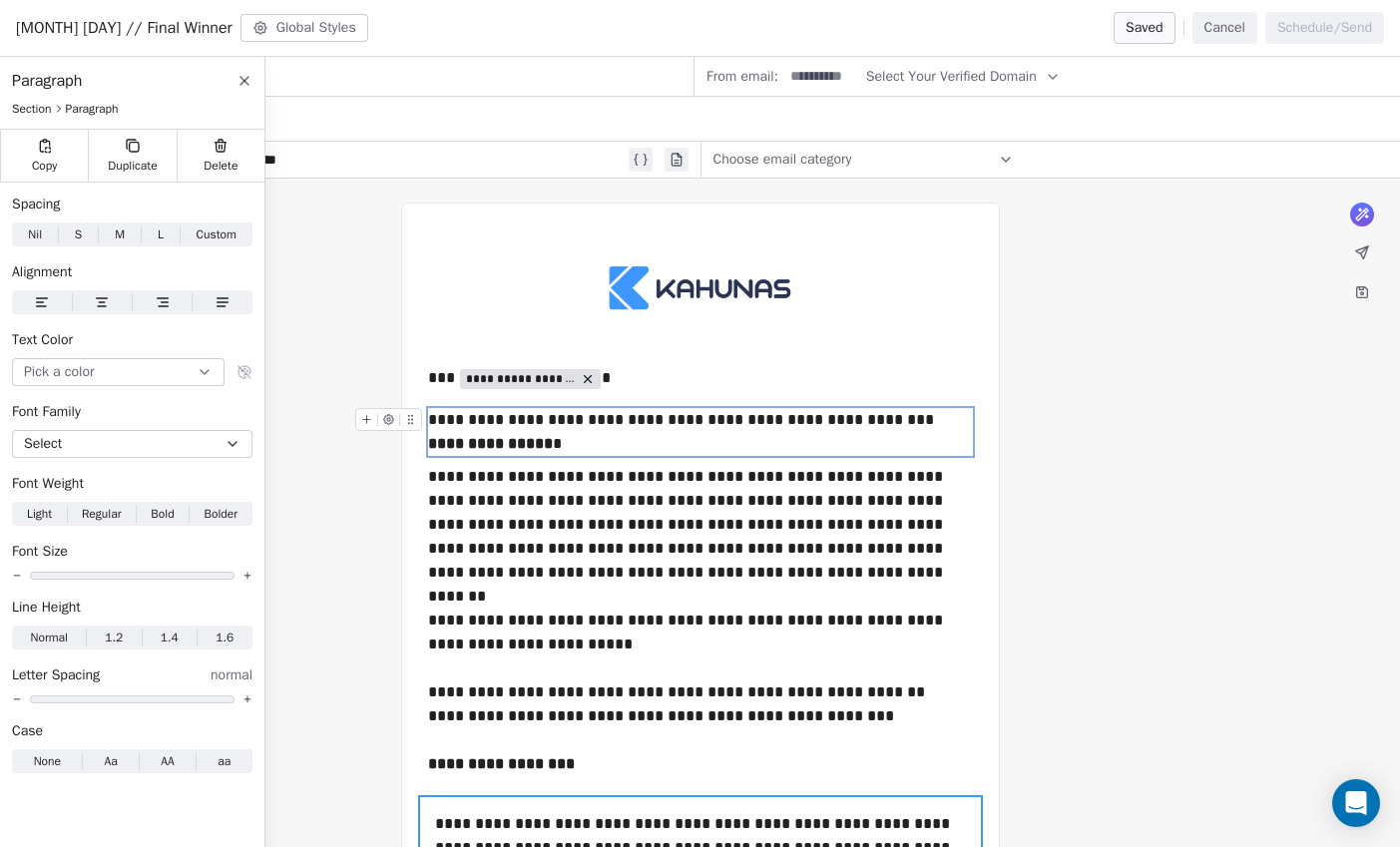 click on "**********" at bounding box center [683, 431] 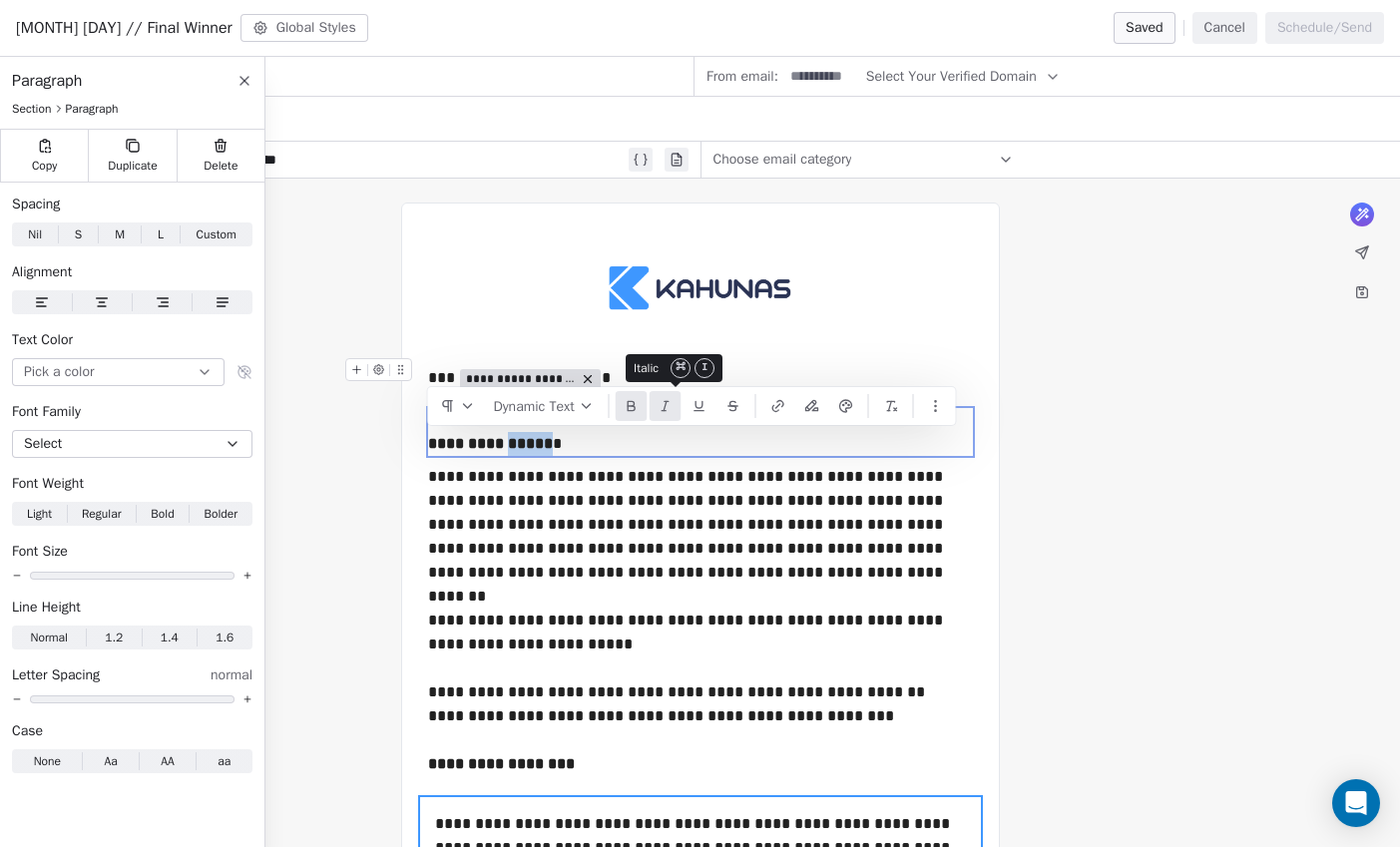 click 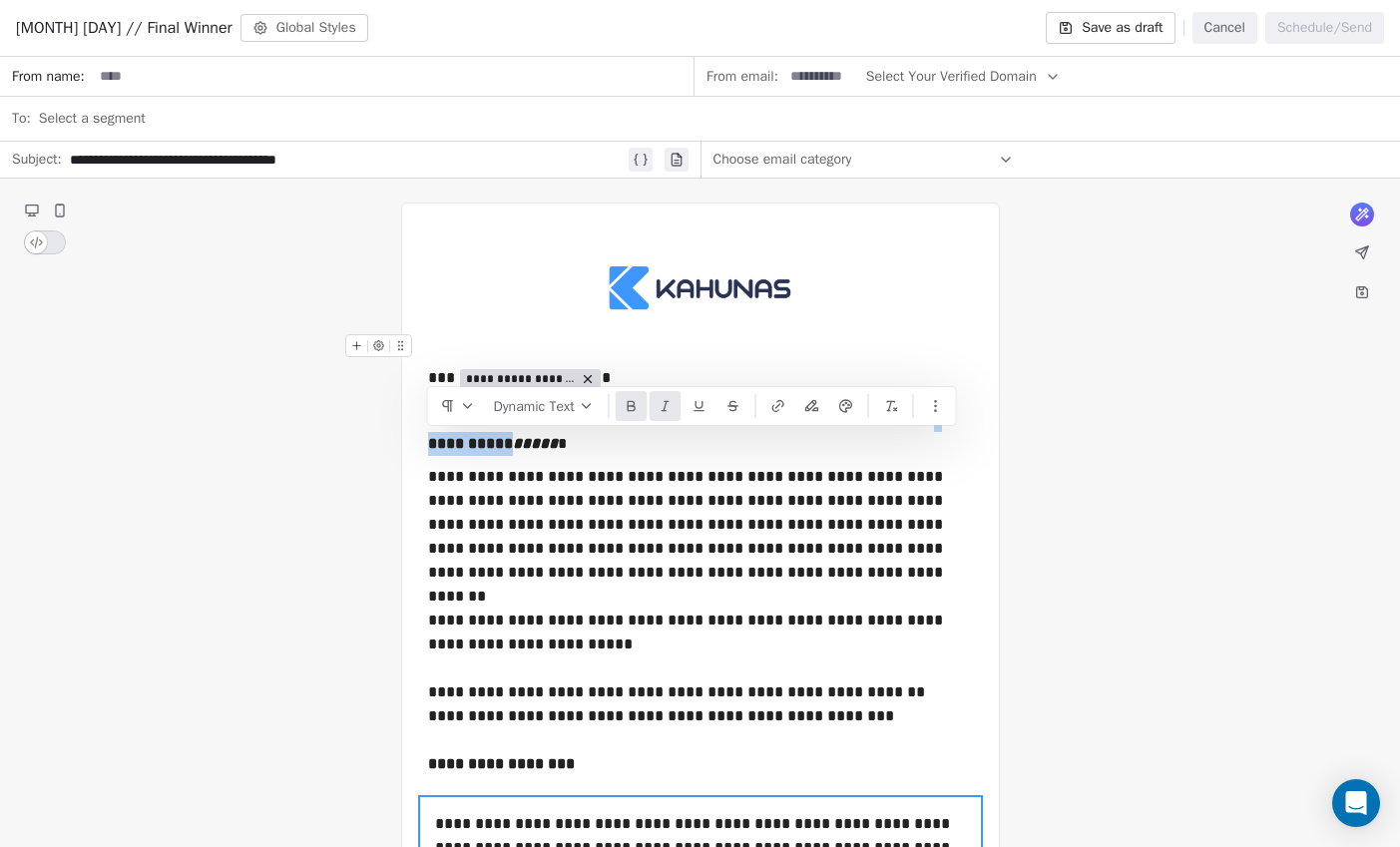 click at bounding box center (700, 346) 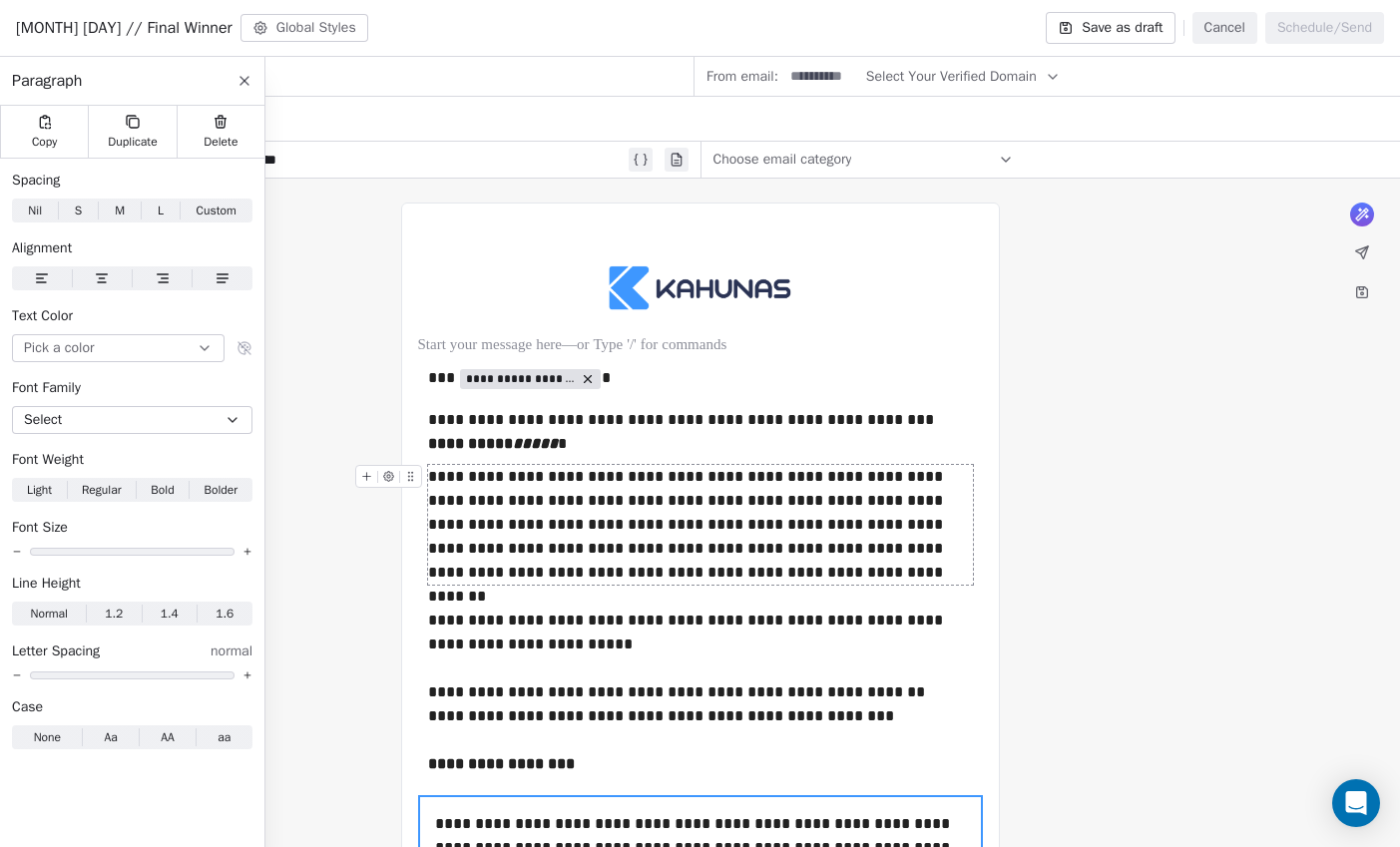 click on "**********" at bounding box center [700, 525] 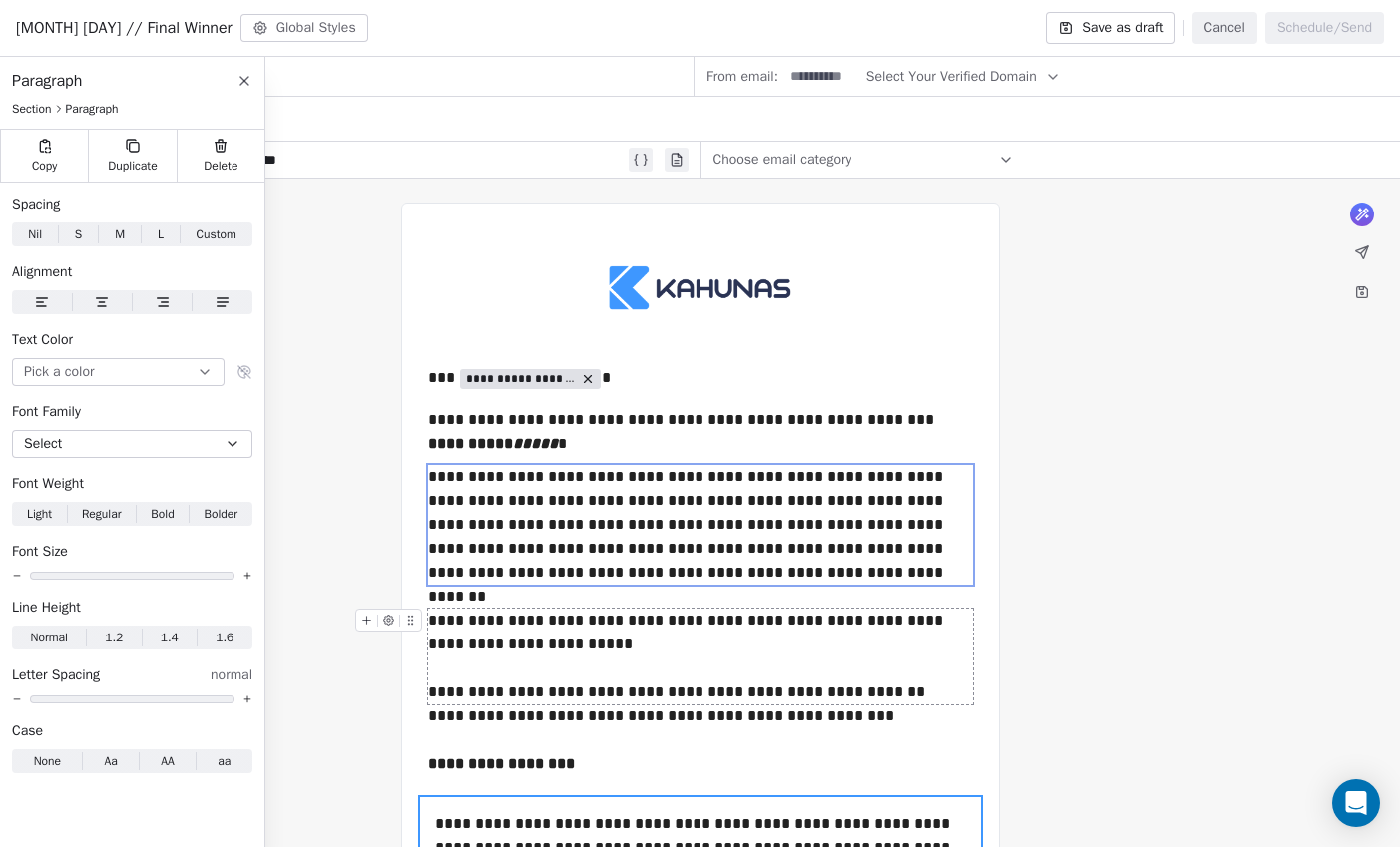 click on "**********" at bounding box center [700, 656] 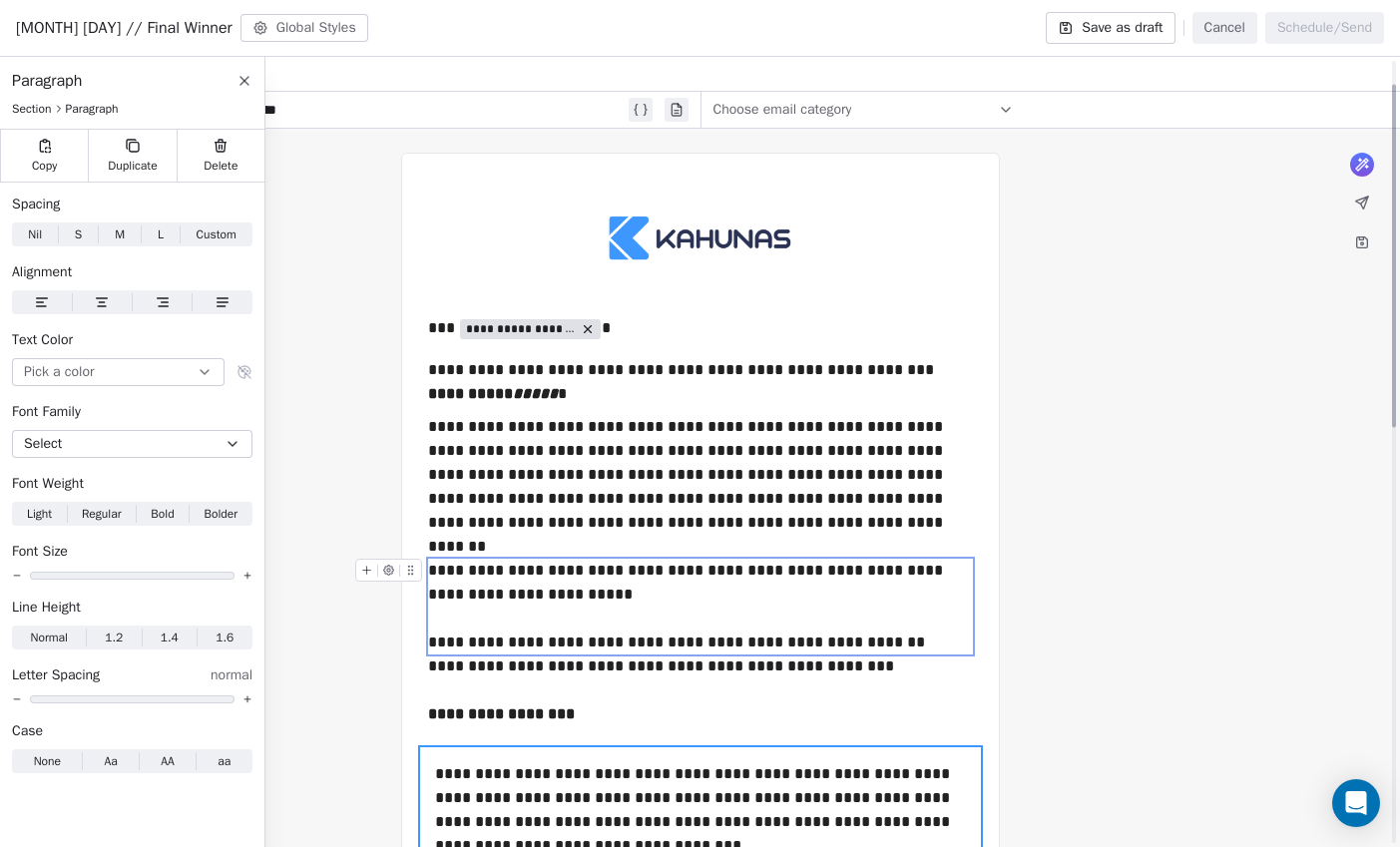 scroll, scrollTop: 54, scrollLeft: 0, axis: vertical 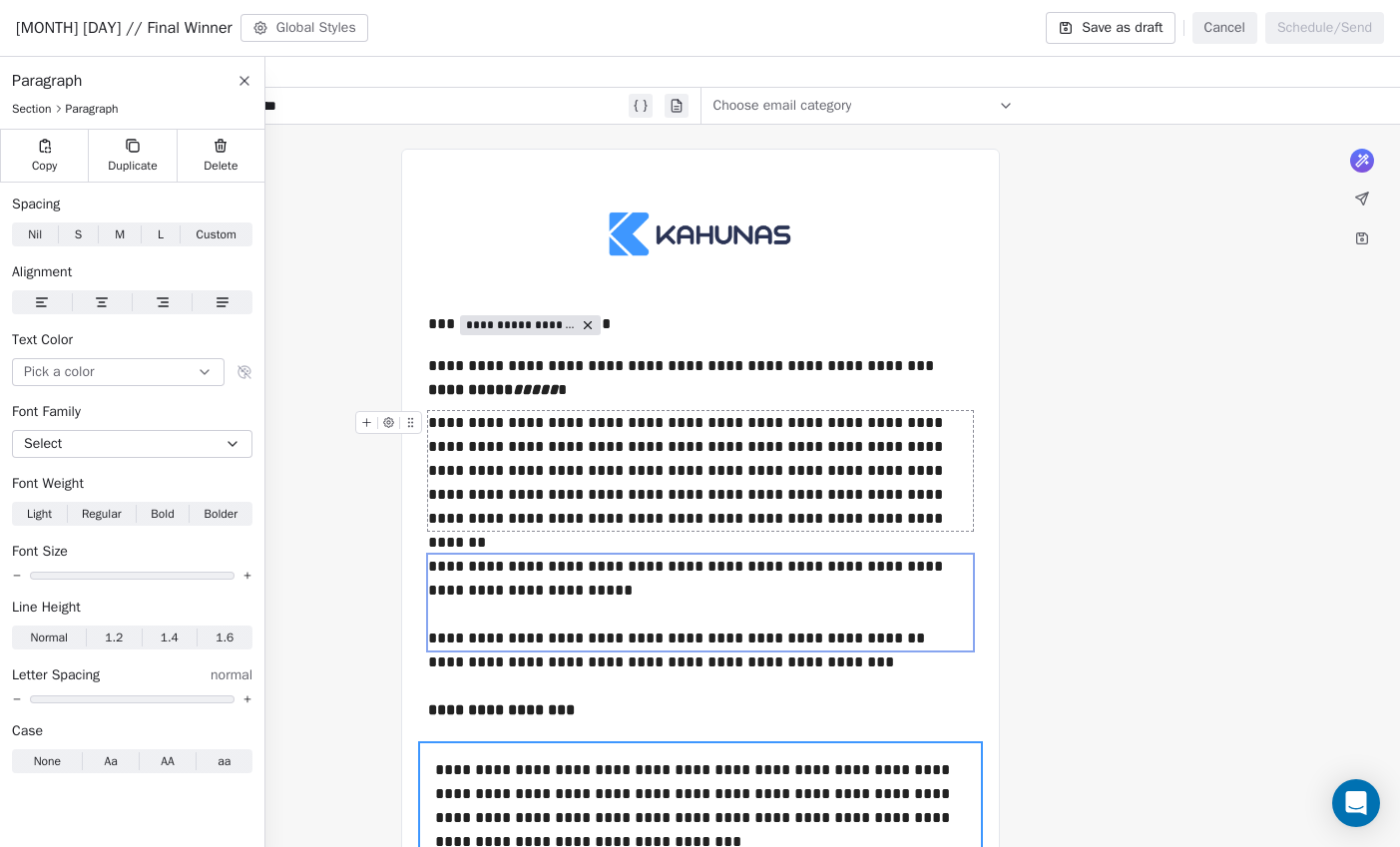 click on "**********" at bounding box center (700, 471) 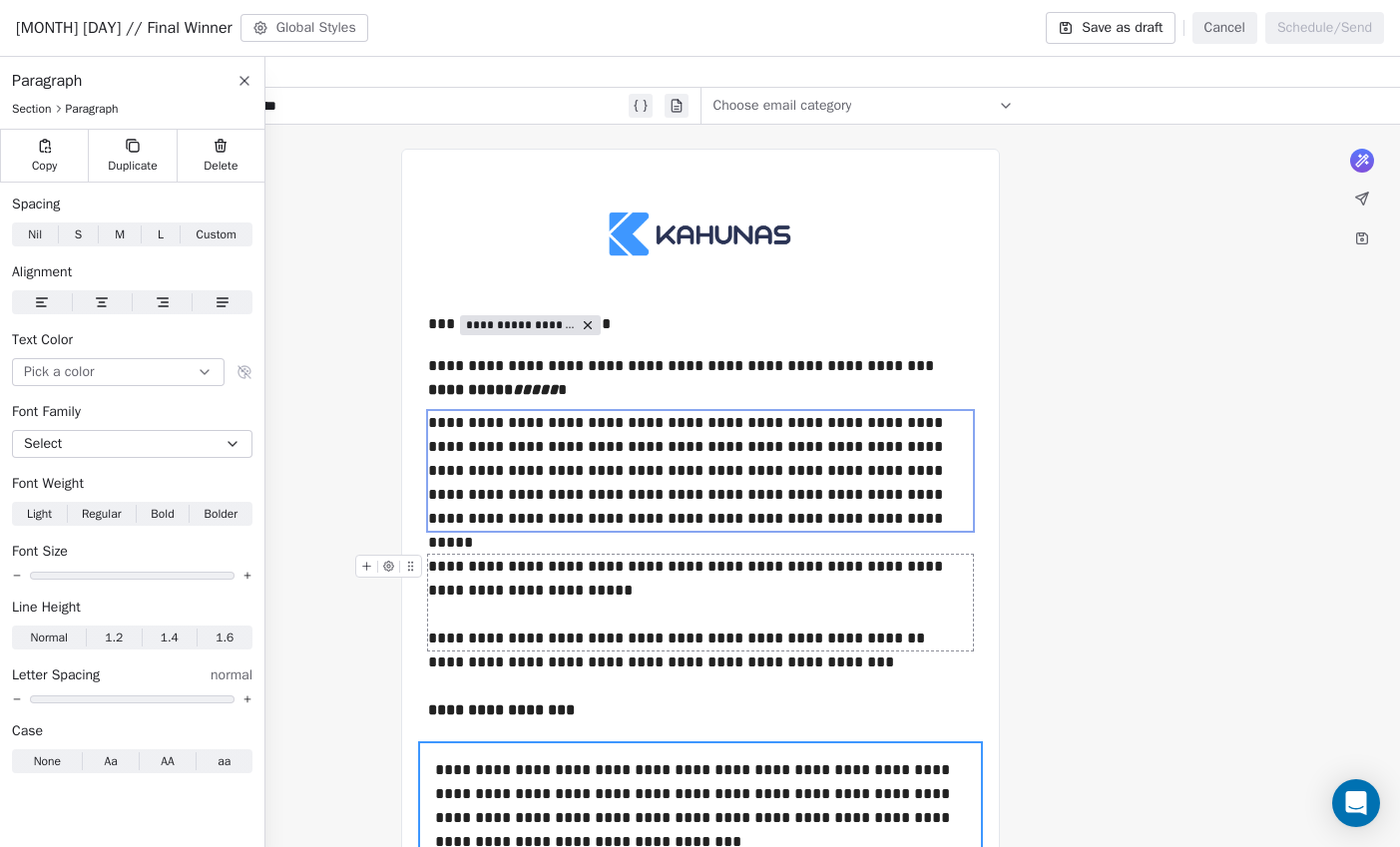 click on "**********" at bounding box center (700, 603) 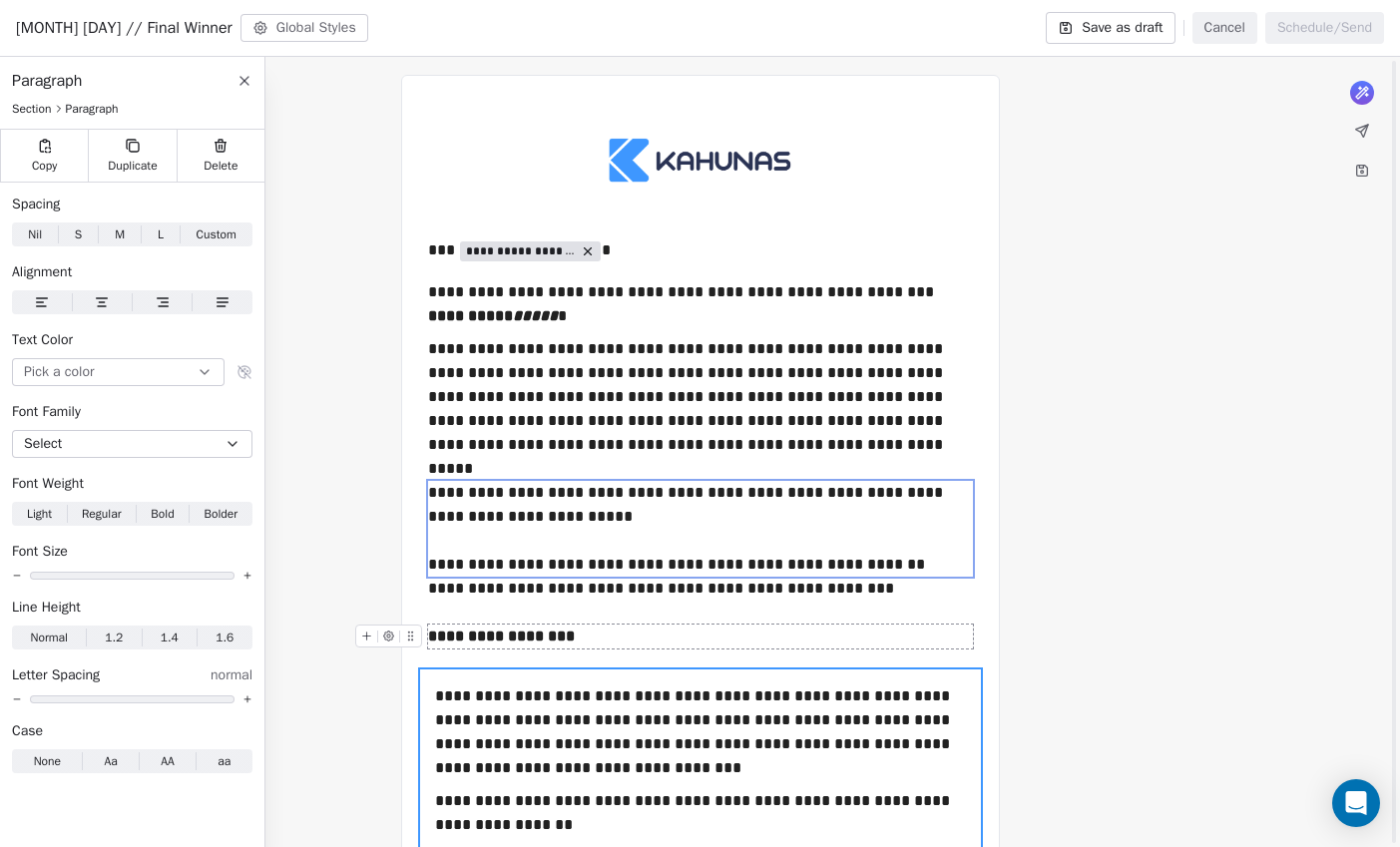 scroll, scrollTop: 198, scrollLeft: 0, axis: vertical 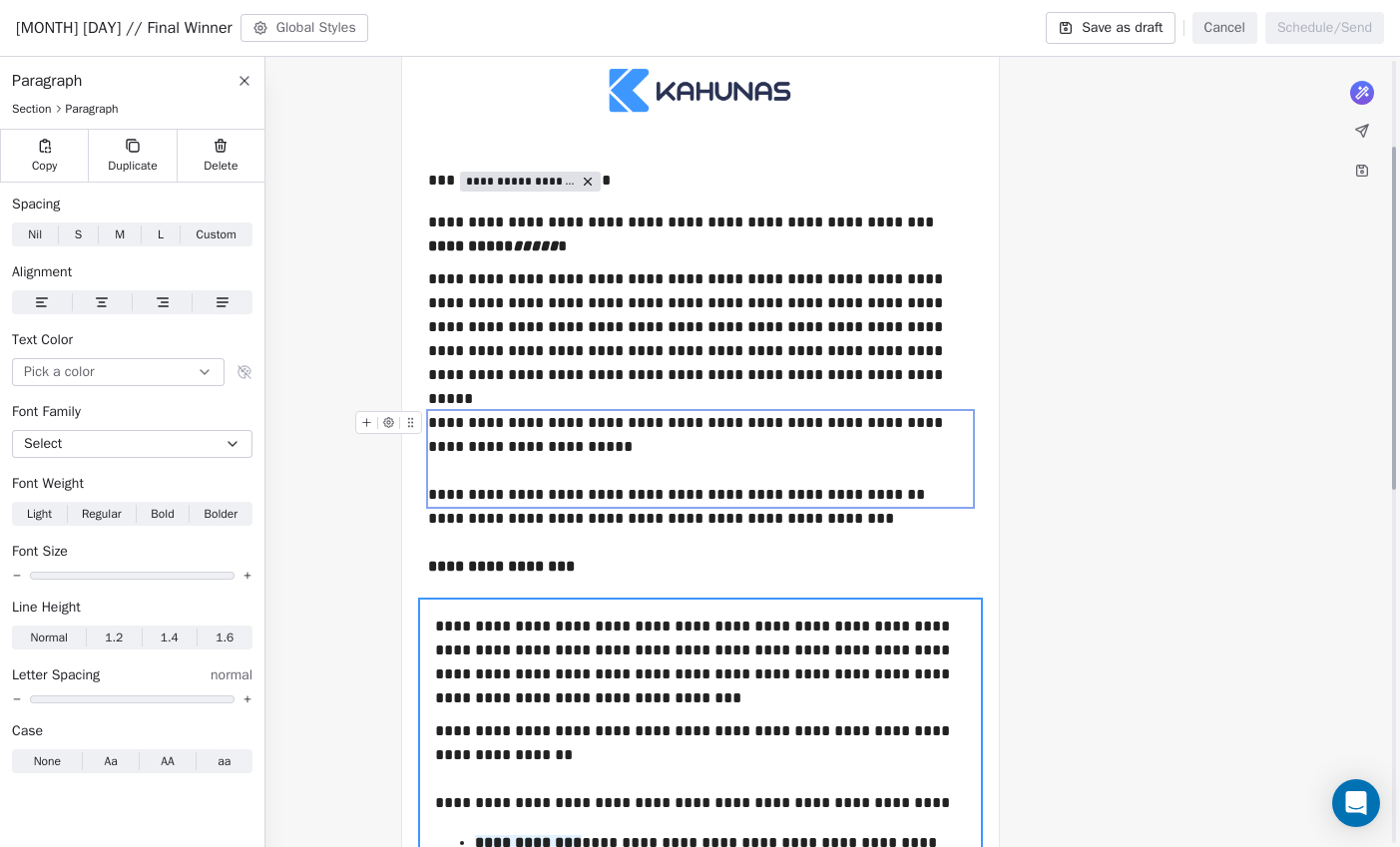 click on "**********" at bounding box center (700, 459) 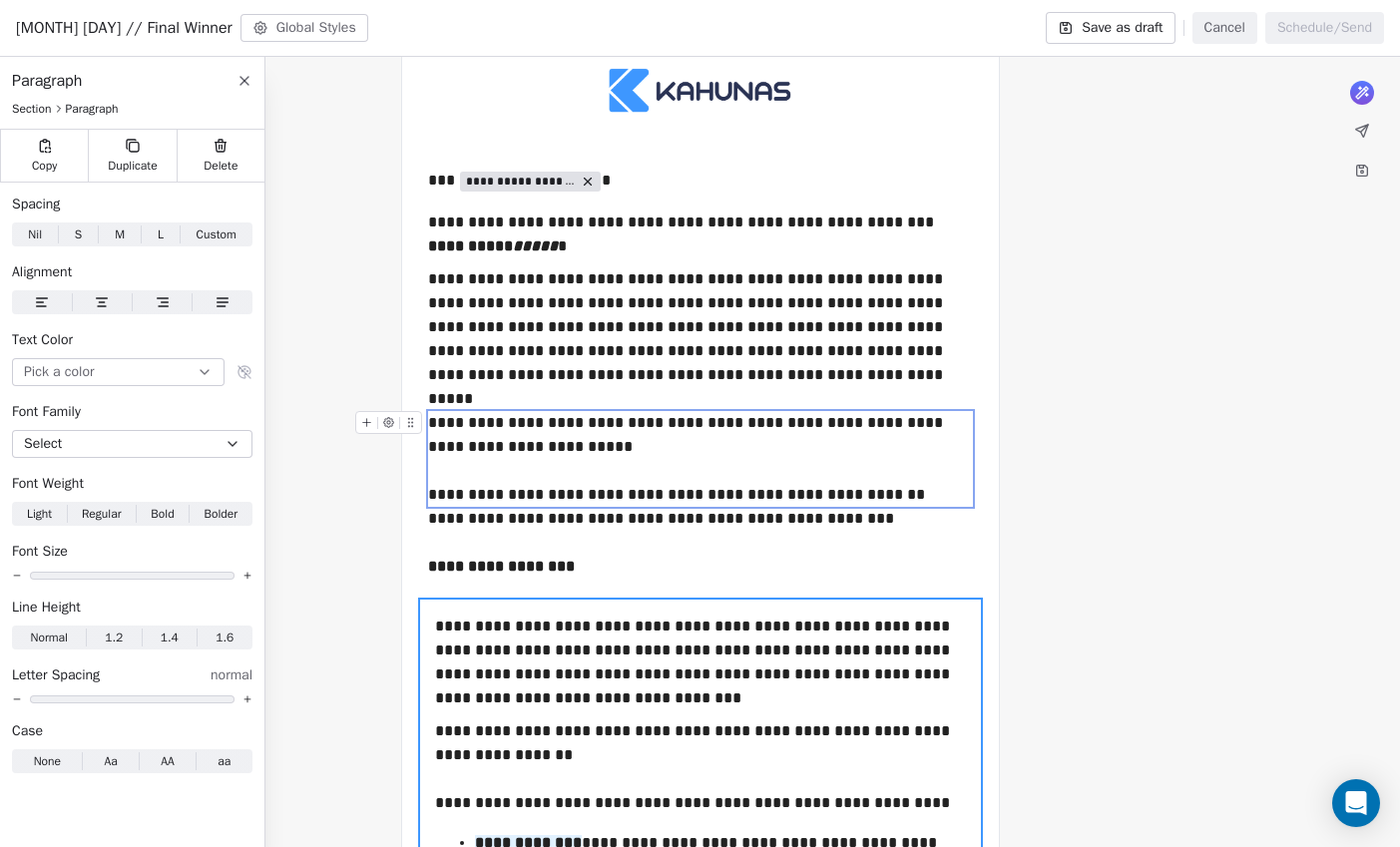click at bounding box center [700, 543] 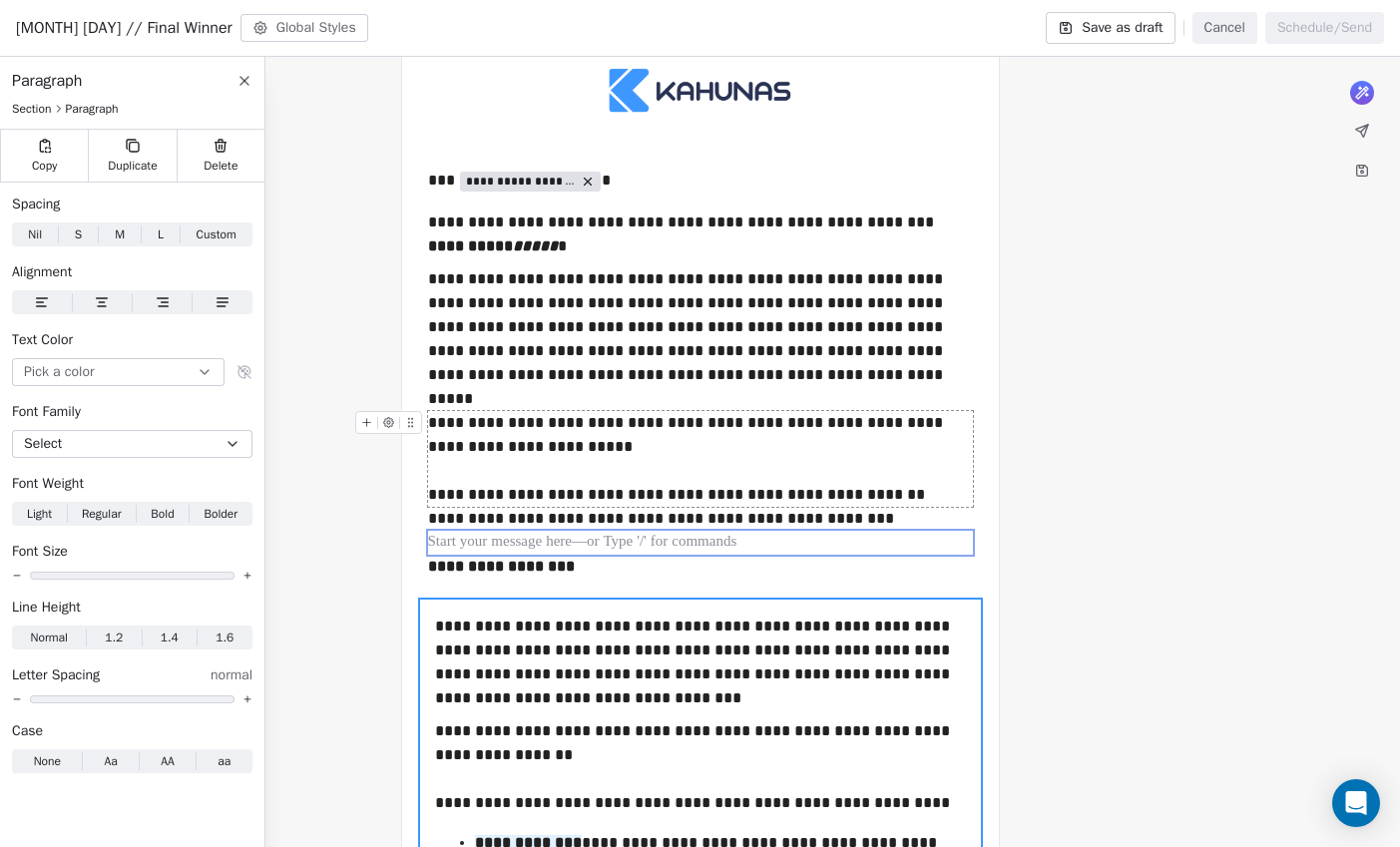 click on "**********" at bounding box center (700, 459) 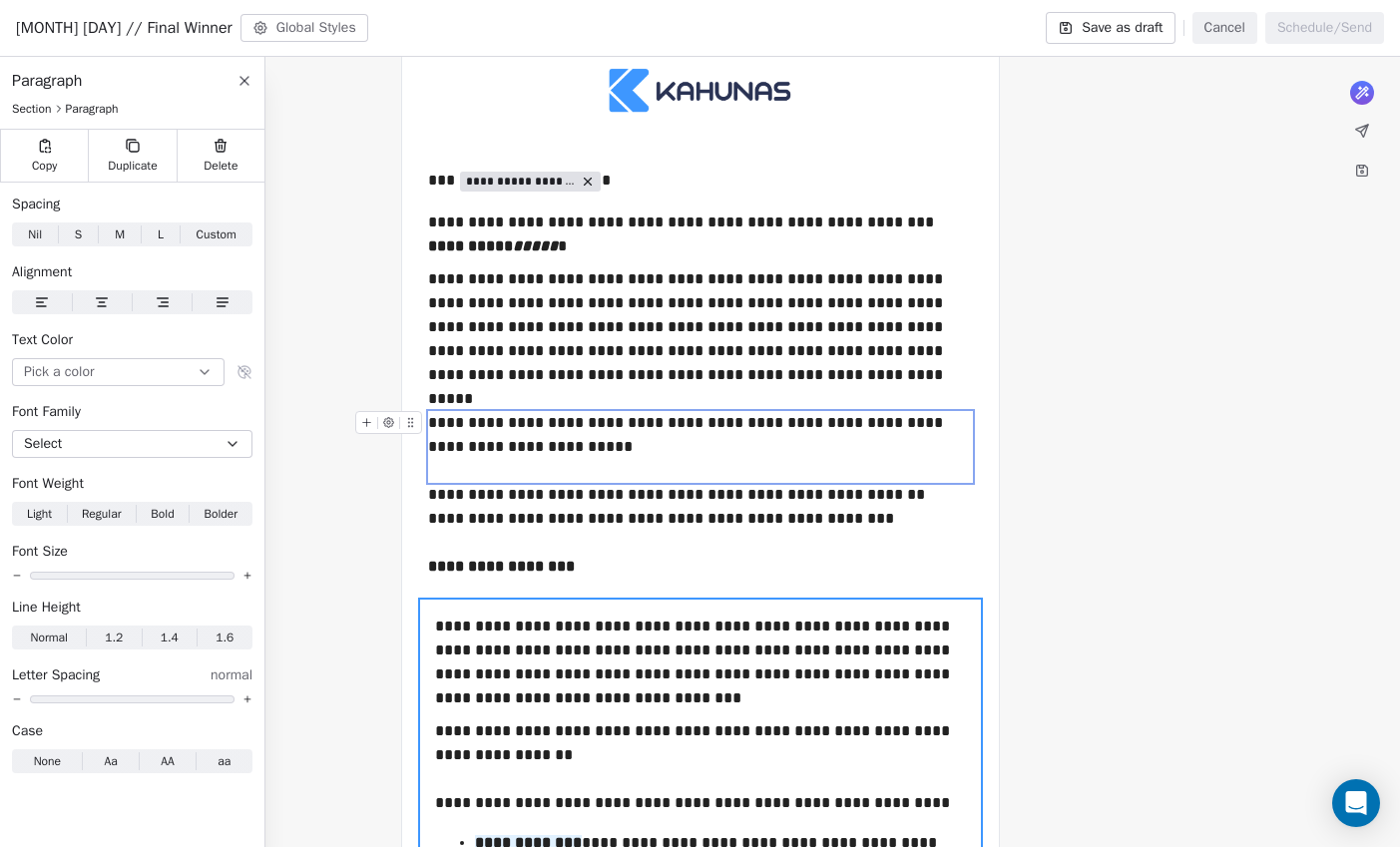 click on "**********" at bounding box center (700, 447) 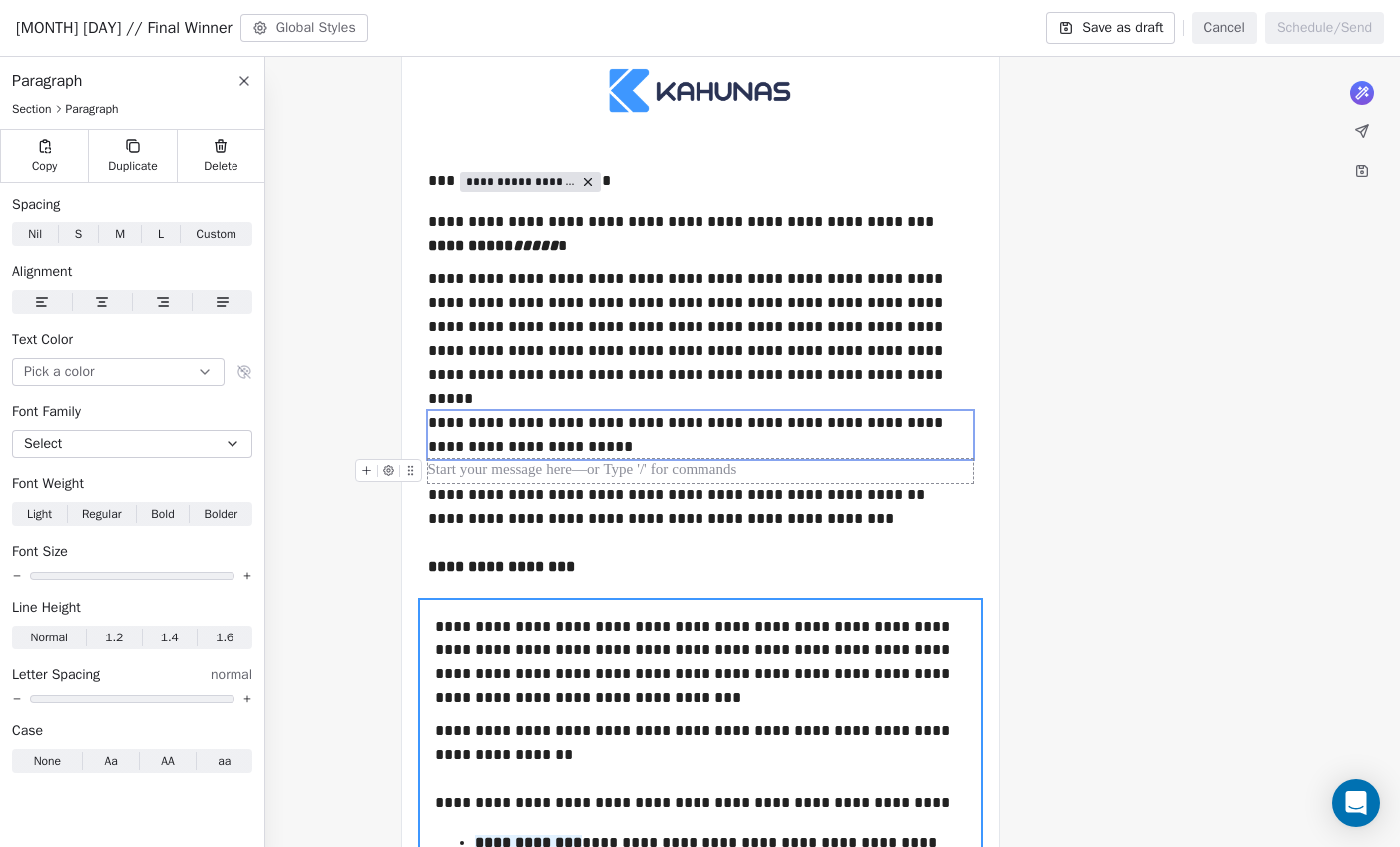 click at bounding box center (700, 471) 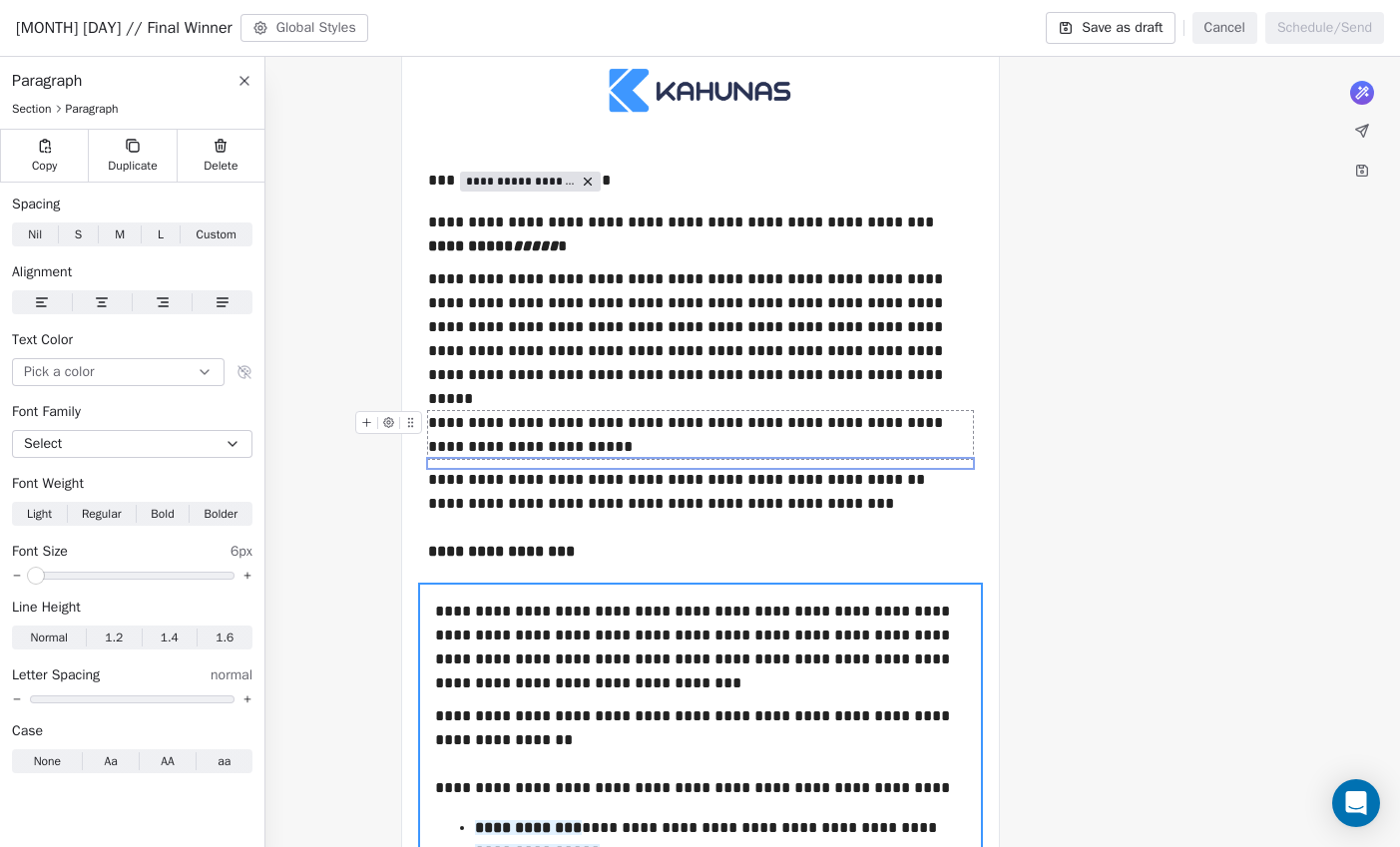click at bounding box center [132, 576] 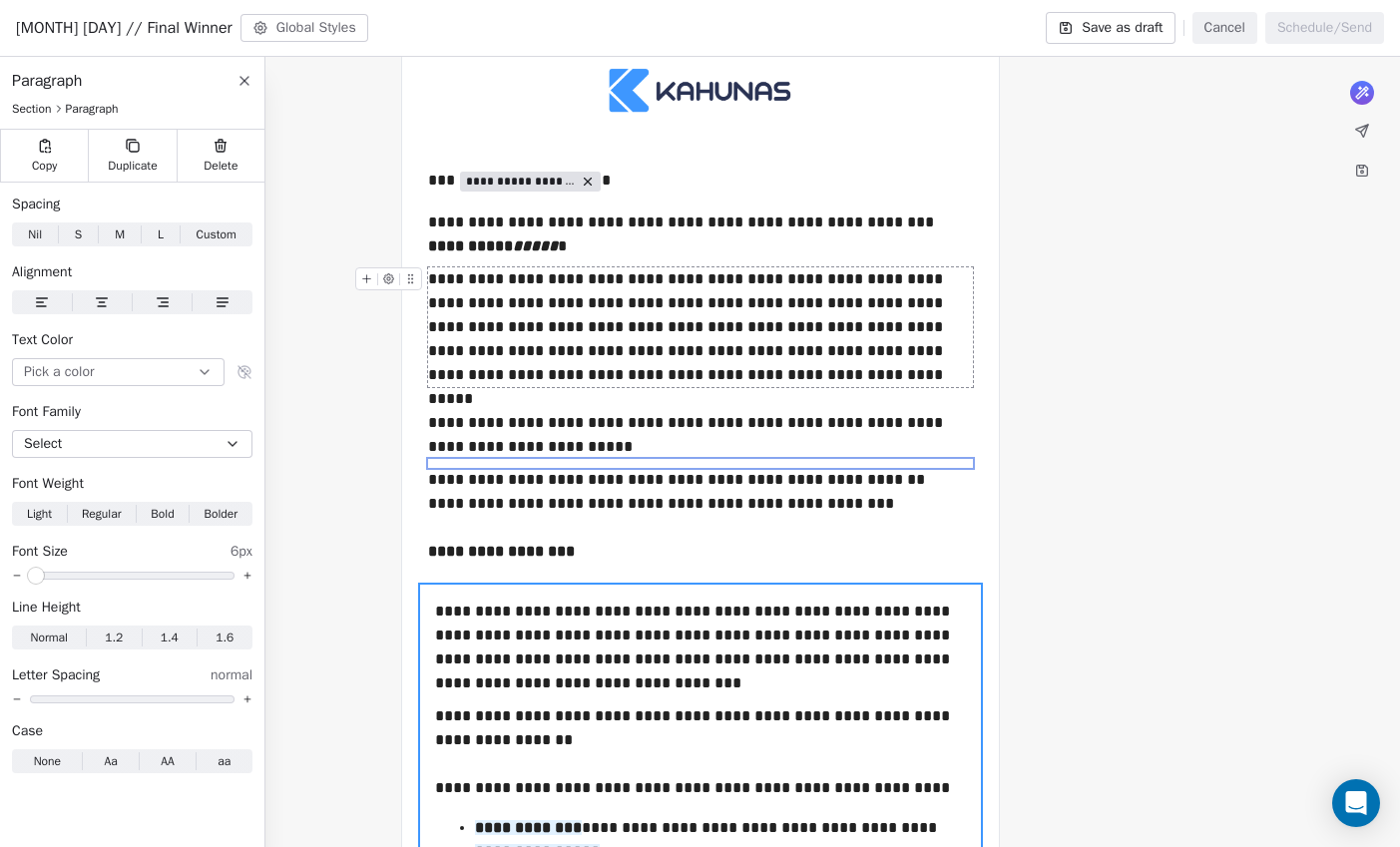 click on "**********" at bounding box center (700, 327) 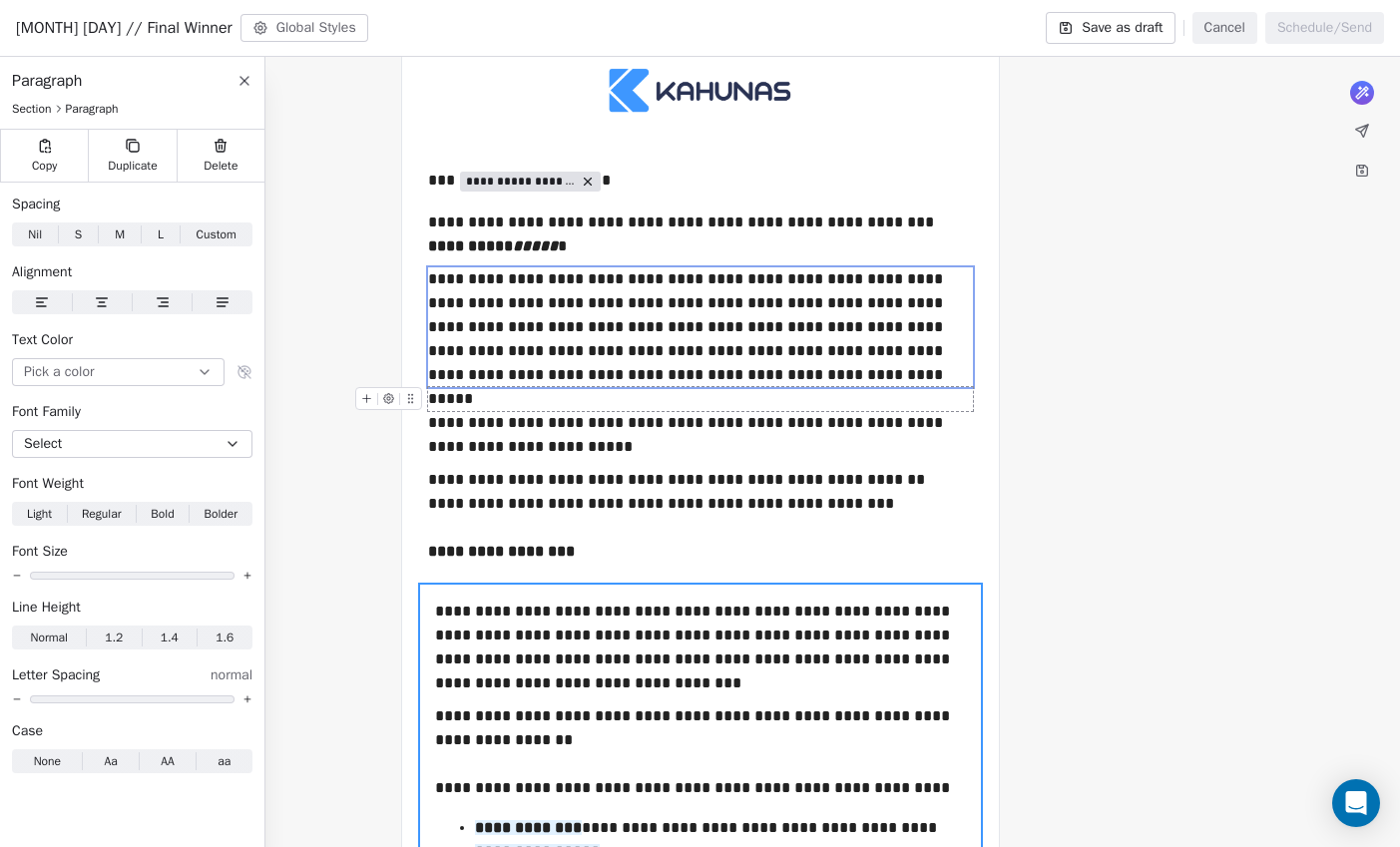 click at bounding box center (700, 399) 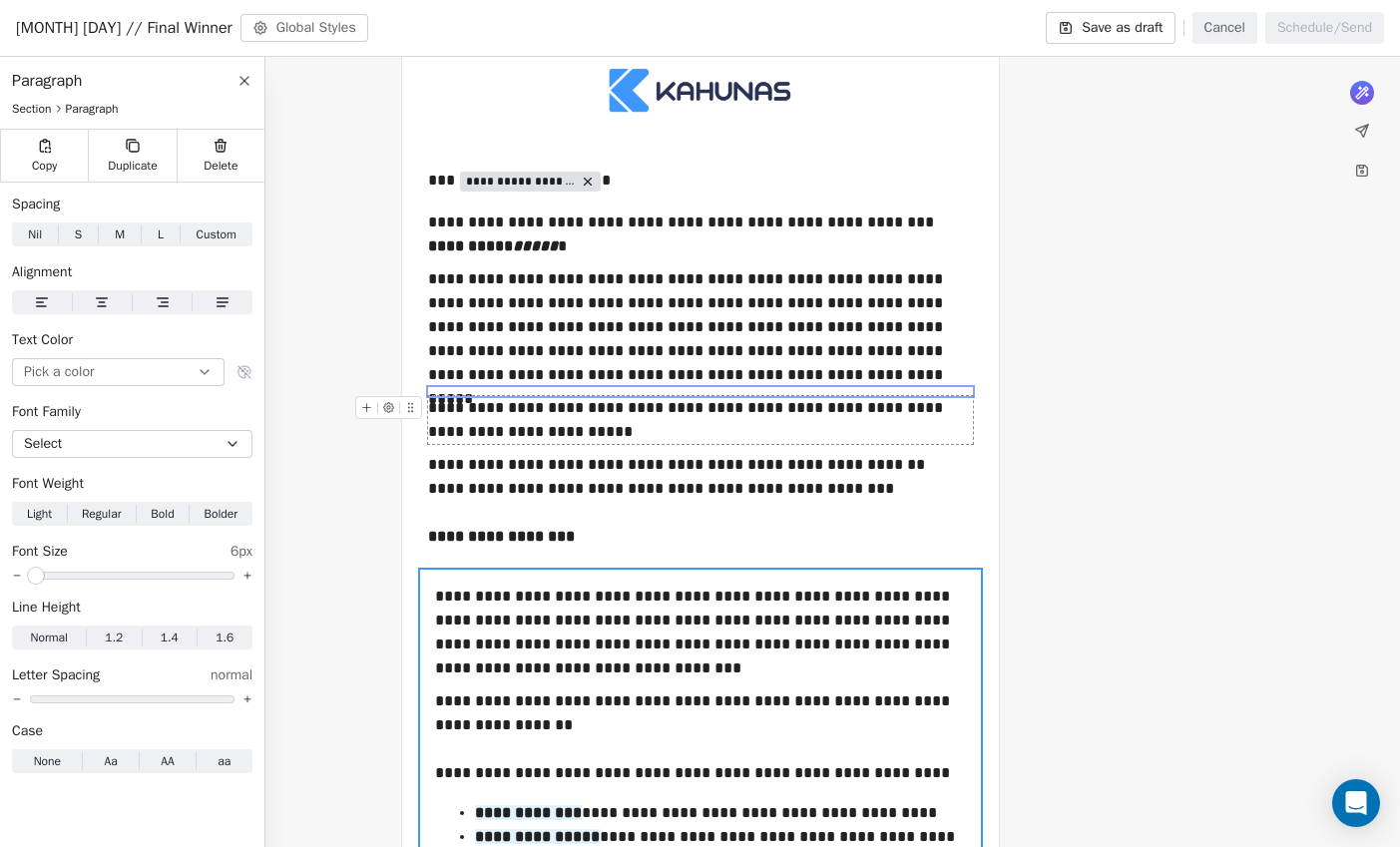 click on "K Kahunas Contacts People Marketing Workflows Campaigns Sales Pipelines Sequences Beta Tools Apps AI Agents Help & Support Campaigns Create new campaign All ( 67 ) All ( 67 ) Drafts ( 11 ) Drafts ( 11 ) In Progress ( 0 ) In Progress ( 0 ) Scheduled ( 0 ) Scheduled ( 0 ) Sent ( 56 ) Sent ( 56 ) Name Status Analytics Actions July 27 // Final Winner Created on [DATE], [TIME] To: No segment selected Draft - Open Rate - Click Rate - Unsubscribe July 20 // Sent on [DATE], [TIME] To: Subscribers Sent 13200 / 13200 33.23% (3907) Open Rate 0.13% (15) Click Rate 0.09% (10) Unsubscribe Kahunas at 4 // Sent on [DATE], [TIME] To: Subscribers Sent 13017 / 13017 39.33% (4562) Open Rate 0.38% (44) Click Rate 0.13% (15) Unsubscribe July 6 // (Copy) Sent on [DATE], [TIME] To: Subscribers Sent 13070 / 13070 37.58% (4376) Open Rate 0.32% (37) Click Rate 0.13% (15) Unsubscribe July 13 // Sent on [DATE], [TIME] To: Subscribers Sent 13143 / 13143 37.28% (4366) Open Rate 0.17% (20) Sent /" at bounding box center (700, 423) 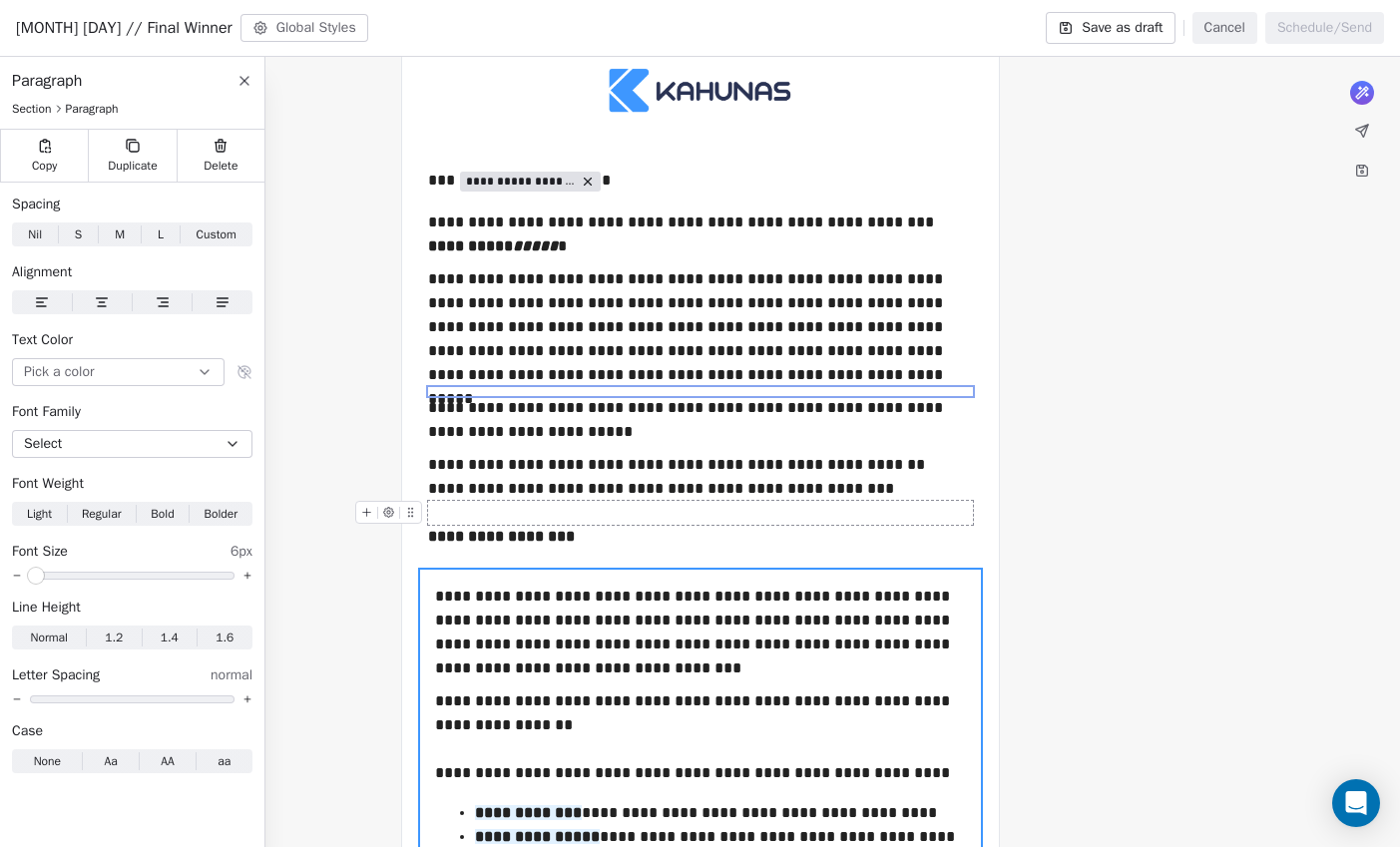 click at bounding box center (700, 513) 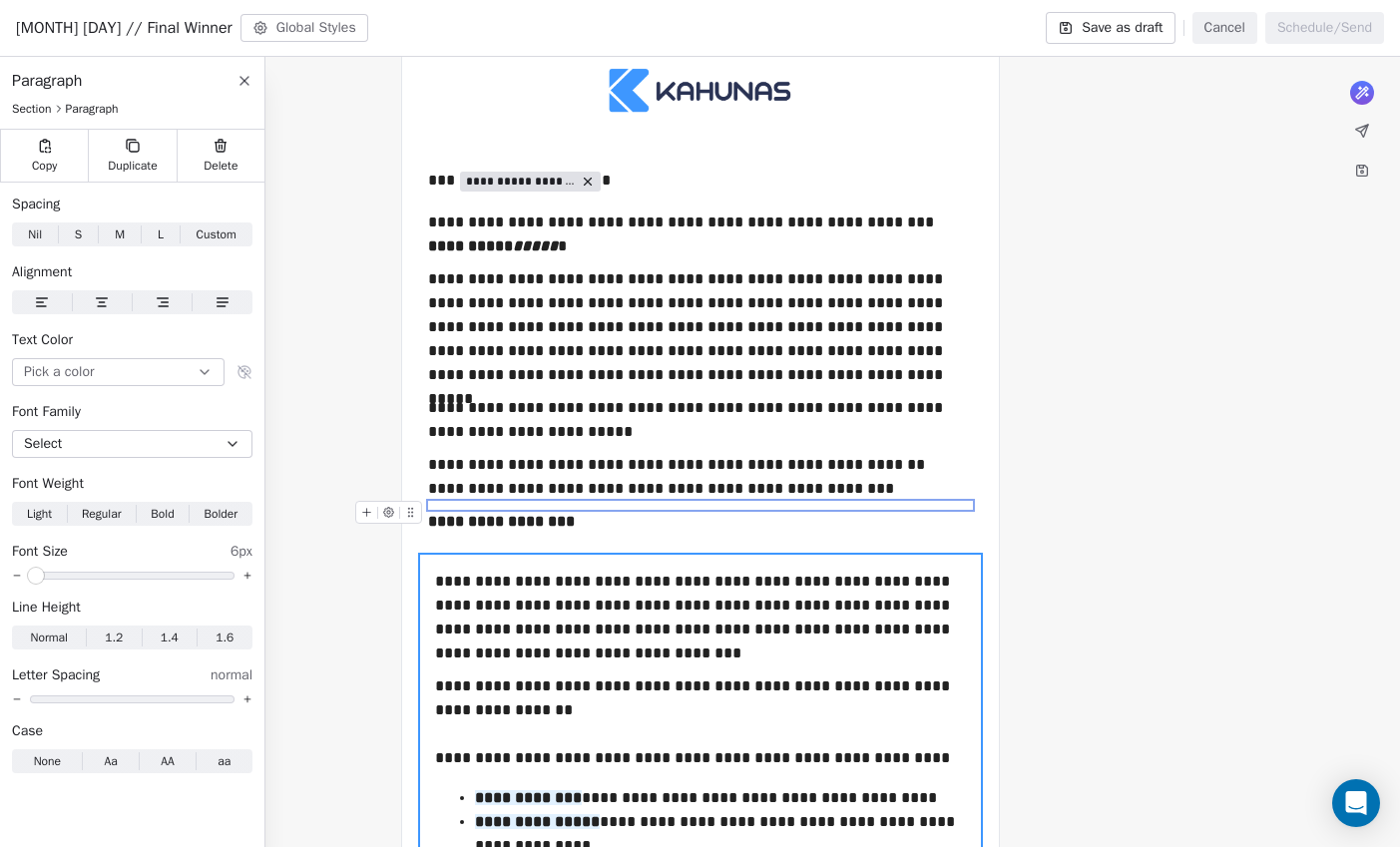 click at bounding box center [132, 576] 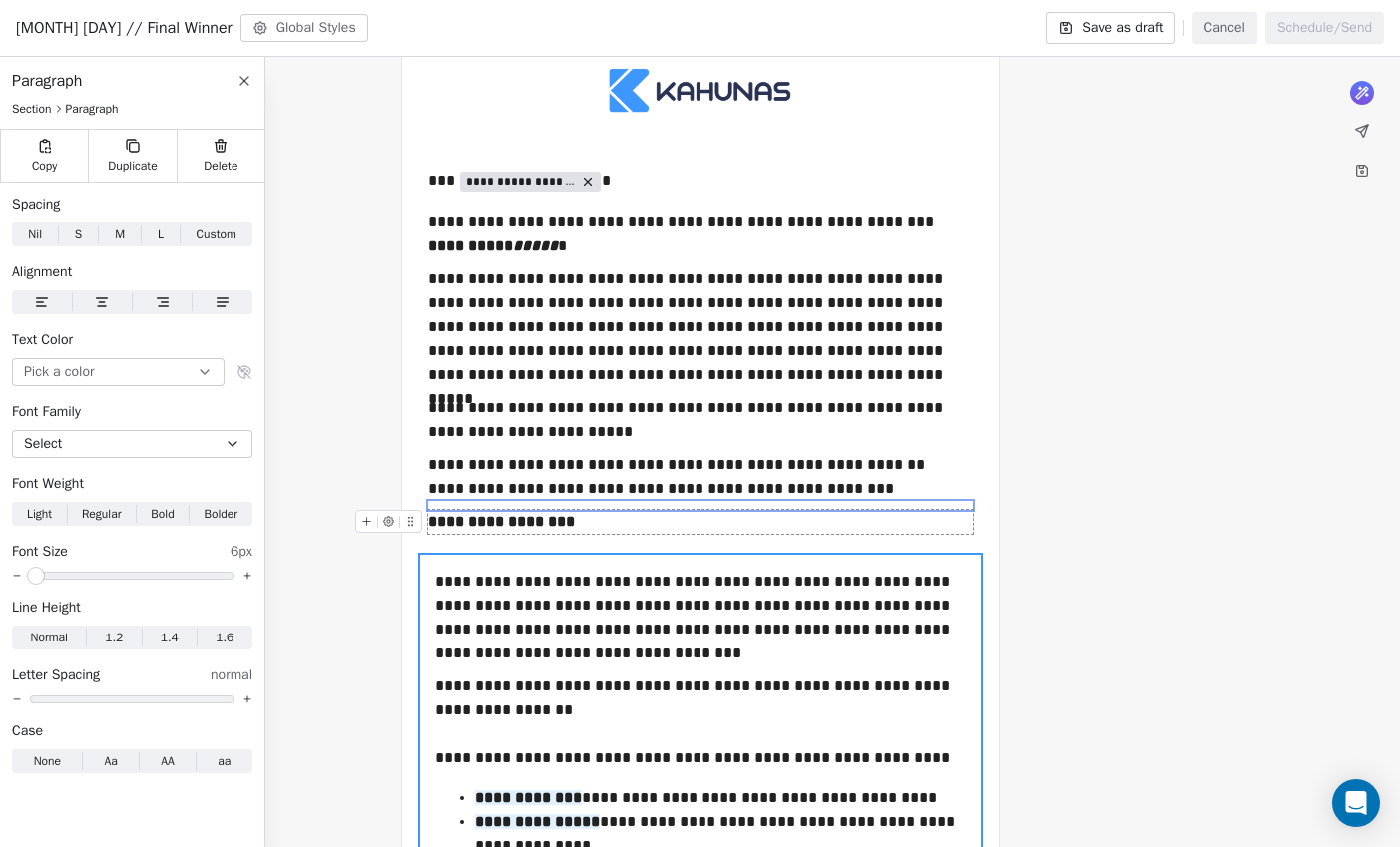 click on "**********" at bounding box center [700, 522] 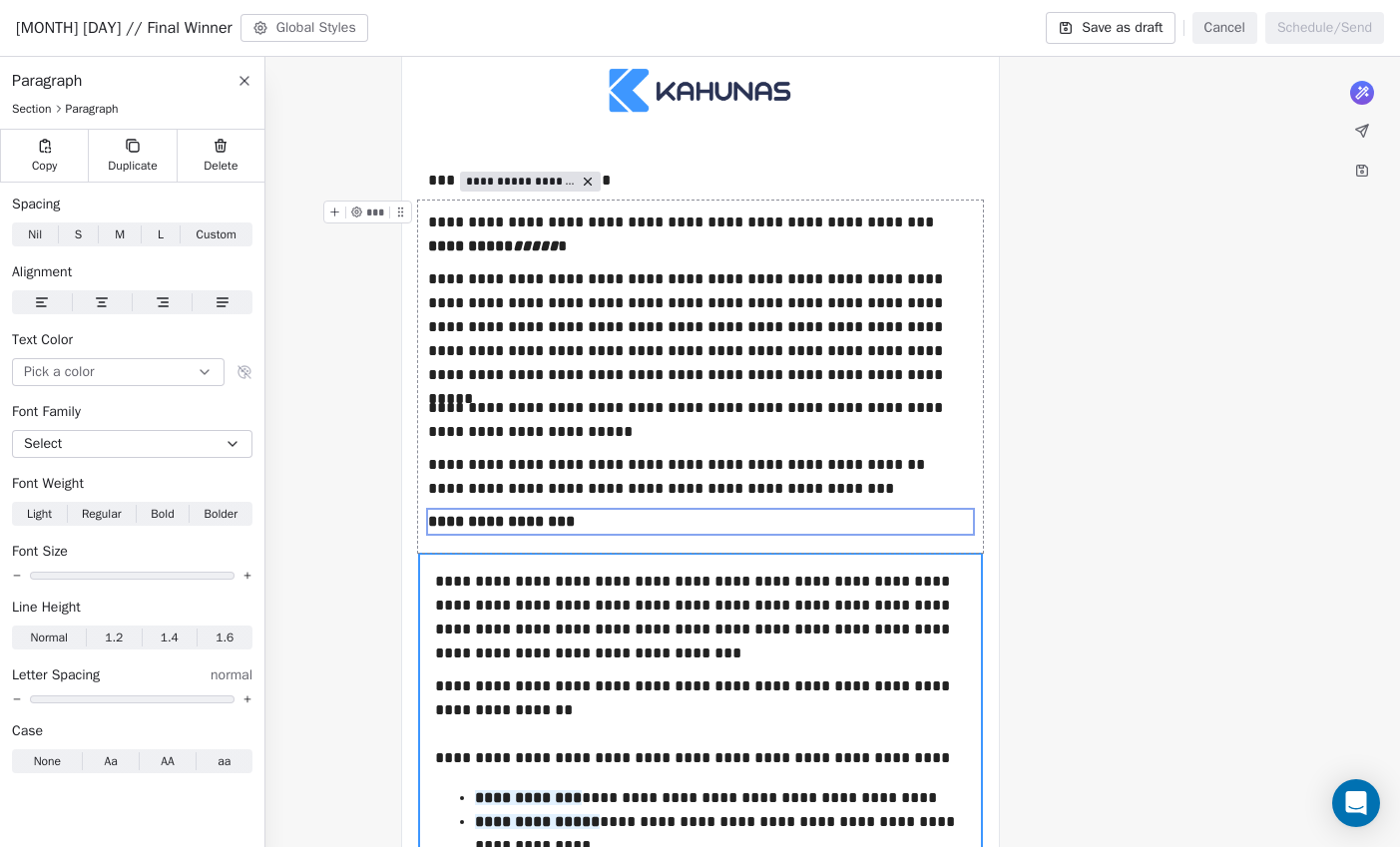 click on "**********" at bounding box center [700, 376] 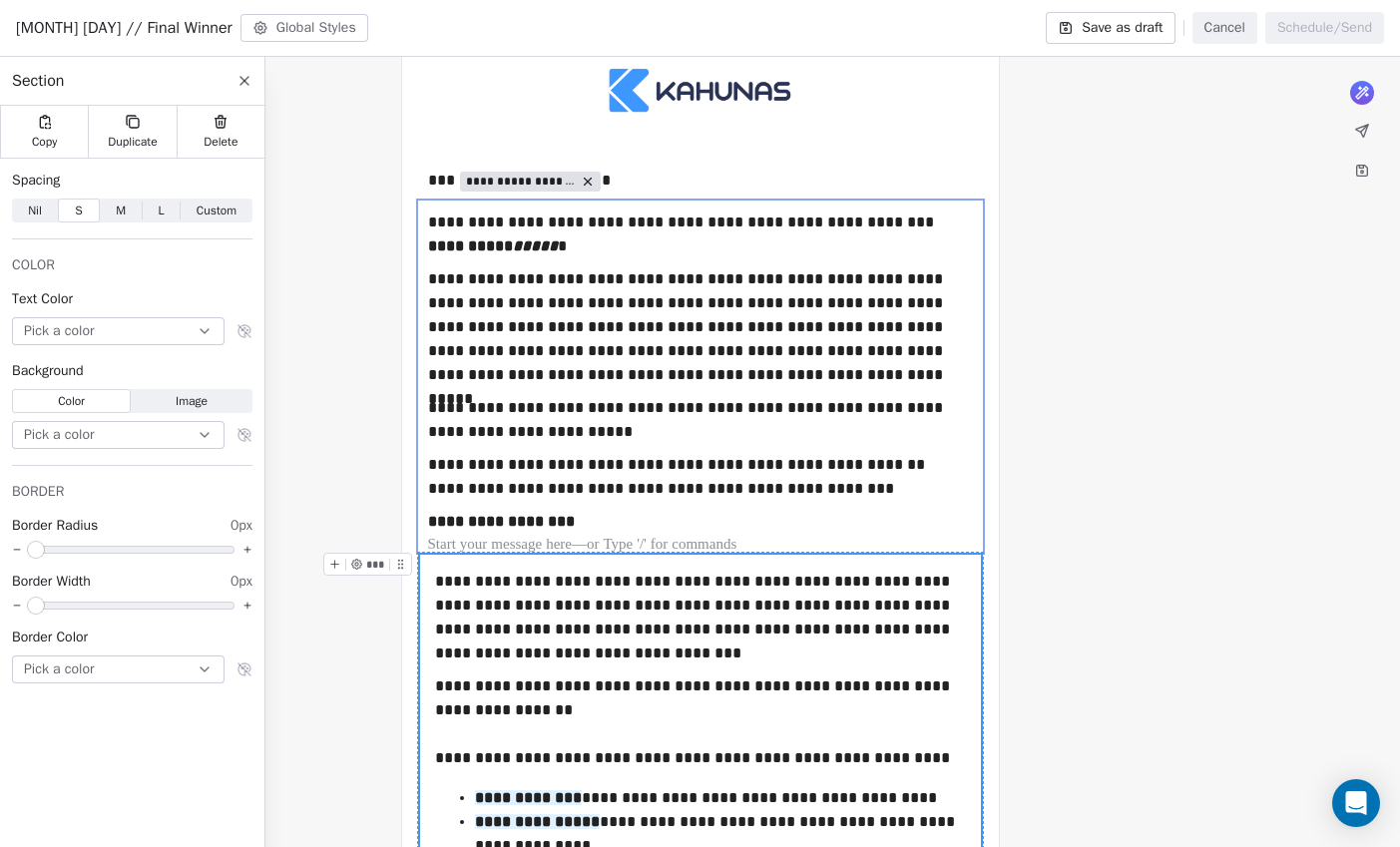 click on "**********" at bounding box center [700, 798] 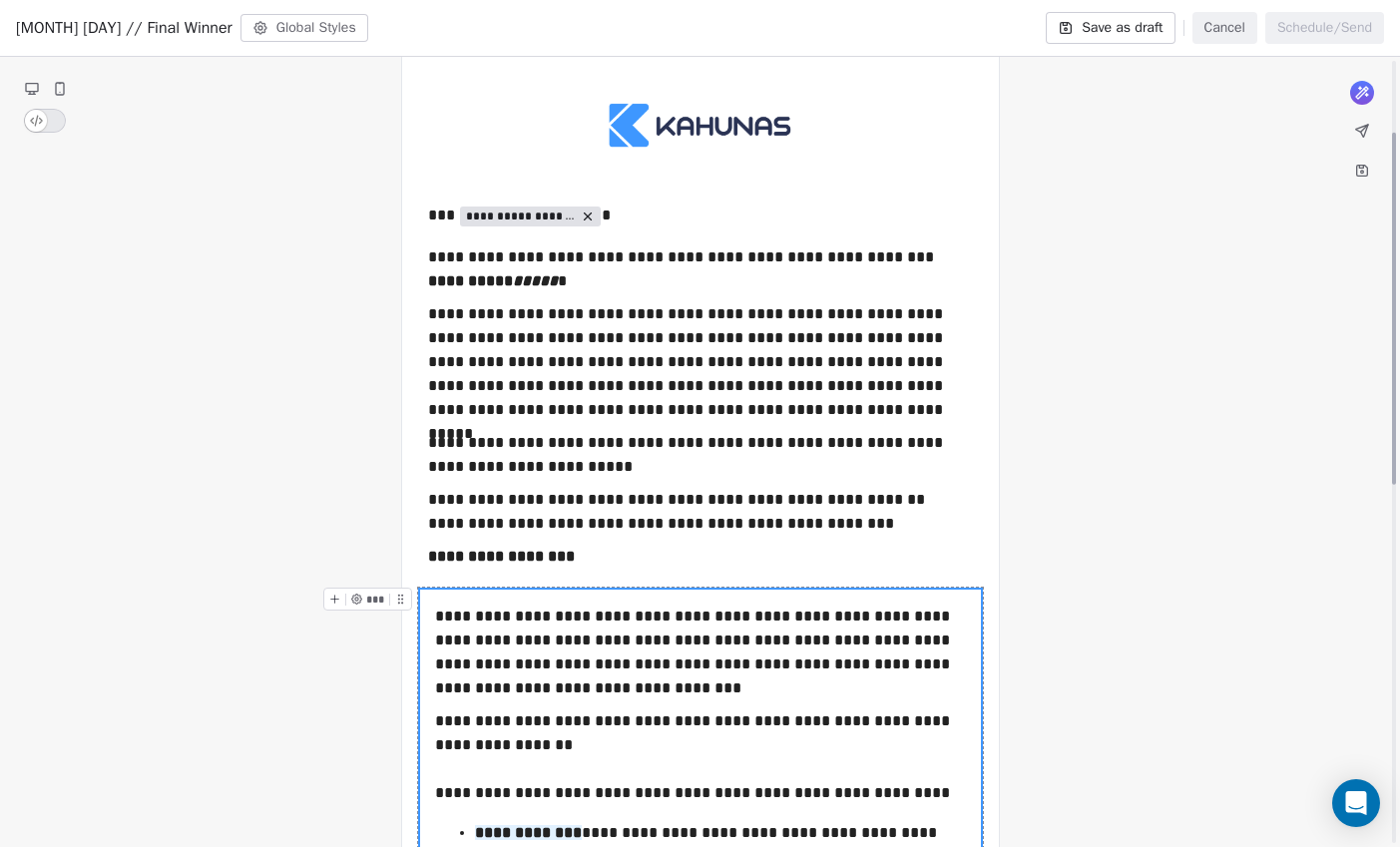 scroll, scrollTop: 161, scrollLeft: 0, axis: vertical 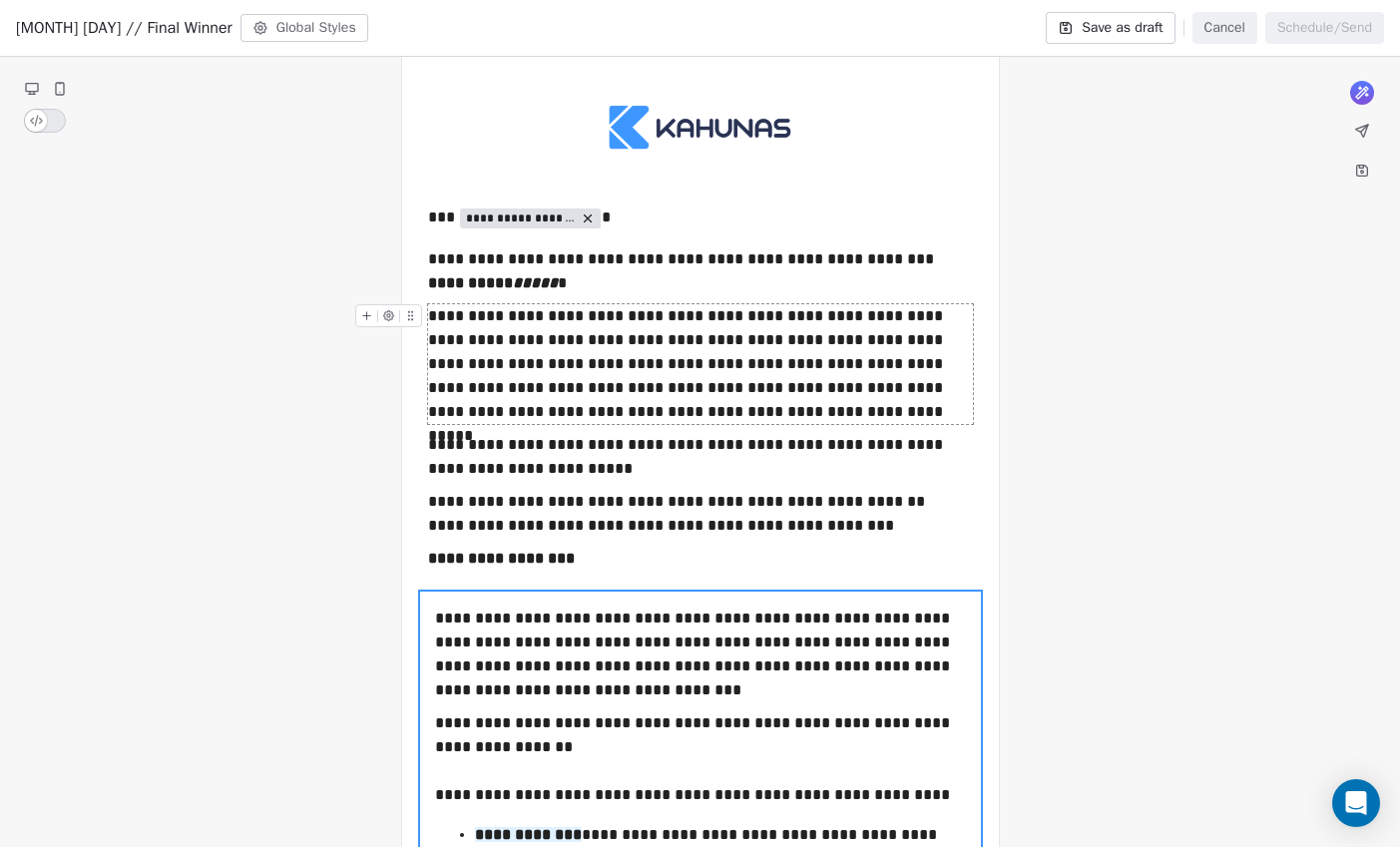 click on "**********" at bounding box center [700, 364] 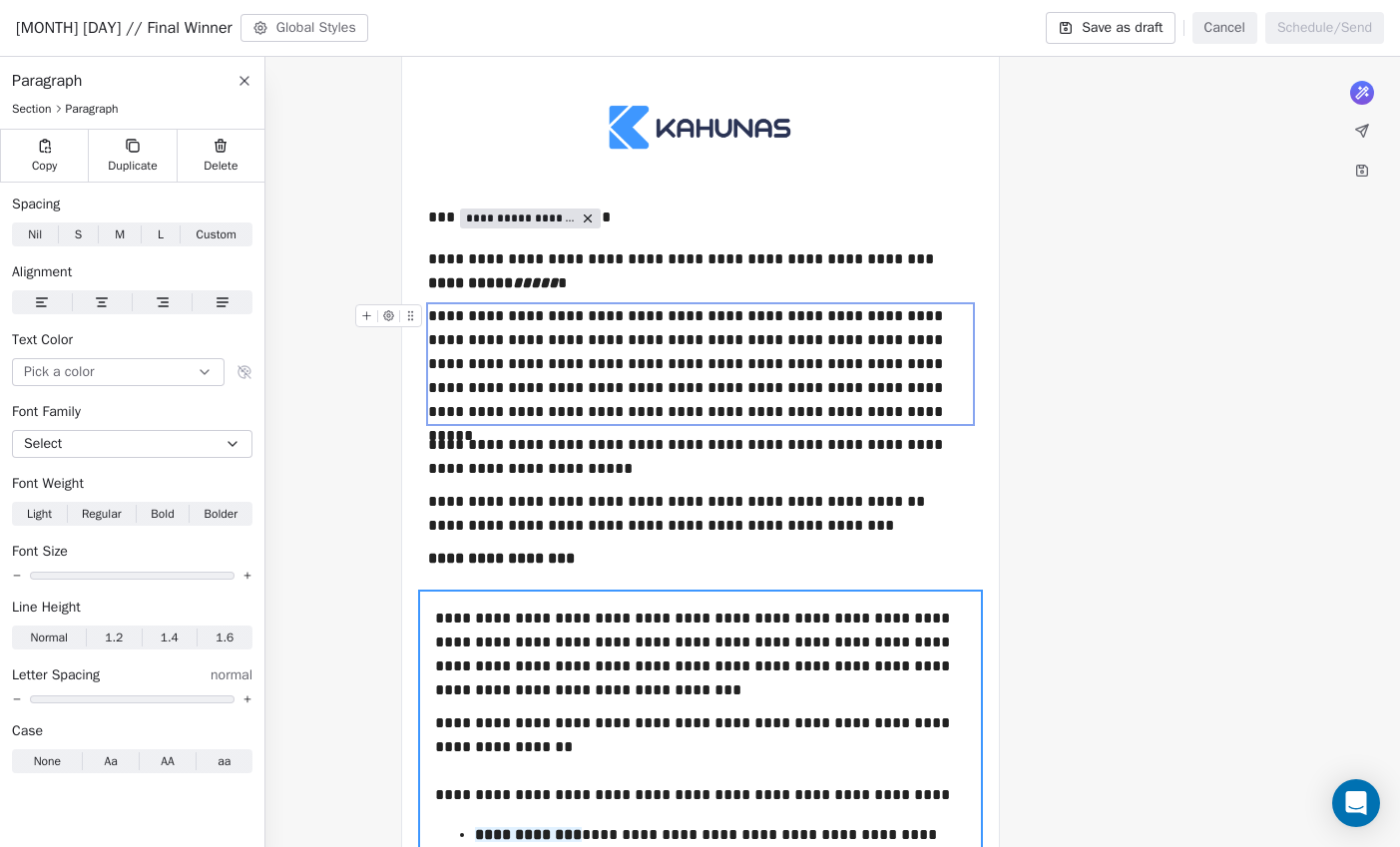 click on "**********" at bounding box center [700, 364] 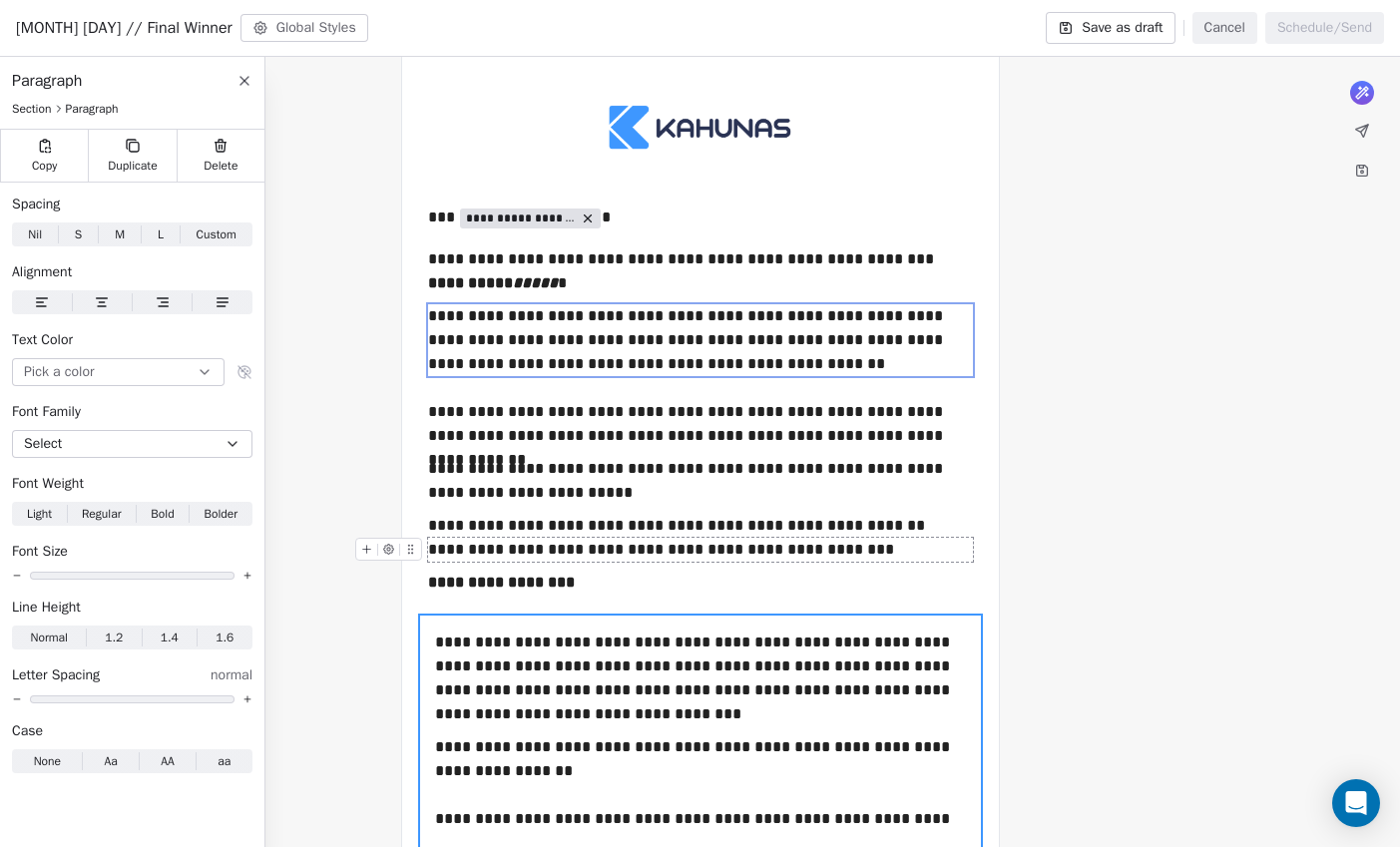 click on "**********" at bounding box center [700, 550] 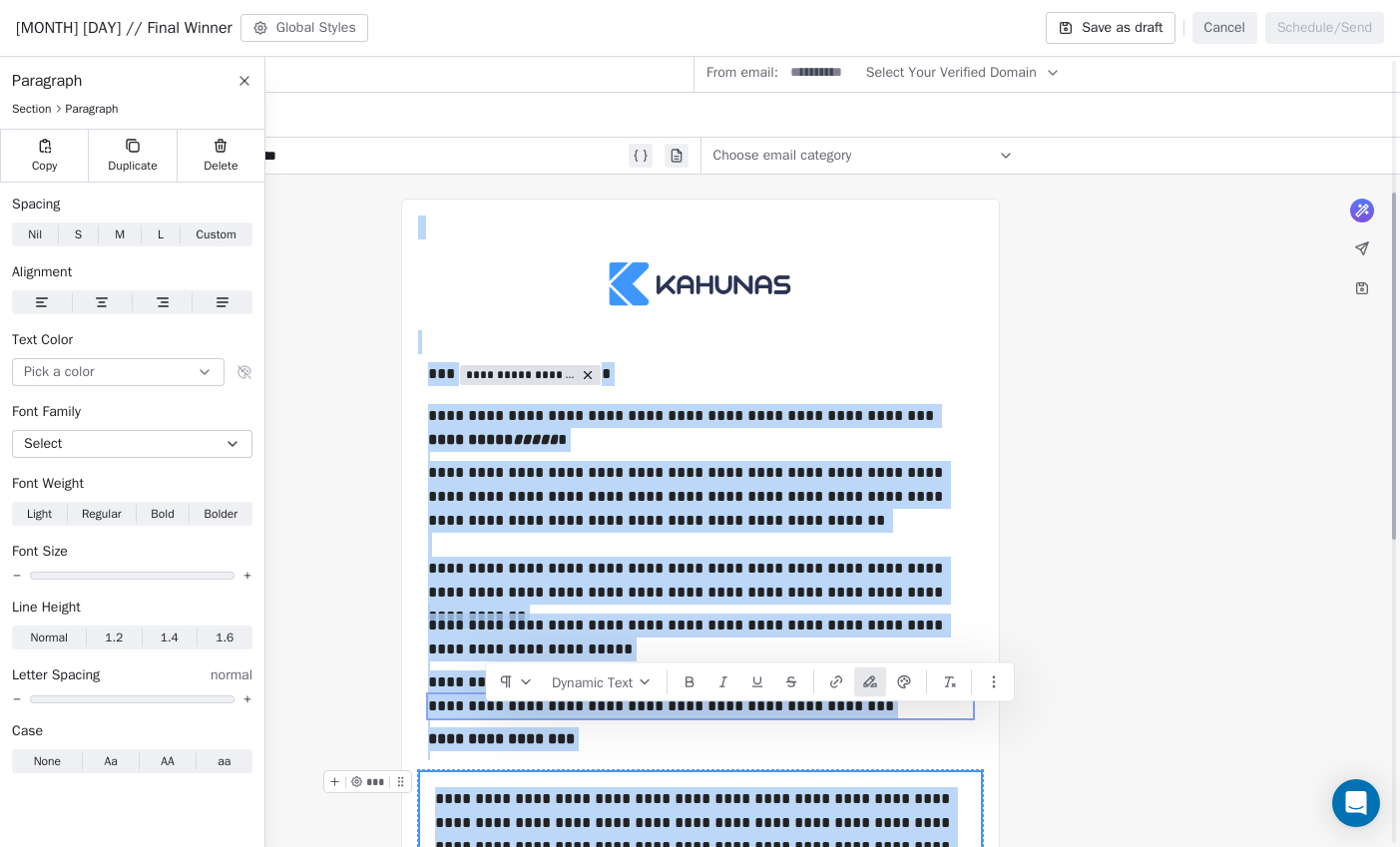 scroll, scrollTop: 0, scrollLeft: 0, axis: both 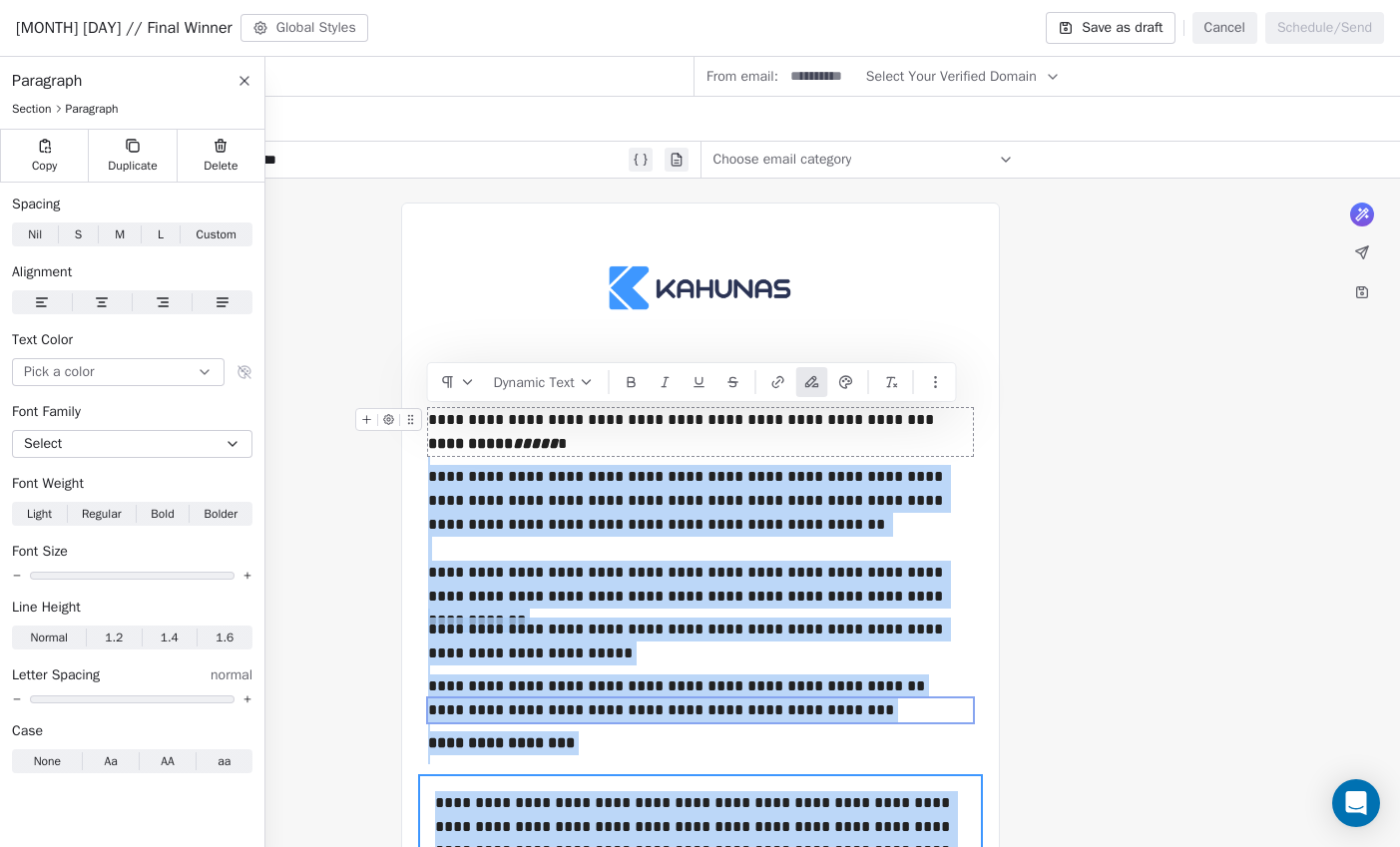 drag, startPoint x: 624, startPoint y: 546, endPoint x: 426, endPoint y: 410, distance: 240.20824 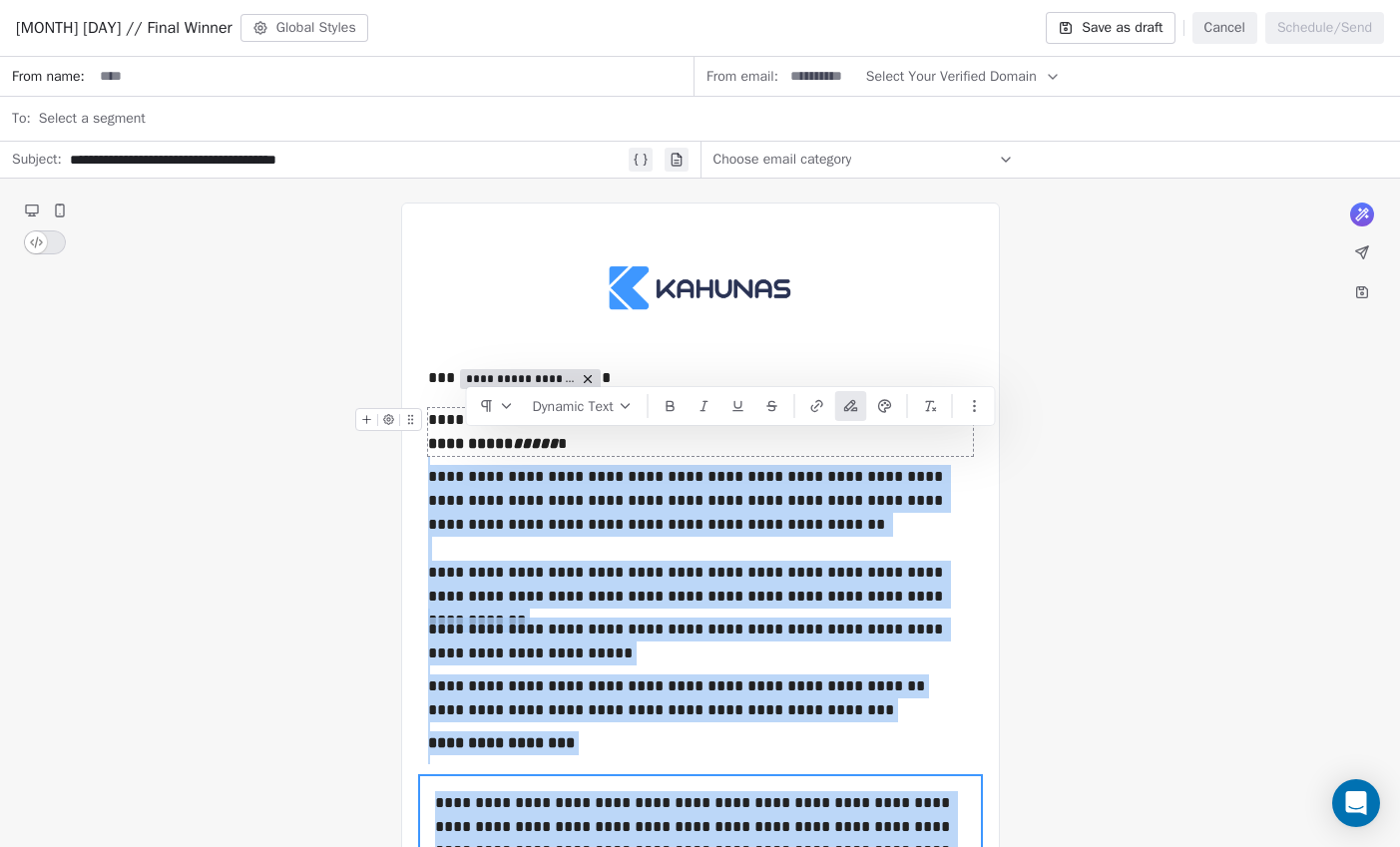 click on "**********" at bounding box center [700, 432] 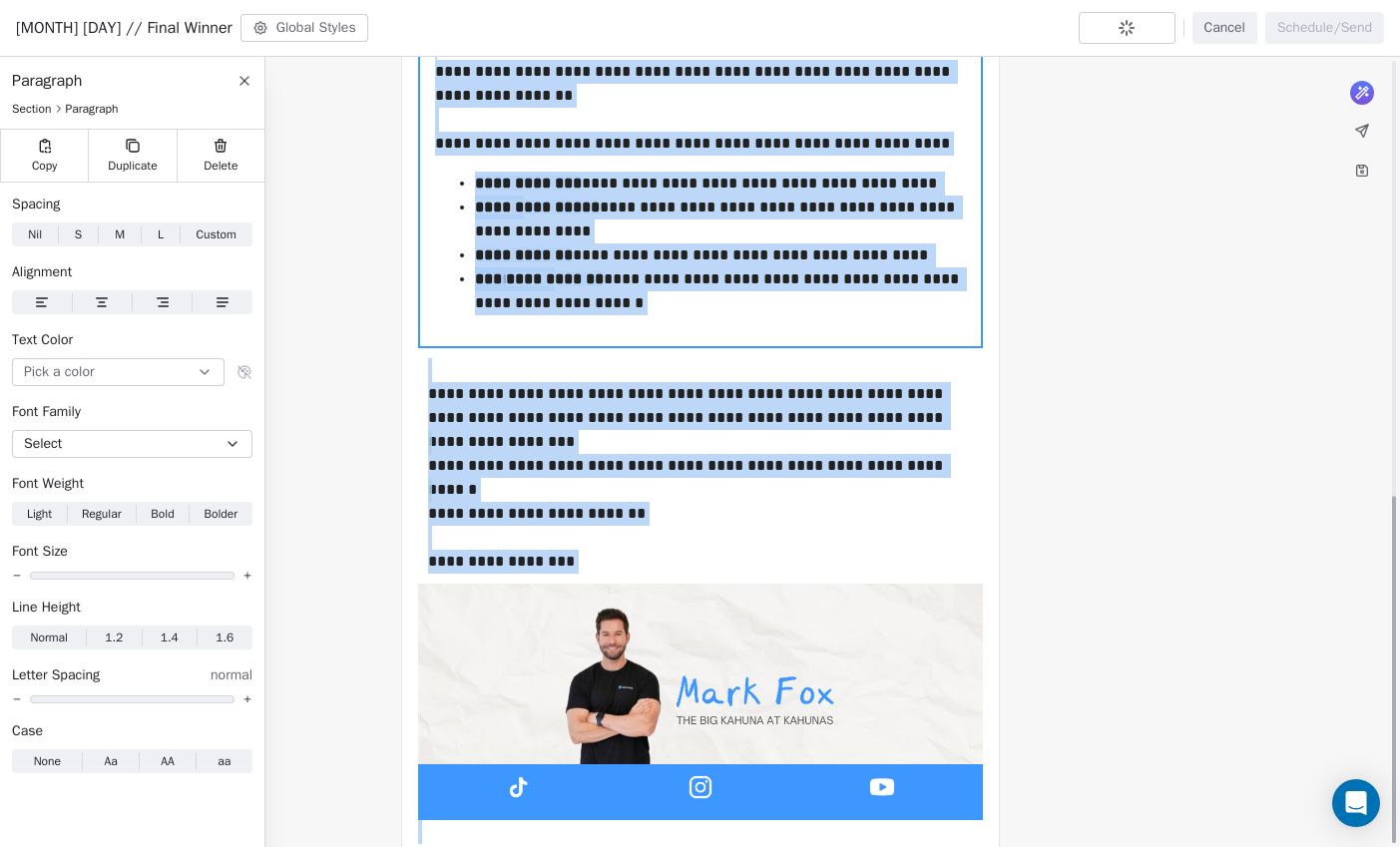 scroll, scrollTop: 991, scrollLeft: 0, axis: vertical 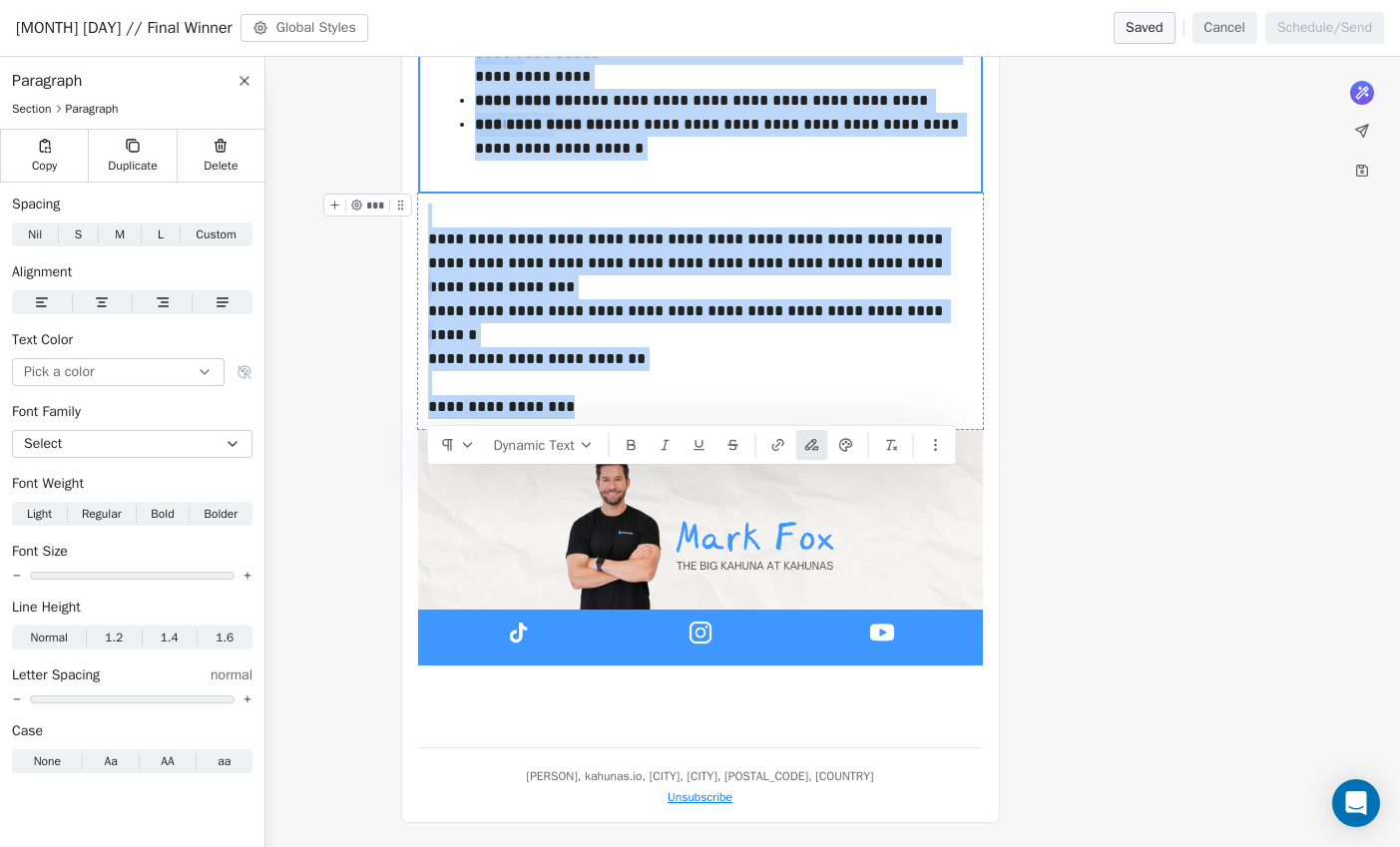 drag, startPoint x: 431, startPoint y: 418, endPoint x: 629, endPoint y: 423, distance: 198.06312 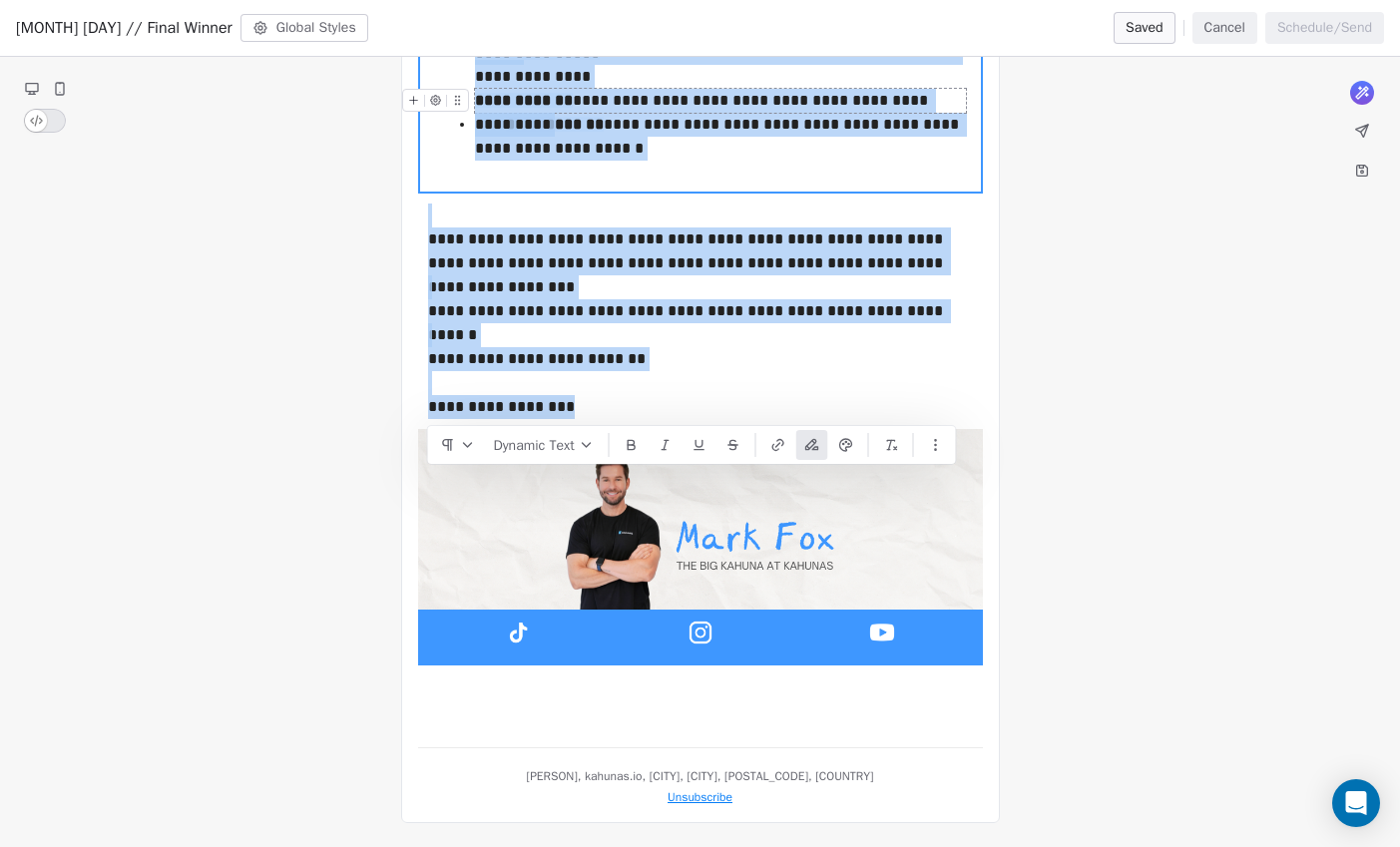 copy on "**********" 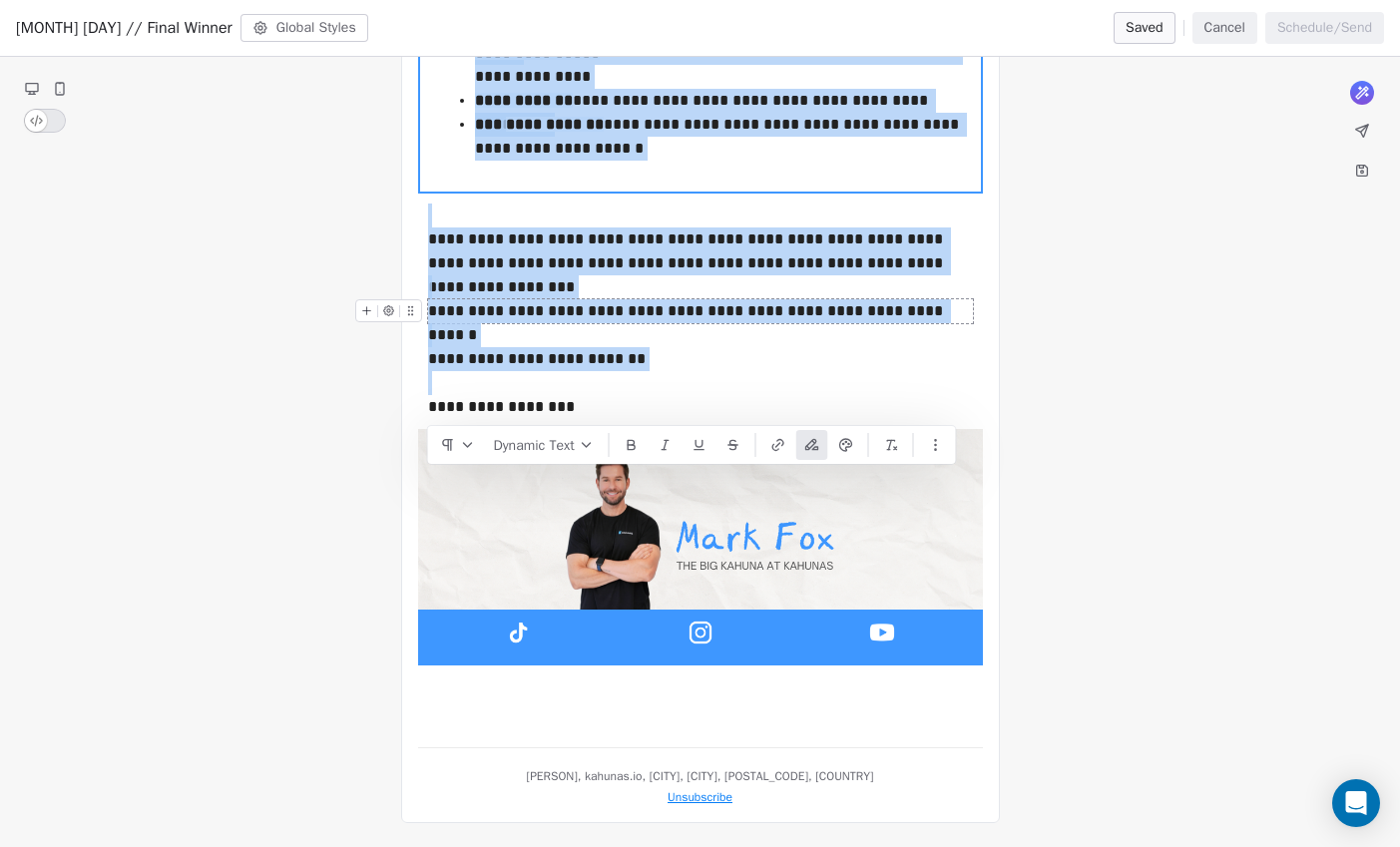 click on "**********" at bounding box center [700, 311] 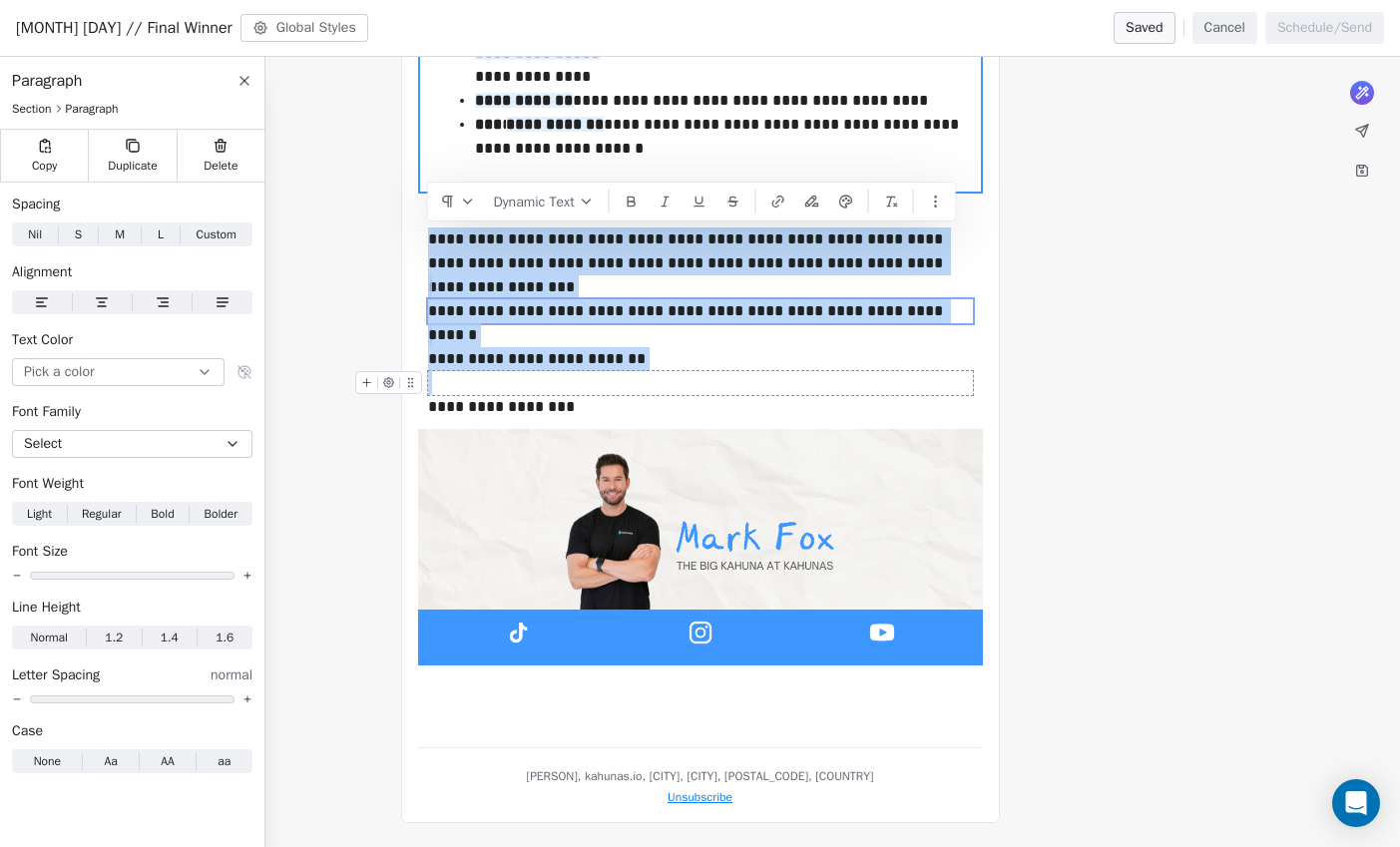 drag, startPoint x: 430, startPoint y: 238, endPoint x: 587, endPoint y: 394, distance: 221.32555 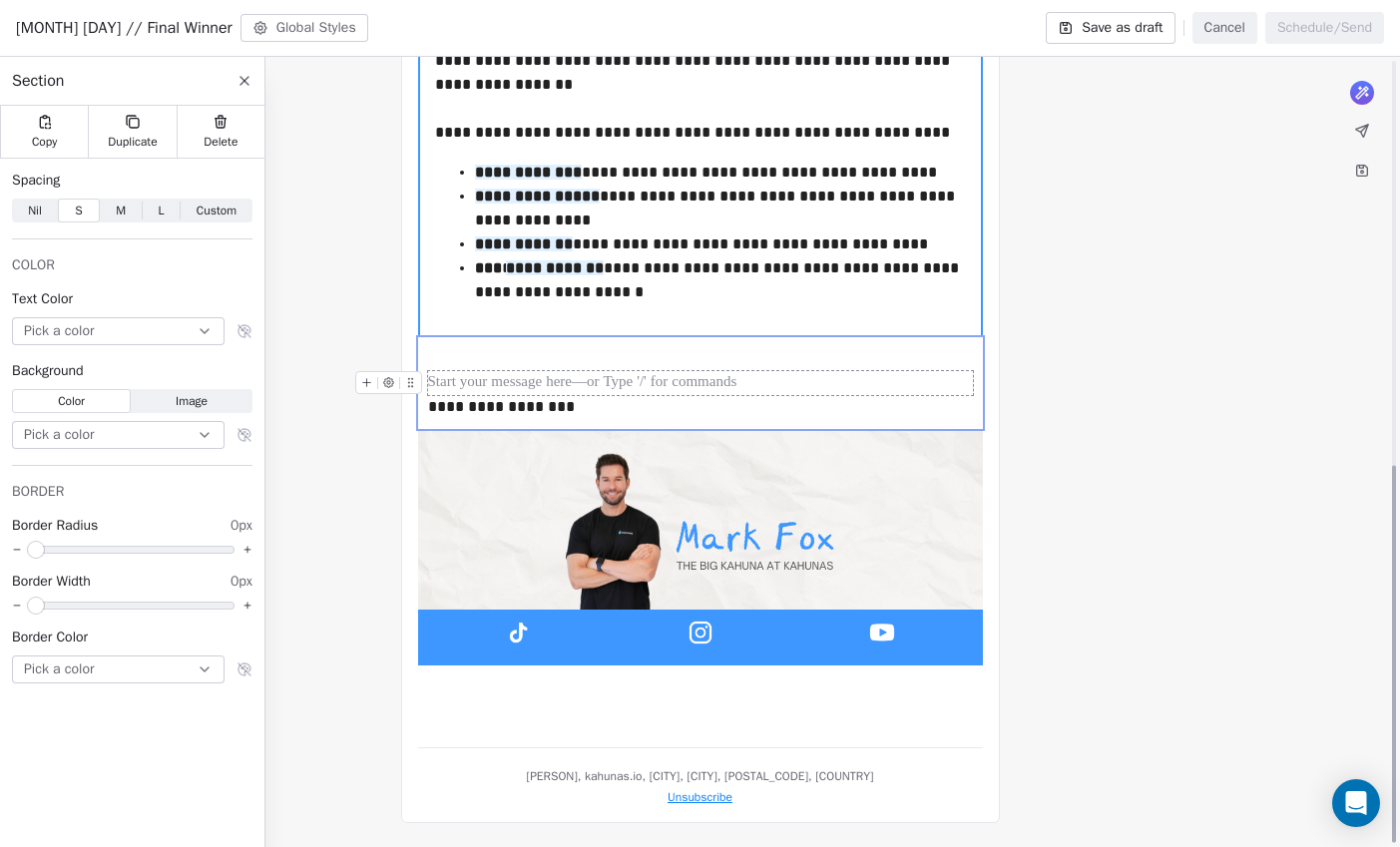 scroll, scrollTop: 991, scrollLeft: 0, axis: vertical 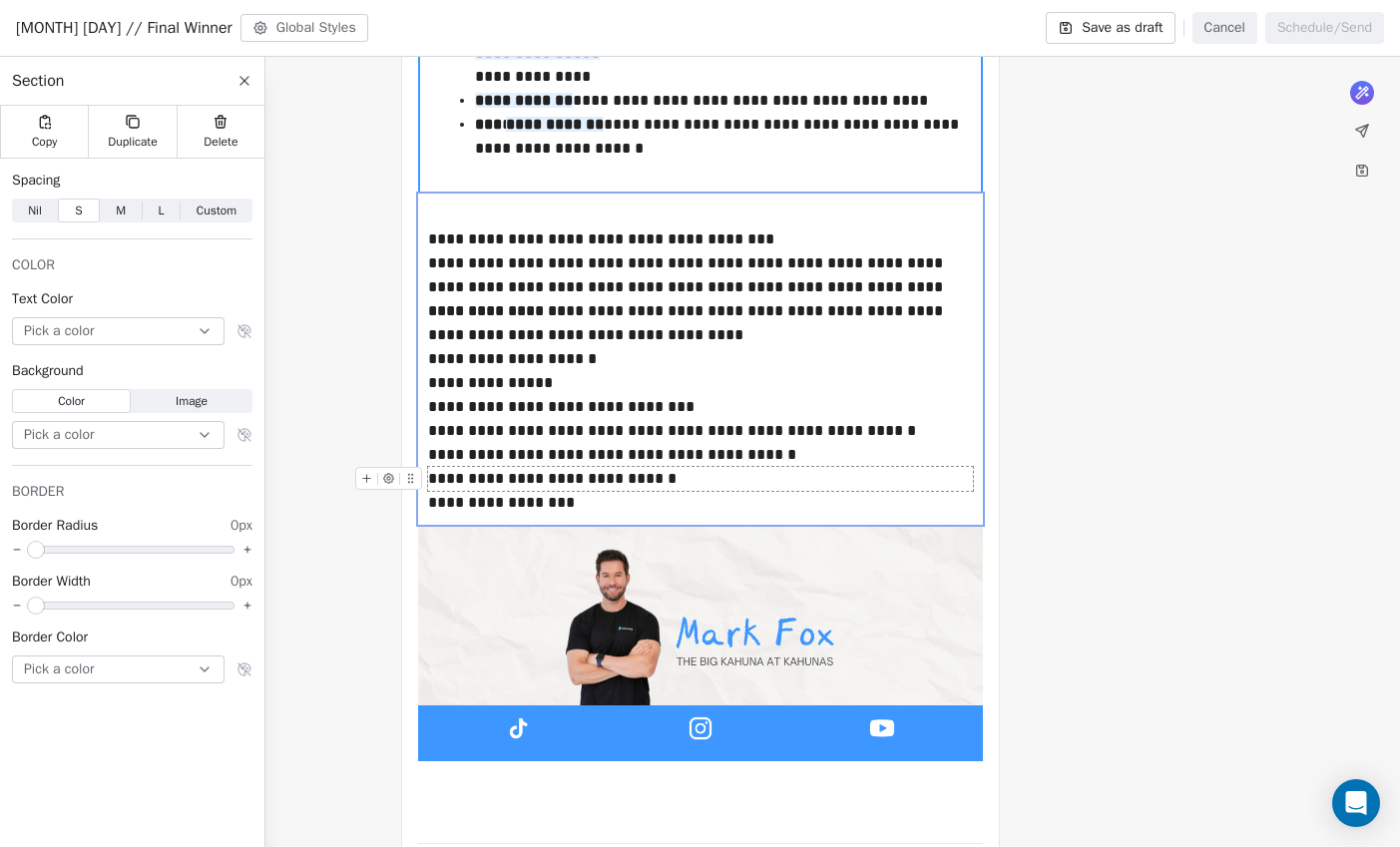 click on "**********" at bounding box center [700, 479] 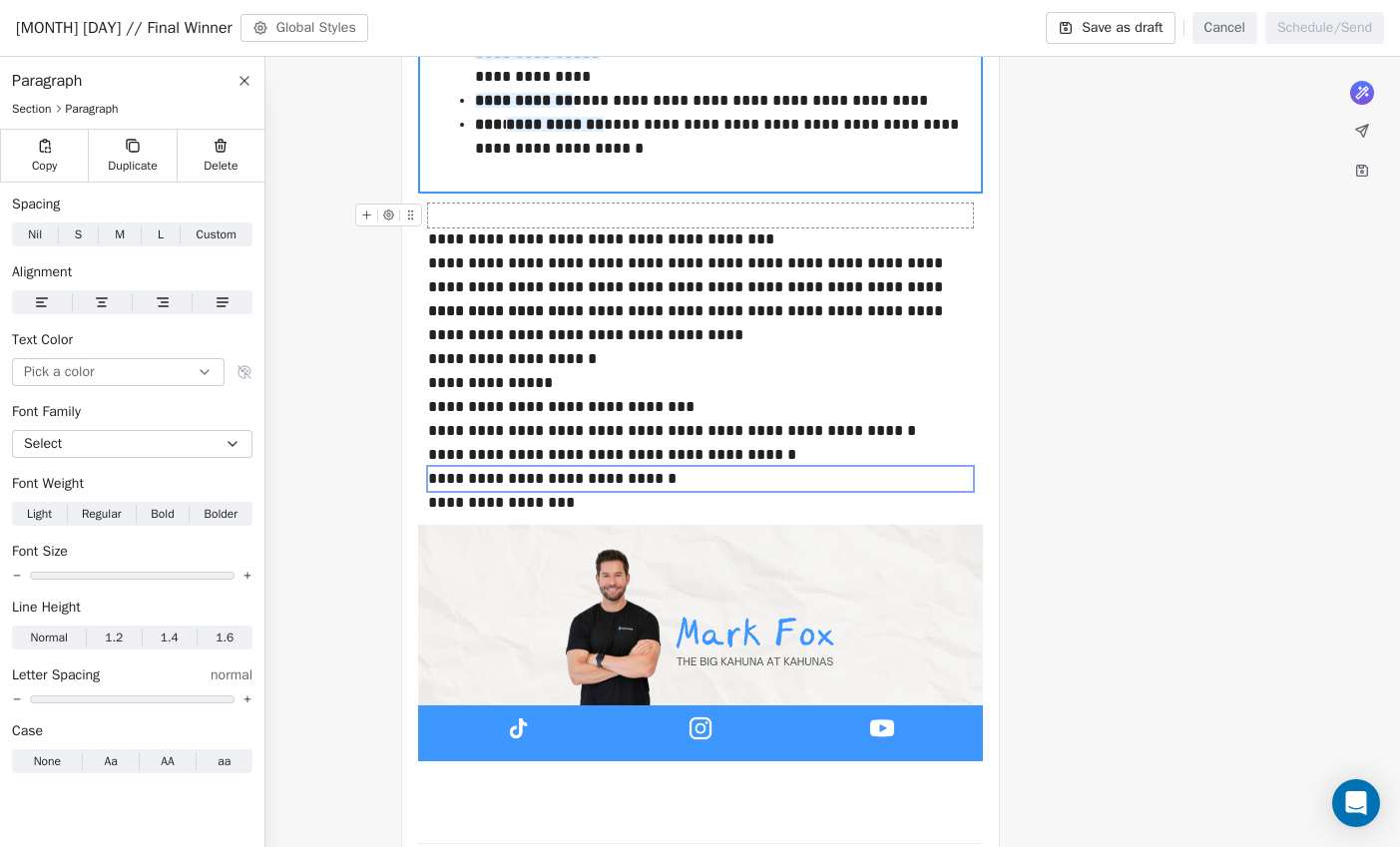 click at bounding box center [700, 215] 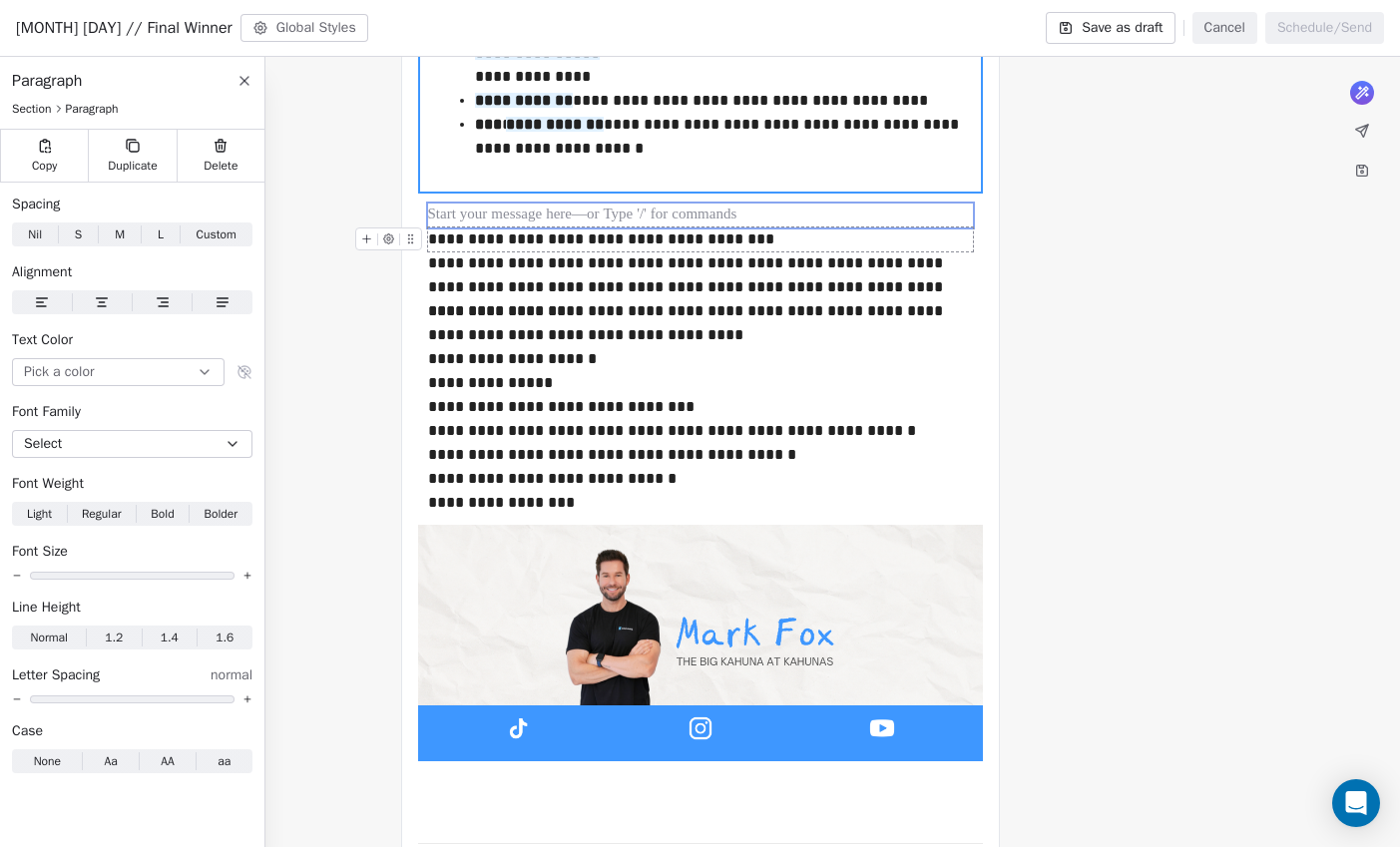 click on "**********" at bounding box center (700, 239) 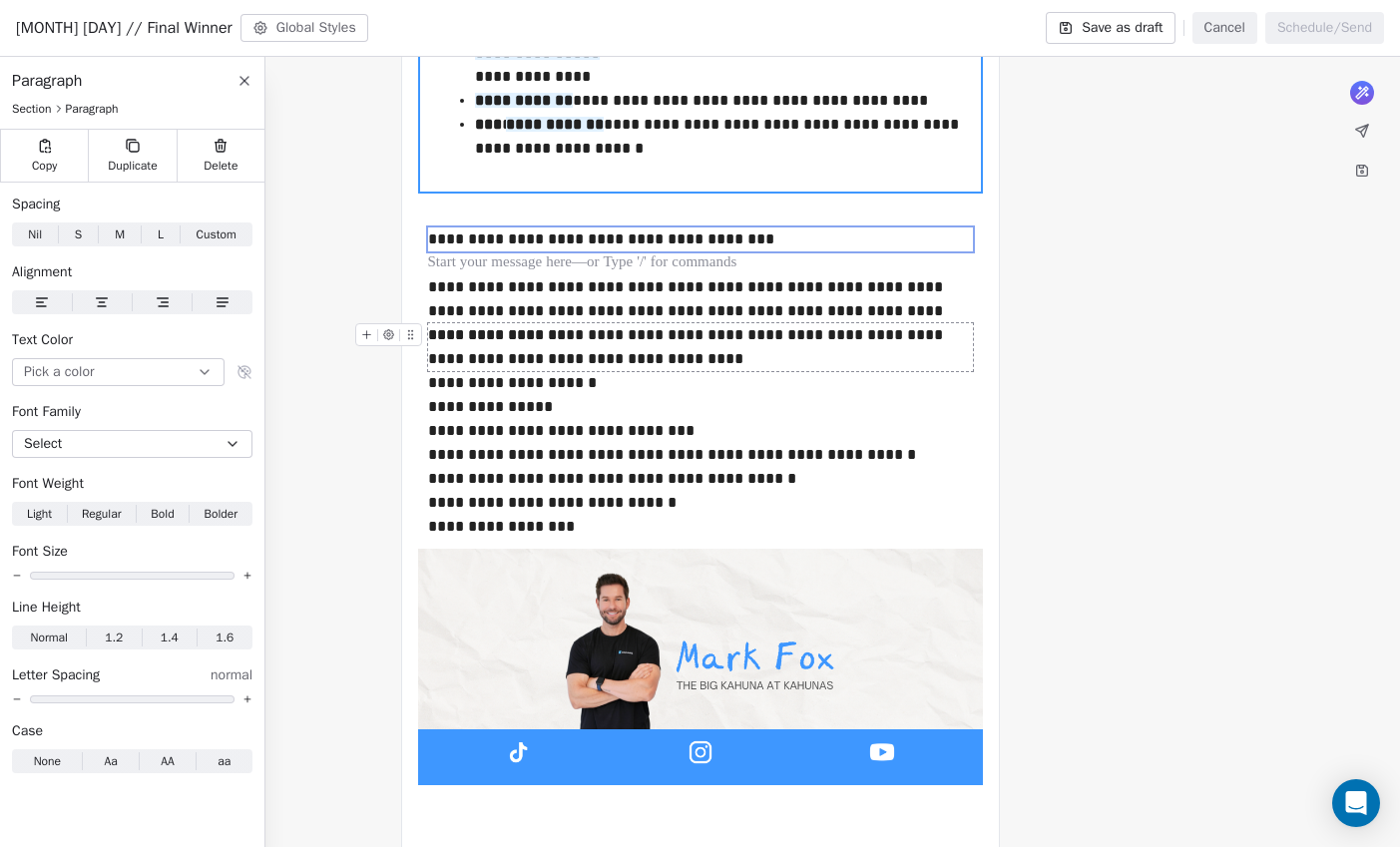 click on "**********" at bounding box center [700, 347] 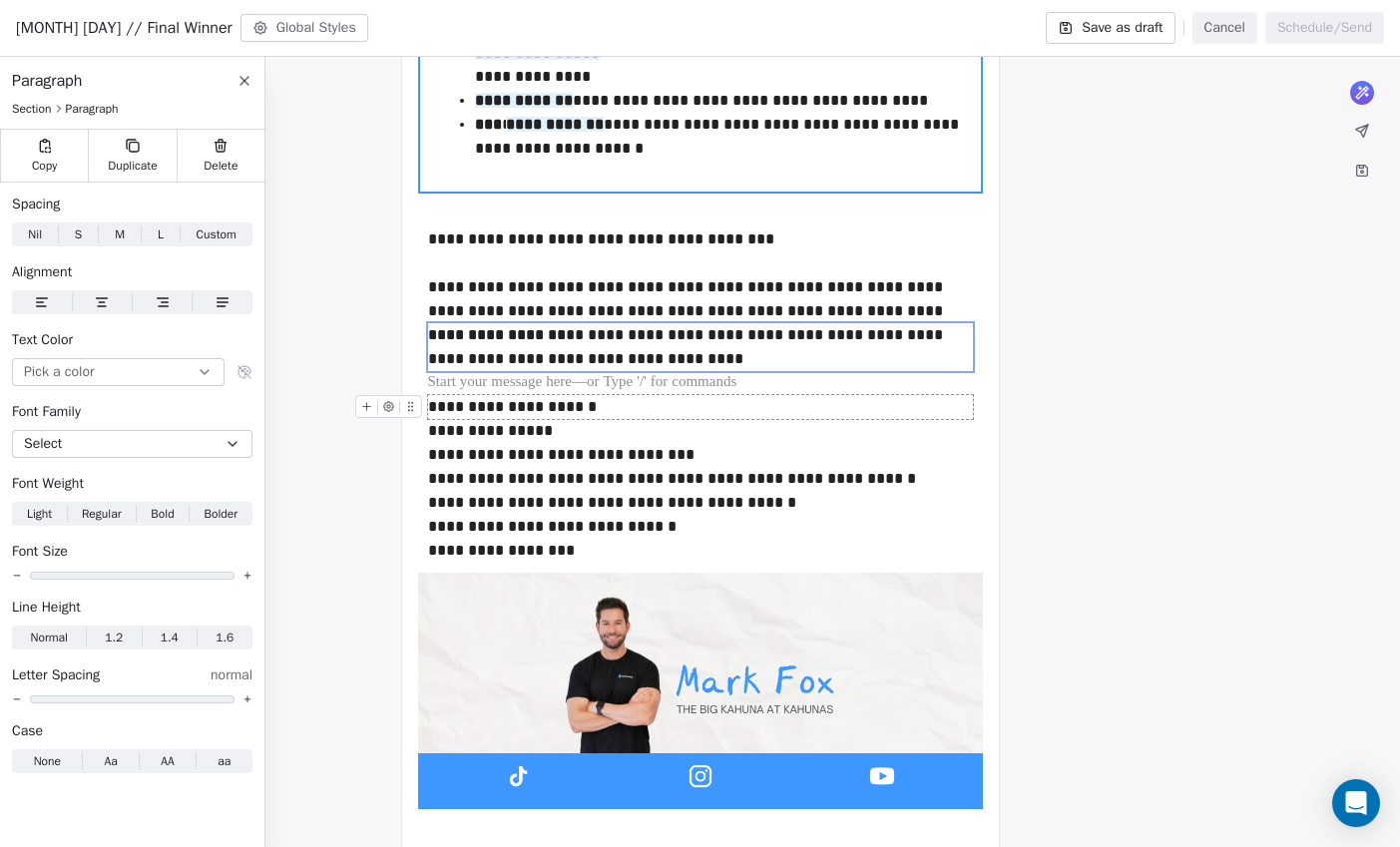 click on "**********" at bounding box center (700, 407) 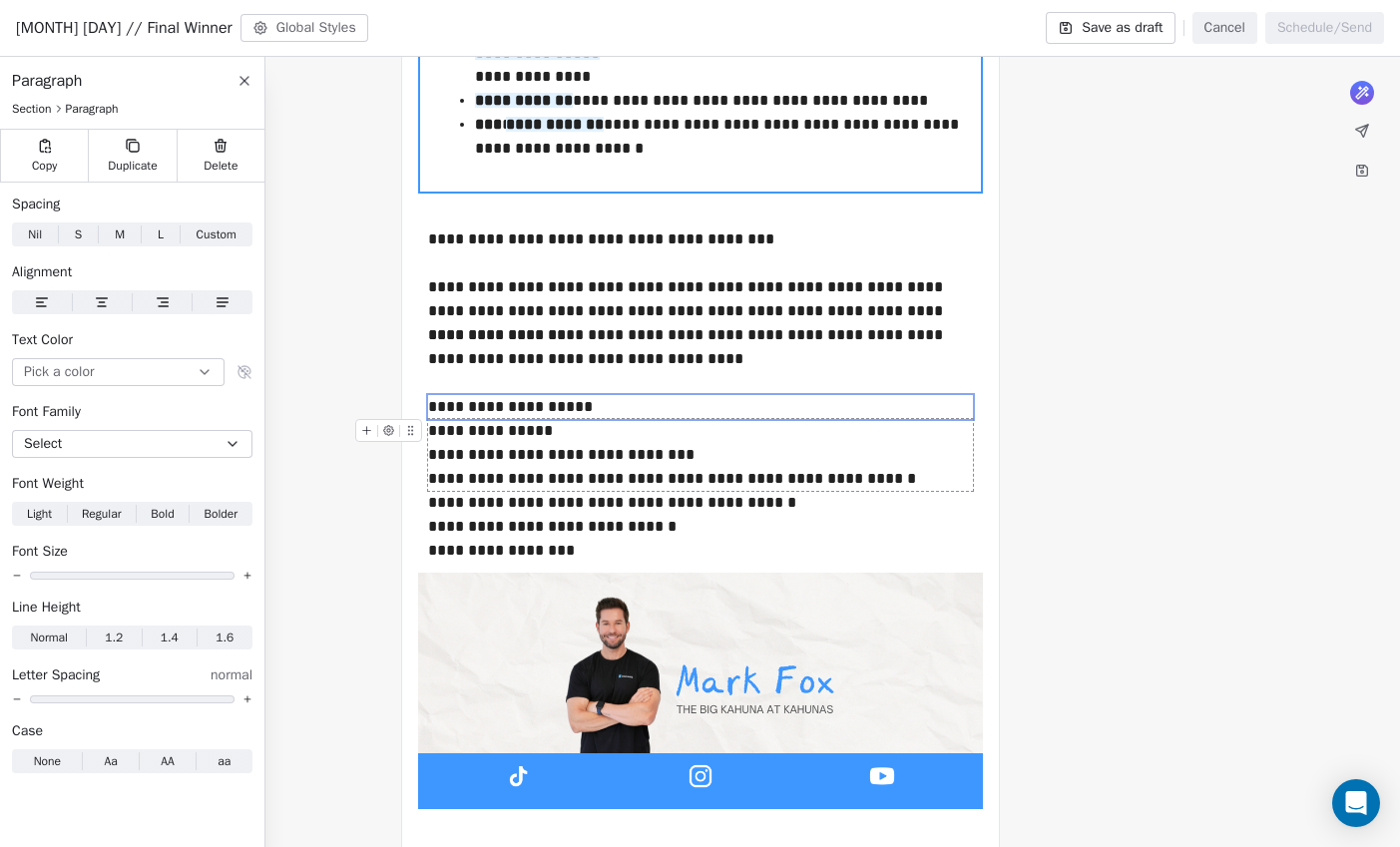click on "**********" at bounding box center [700, 455] 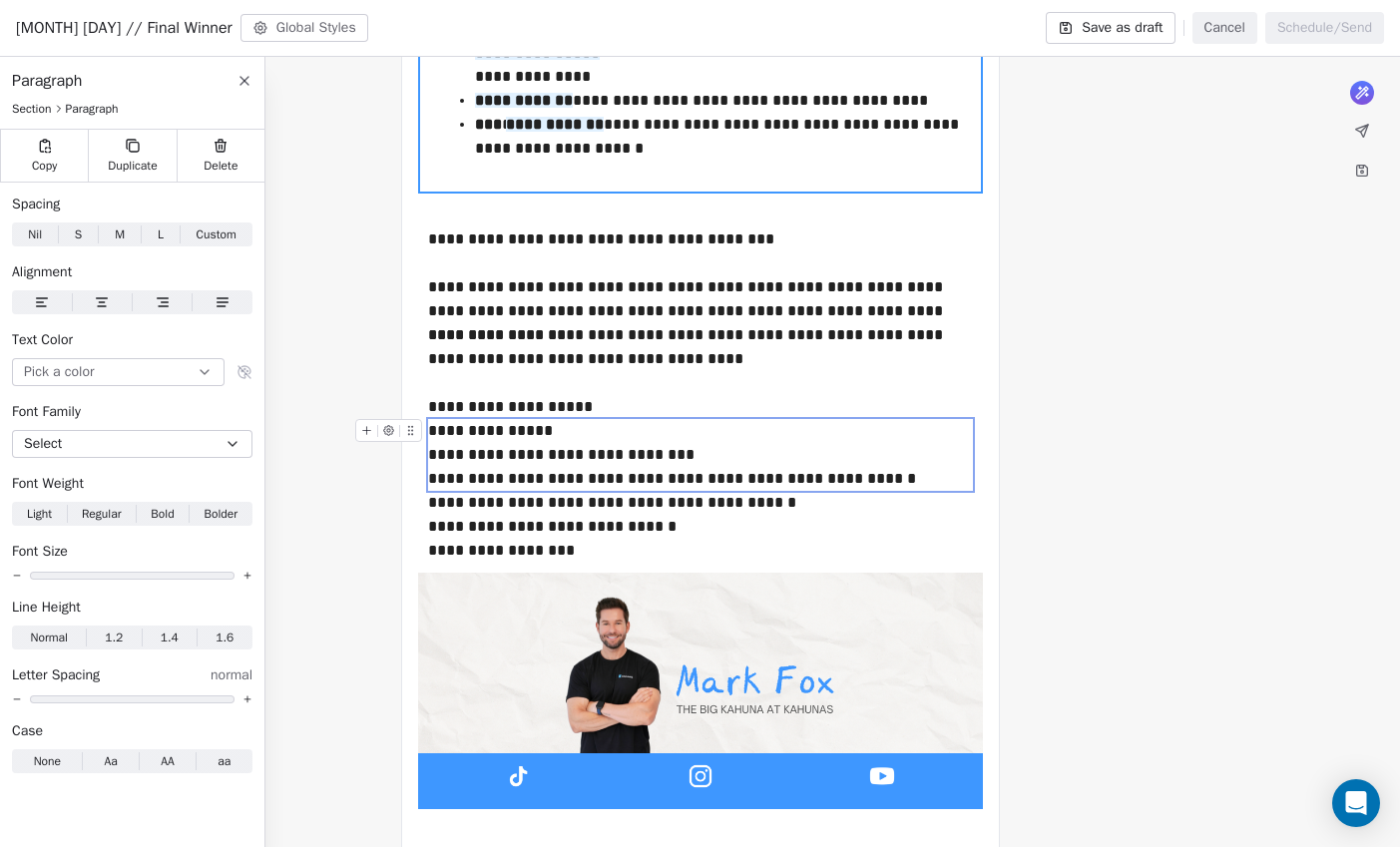 click on "**********" at bounding box center [700, 455] 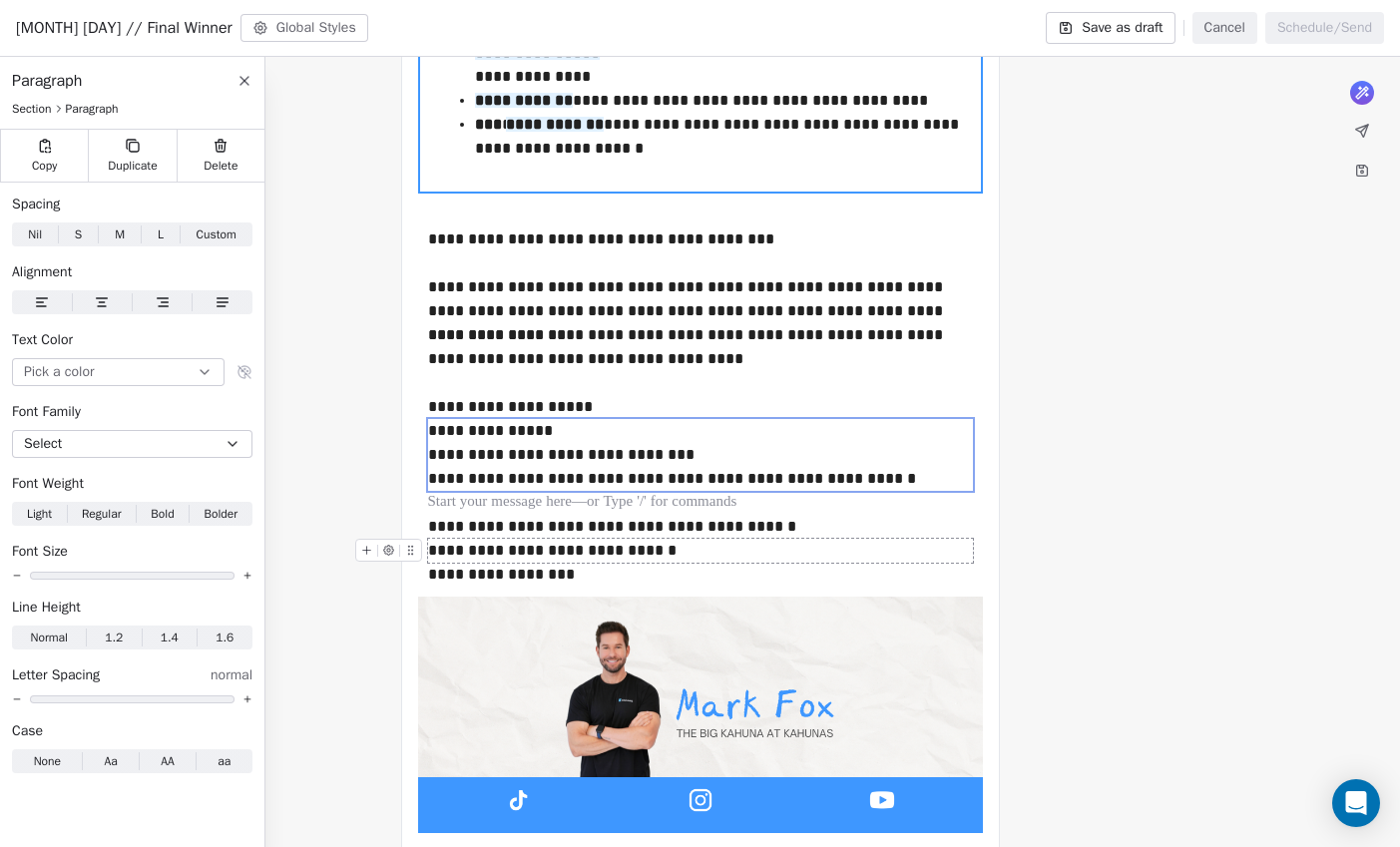 click on "**********" at bounding box center (700, 551) 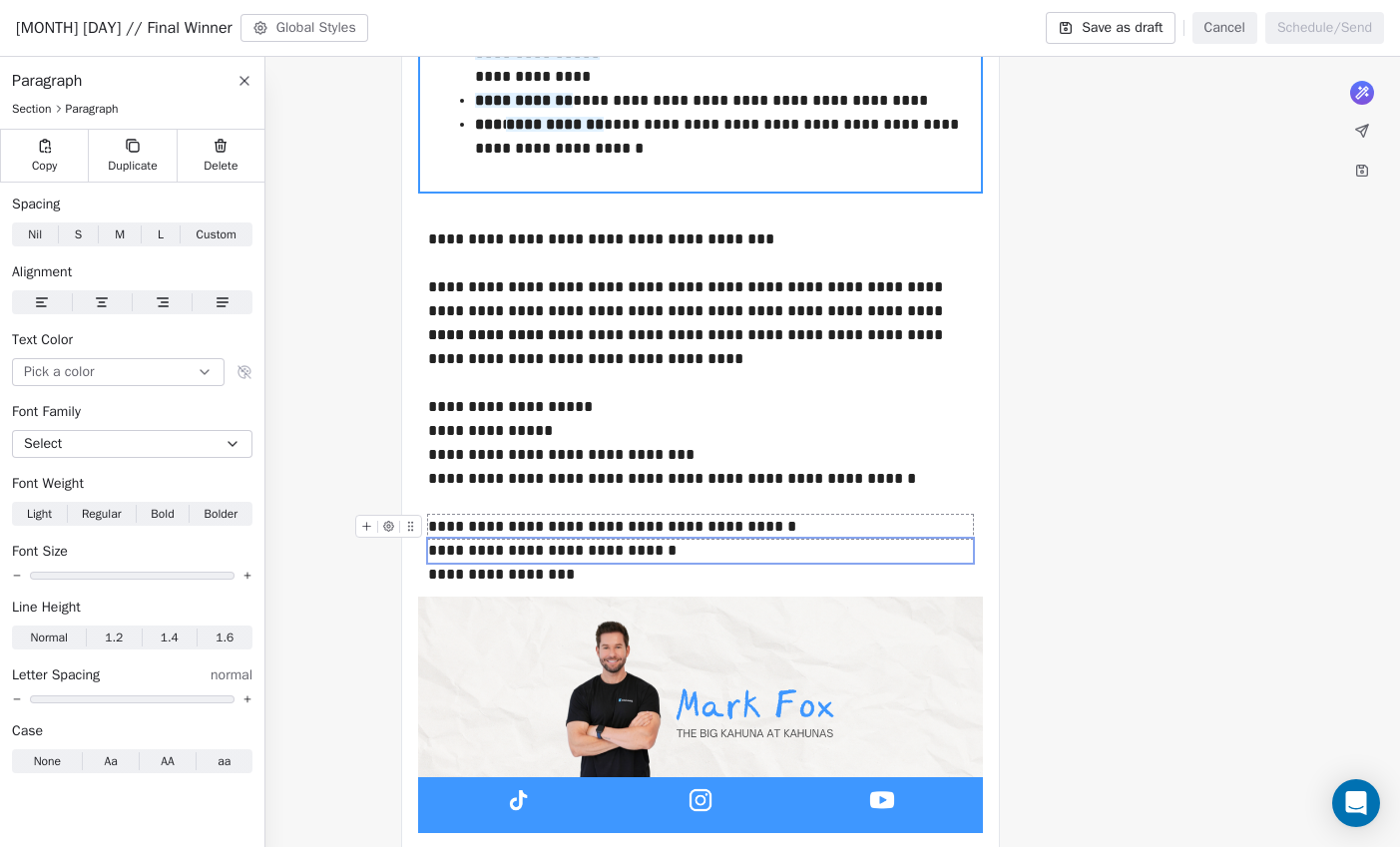click on "**********" at bounding box center [700, 527] 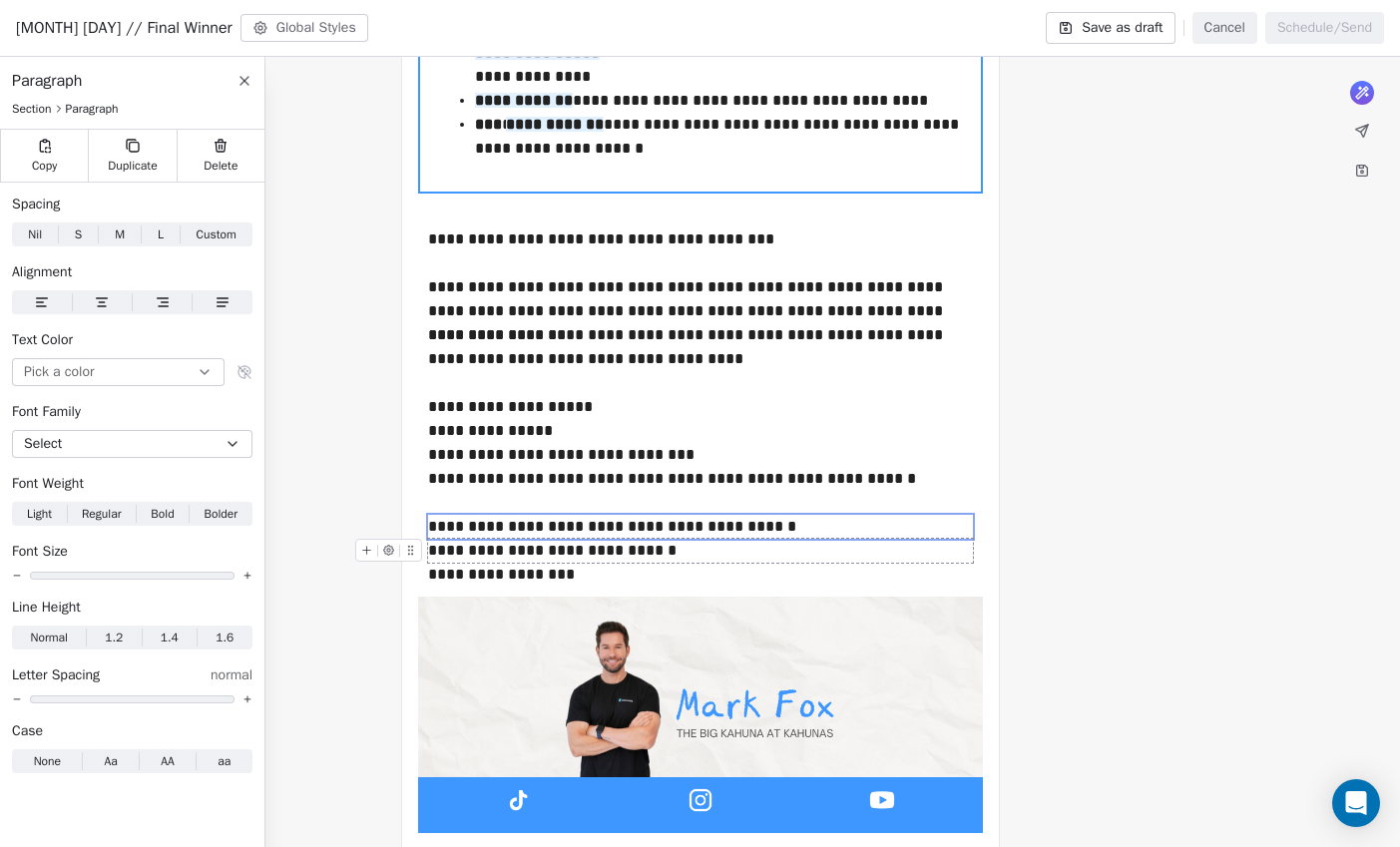 click on "**********" at bounding box center [700, 551] 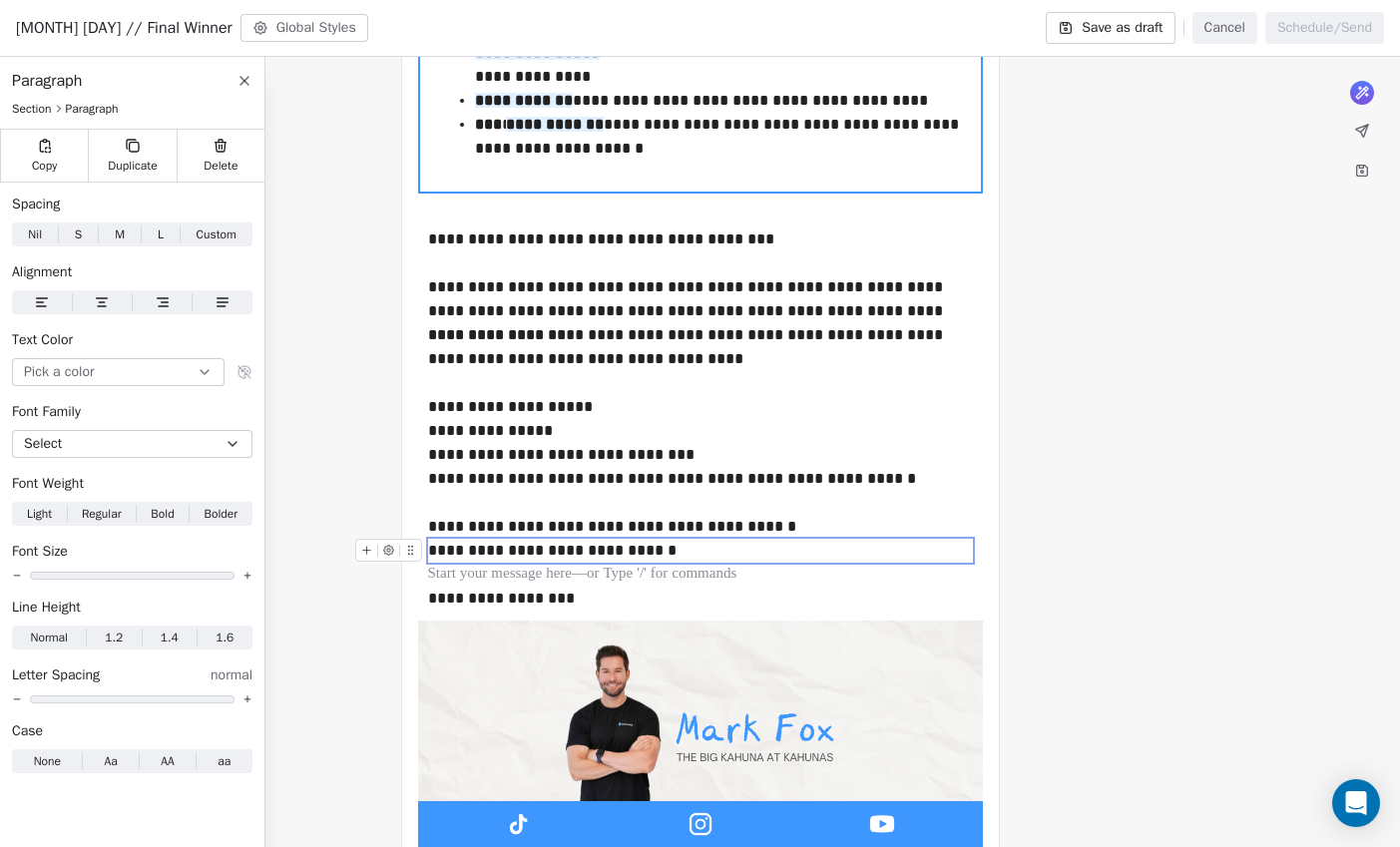 click on "**********" at bounding box center [700, 113] 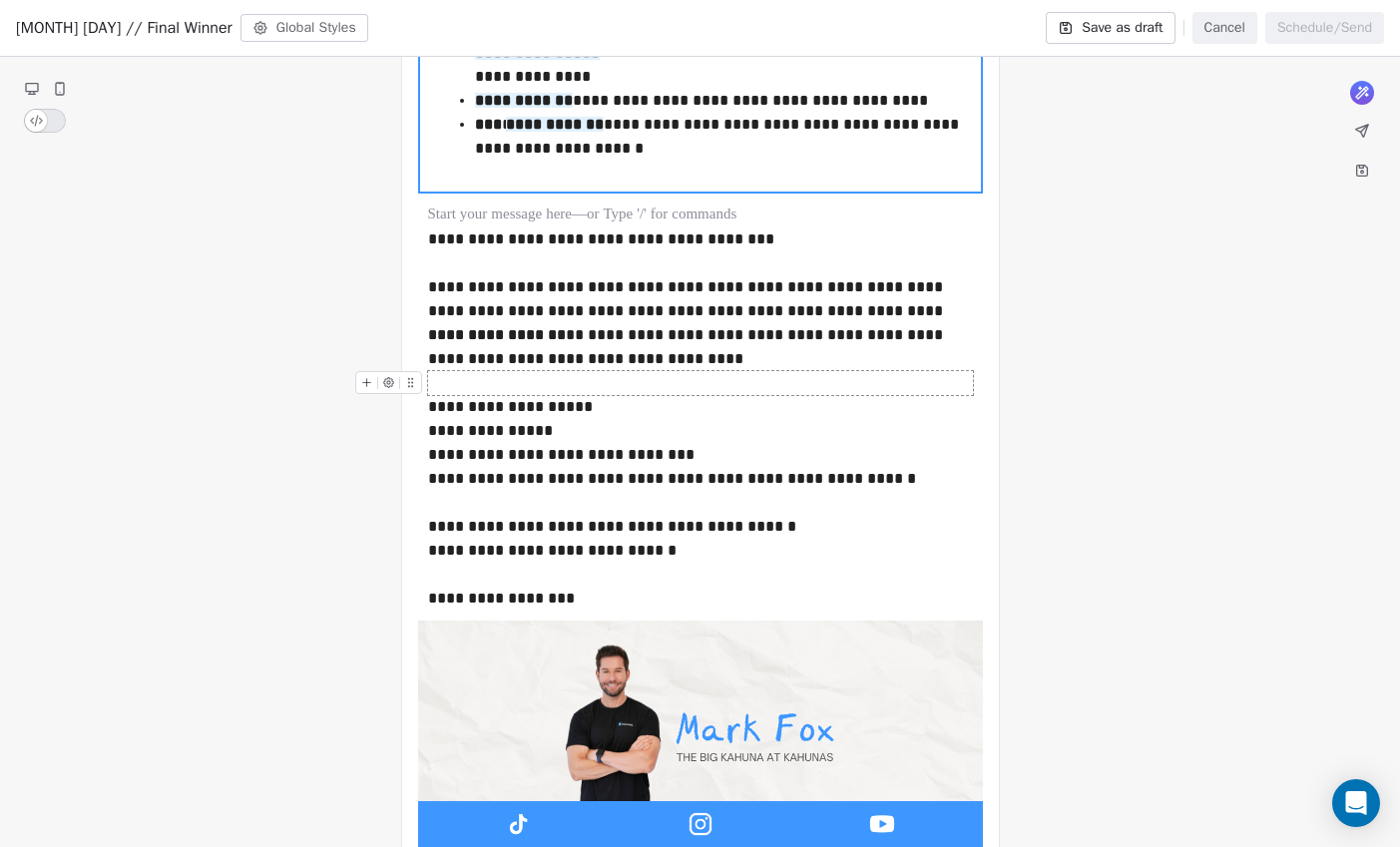 click at bounding box center [700, 383] 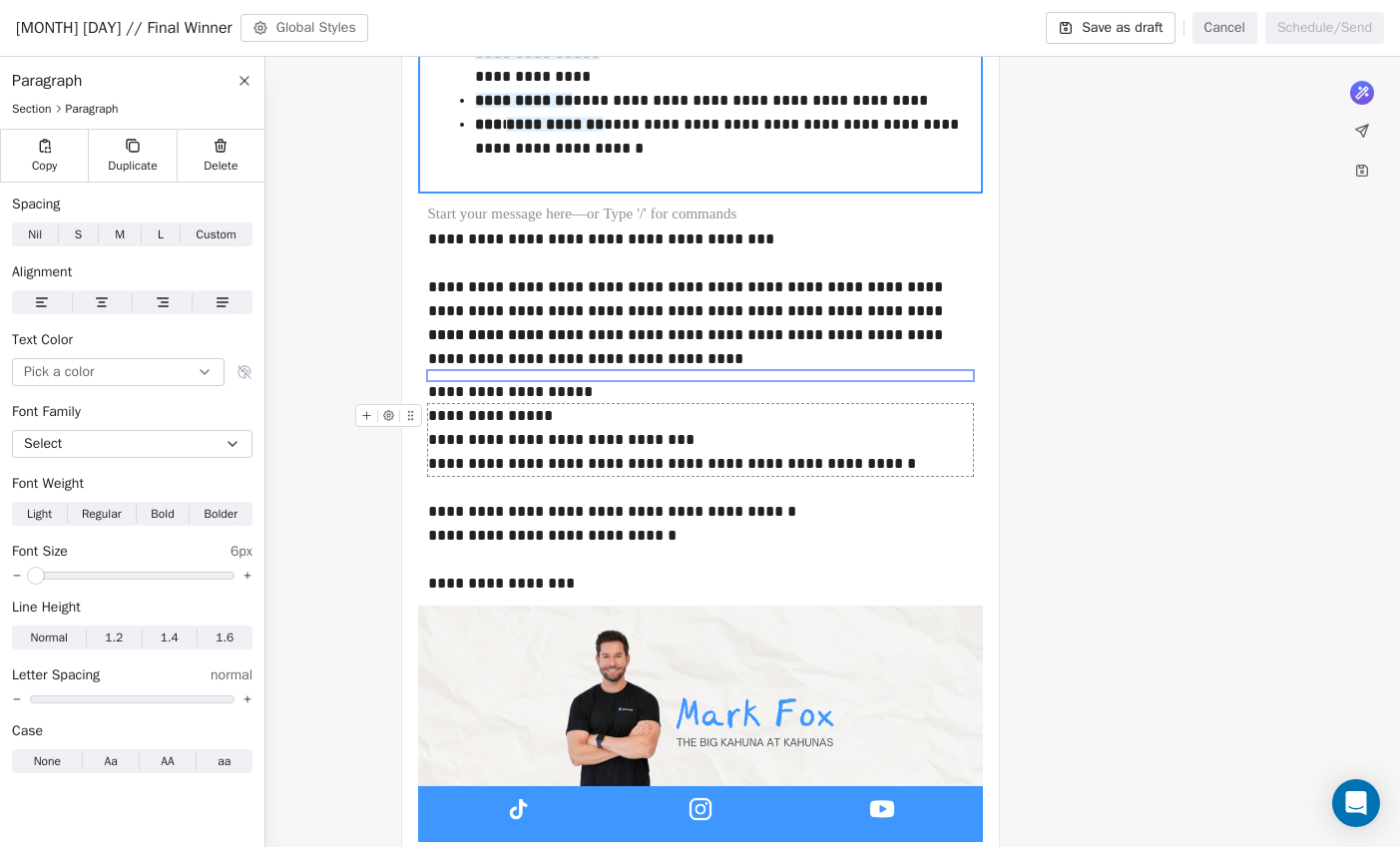 click at bounding box center [132, 576] 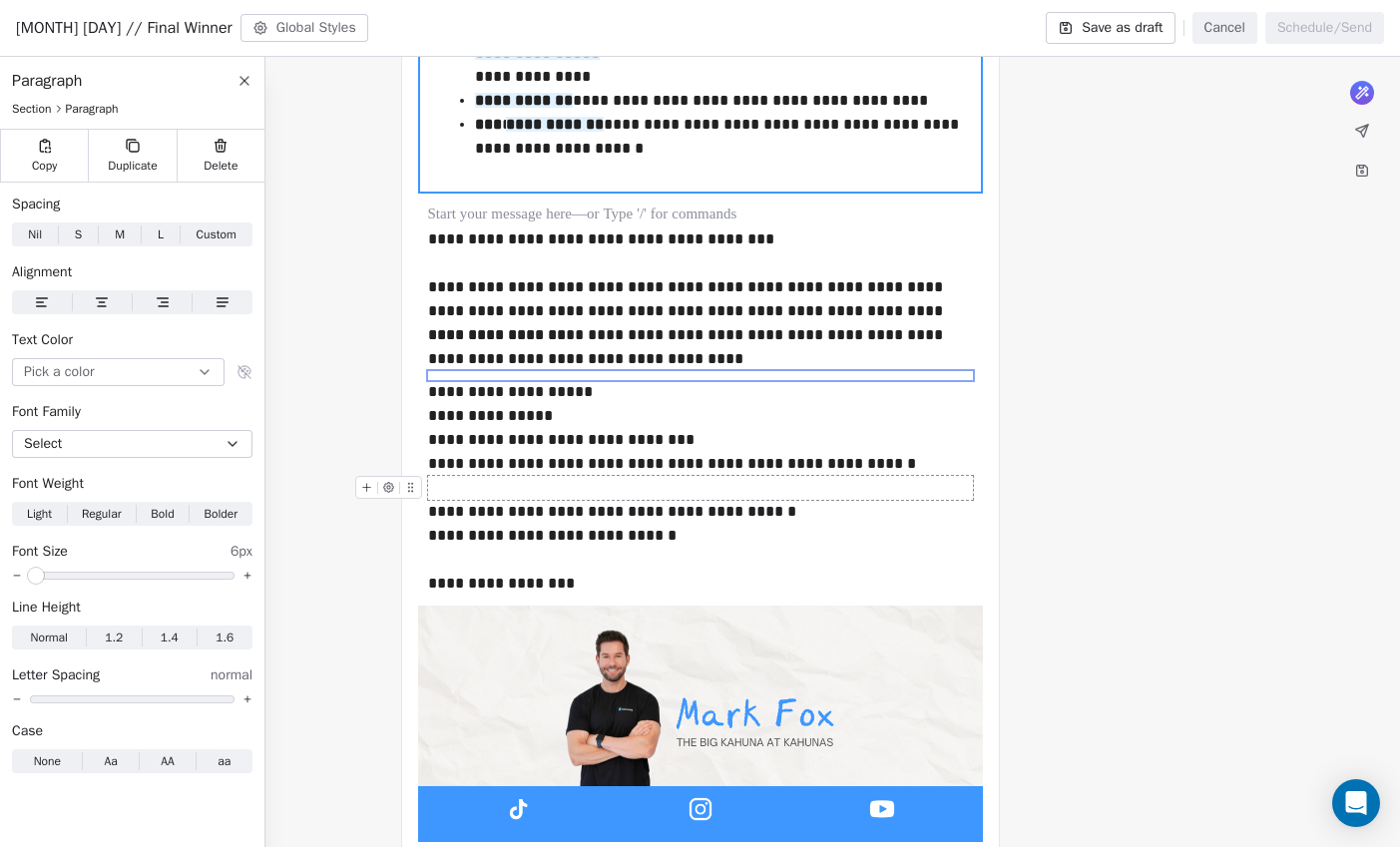 click at bounding box center (700, 488) 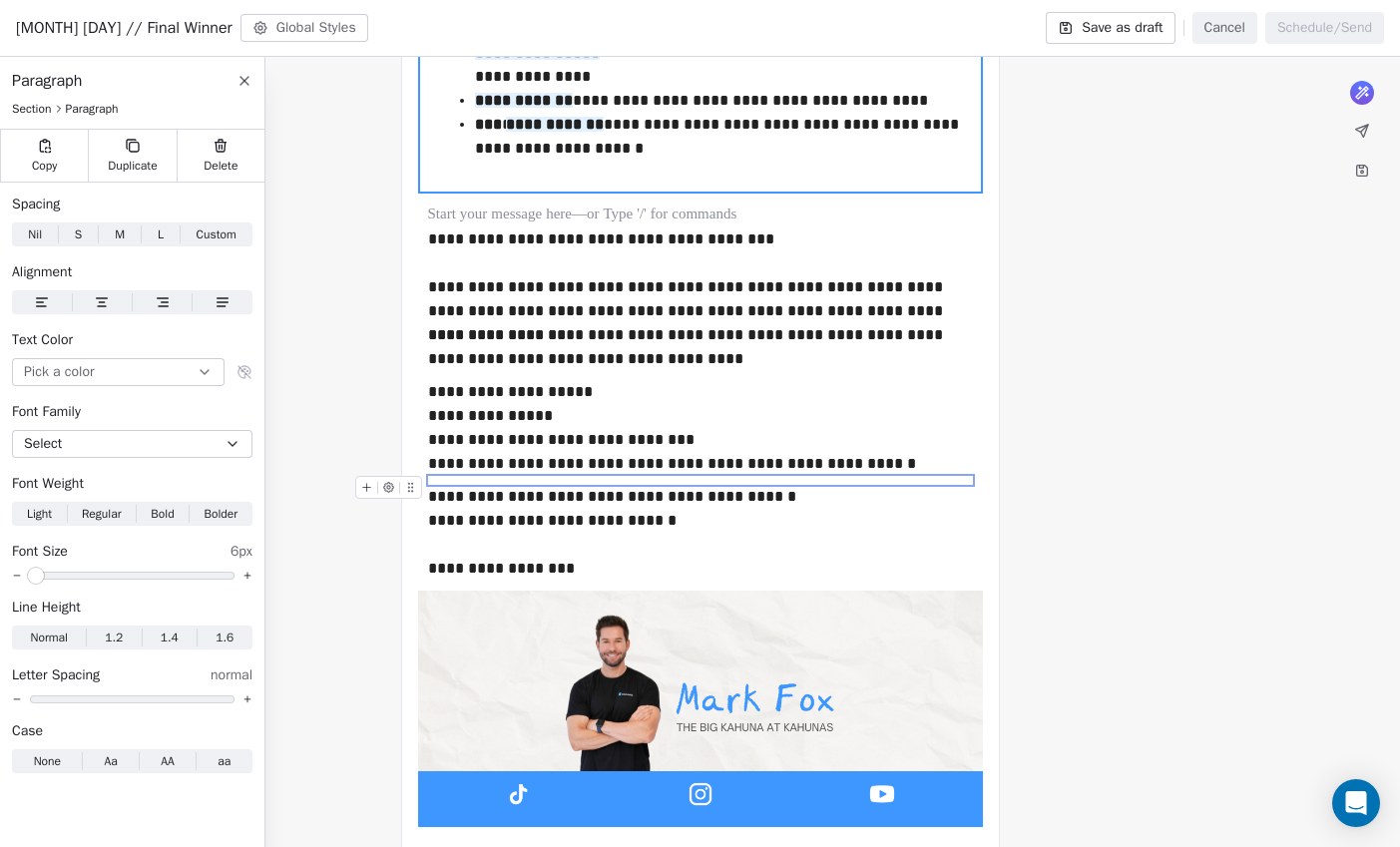 click at bounding box center (132, 576) 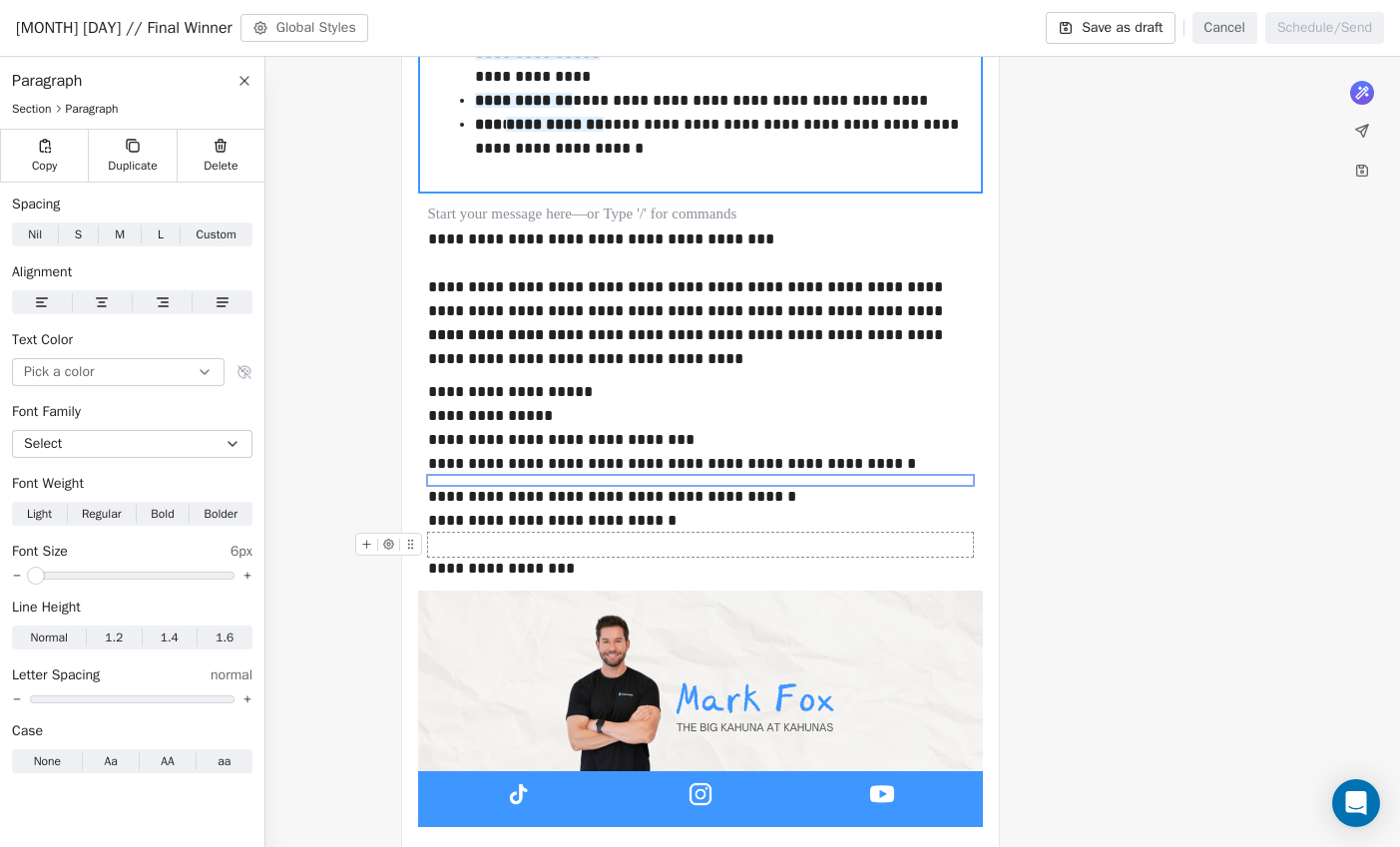 click at bounding box center [700, 545] 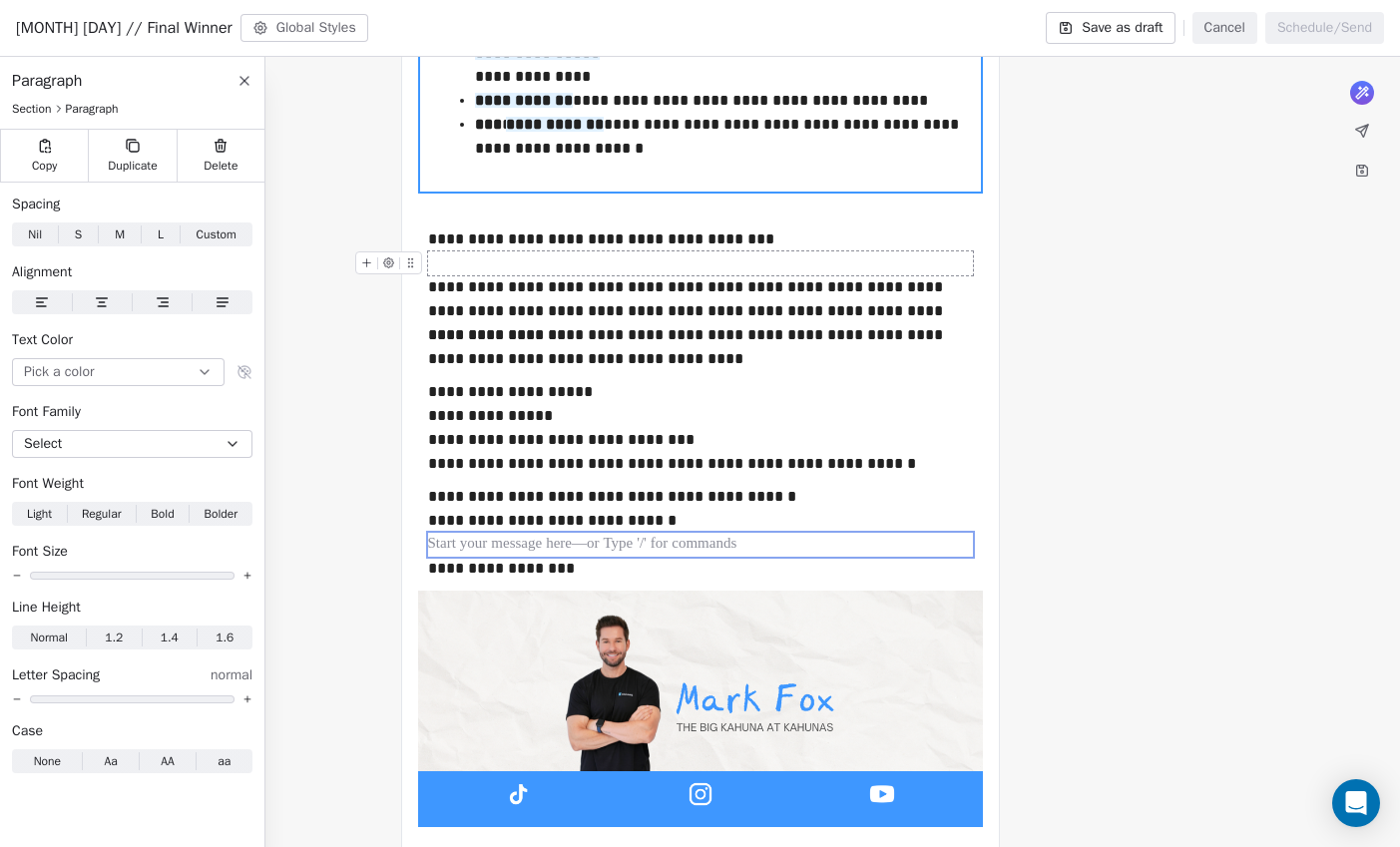 click at bounding box center (700, 263) 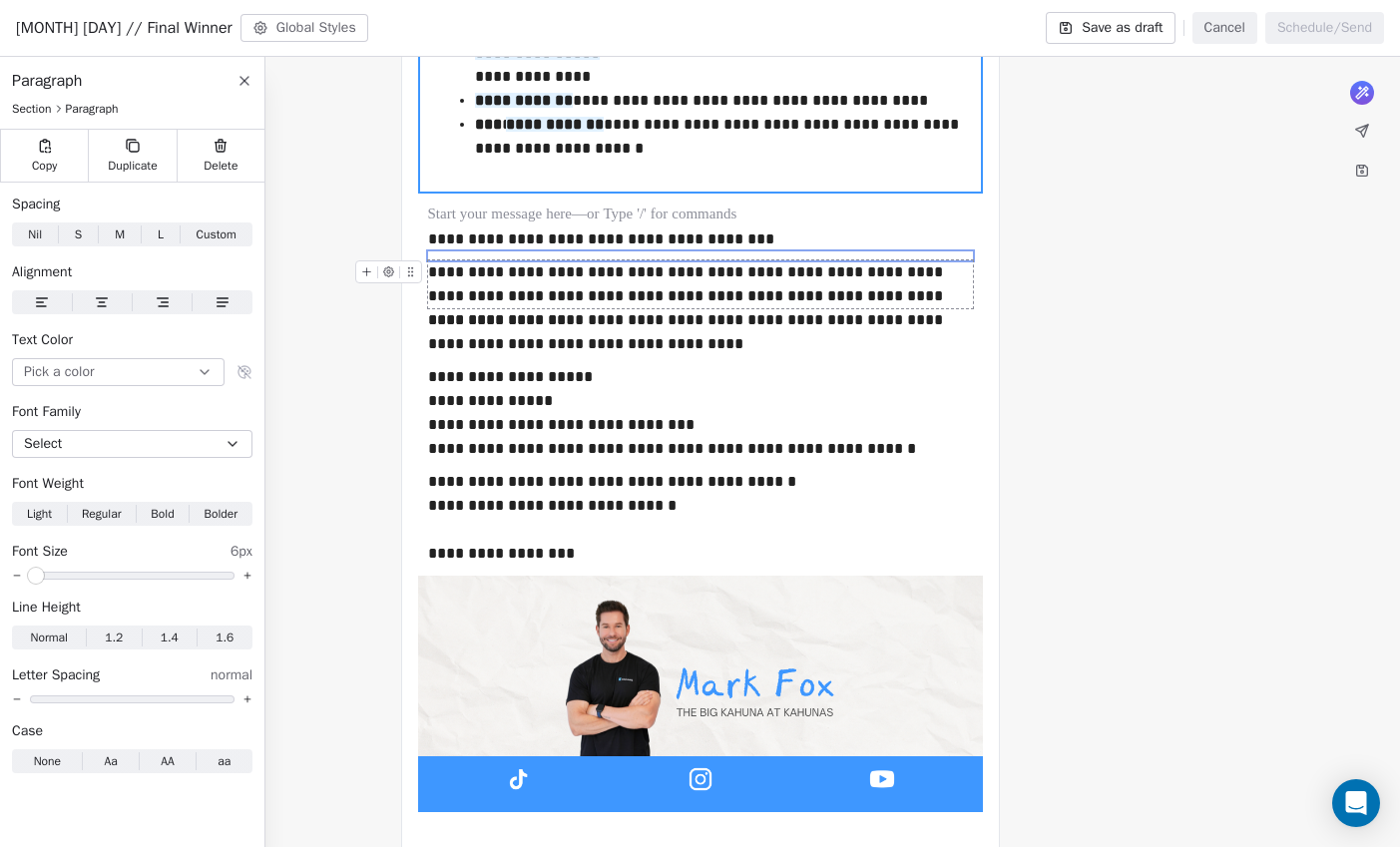 click at bounding box center [132, 576] 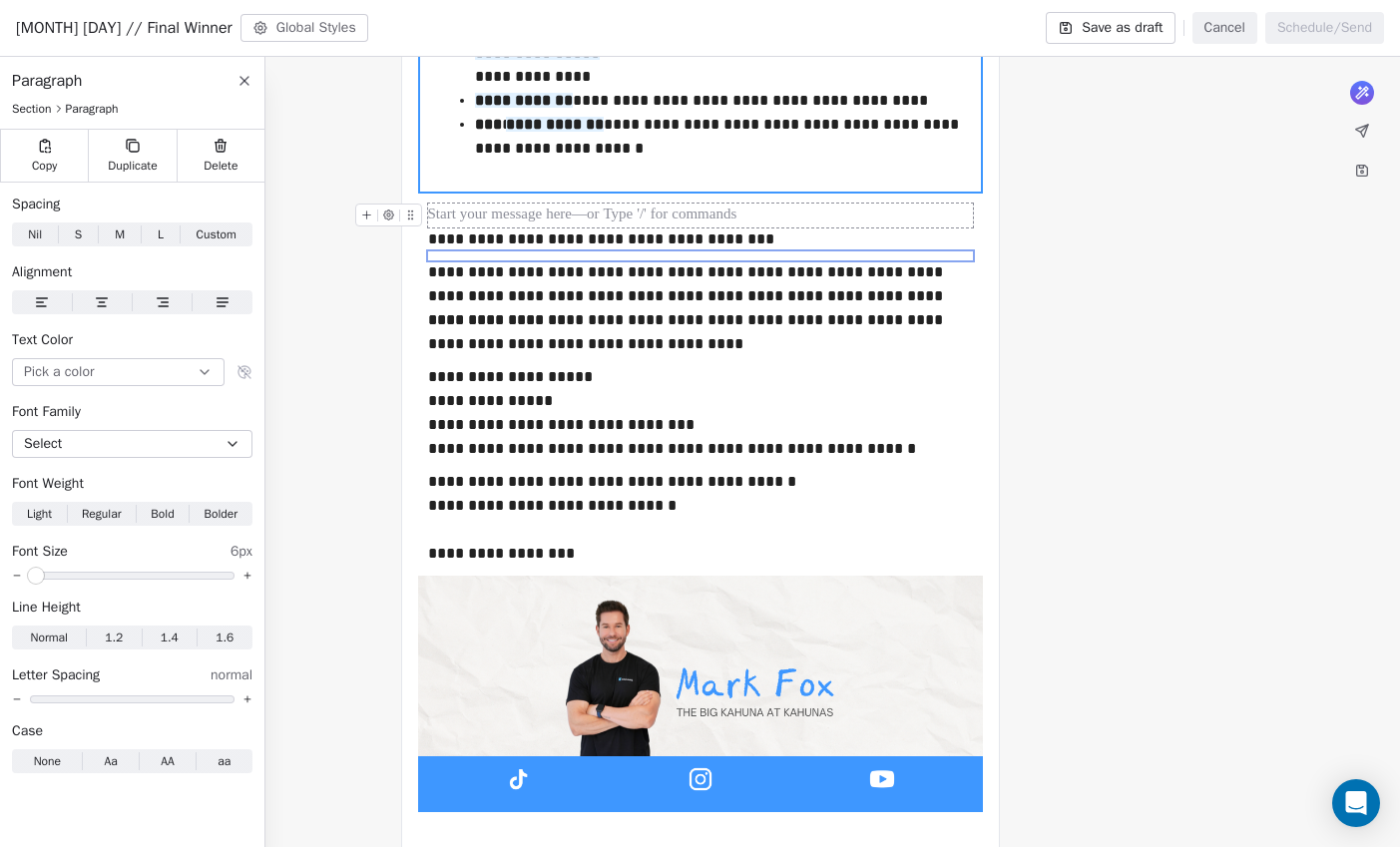 click at bounding box center (700, 215) 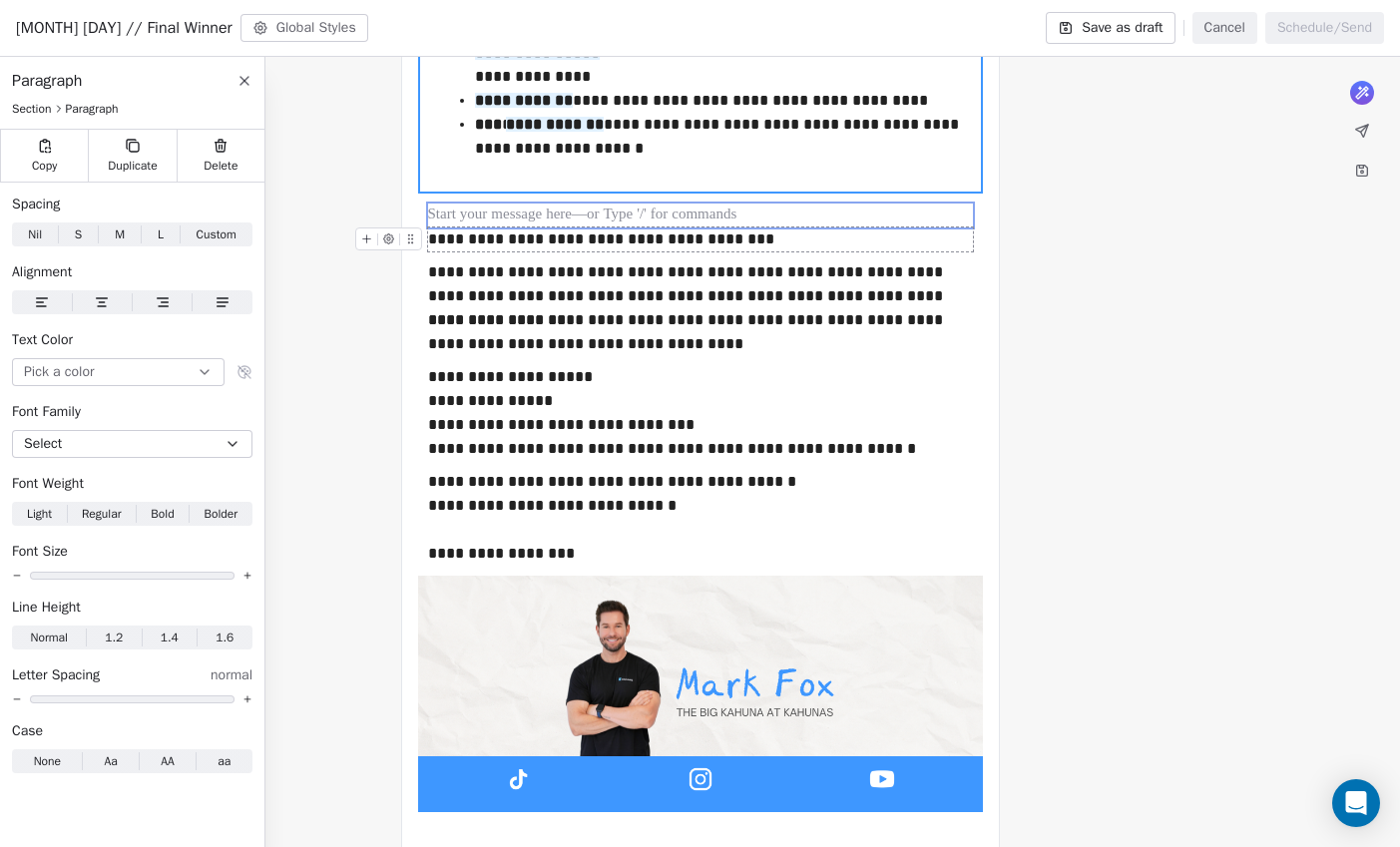 click on "**********" at bounding box center (700, 91) 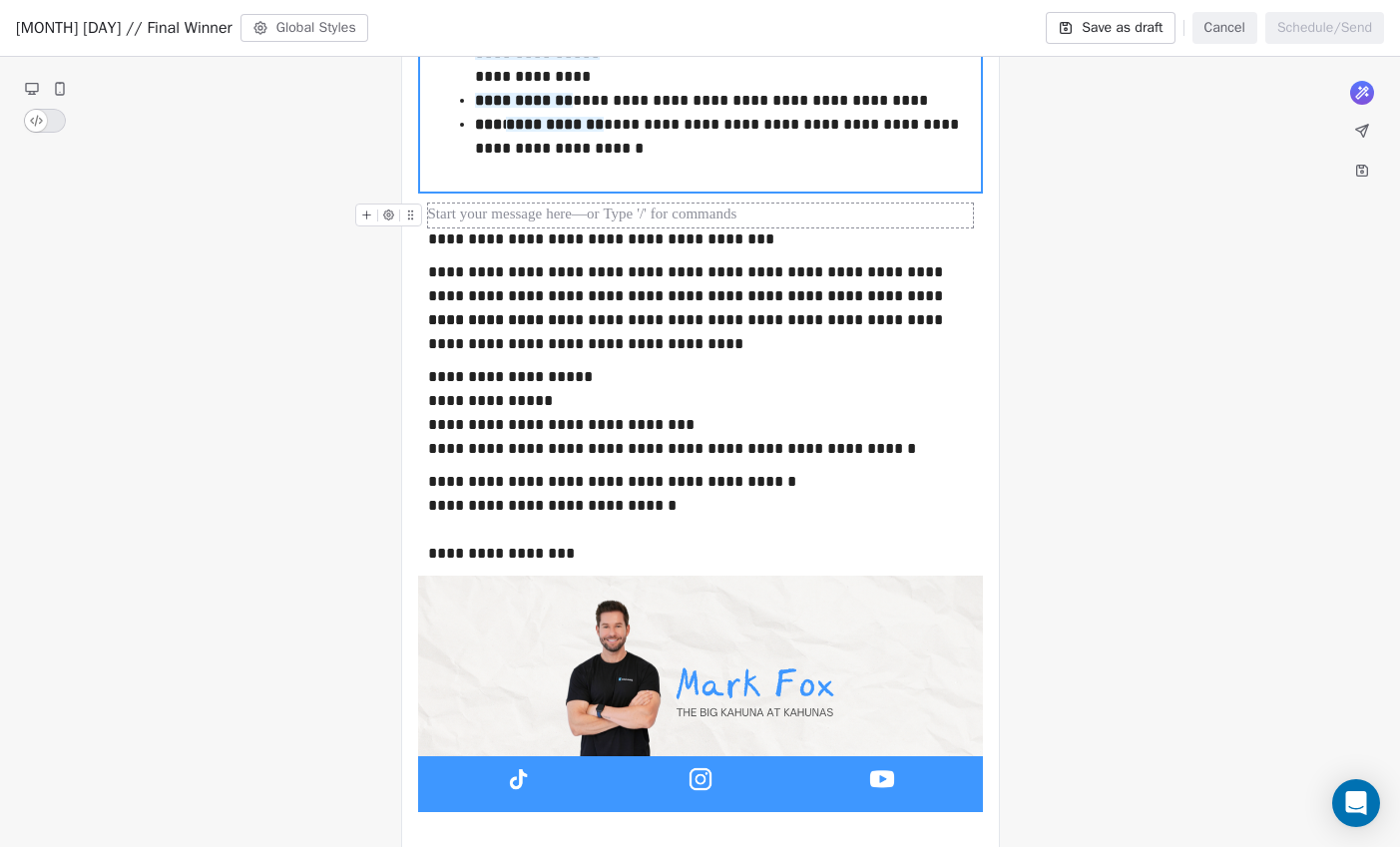 click at bounding box center [700, 215] 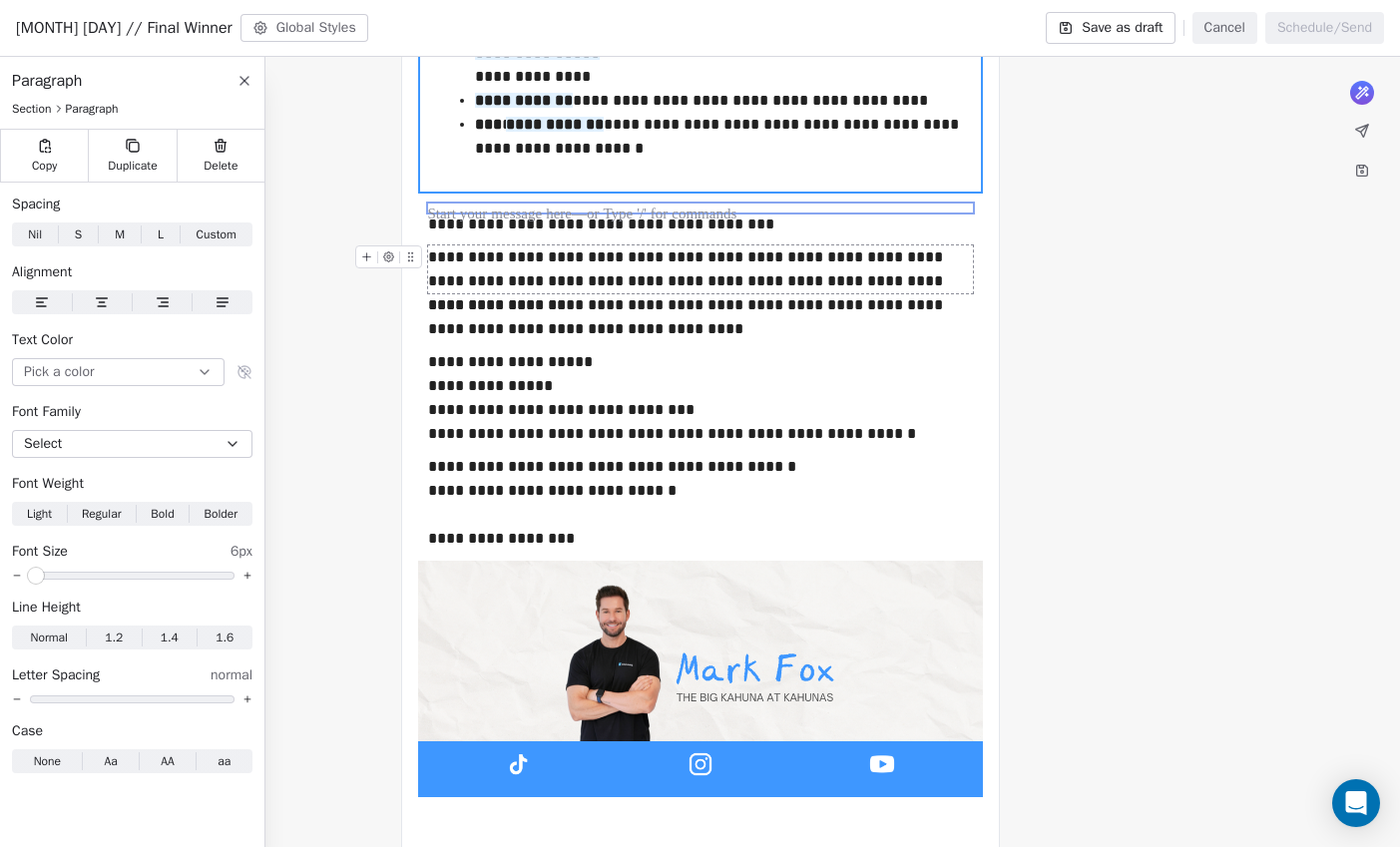 click at bounding box center (132, 576) 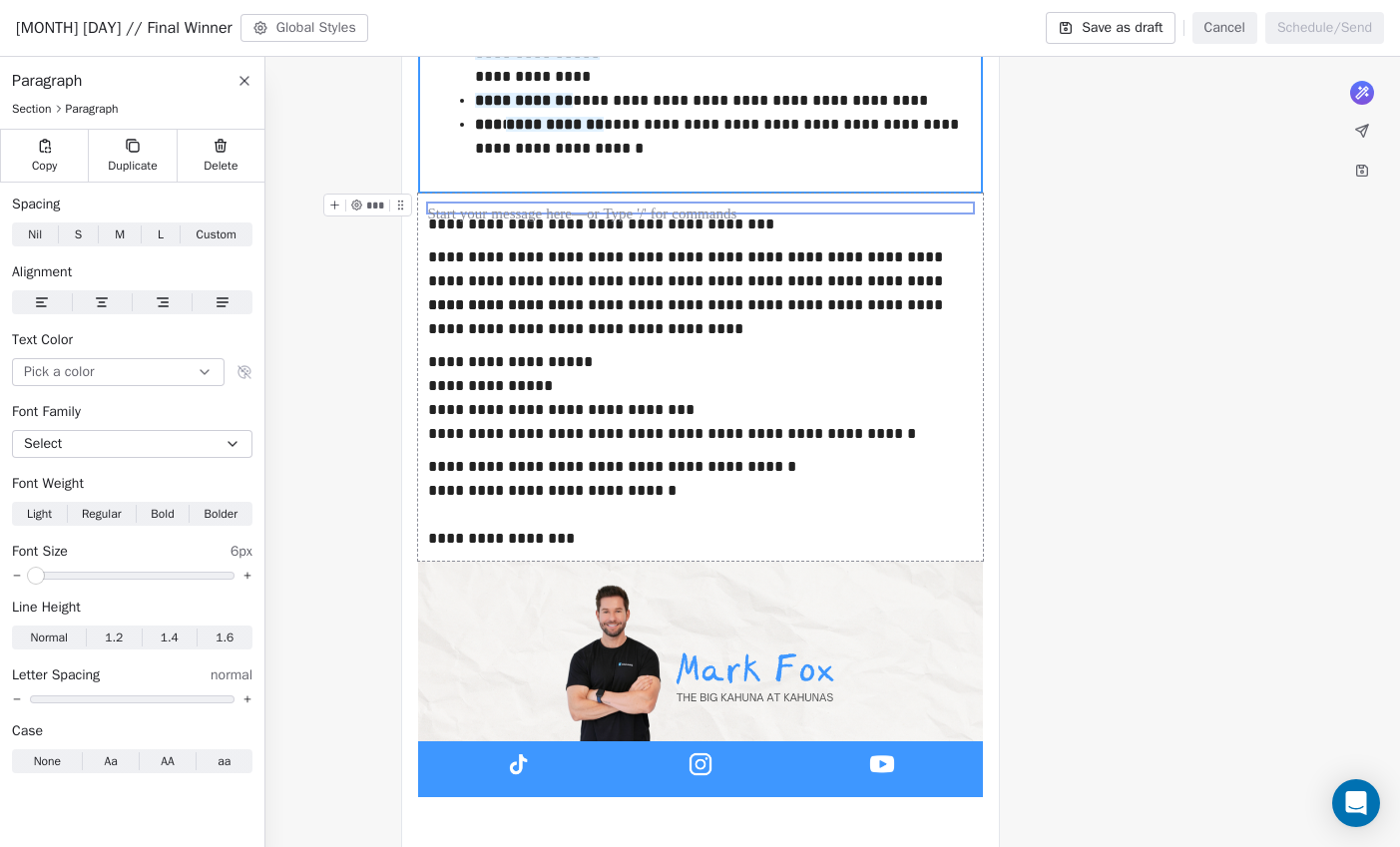 click on "**********" at bounding box center [700, 83] 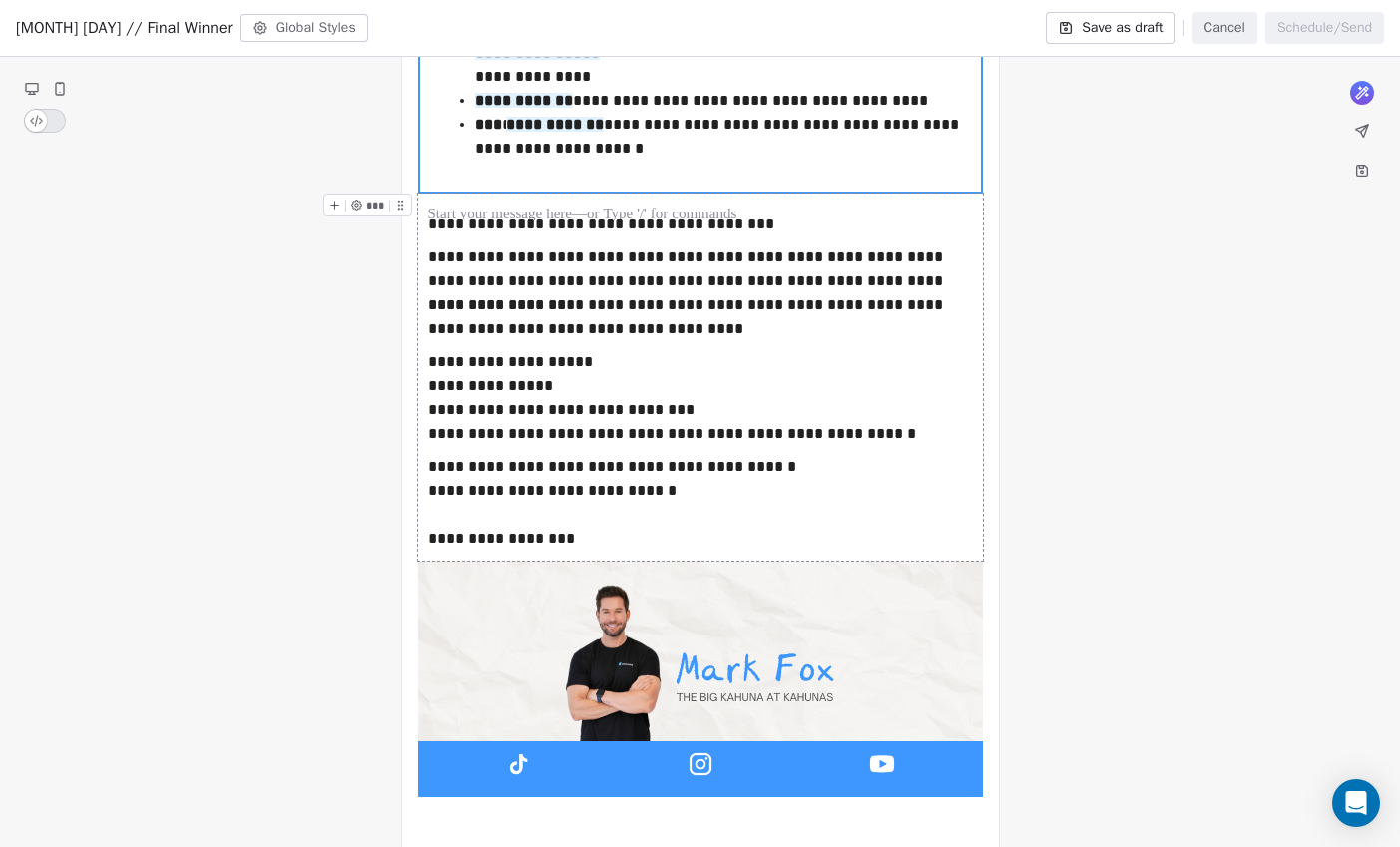 click on "**********" at bounding box center (700, 83) 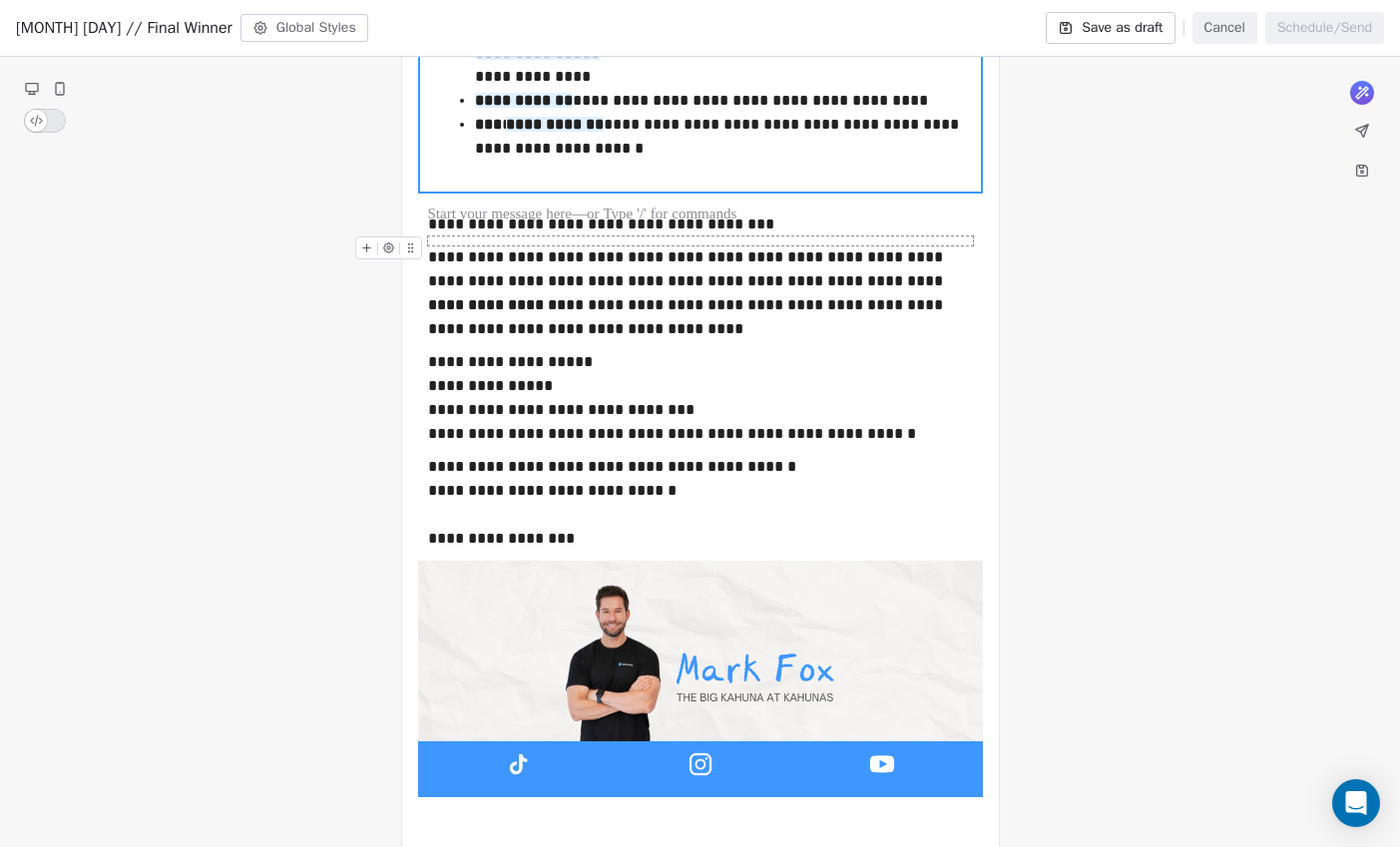 click at bounding box center [700, 240] 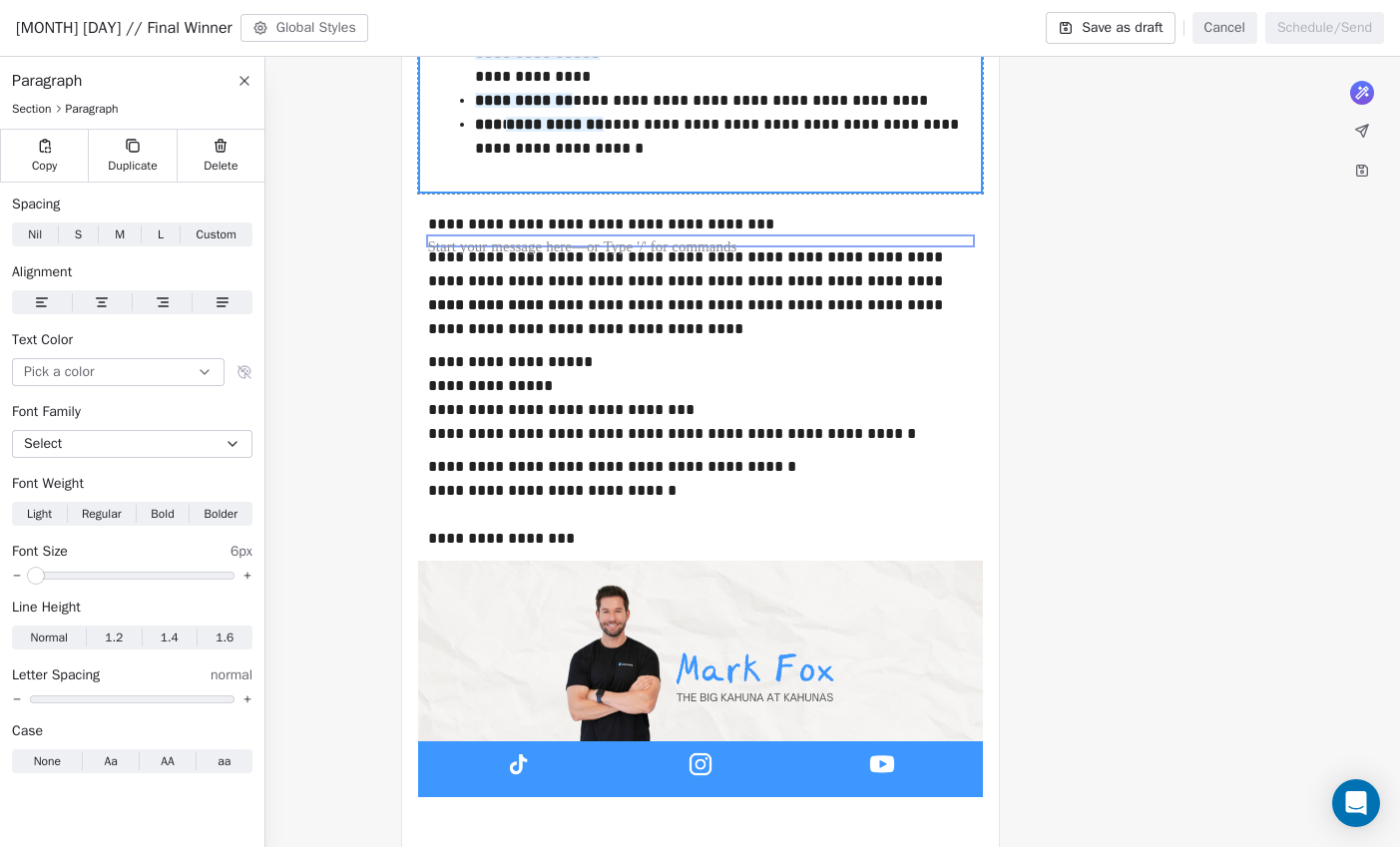 click on "**********" at bounding box center (700, -12) 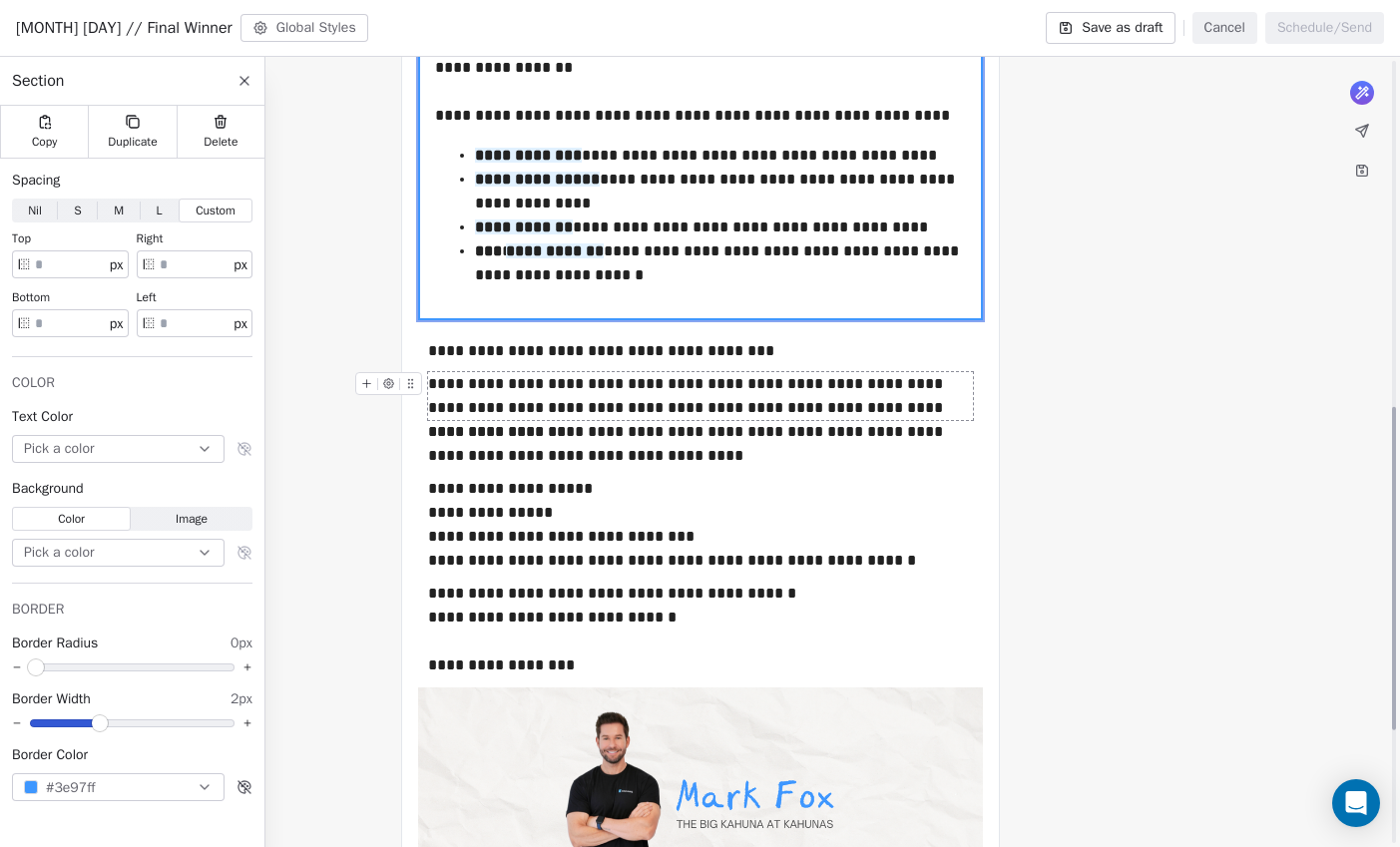 scroll, scrollTop: 844, scrollLeft: 0, axis: vertical 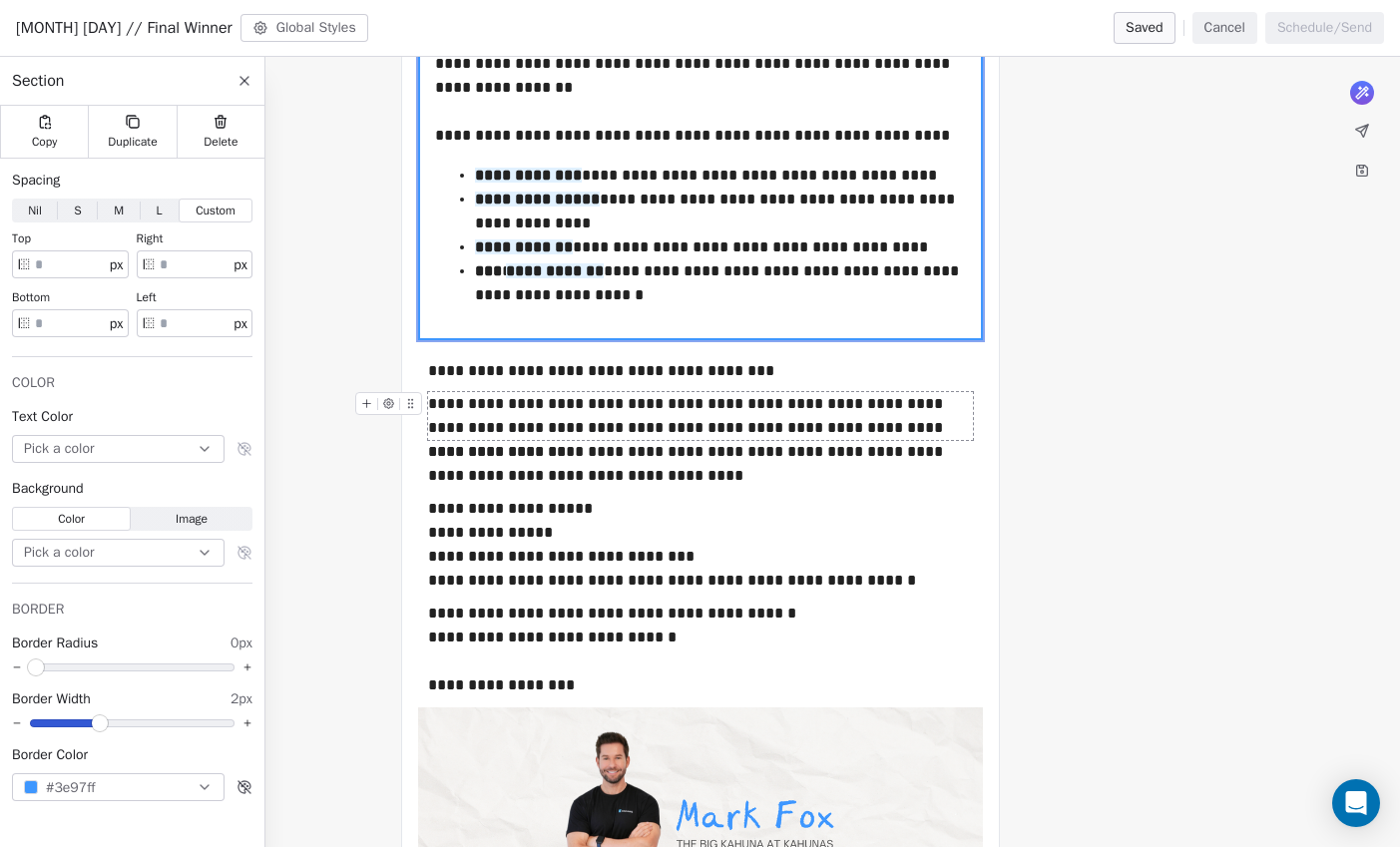 click on "**********" at bounding box center [700, 416] 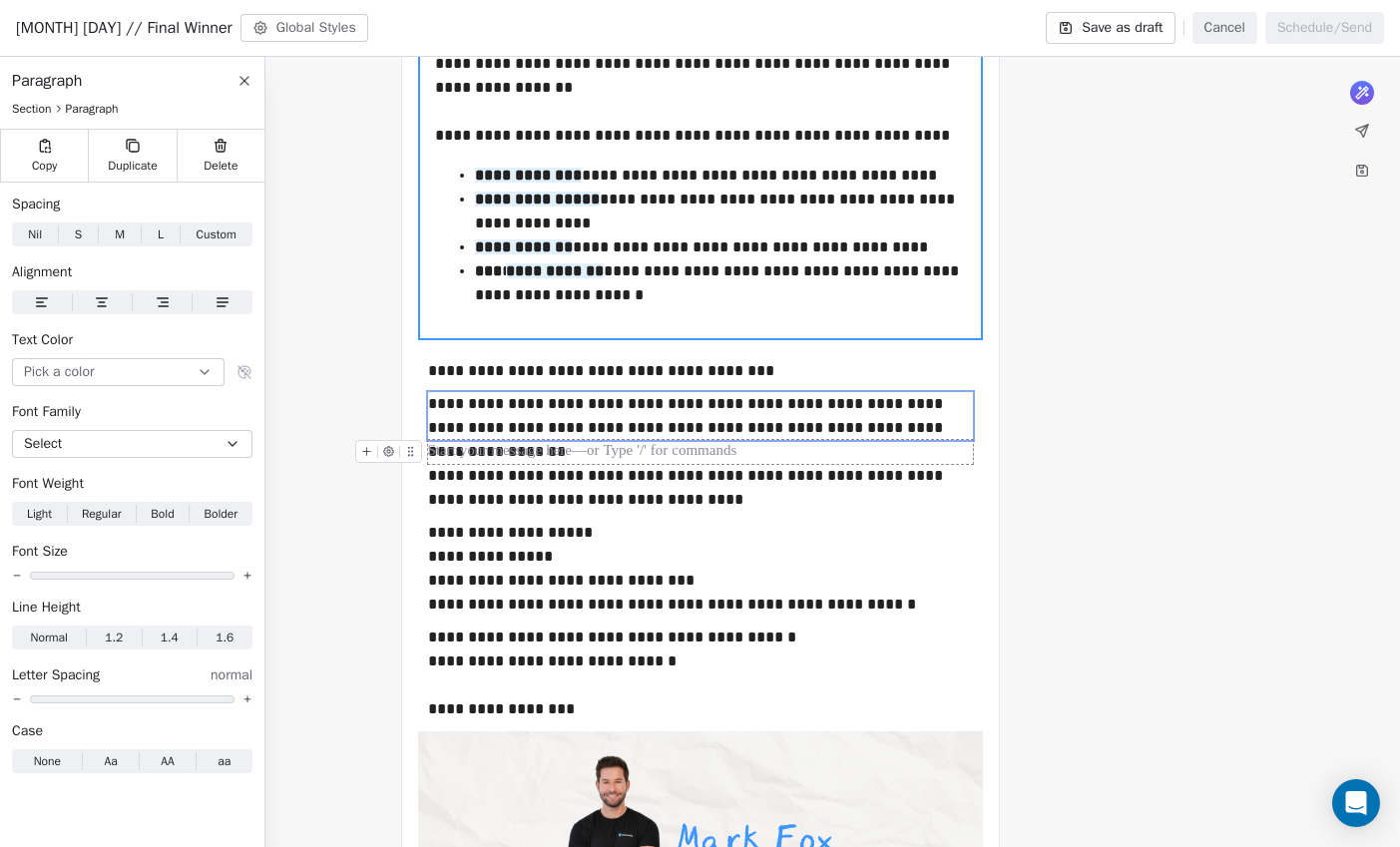 click at bounding box center [700, 452] 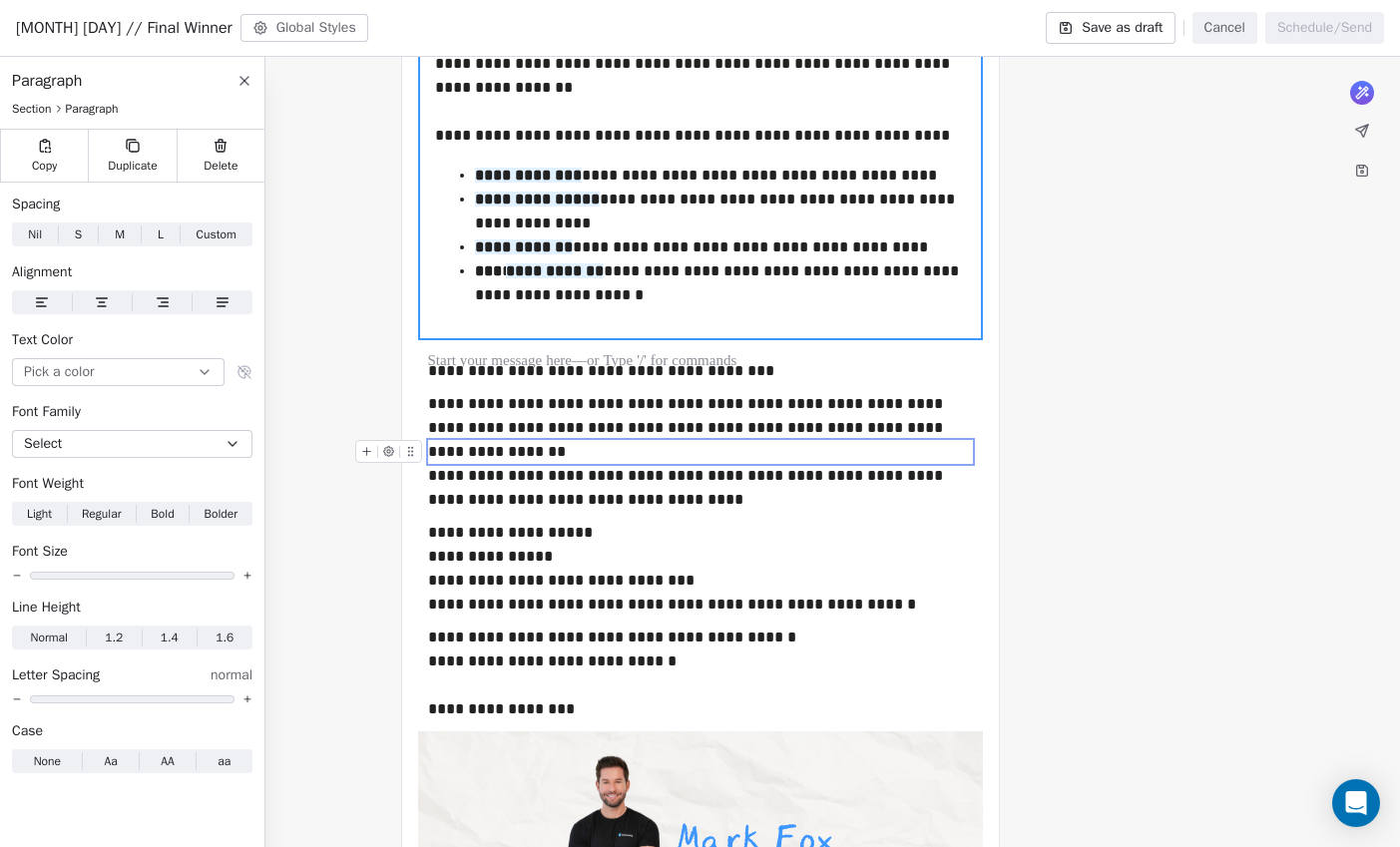 drag, startPoint x: 43, startPoint y: 580, endPoint x: 10, endPoint y: 579, distance: 33.01515 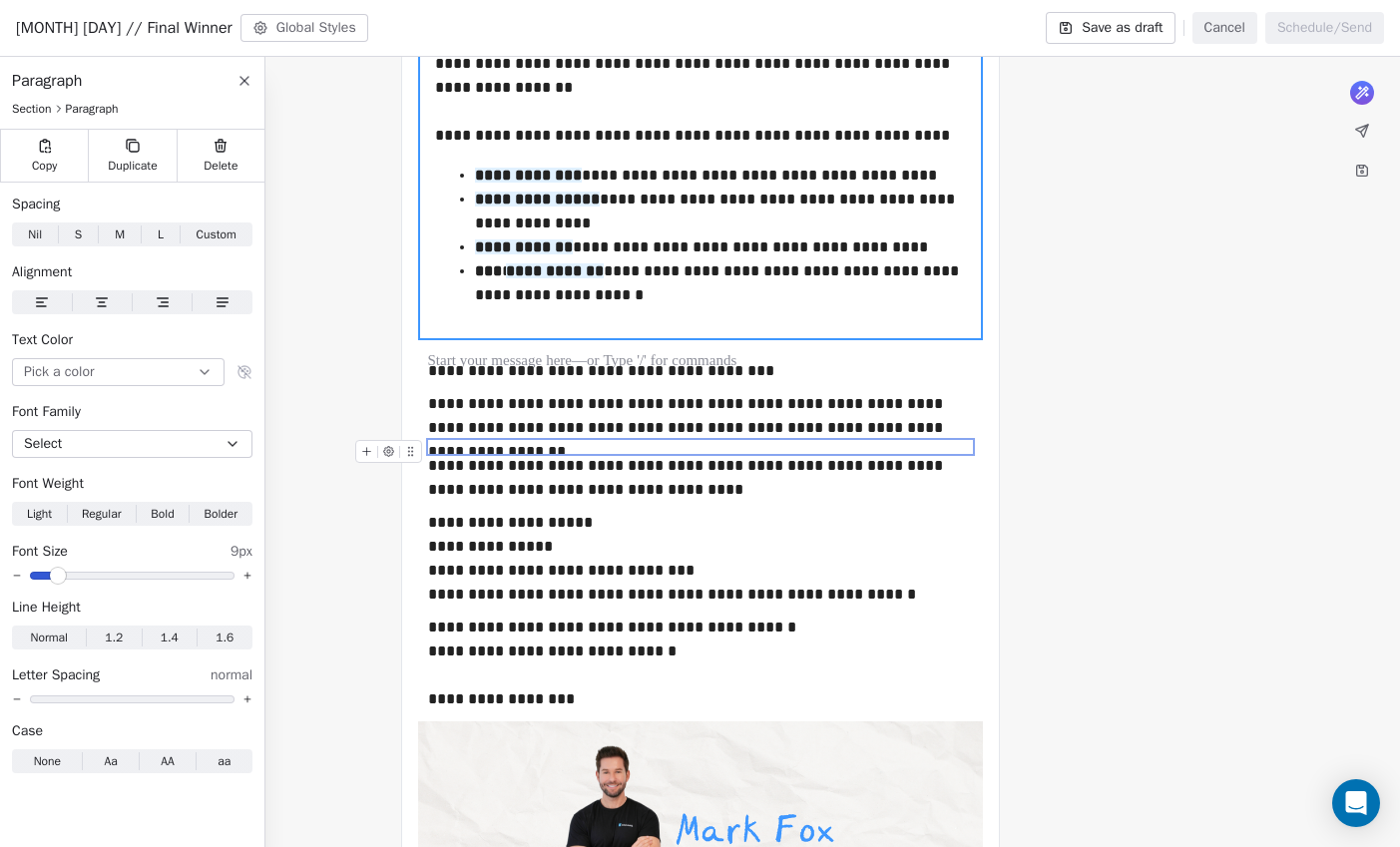 click at bounding box center (132, 576) 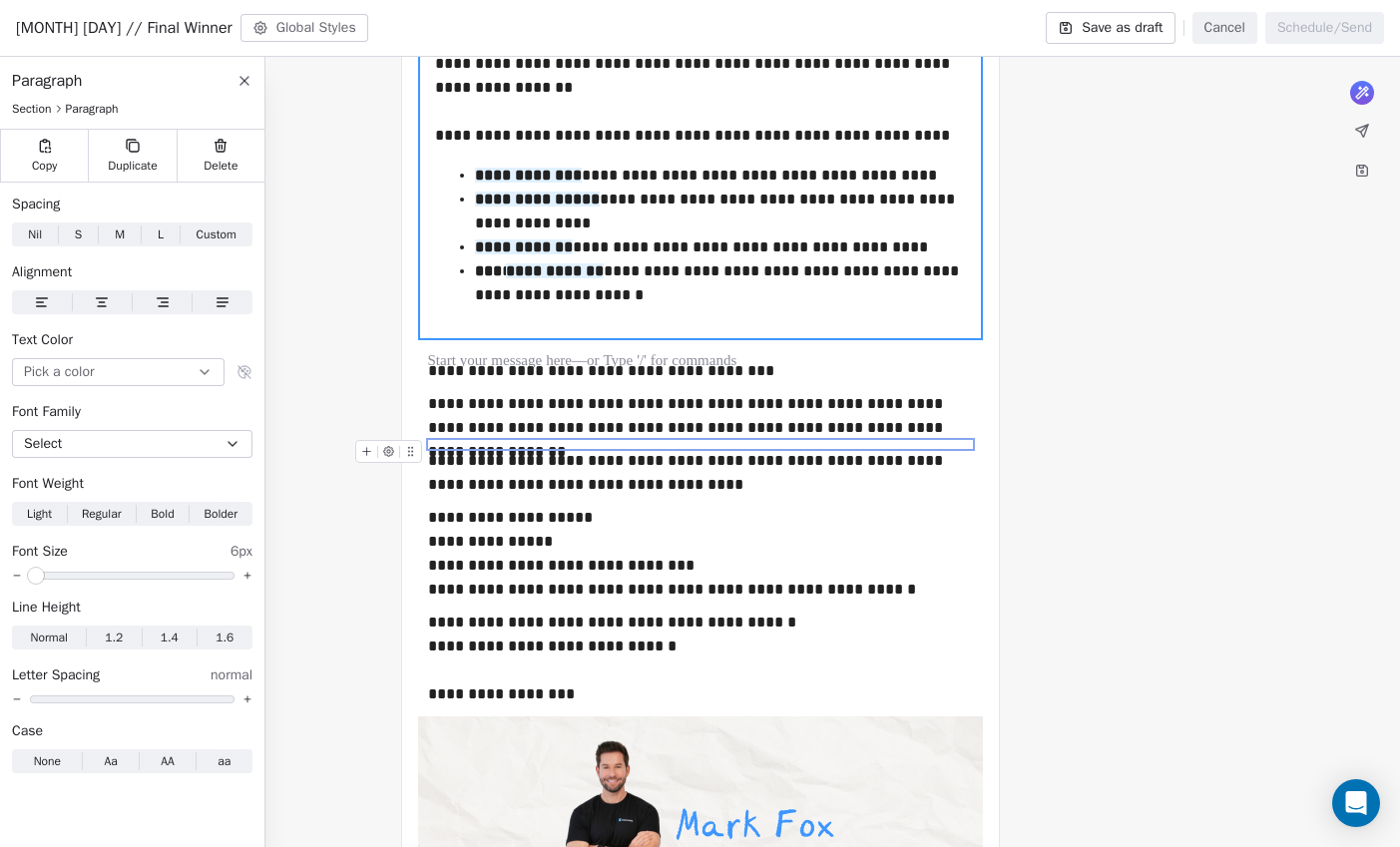 click at bounding box center [36, 576] 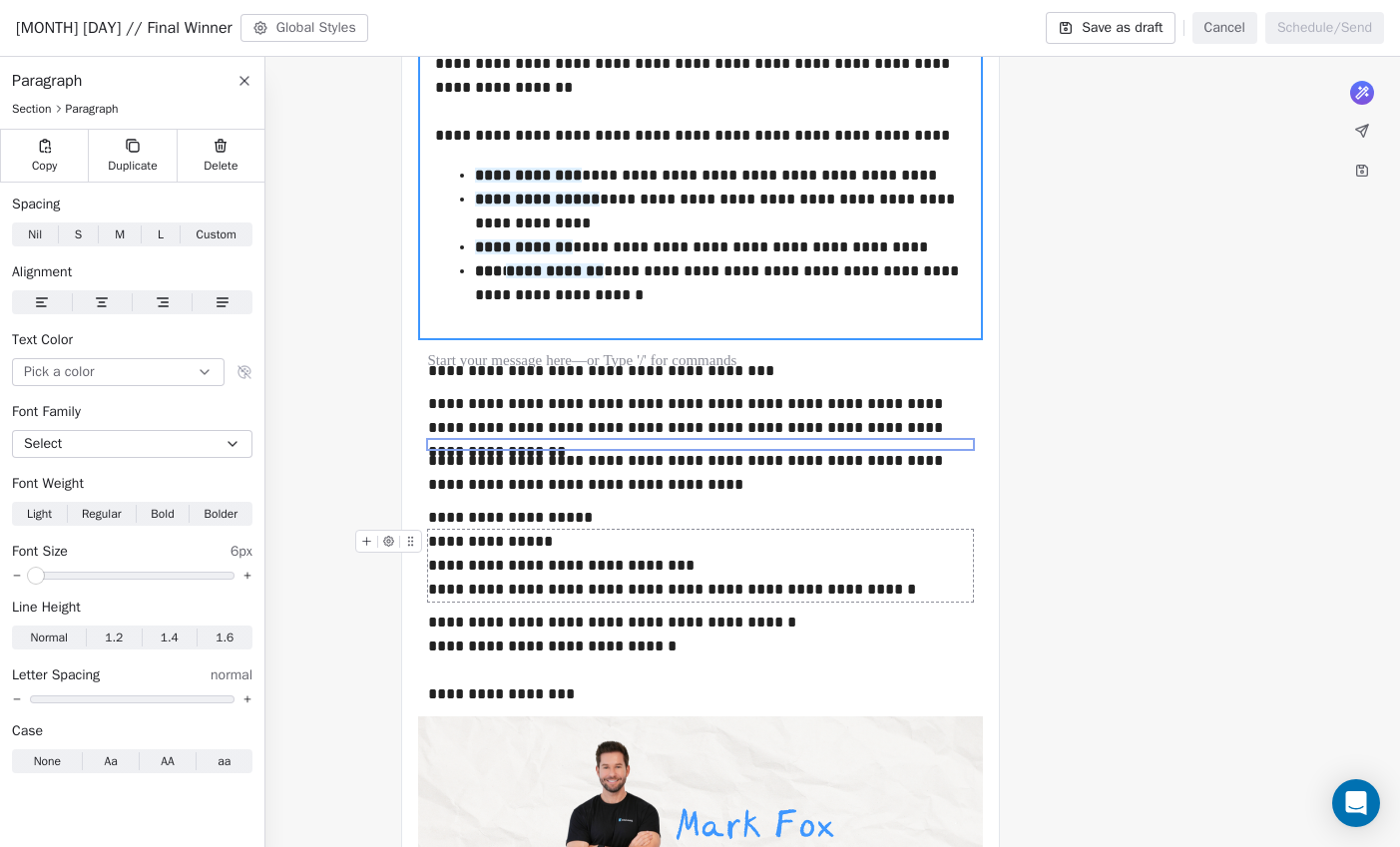 click on "**********" at bounding box center (700, 566) 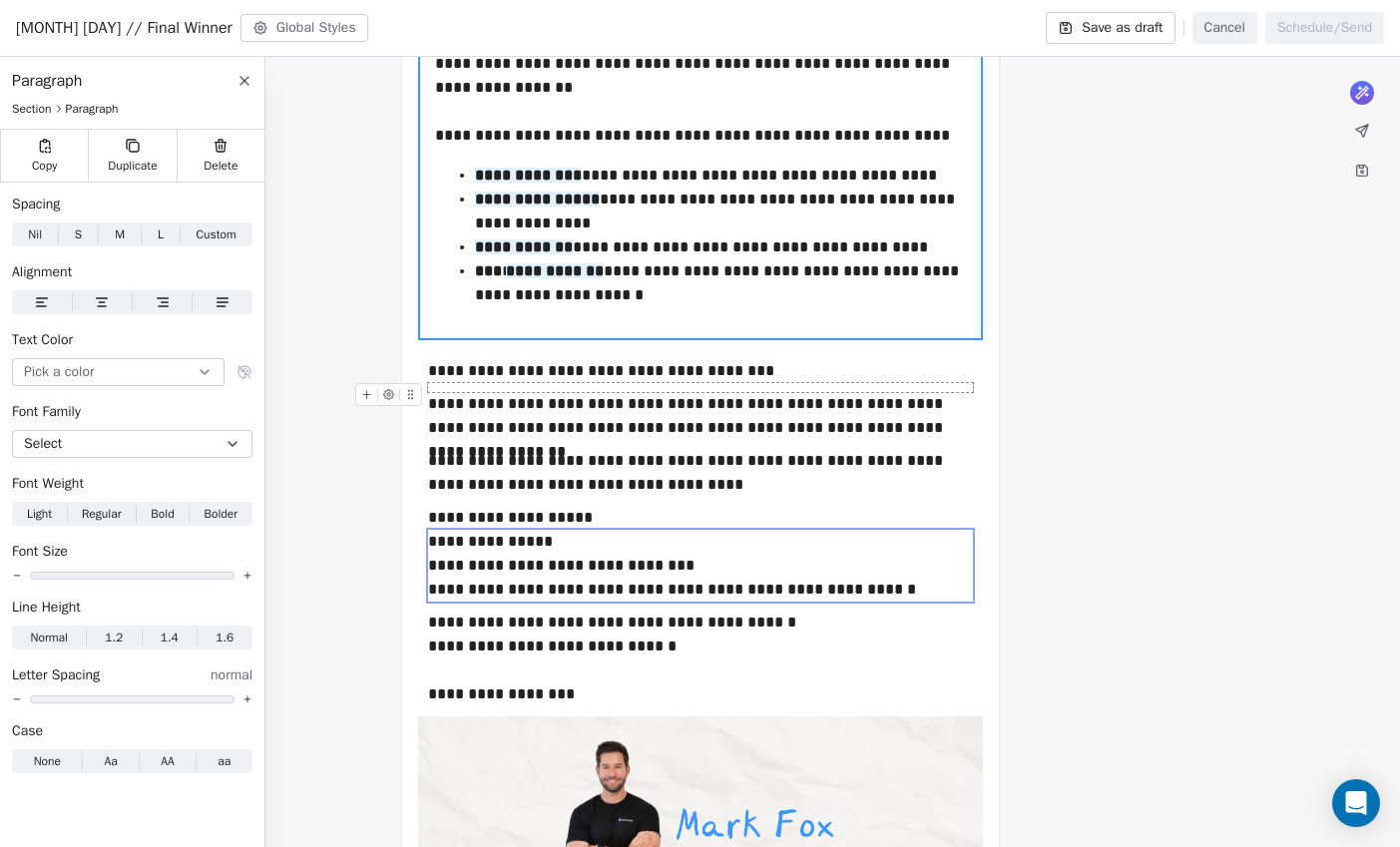 click at bounding box center (700, 387) 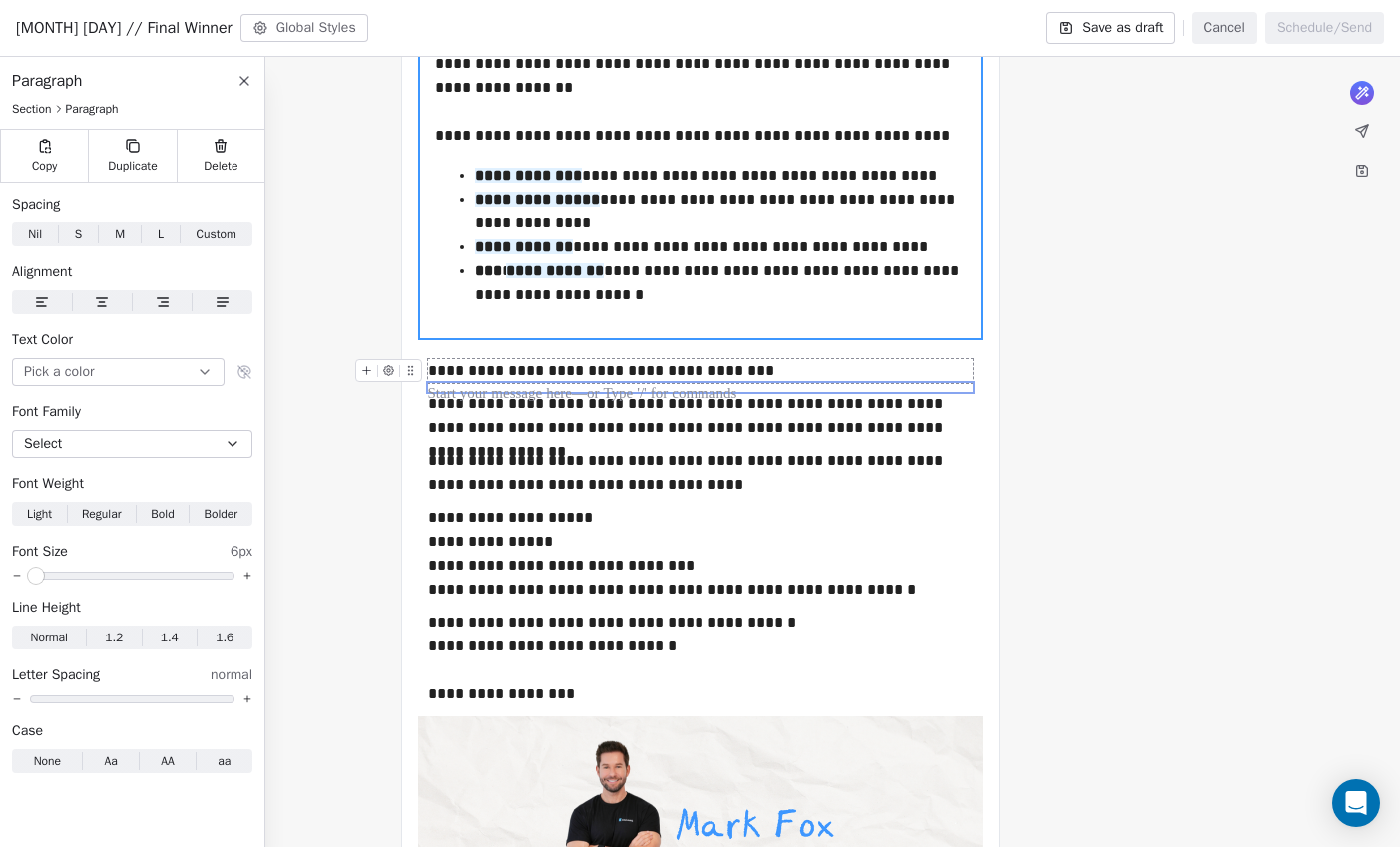 click on "**********" at bounding box center (700, 234) 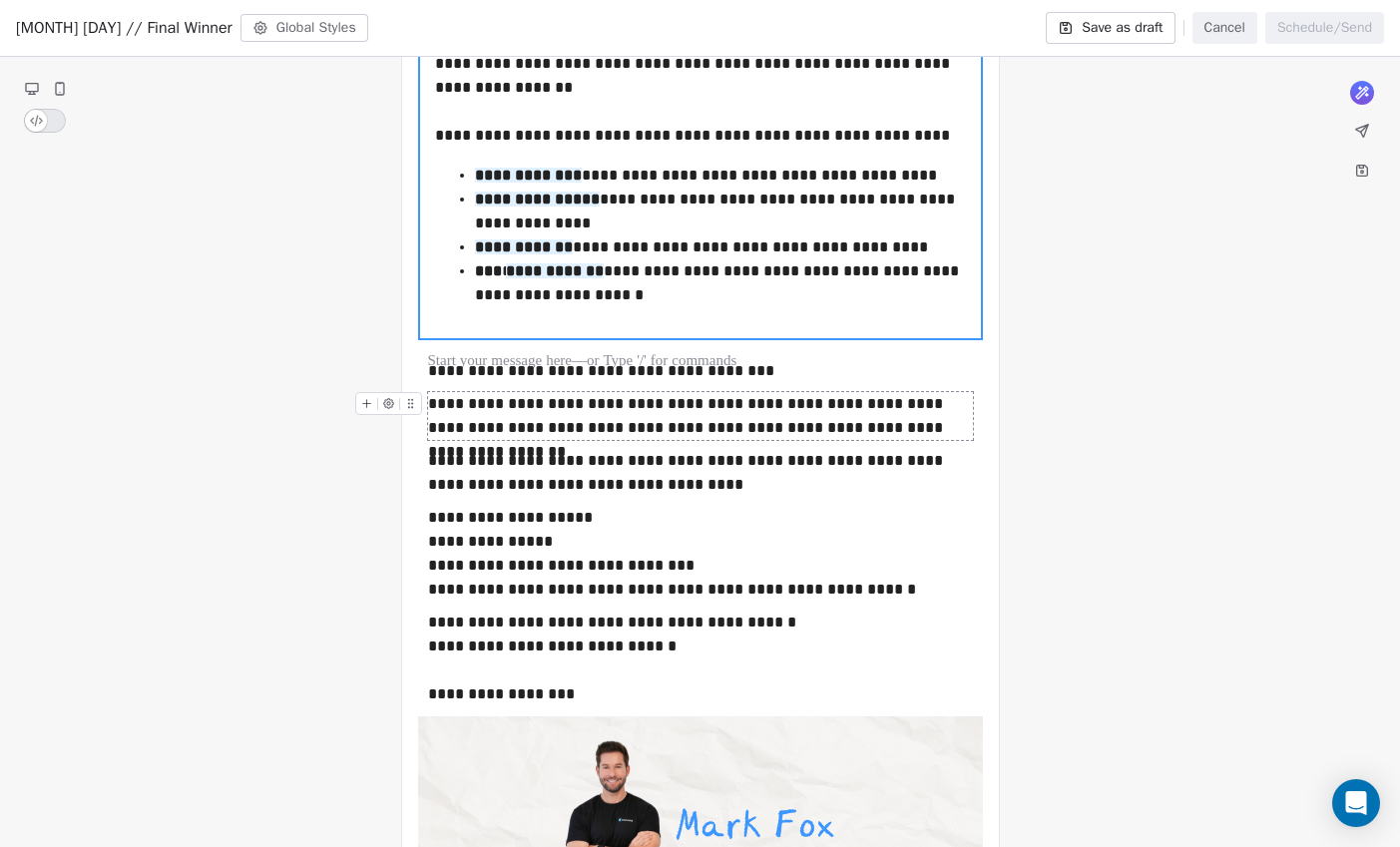 click on "**********" at bounding box center (700, 234) 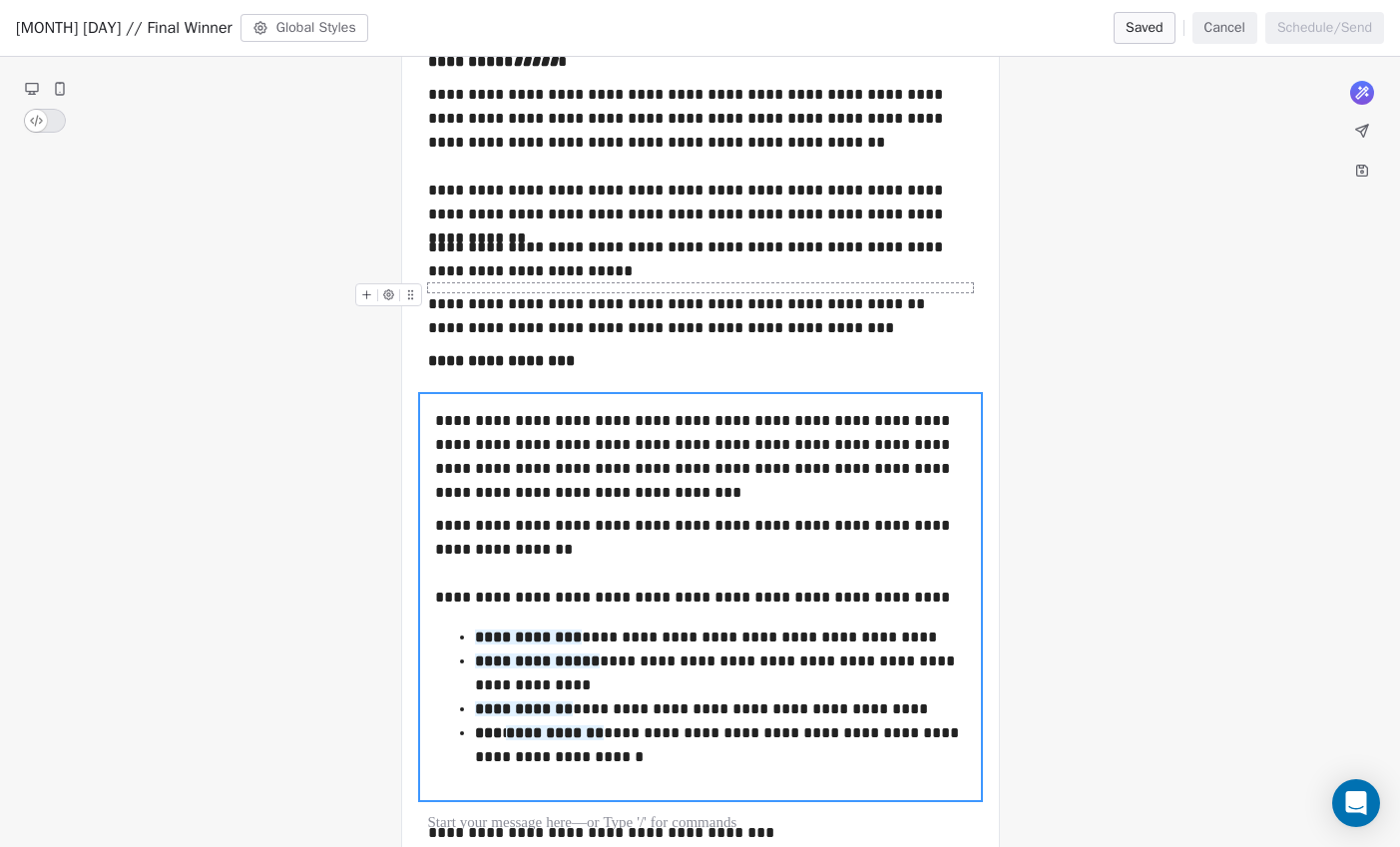 scroll, scrollTop: 170, scrollLeft: 0, axis: vertical 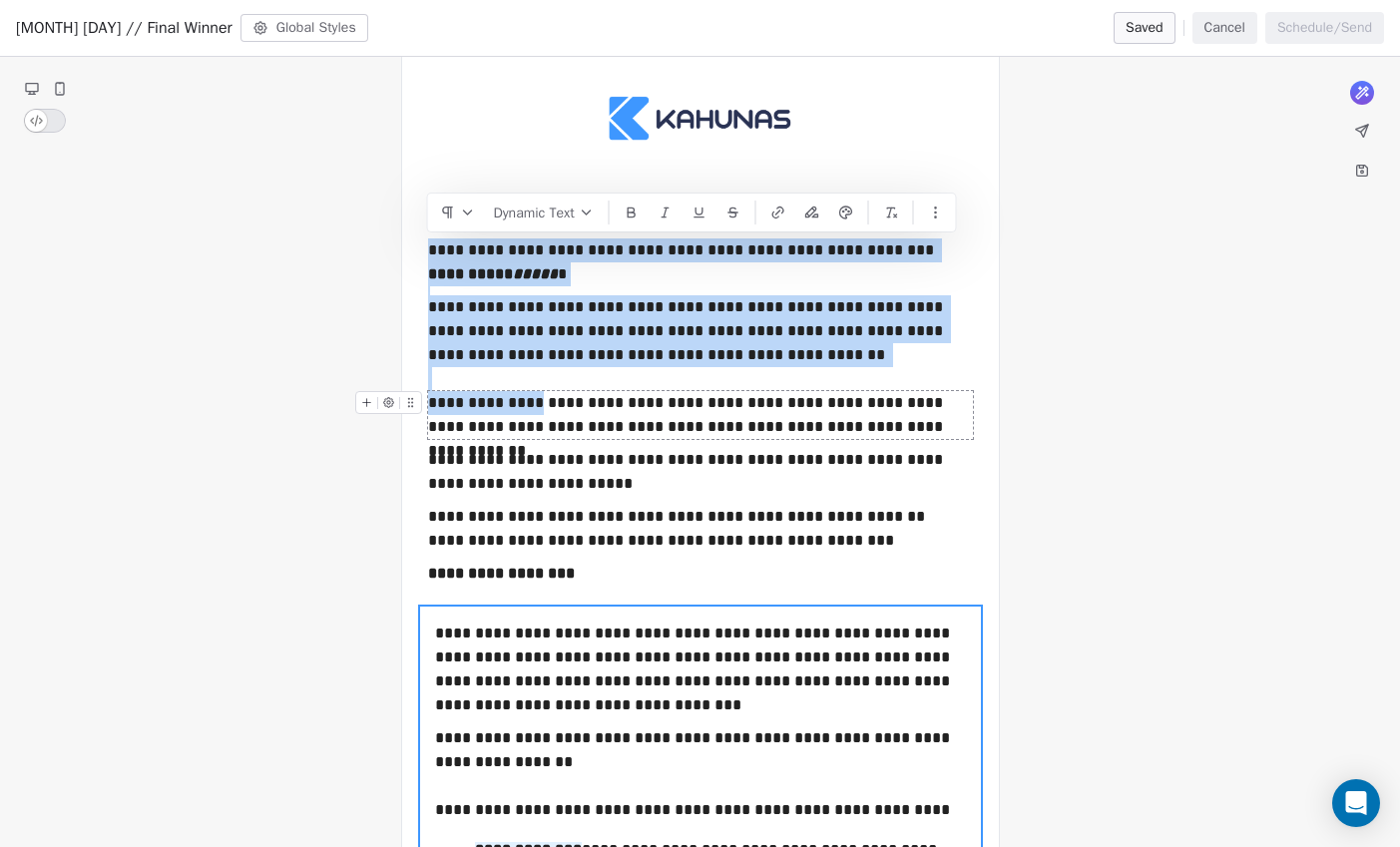 drag, startPoint x: 432, startPoint y: 245, endPoint x: 543, endPoint y: 414, distance: 202.19298 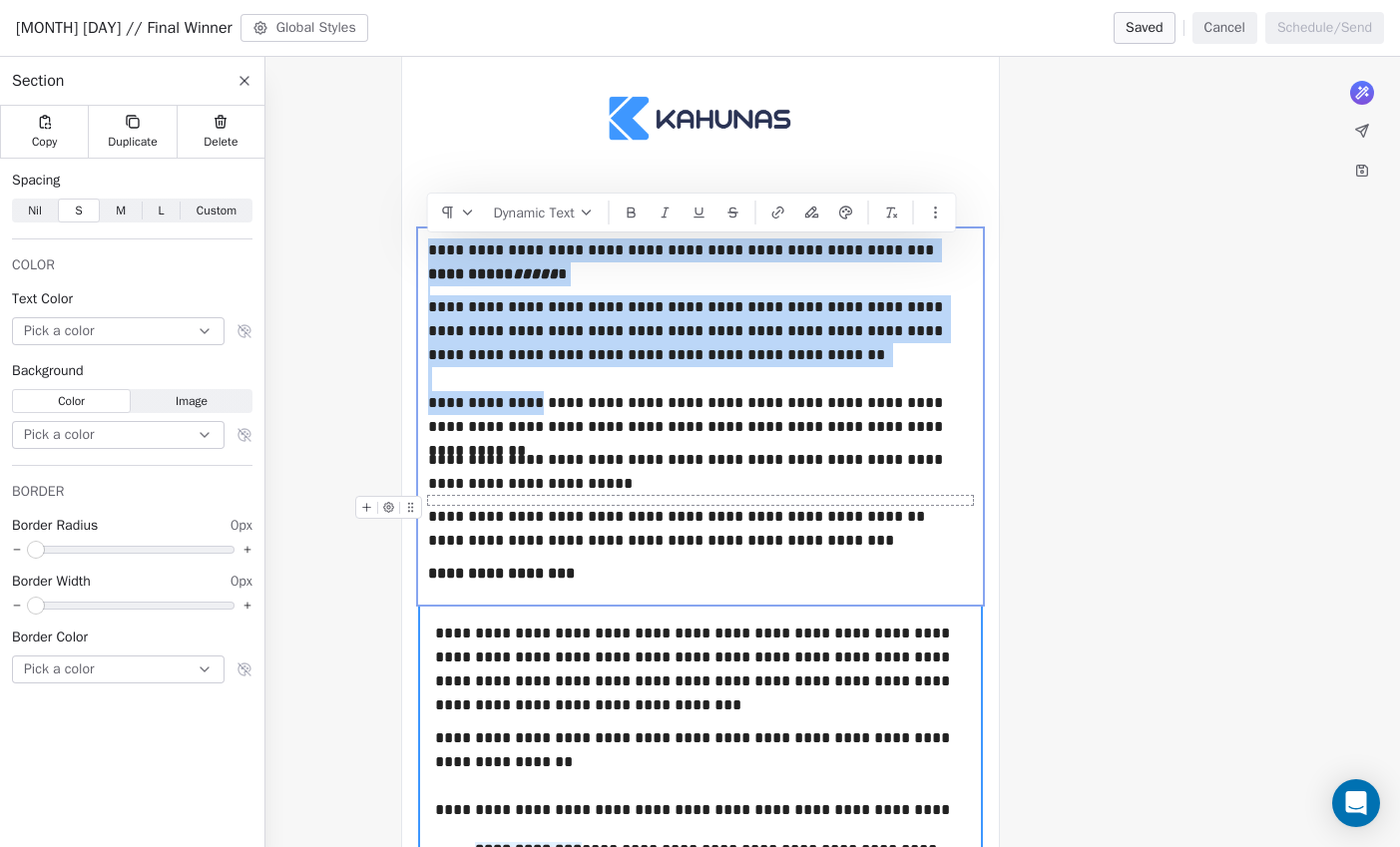 click at bounding box center [700, 500] 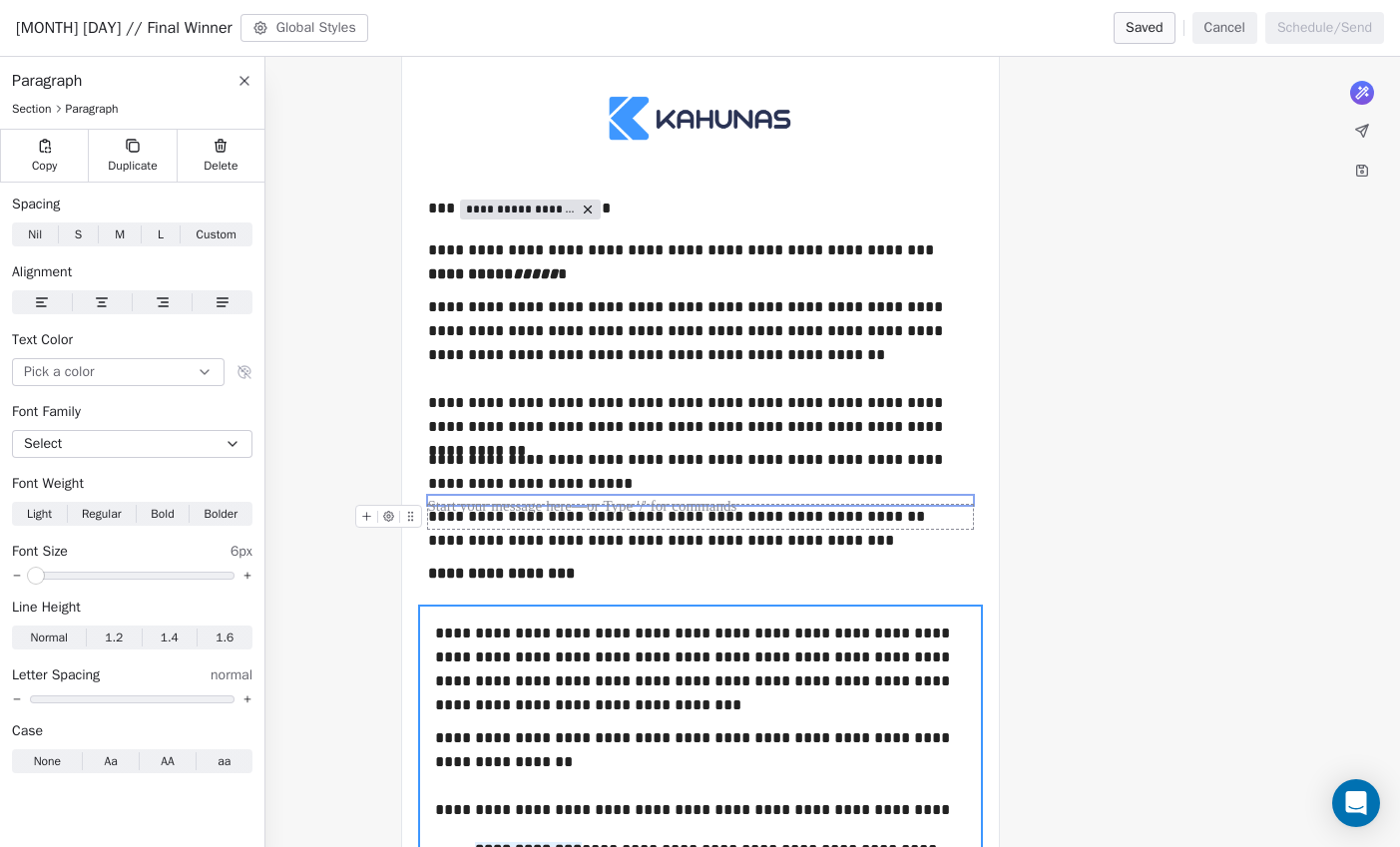 click on "**********" at bounding box center [700, 517] 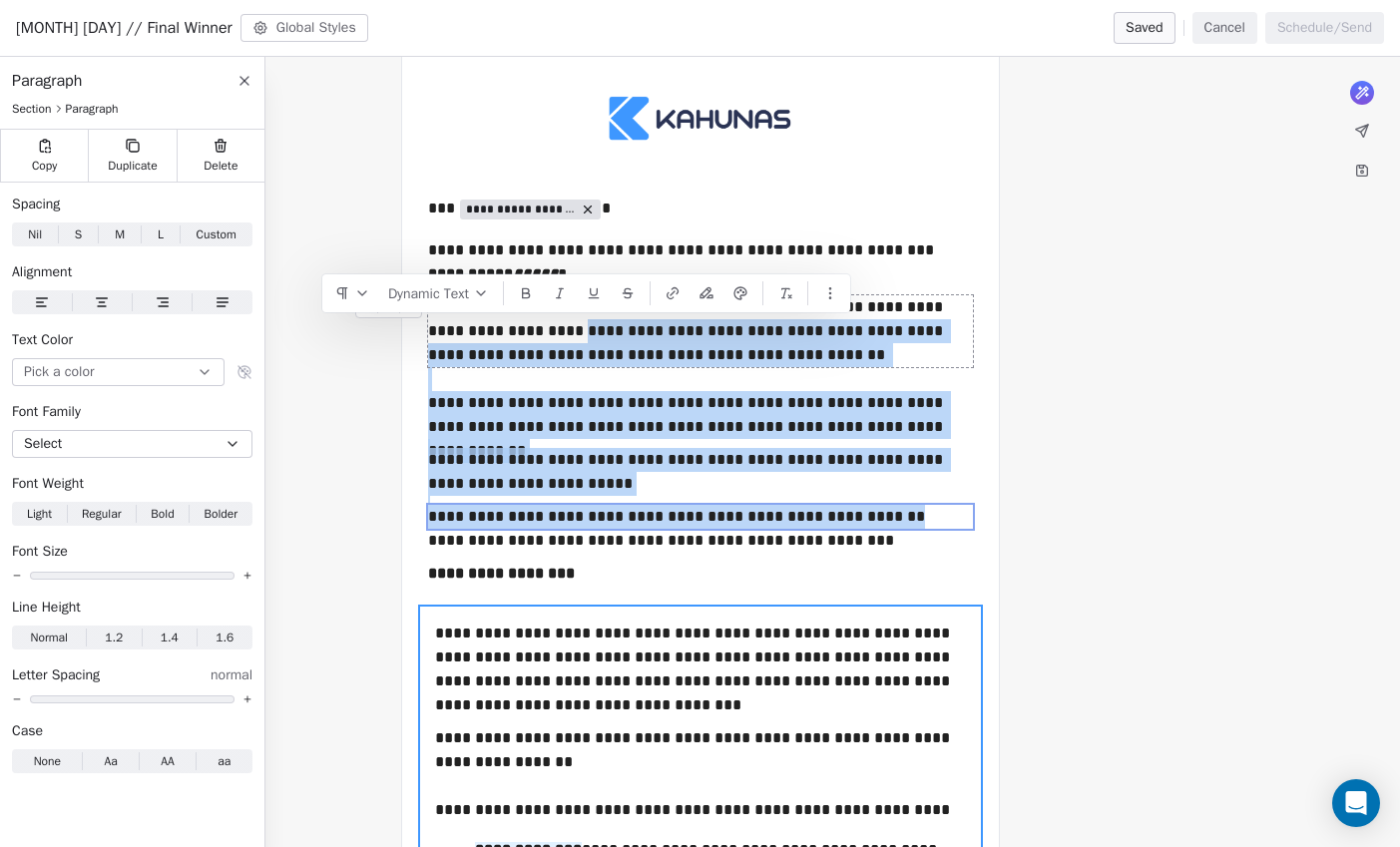 drag, startPoint x: 901, startPoint y: 521, endPoint x: 523, endPoint y: 341, distance: 418.6693 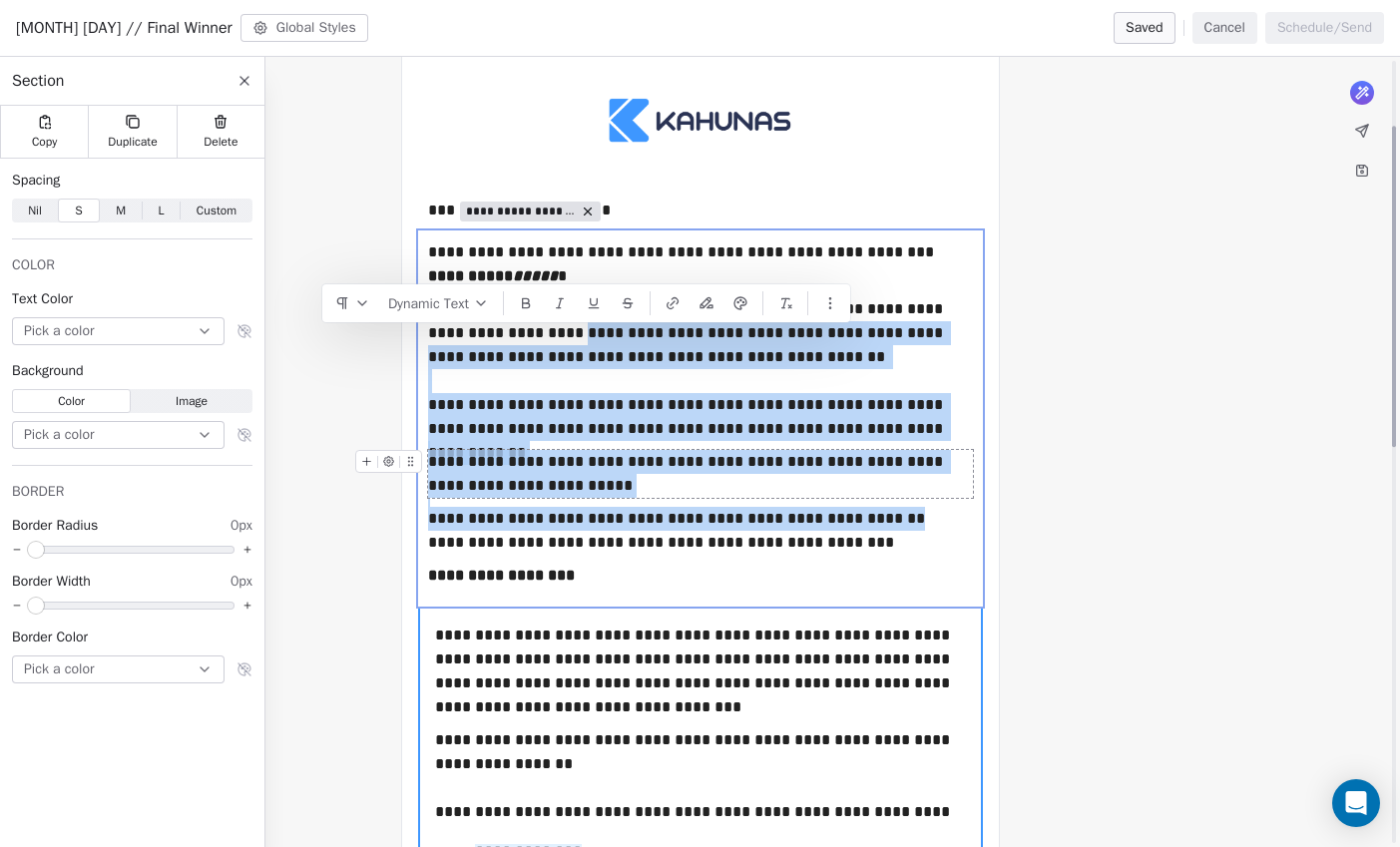 scroll, scrollTop: 159, scrollLeft: 0, axis: vertical 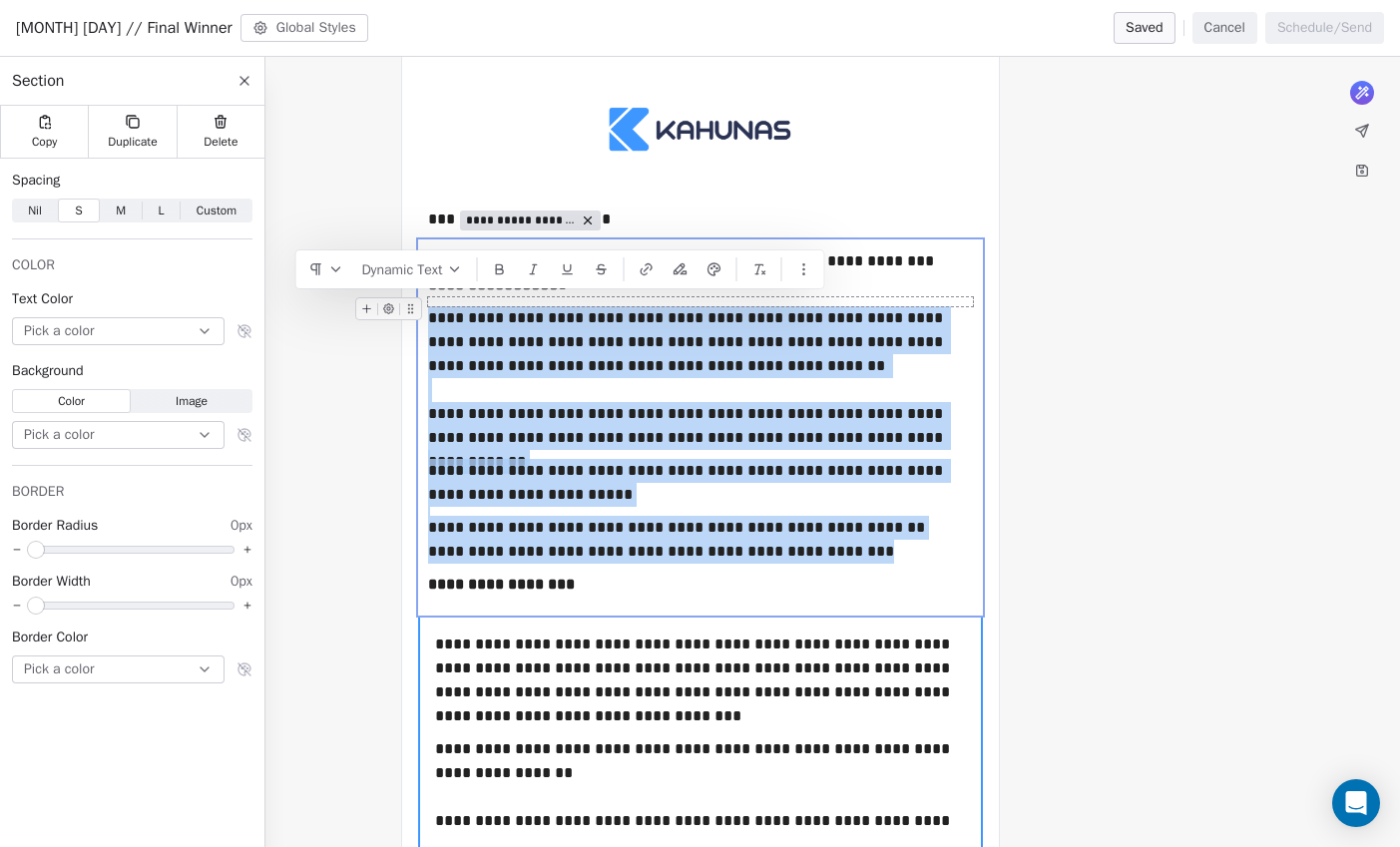 drag, startPoint x: 830, startPoint y: 551, endPoint x: 426, endPoint y: 312, distance: 469.40068 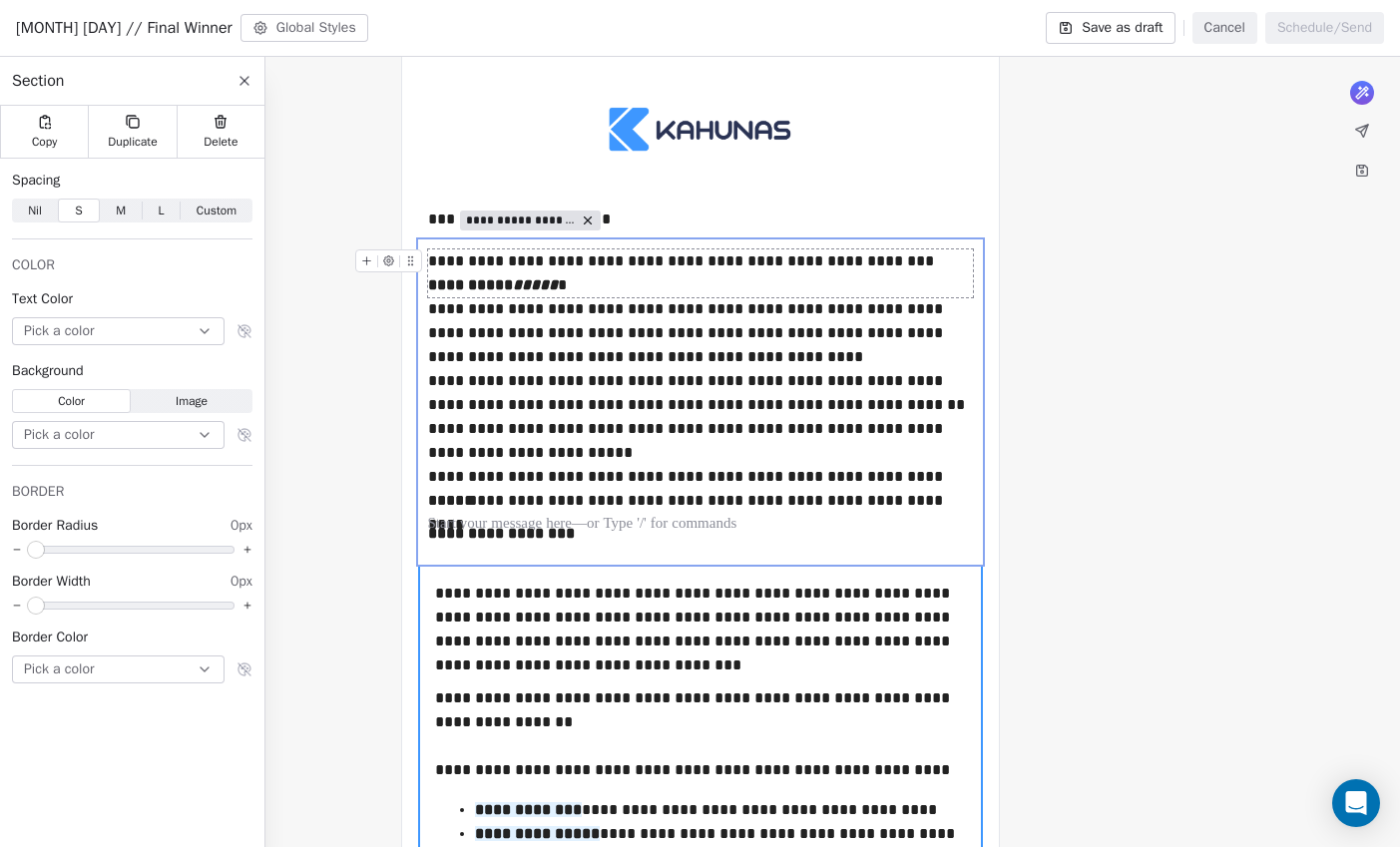 click on "**********" at bounding box center (700, 273) 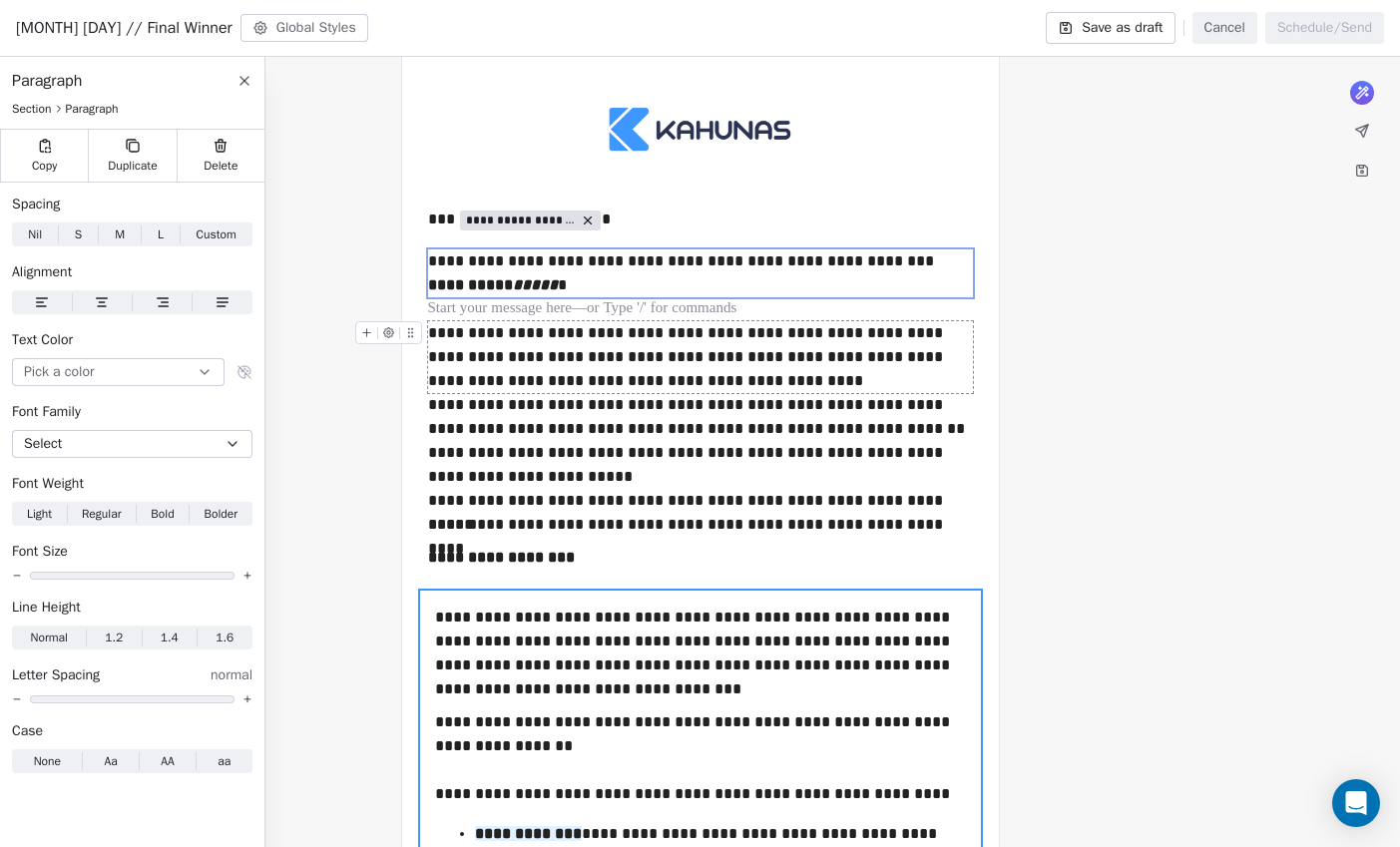 click on "**********" at bounding box center (700, 357) 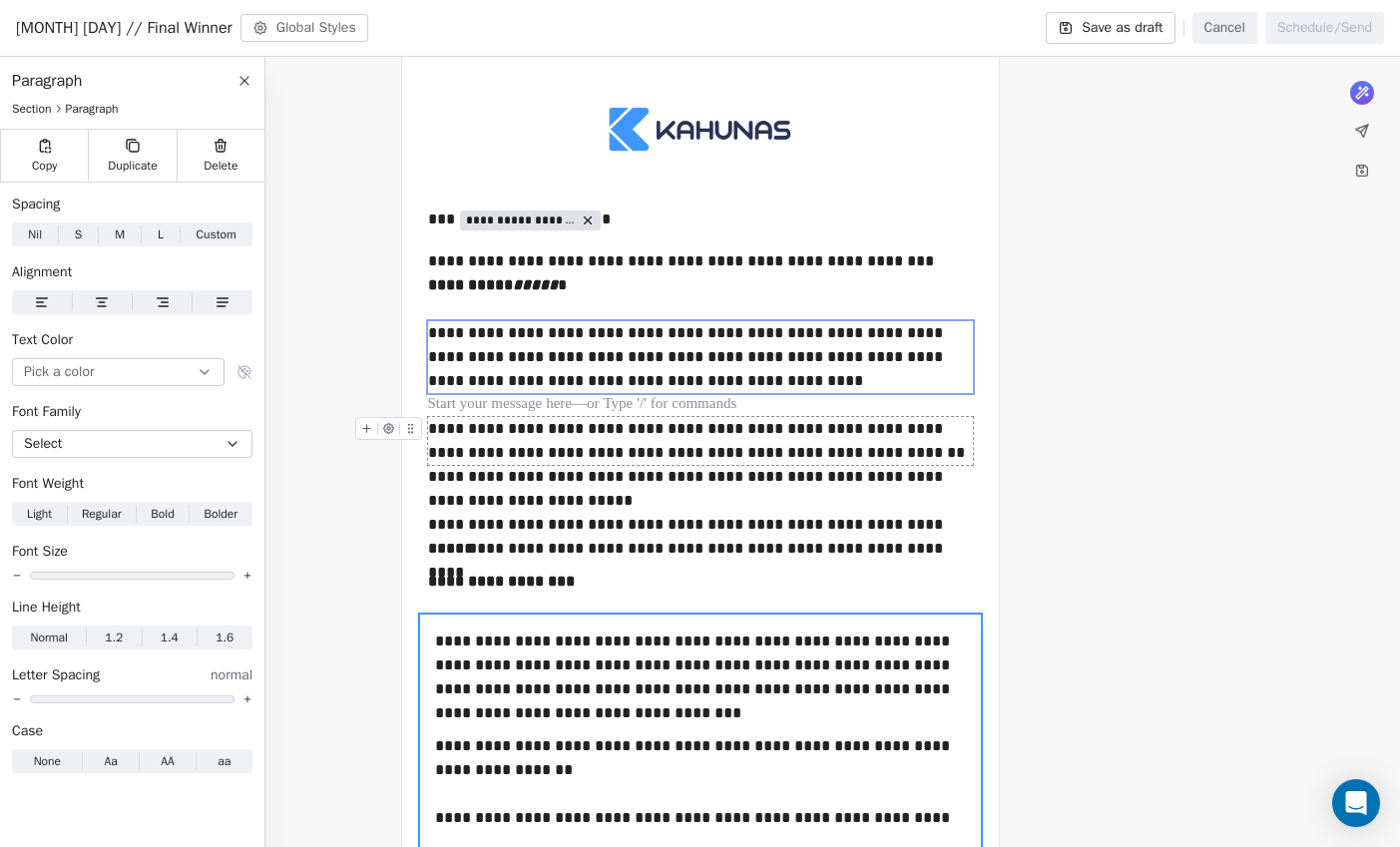 click on "**********" at bounding box center [700, 441] 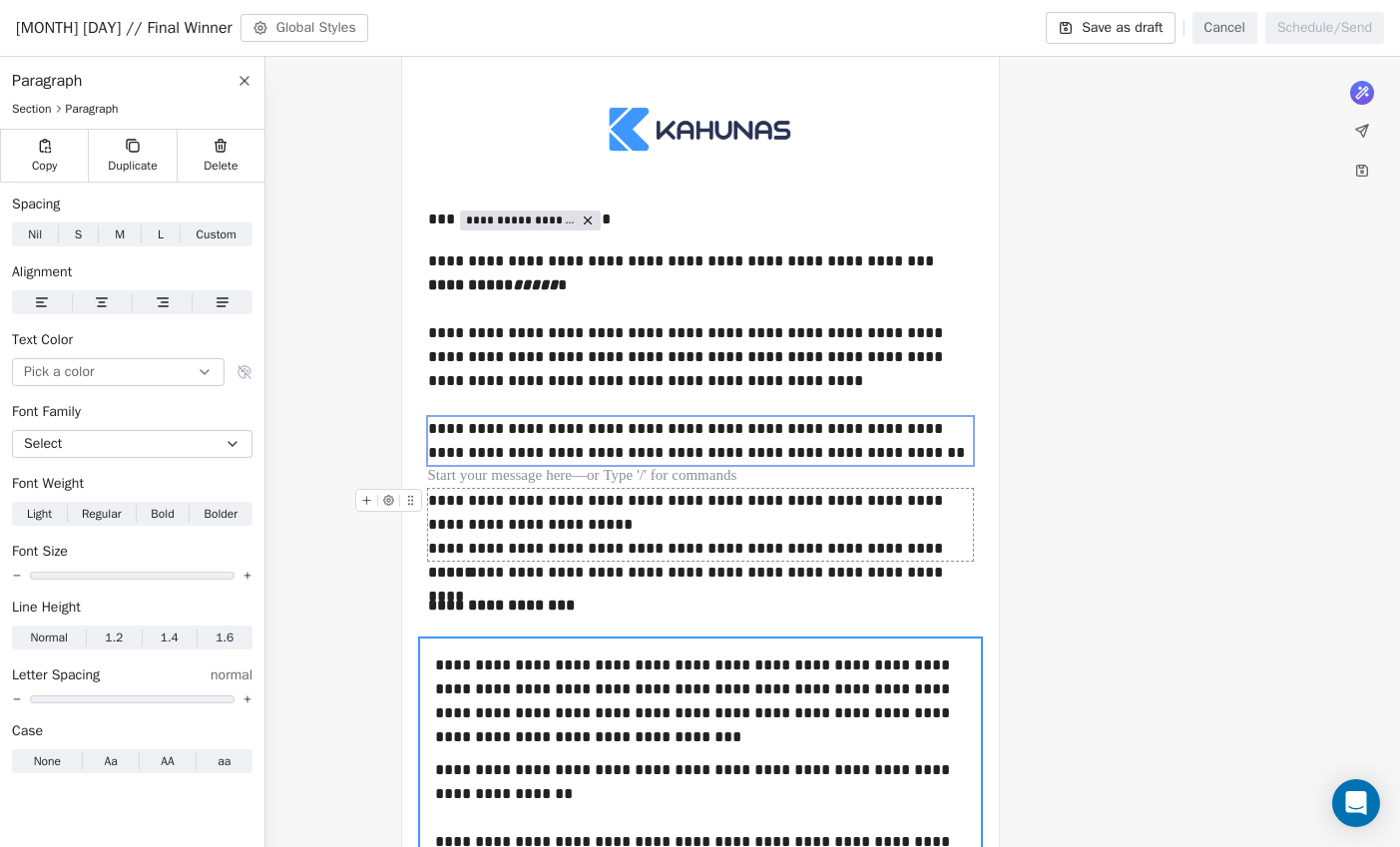click on "**********" at bounding box center [700, 525] 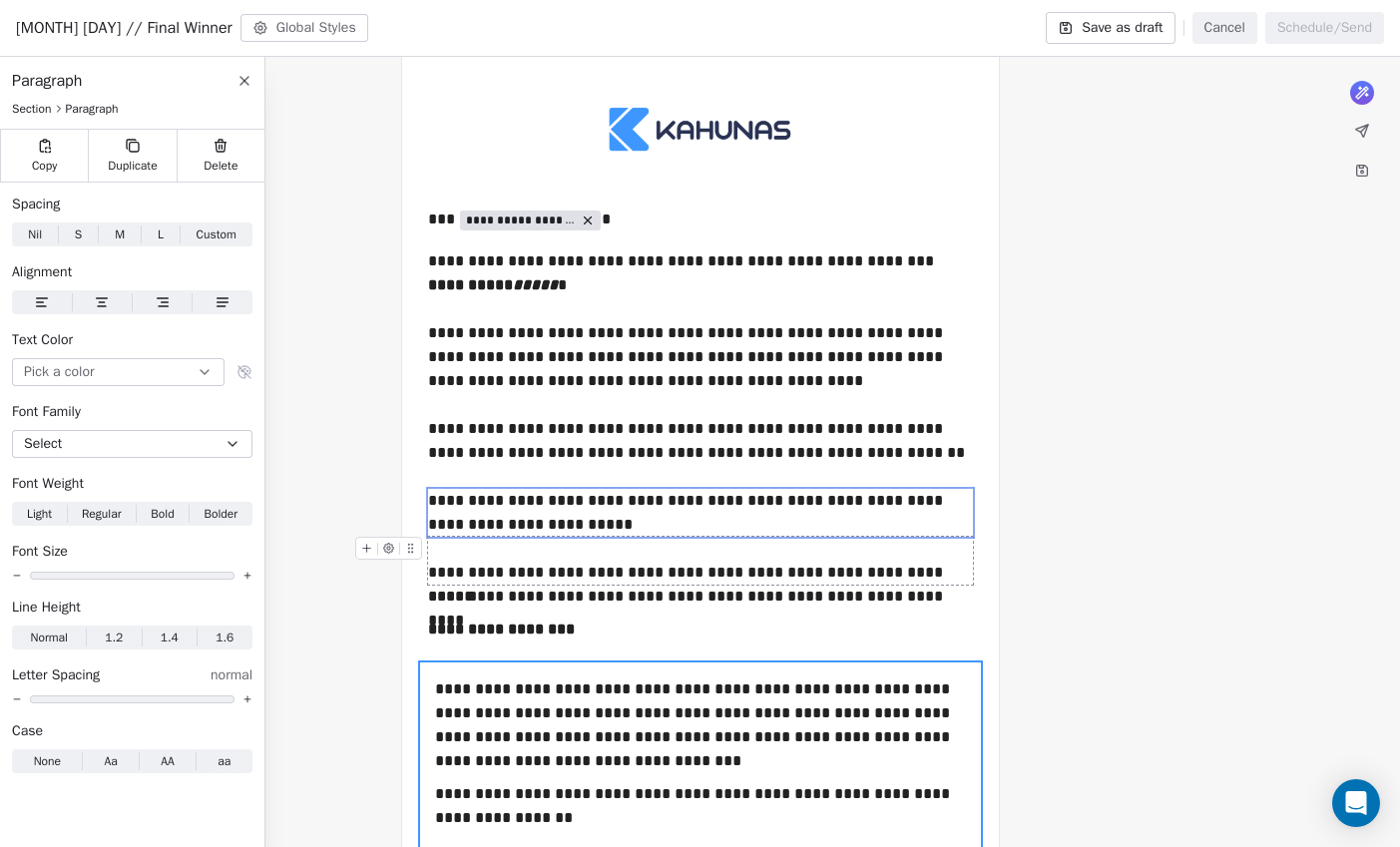 click on "**********" at bounding box center [700, 561] 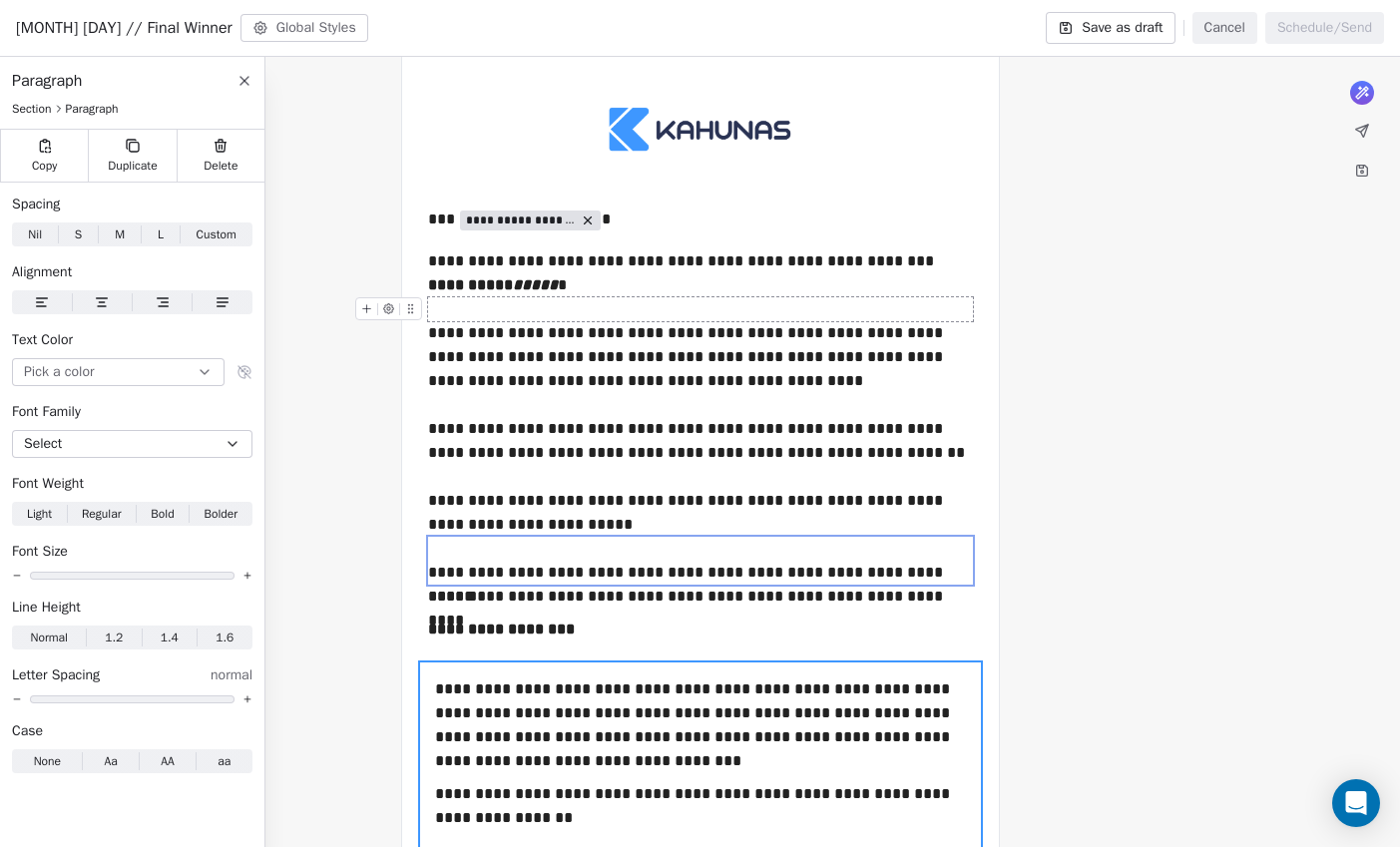 click at bounding box center (700, 309) 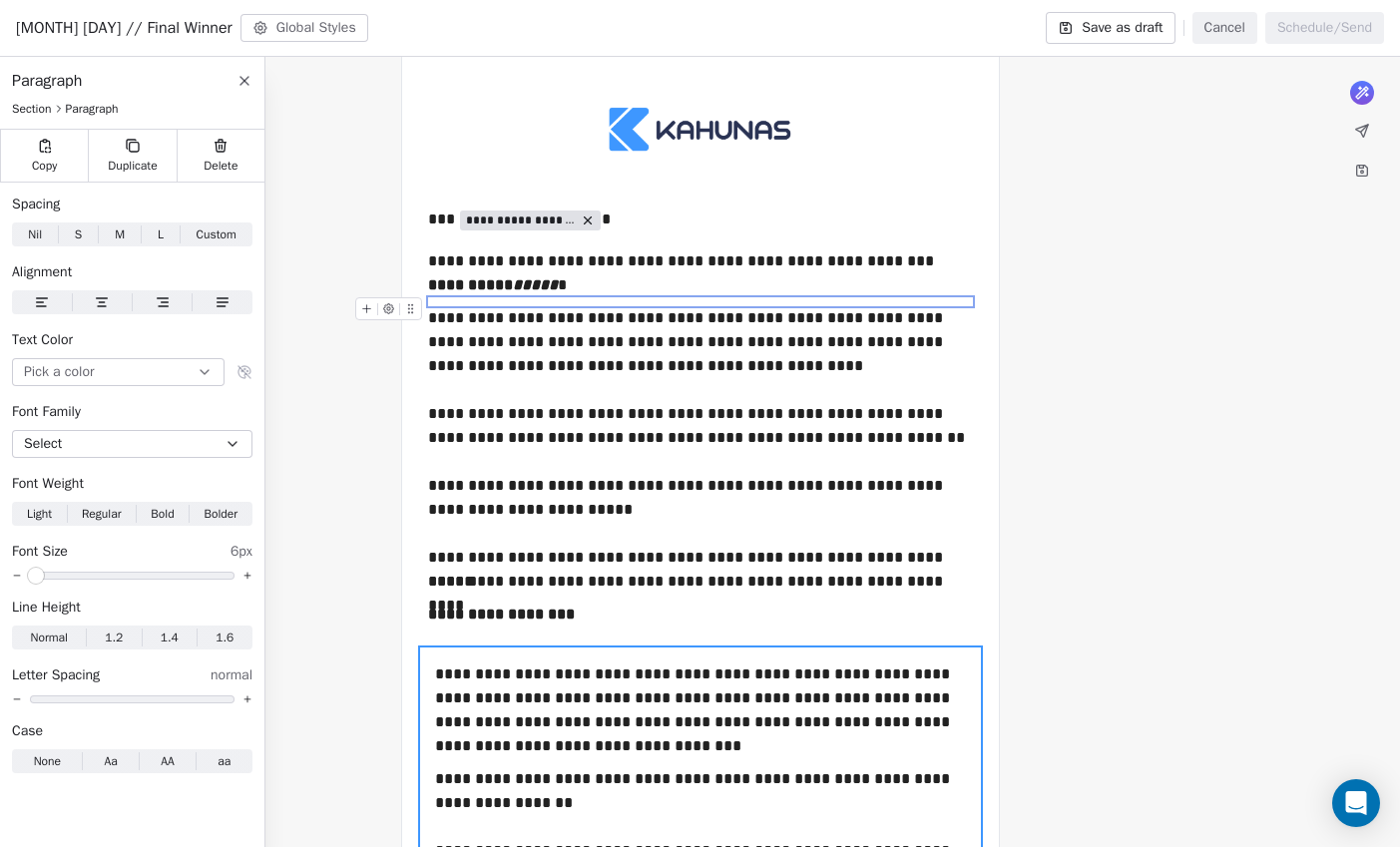 click on "Sent on [DATE], [TIME] To: Subscribers Sent 13200 / 13200 33.25% (3909) Open Rate 0.13% (15) Click Rate 0.09% (10) Unsubscribe Kahunas at 4 // Sent on [DATE], [TIME] To: Subscribers Sent 13017 / 13017 39.33% (4562) Open Rate 0.38% (44) Click Rate 0.13% (15) Unsubscribe July 6 // (Copy) Sent on [DATE], [TIME] To: Subscribers Sent 13070 / 13070 37.58% (4376) Open Rate 0.32% (37) Click Rate 0.13% (15) Unsubscribe July 13 // Sent on [DATE], [TIME] To: Subscribers Sent 13143 / 13143 37.28% (4366) Open Rate 0.17% (20) Sent /" at bounding box center (700, 423) 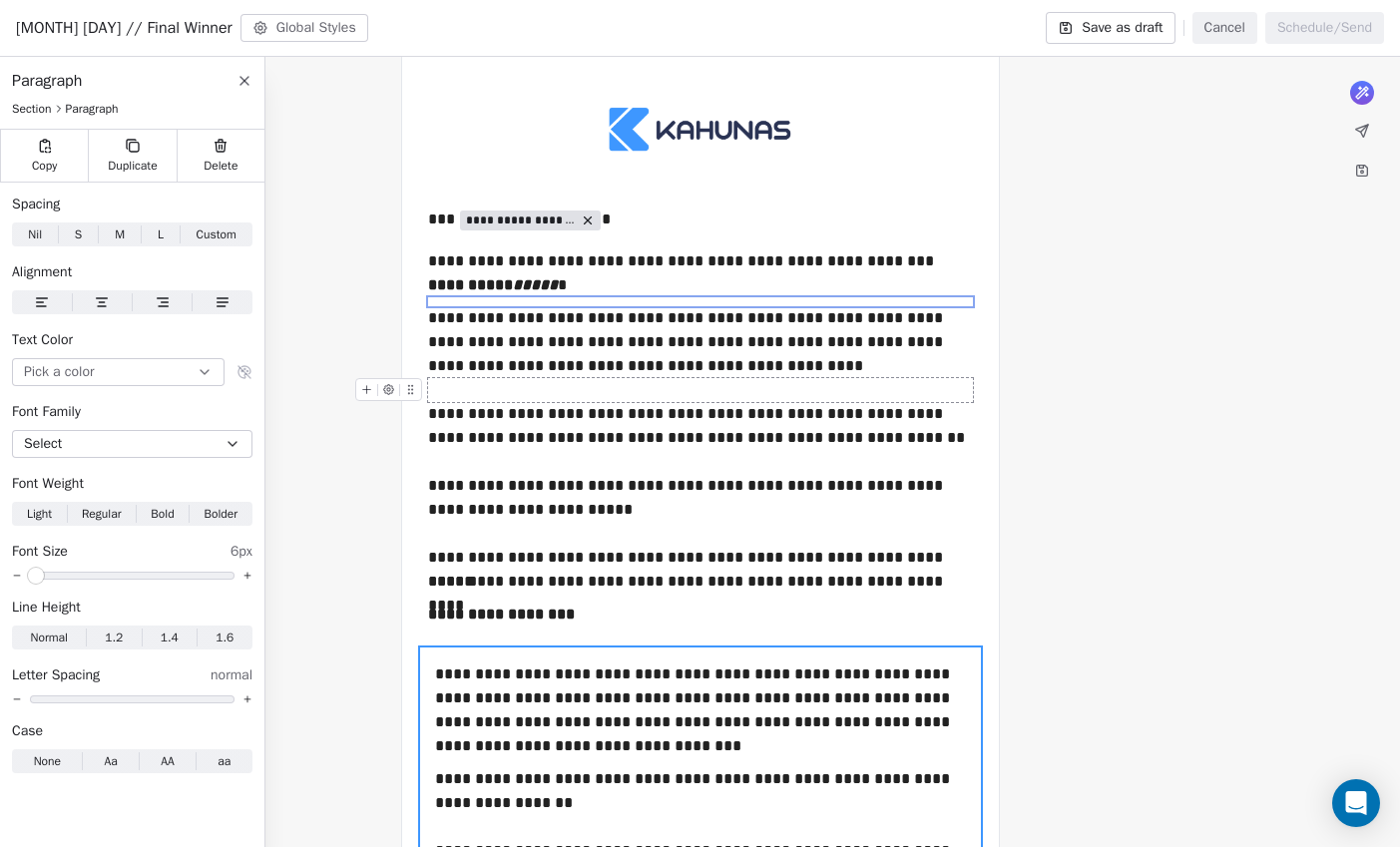 click at bounding box center (700, 390) 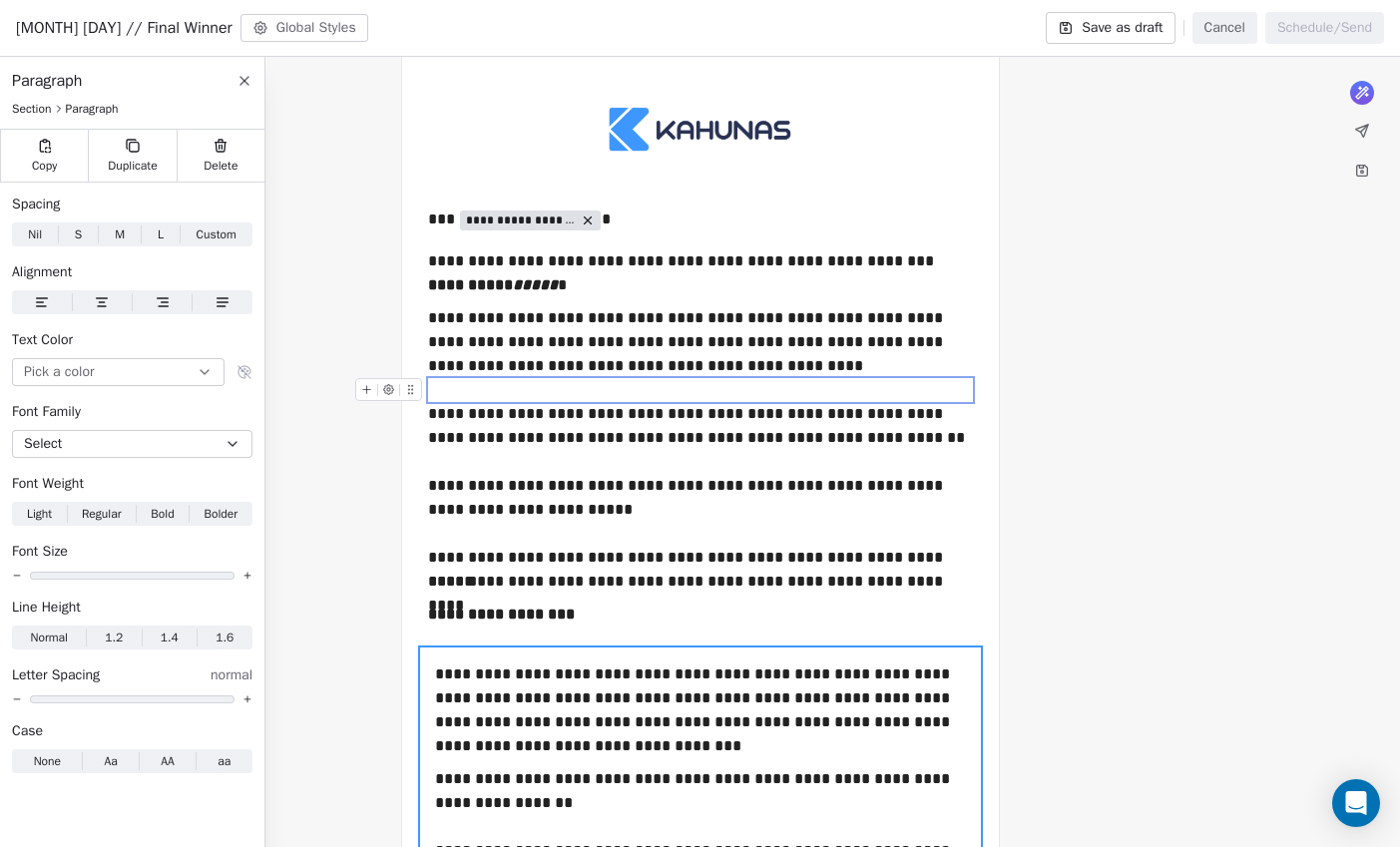 drag, startPoint x: 69, startPoint y: 569, endPoint x: 7, endPoint y: 568, distance: 62.008064 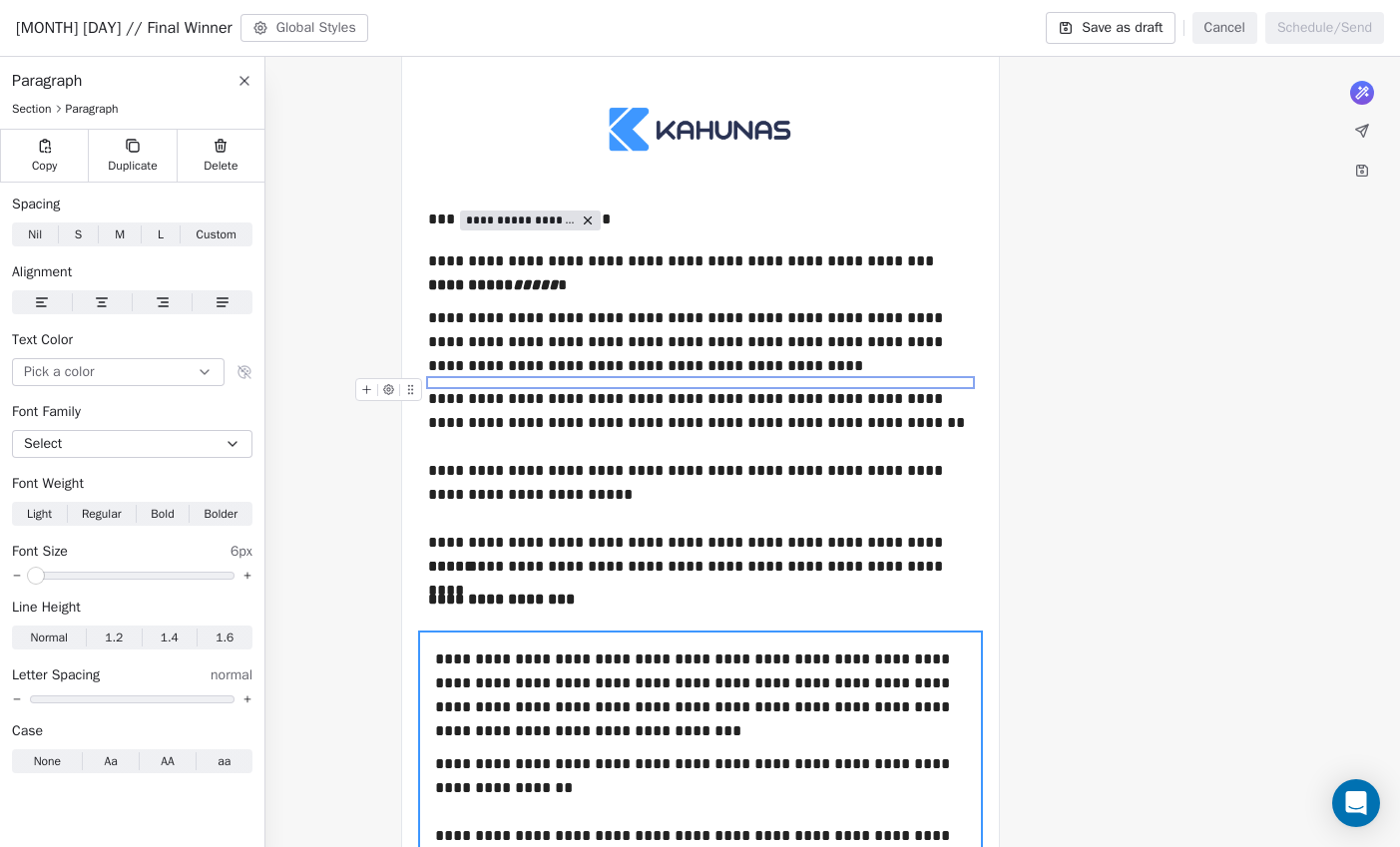 click at bounding box center (132, 576) 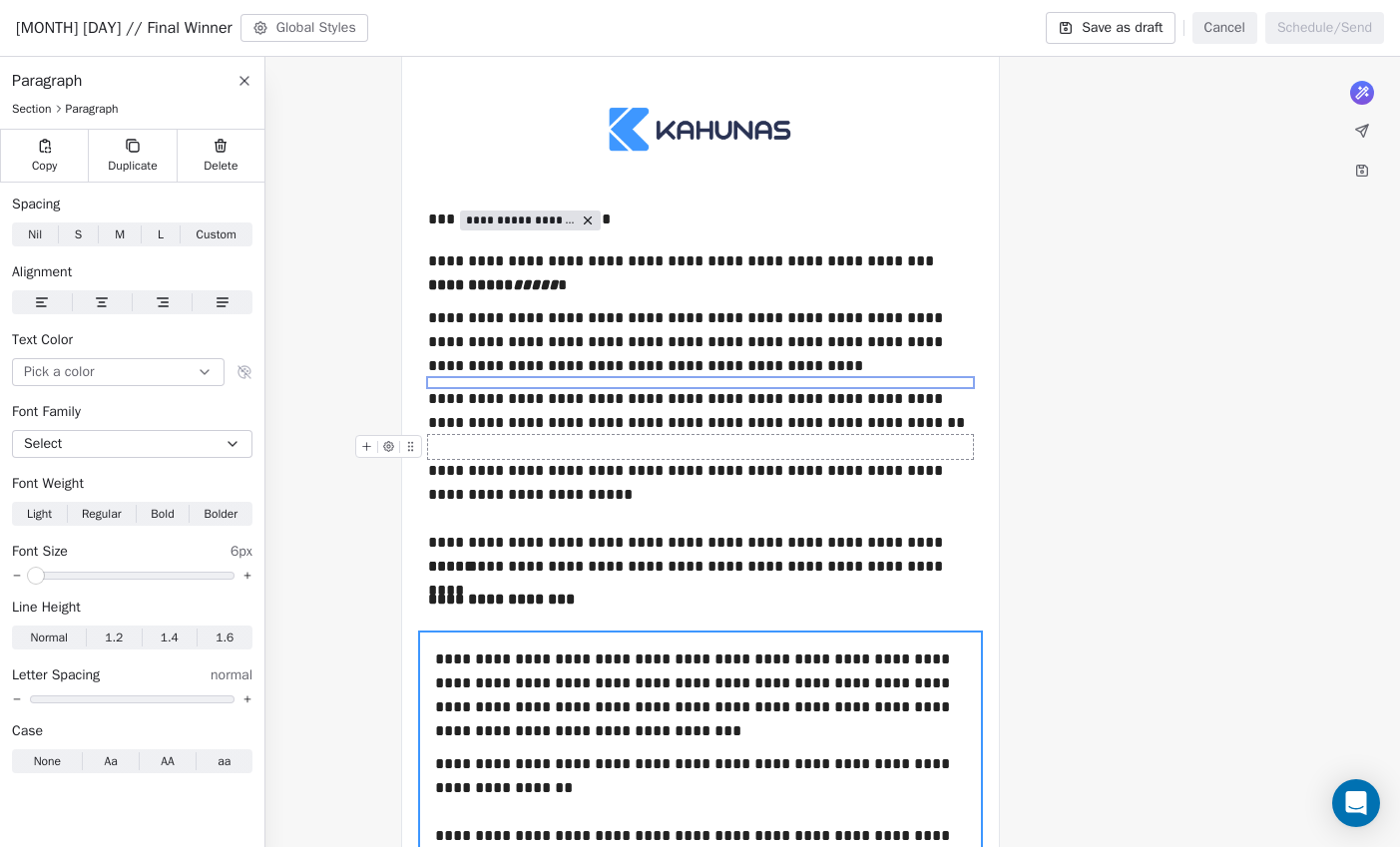 click at bounding box center (700, 447) 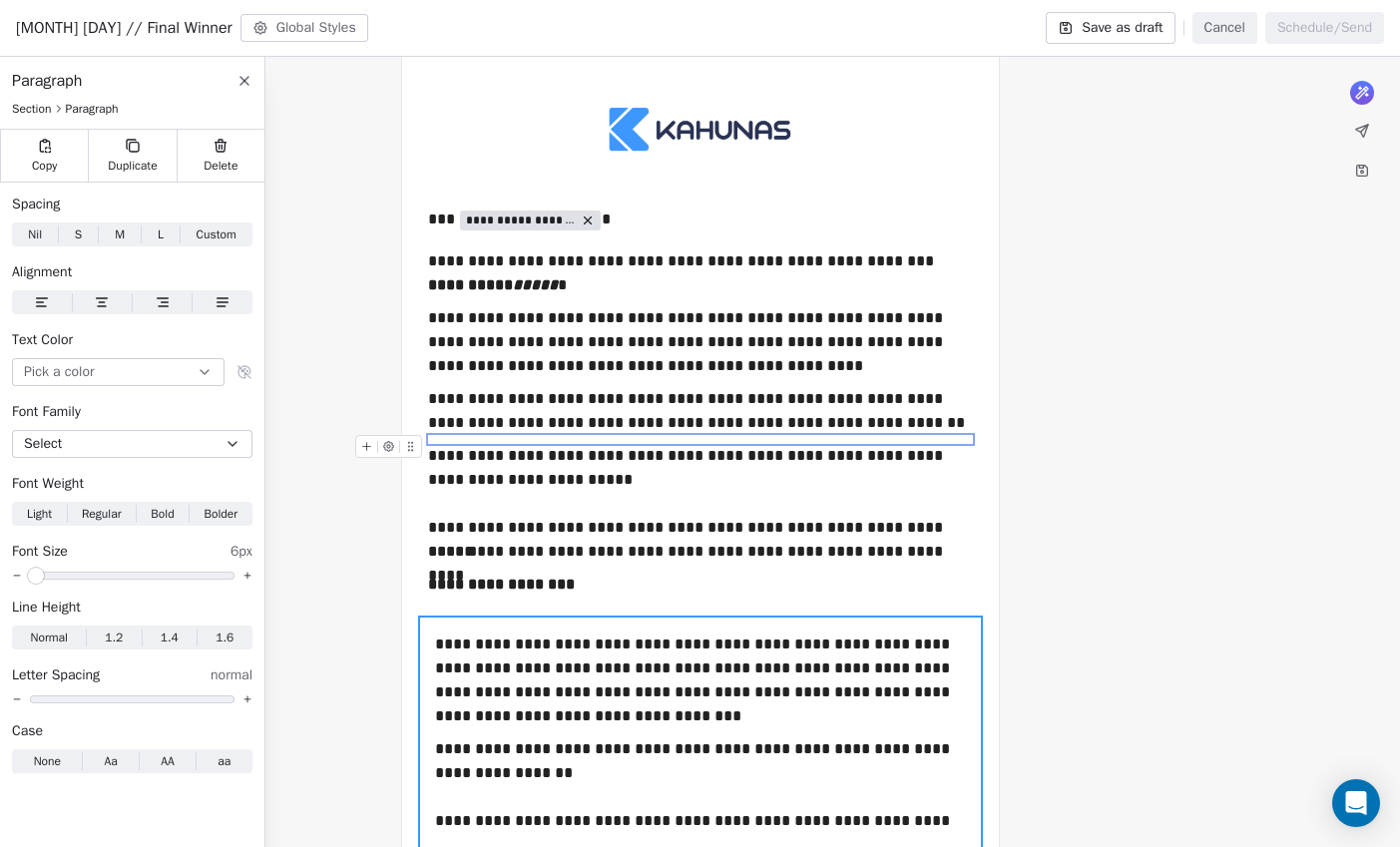 click at bounding box center [132, 576] 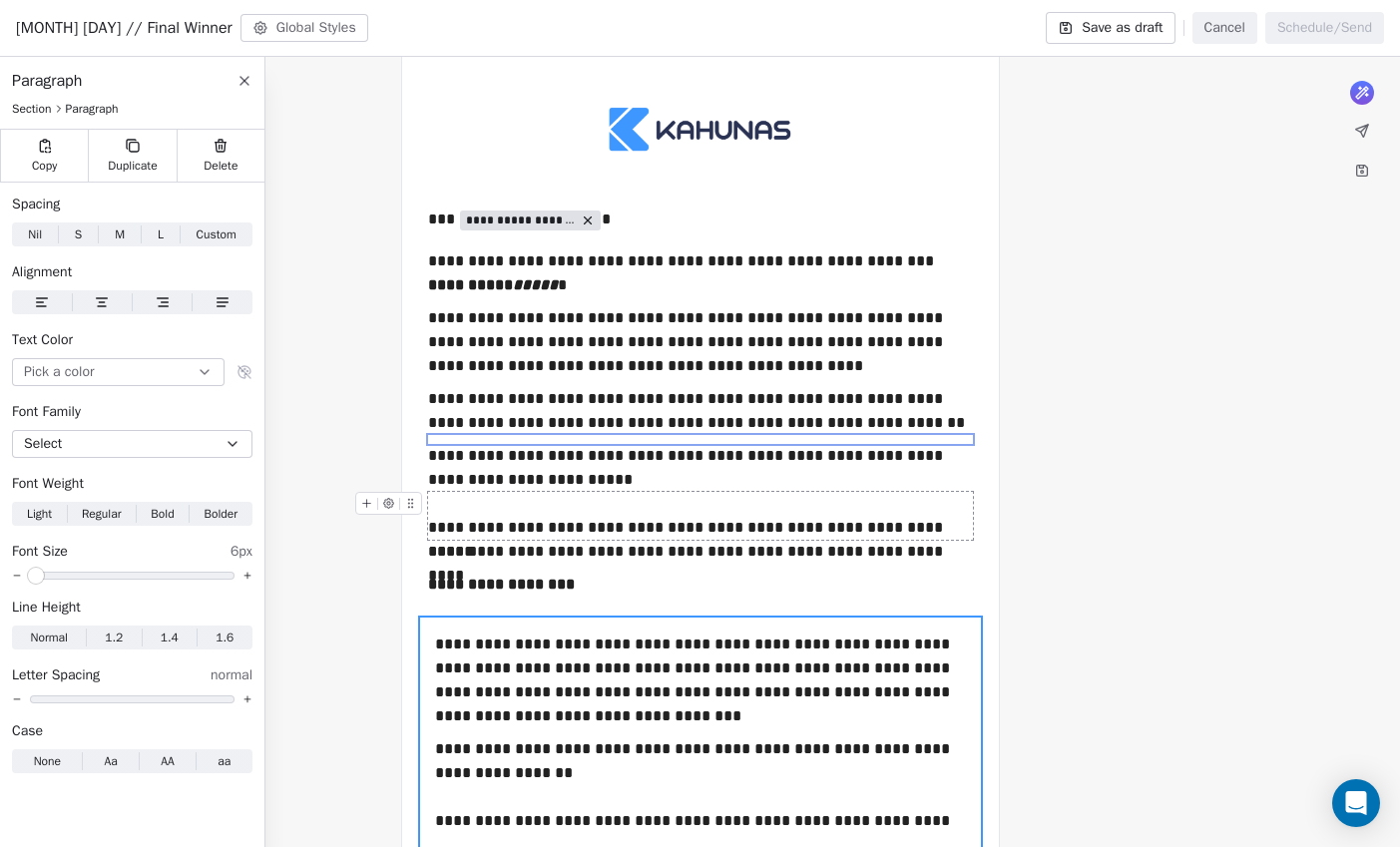 click on "**********" at bounding box center [700, 516] 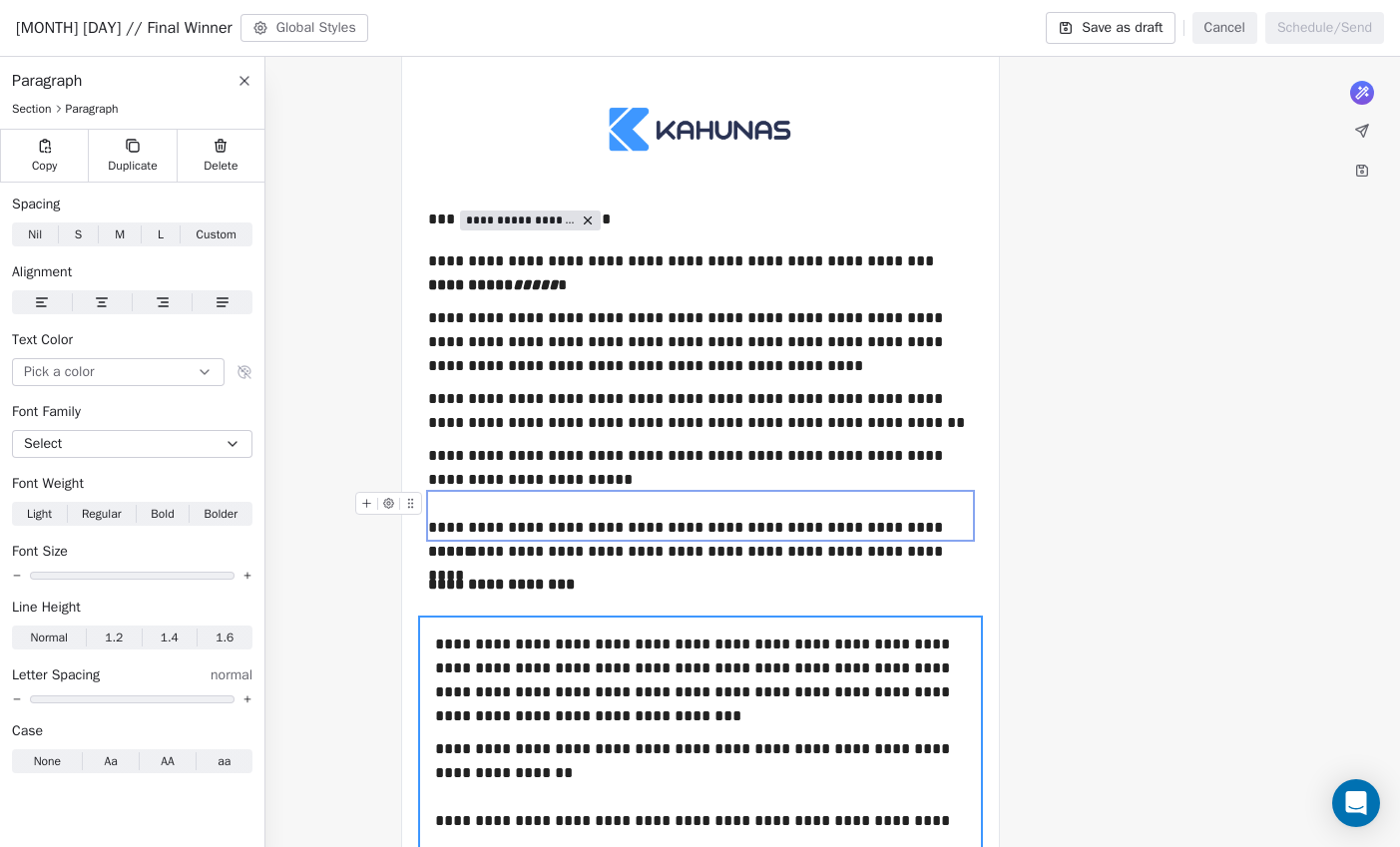 click on "**********" at bounding box center (700, 516) 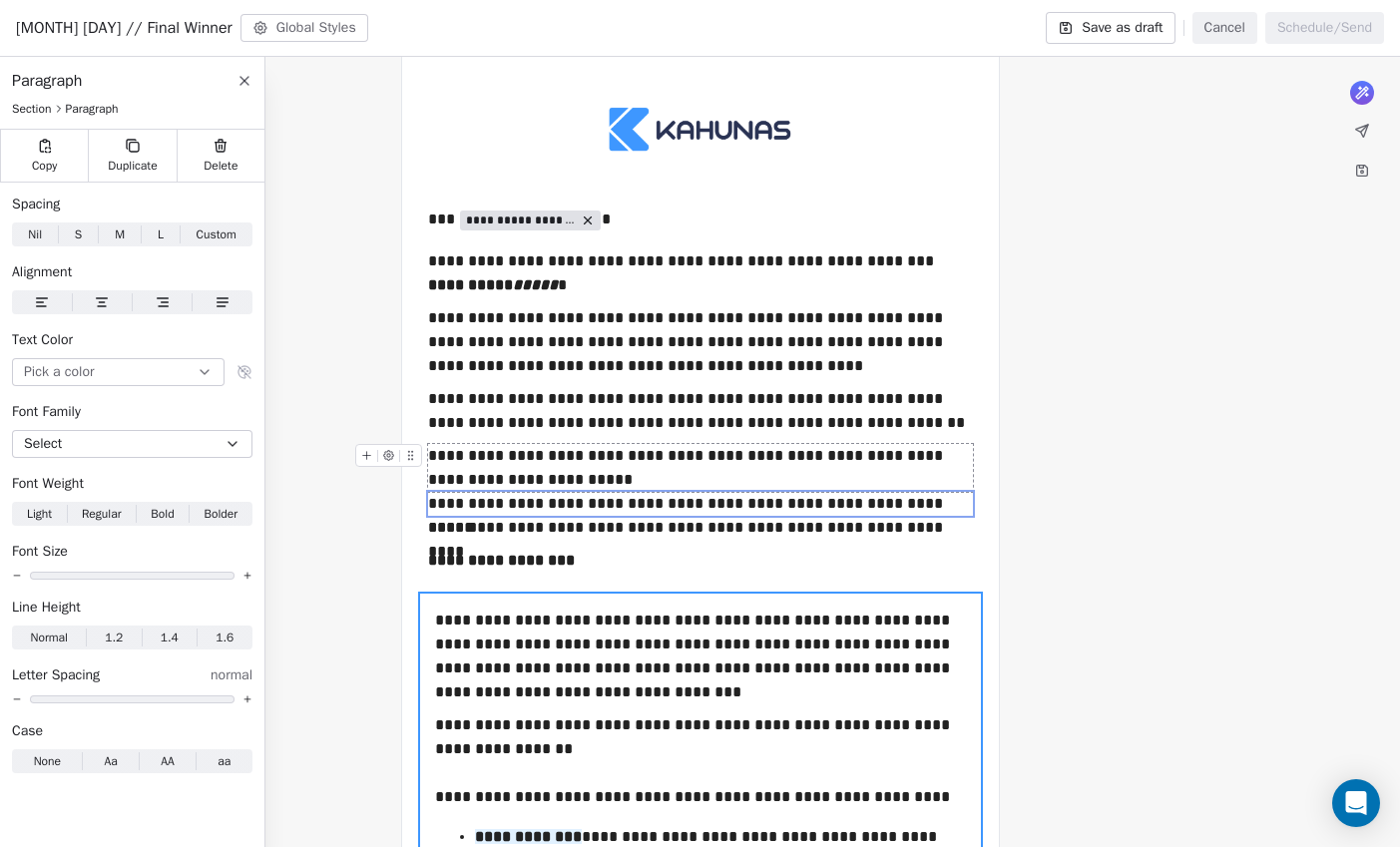 click on "**********" at bounding box center [700, 468] 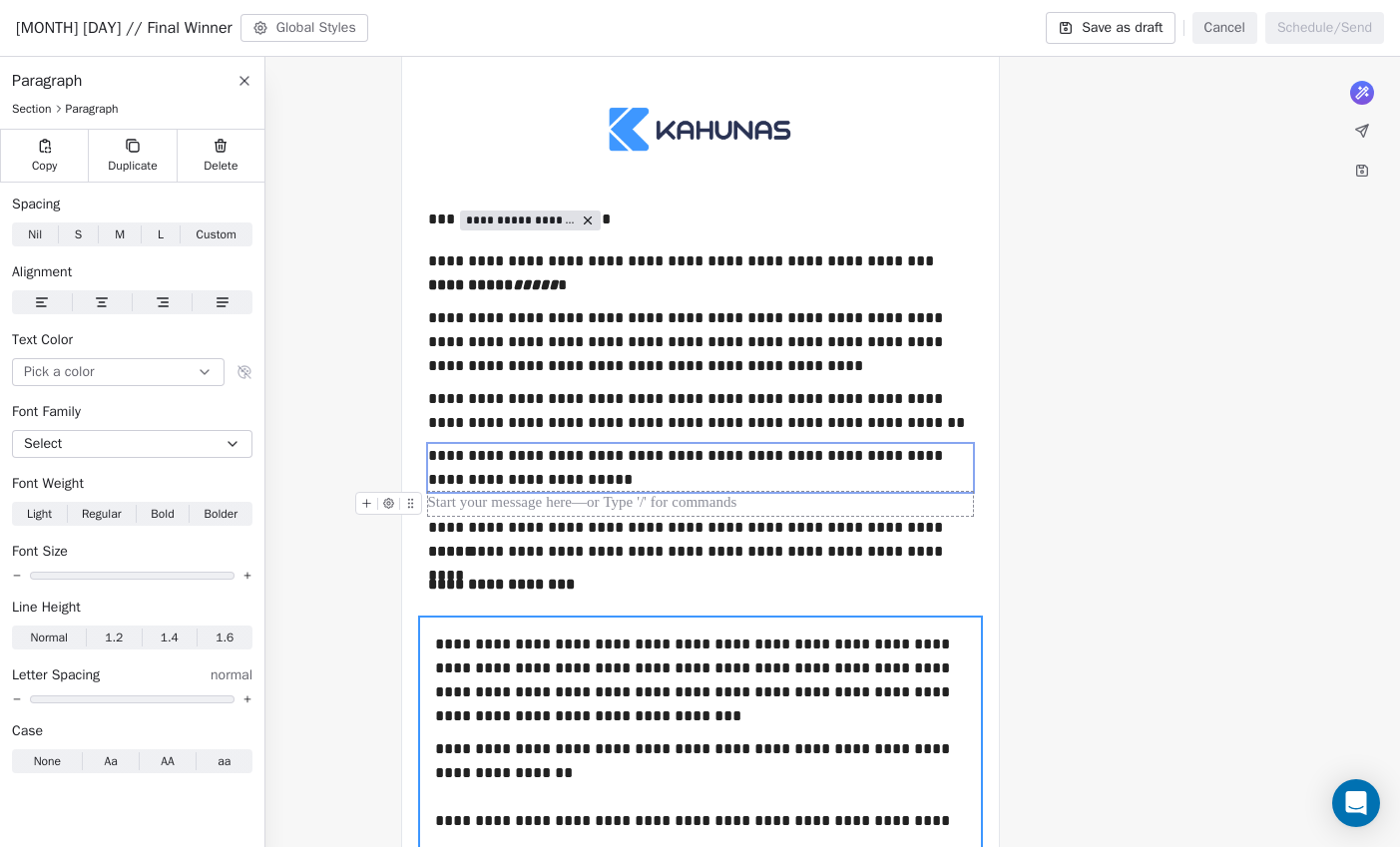 click at bounding box center [700, 504] 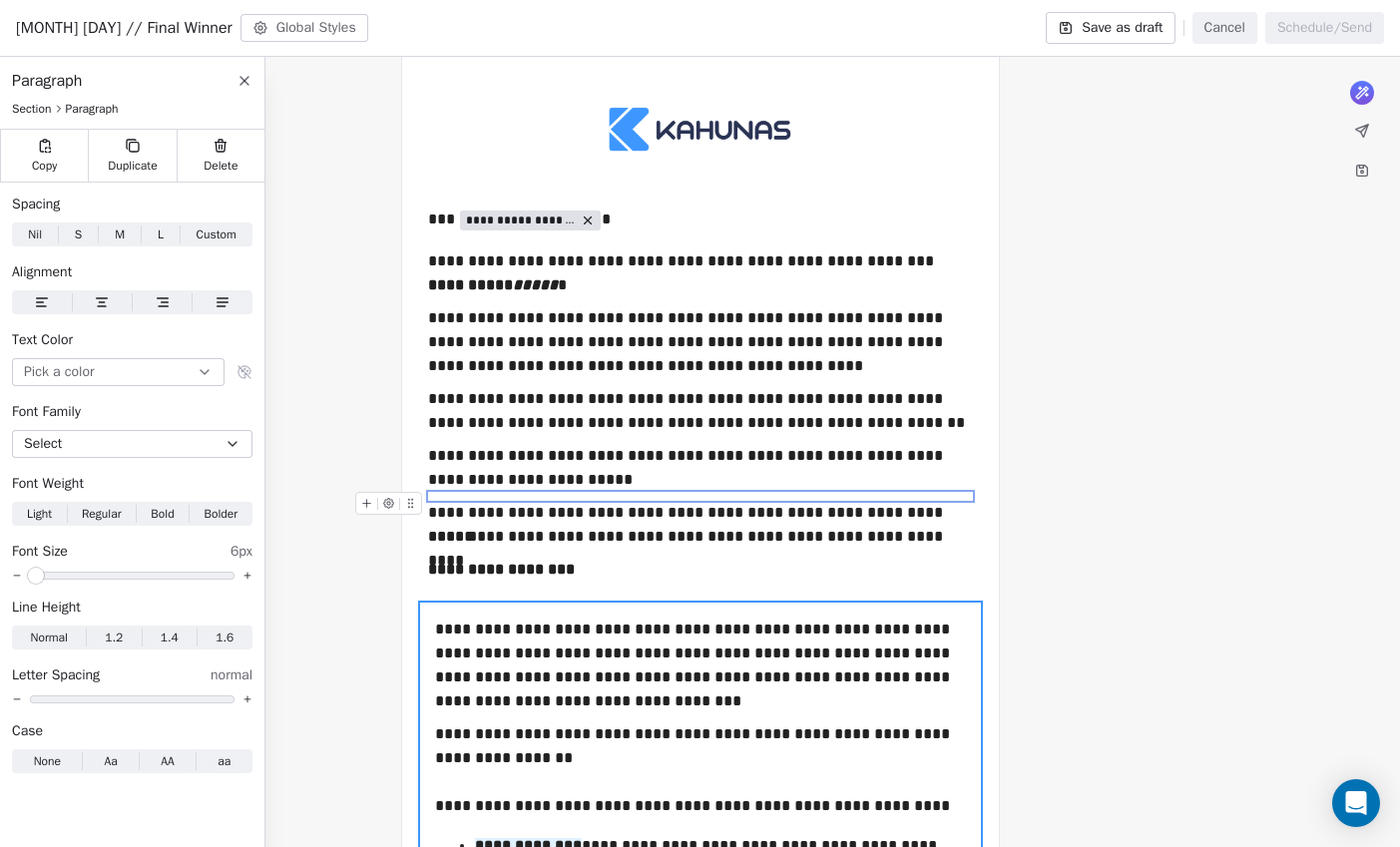 click at bounding box center (132, 576) 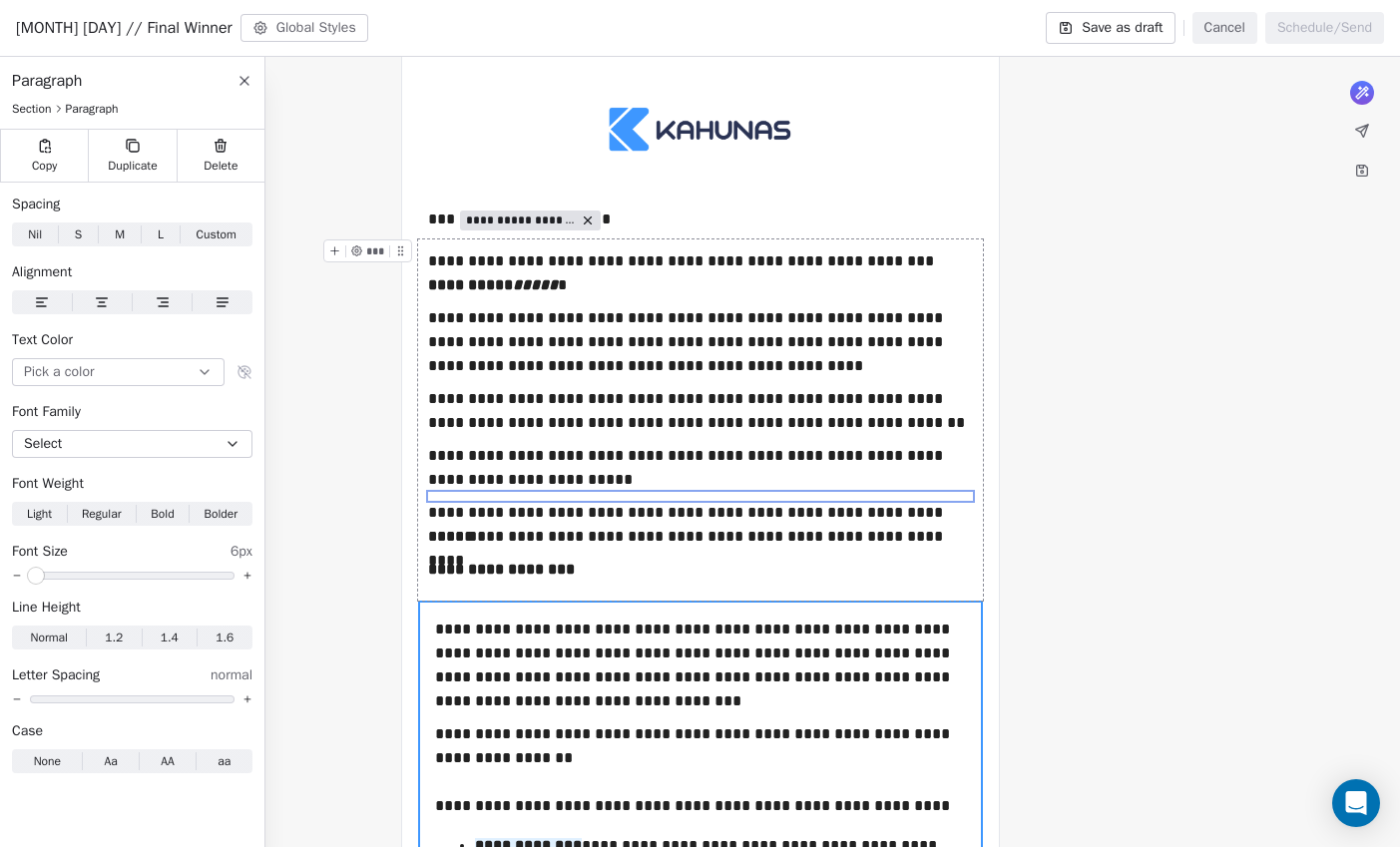click on "**********" at bounding box center [700, 912] 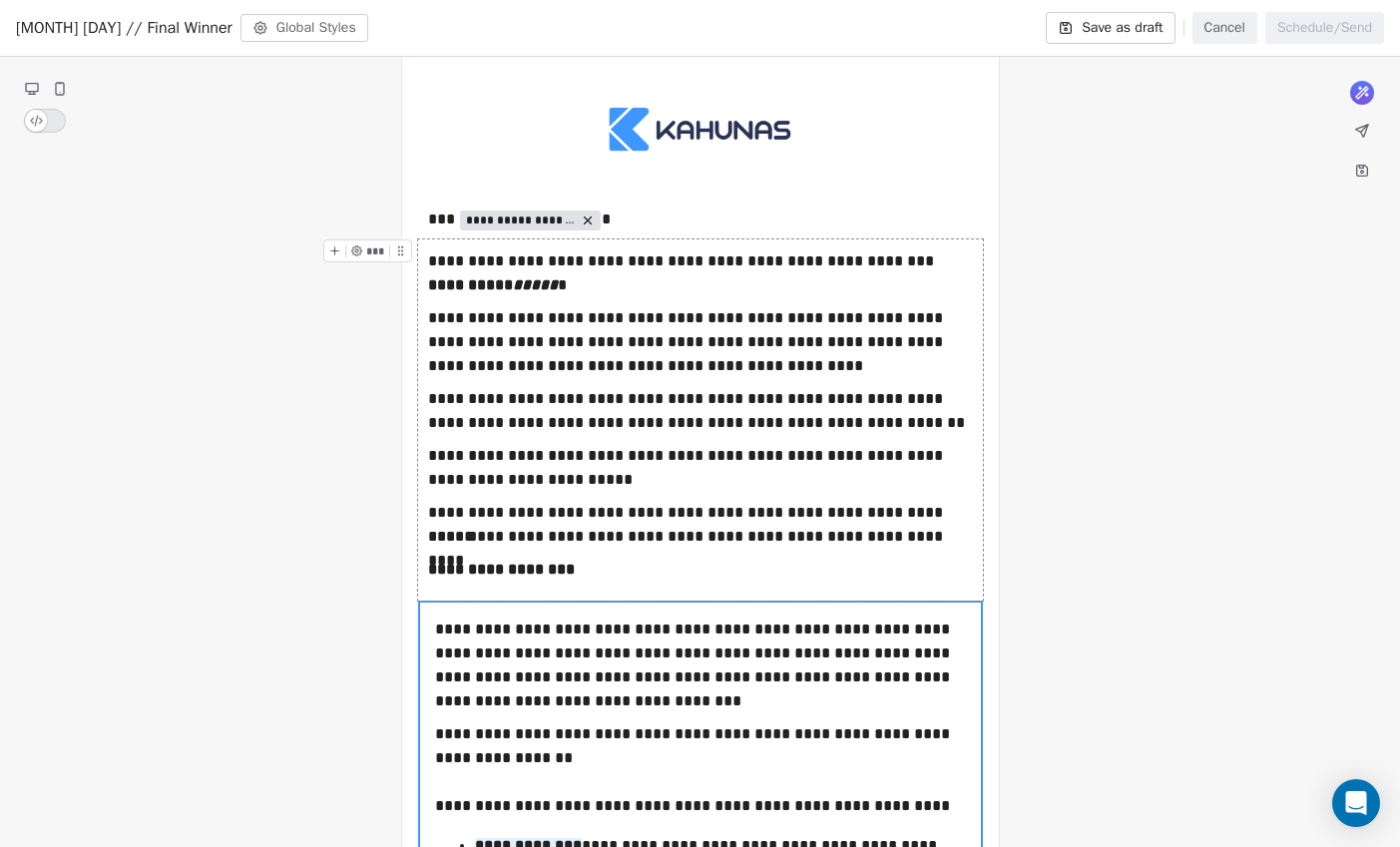 click on "**********" at bounding box center [700, 912] 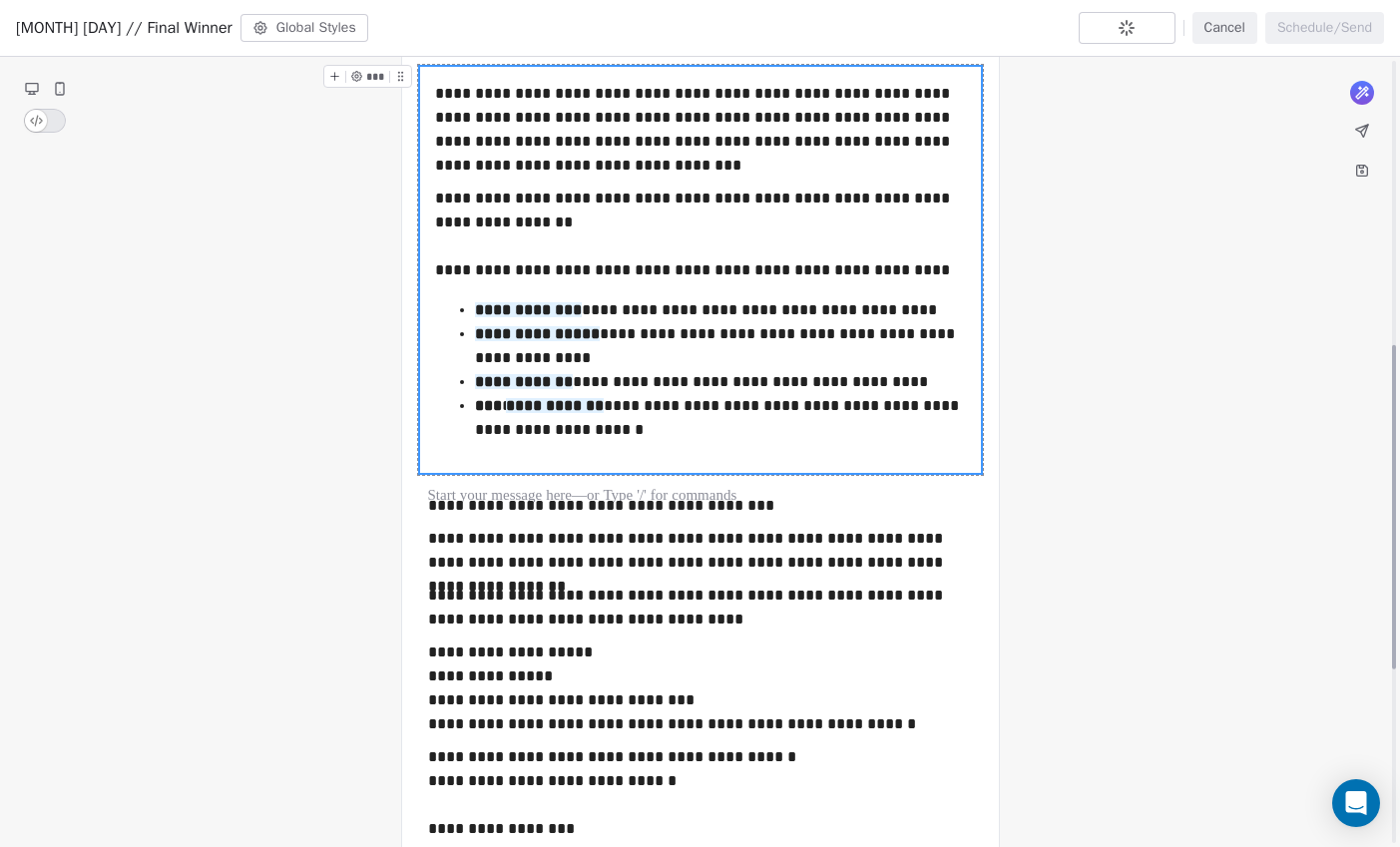 scroll, scrollTop: 698, scrollLeft: 0, axis: vertical 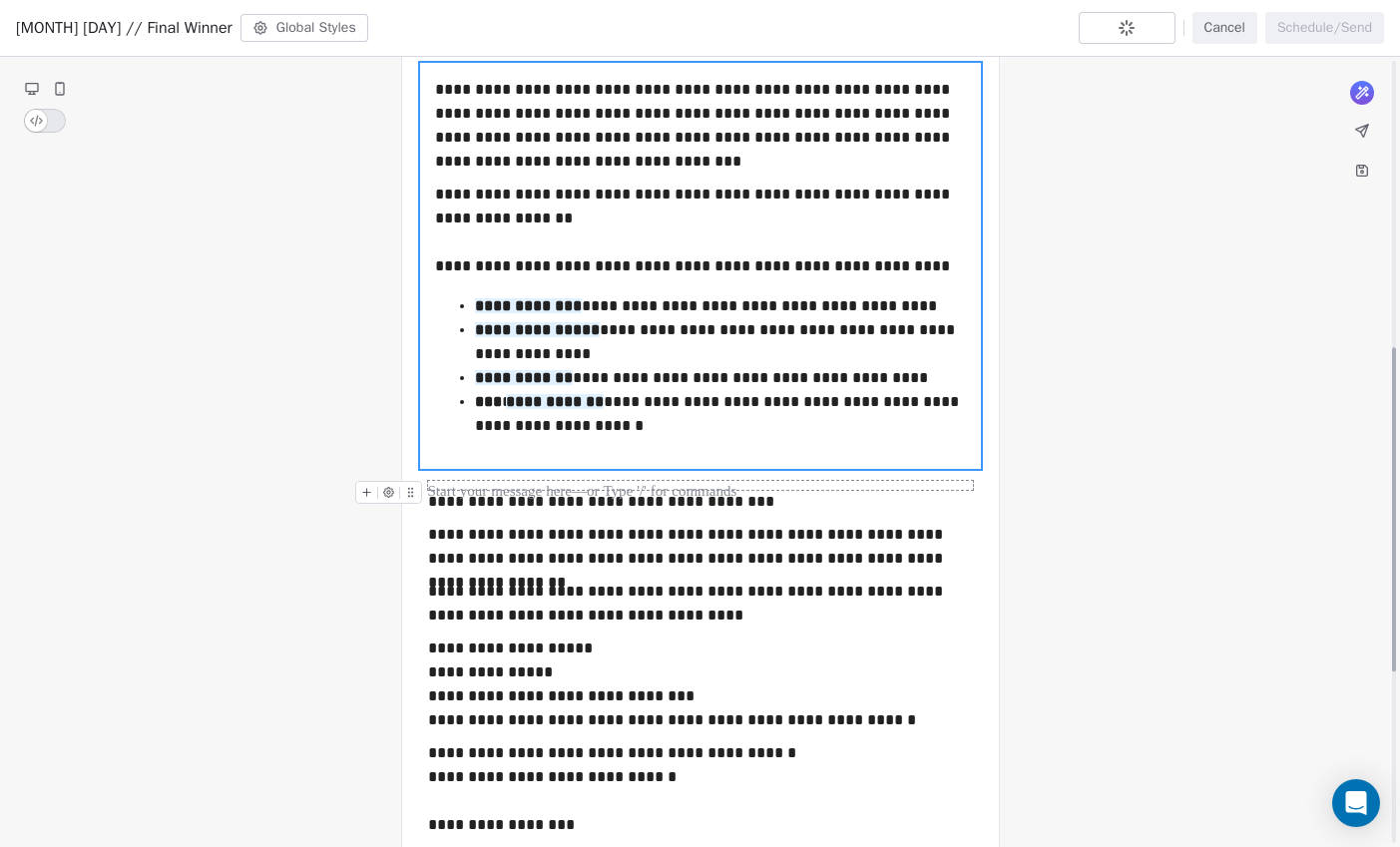 click on "**********" at bounding box center (700, 696) 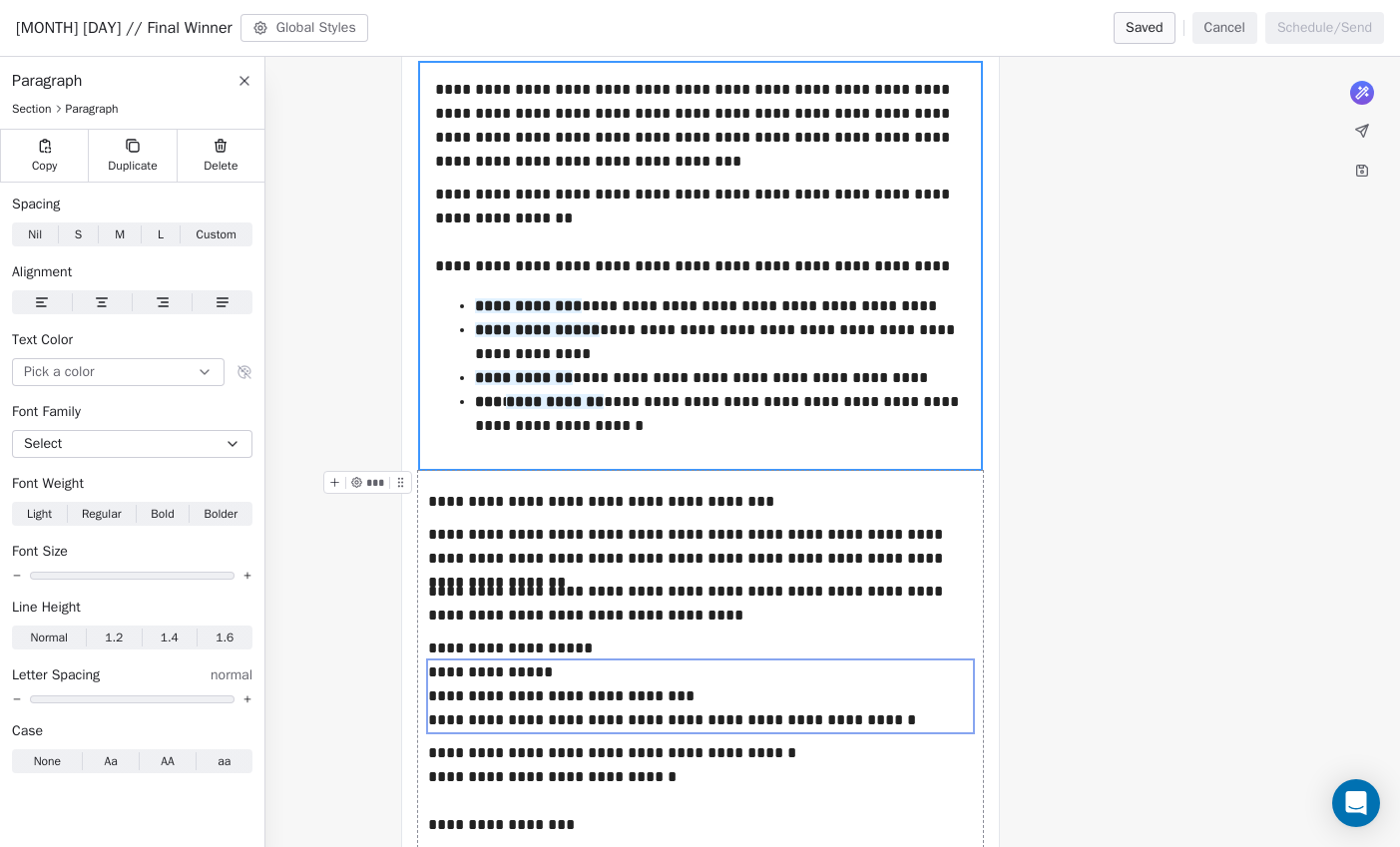 click on "**********" at bounding box center (700, 372) 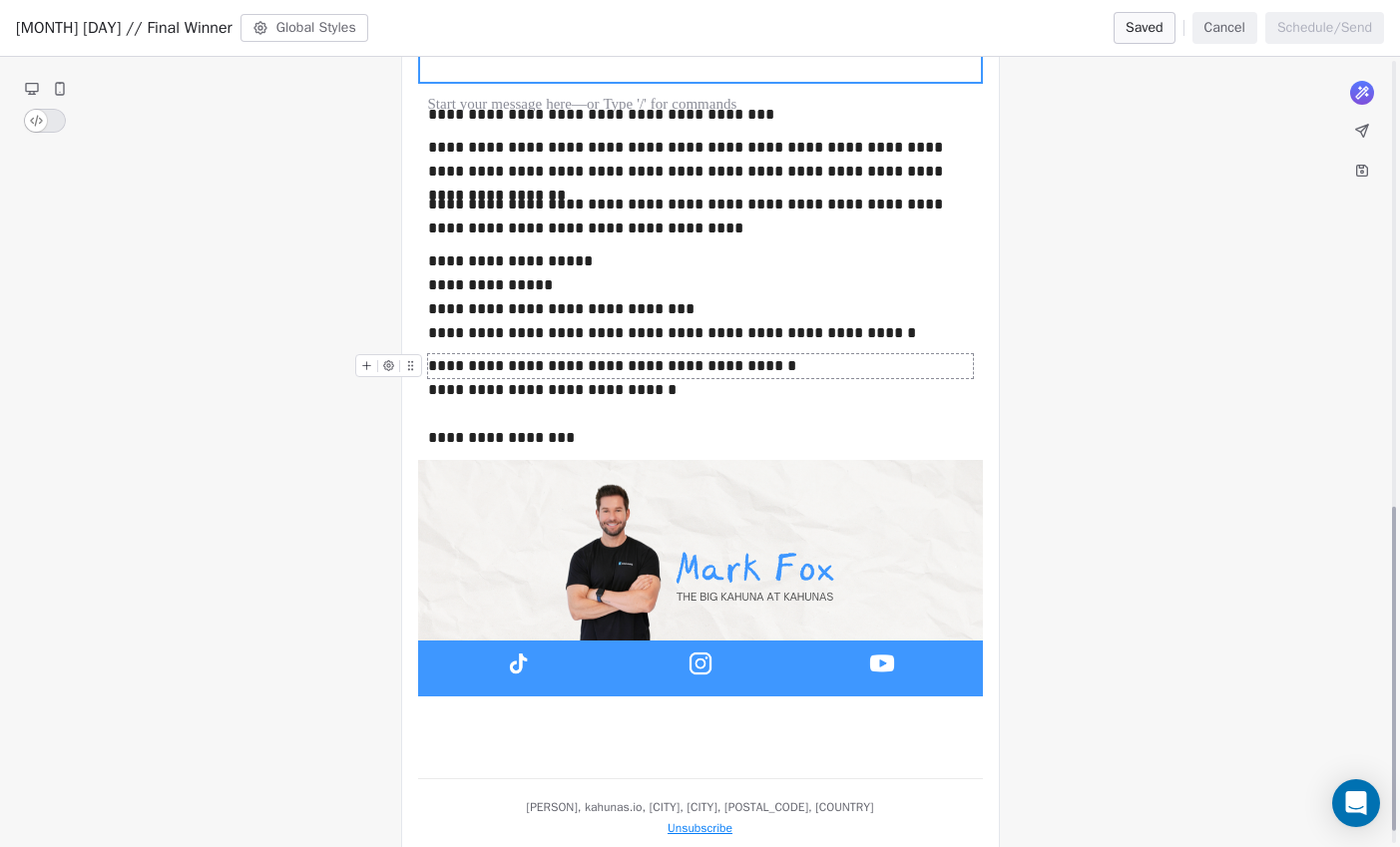 scroll, scrollTop: 1086, scrollLeft: 0, axis: vertical 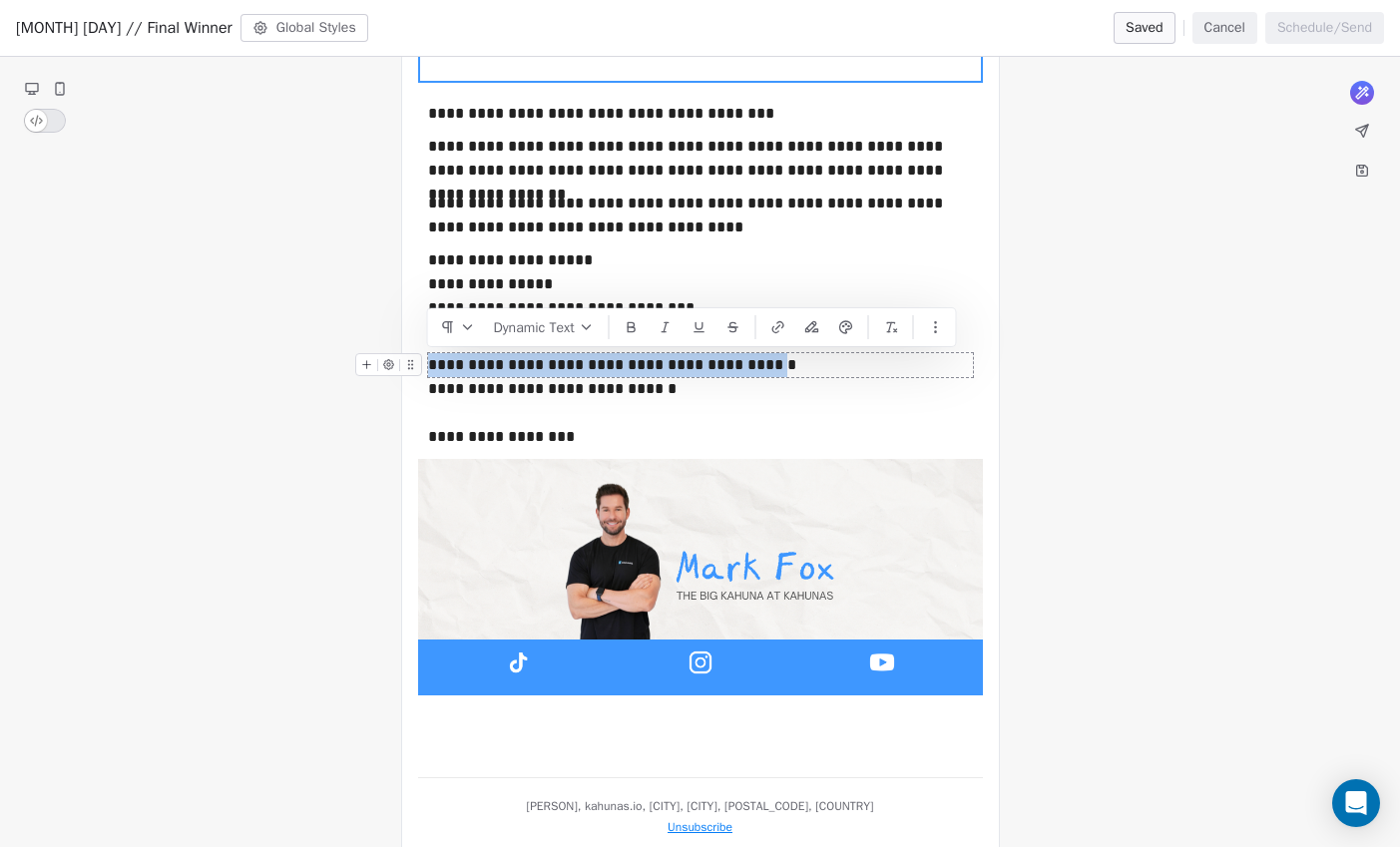 drag, startPoint x: 744, startPoint y: 365, endPoint x: 431, endPoint y: 371, distance: 313.0575 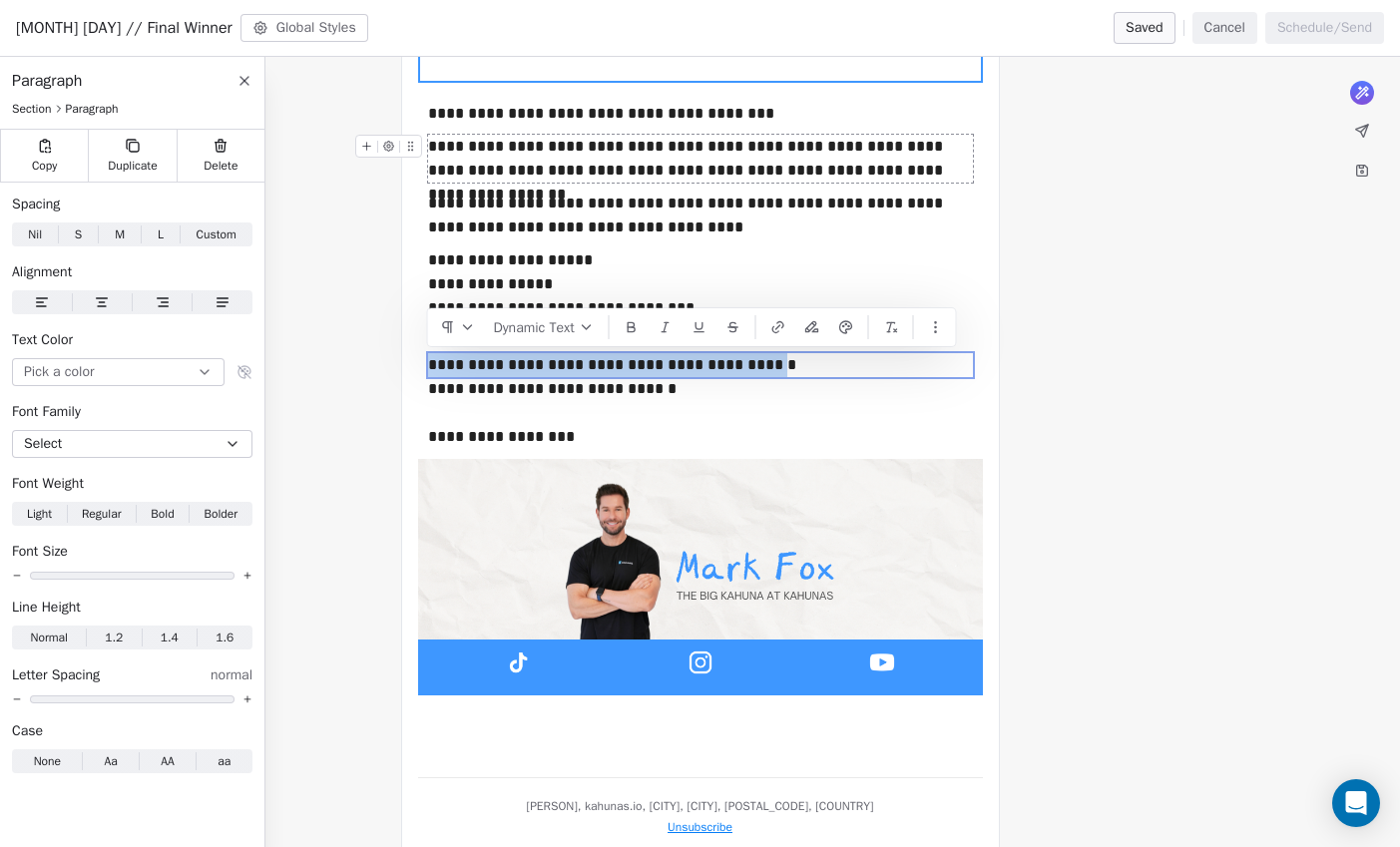 click on "**********" at bounding box center [700, 159] 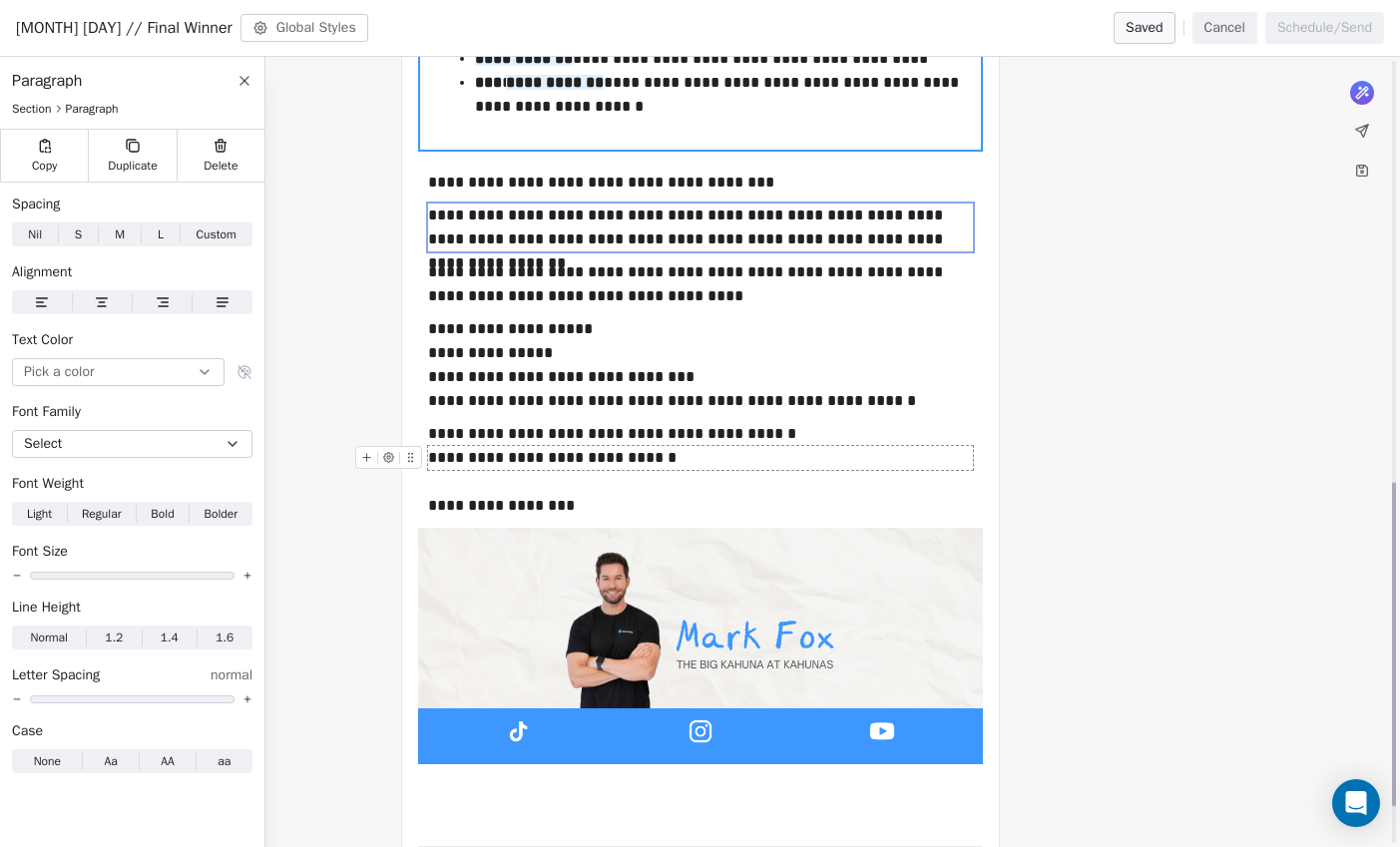 scroll, scrollTop: 1012, scrollLeft: 0, axis: vertical 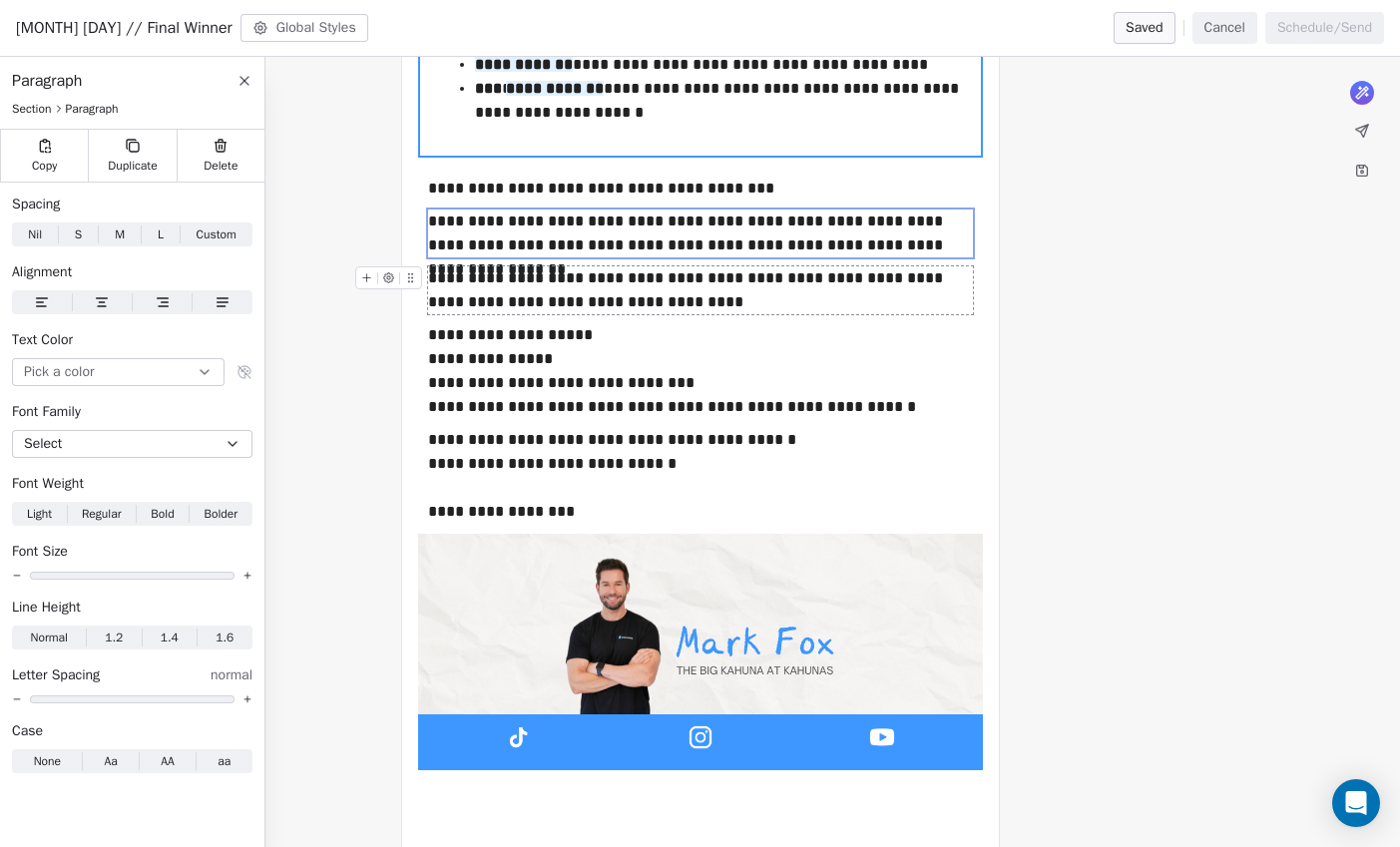 click on "**********" at bounding box center (700, 290) 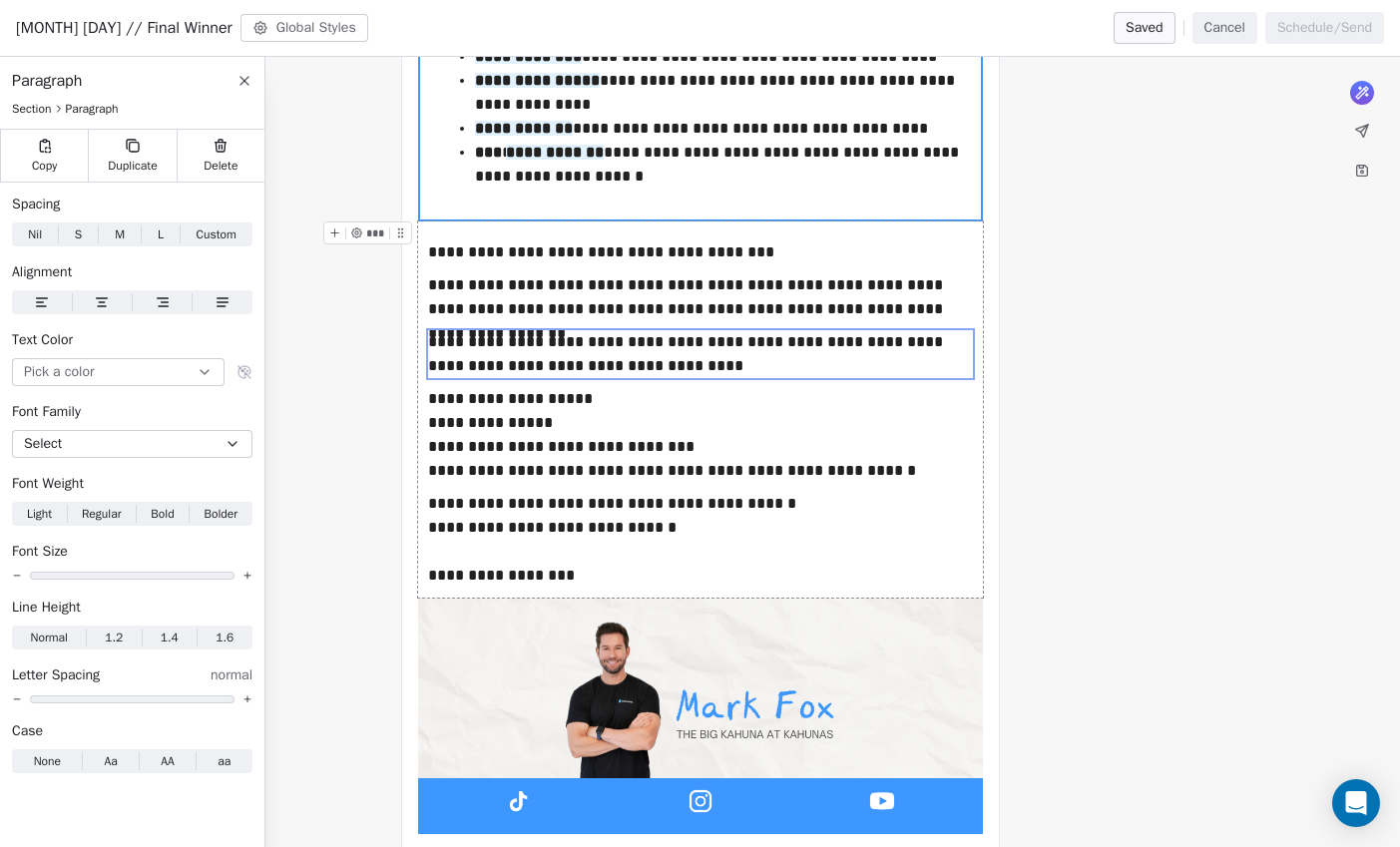 scroll, scrollTop: 772, scrollLeft: 0, axis: vertical 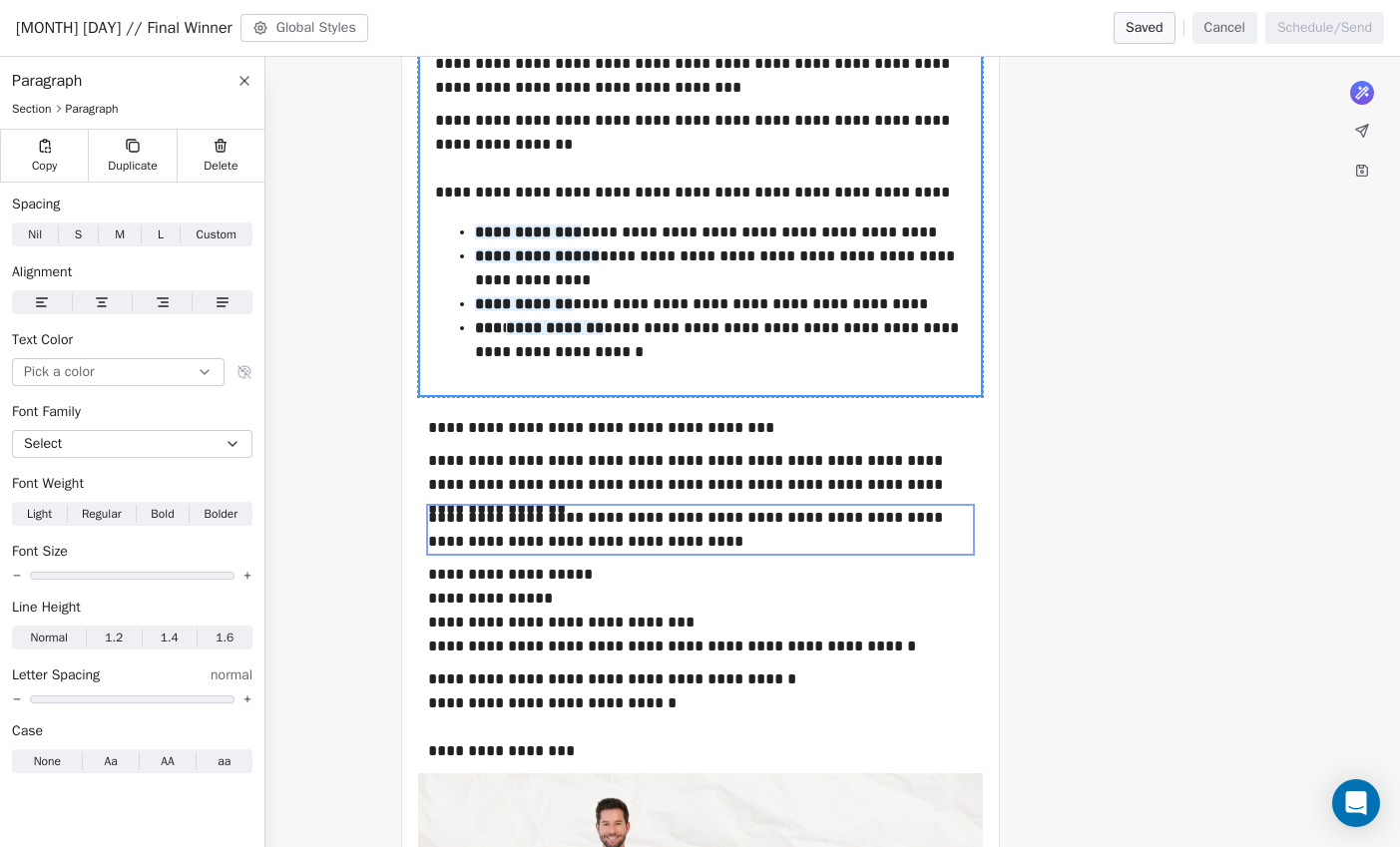 click on "**********" at bounding box center (700, 192) 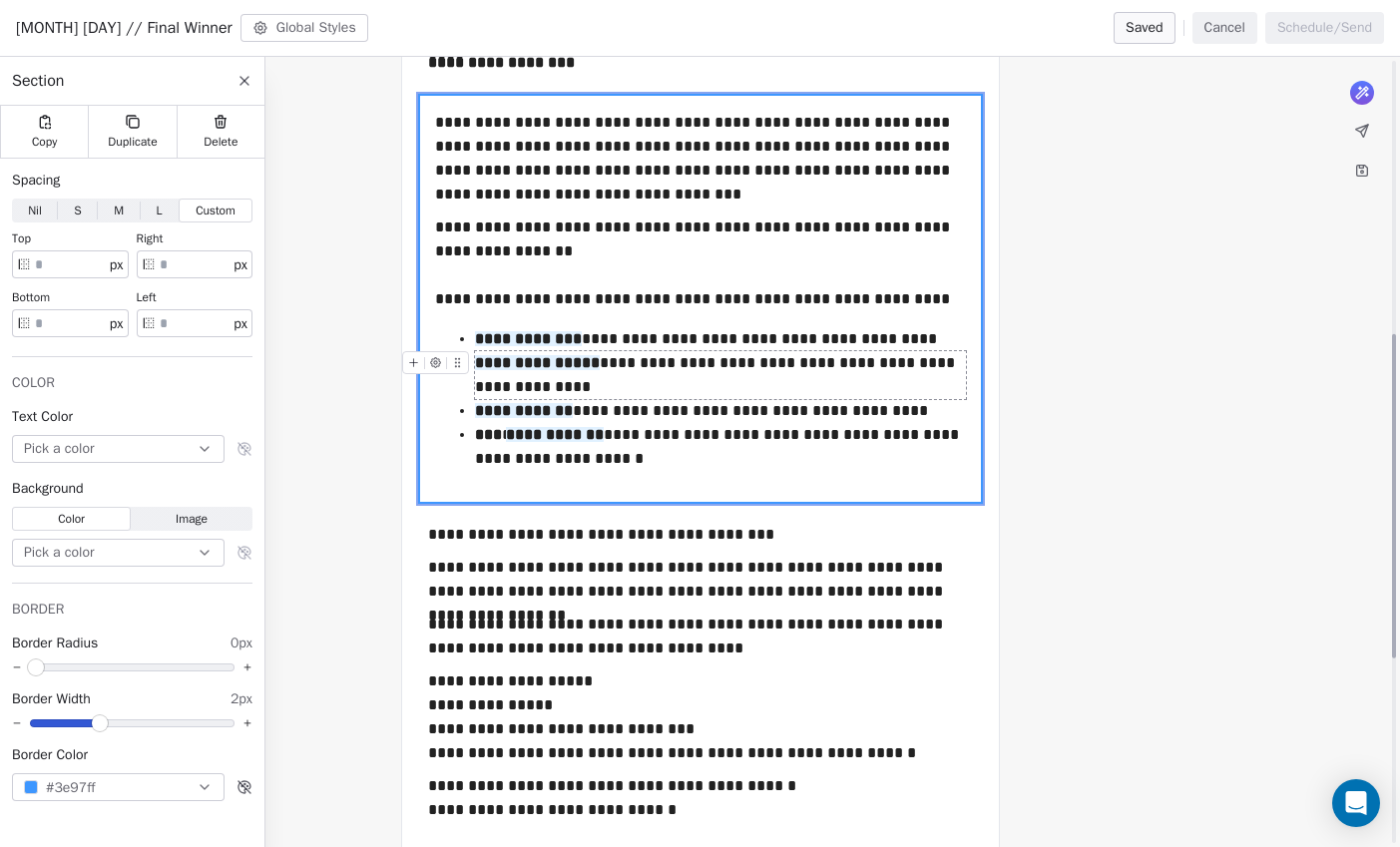 scroll, scrollTop: 637, scrollLeft: 0, axis: vertical 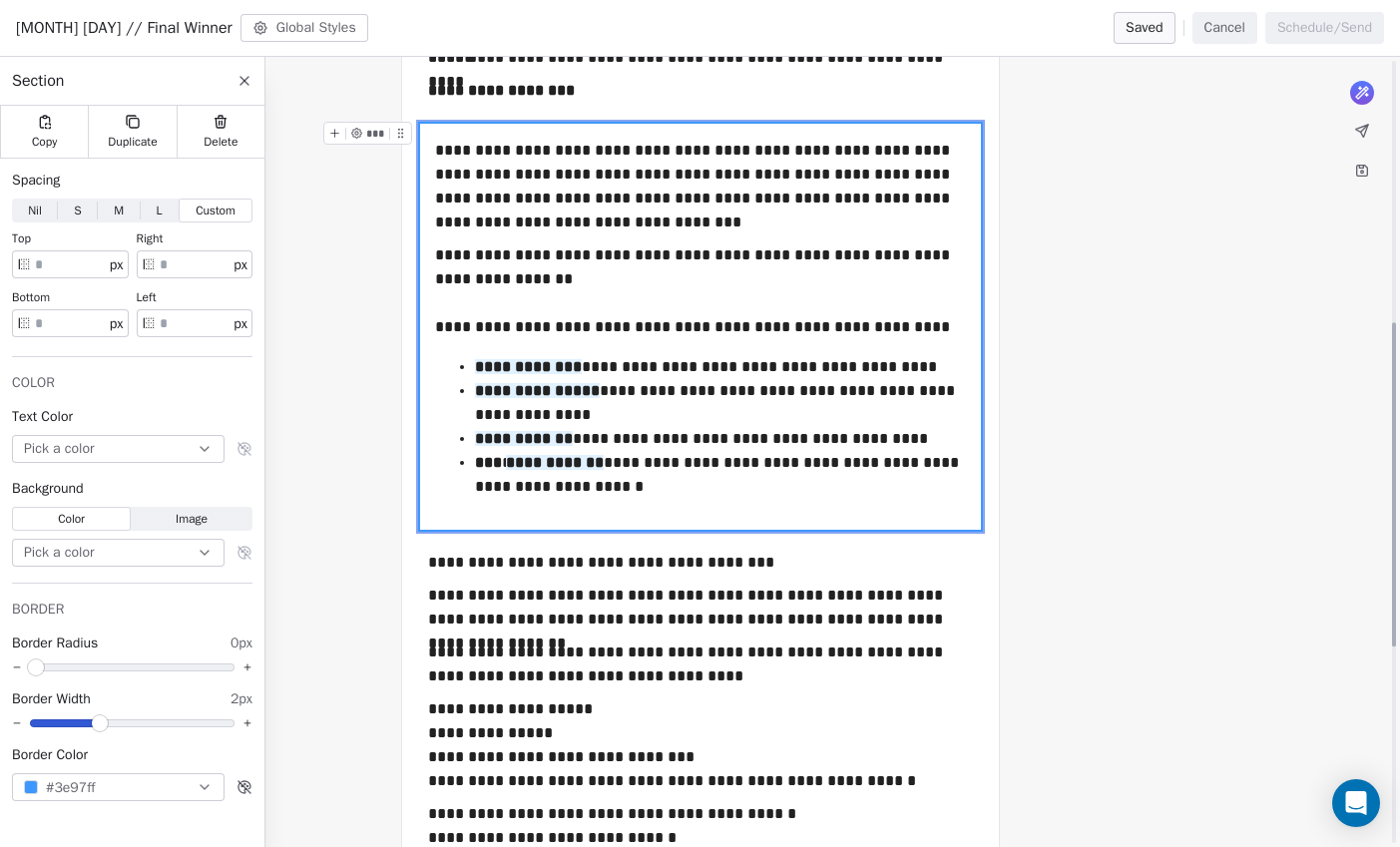 click on "**********" at bounding box center [700, 433] 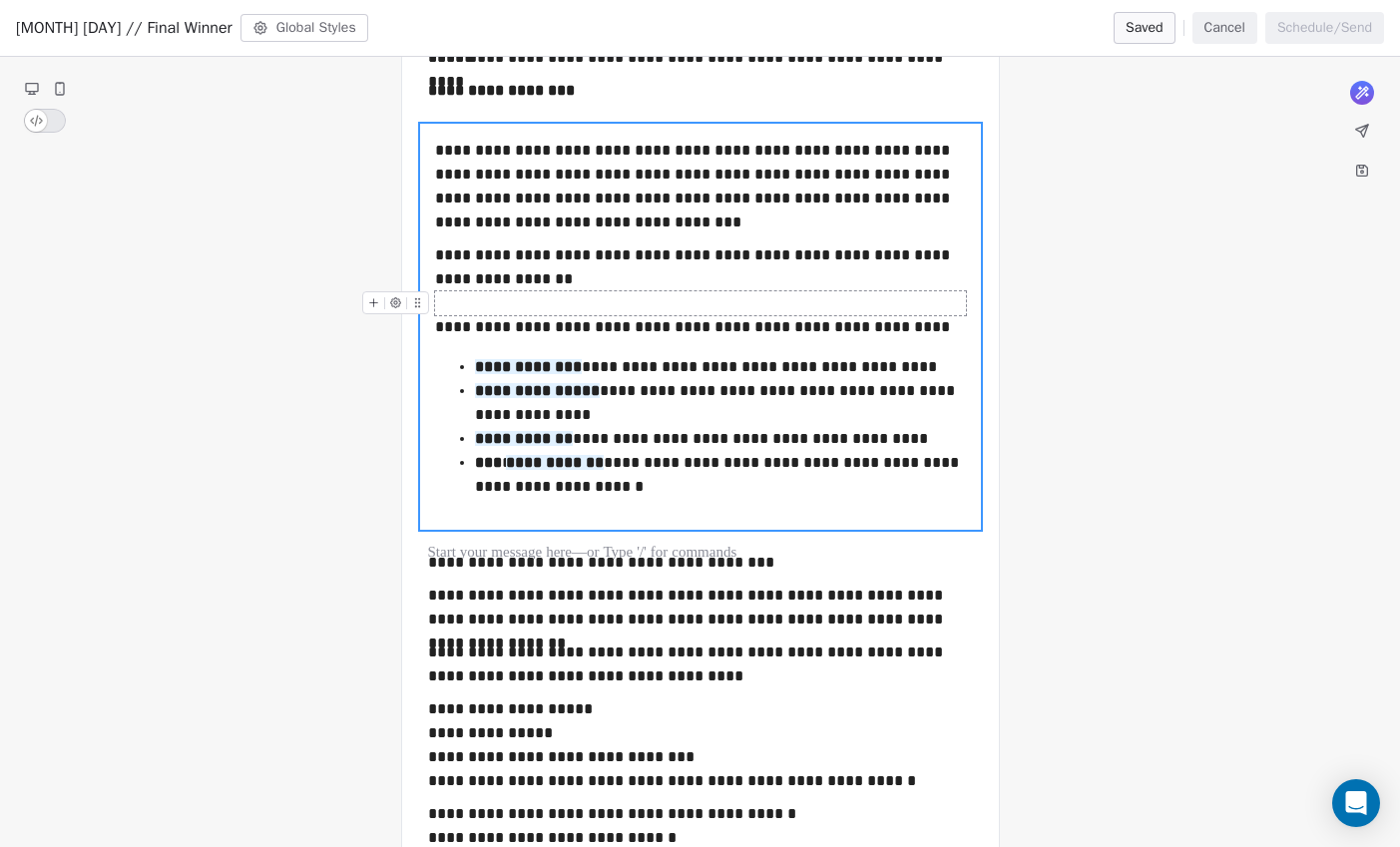 click at bounding box center [700, 303] 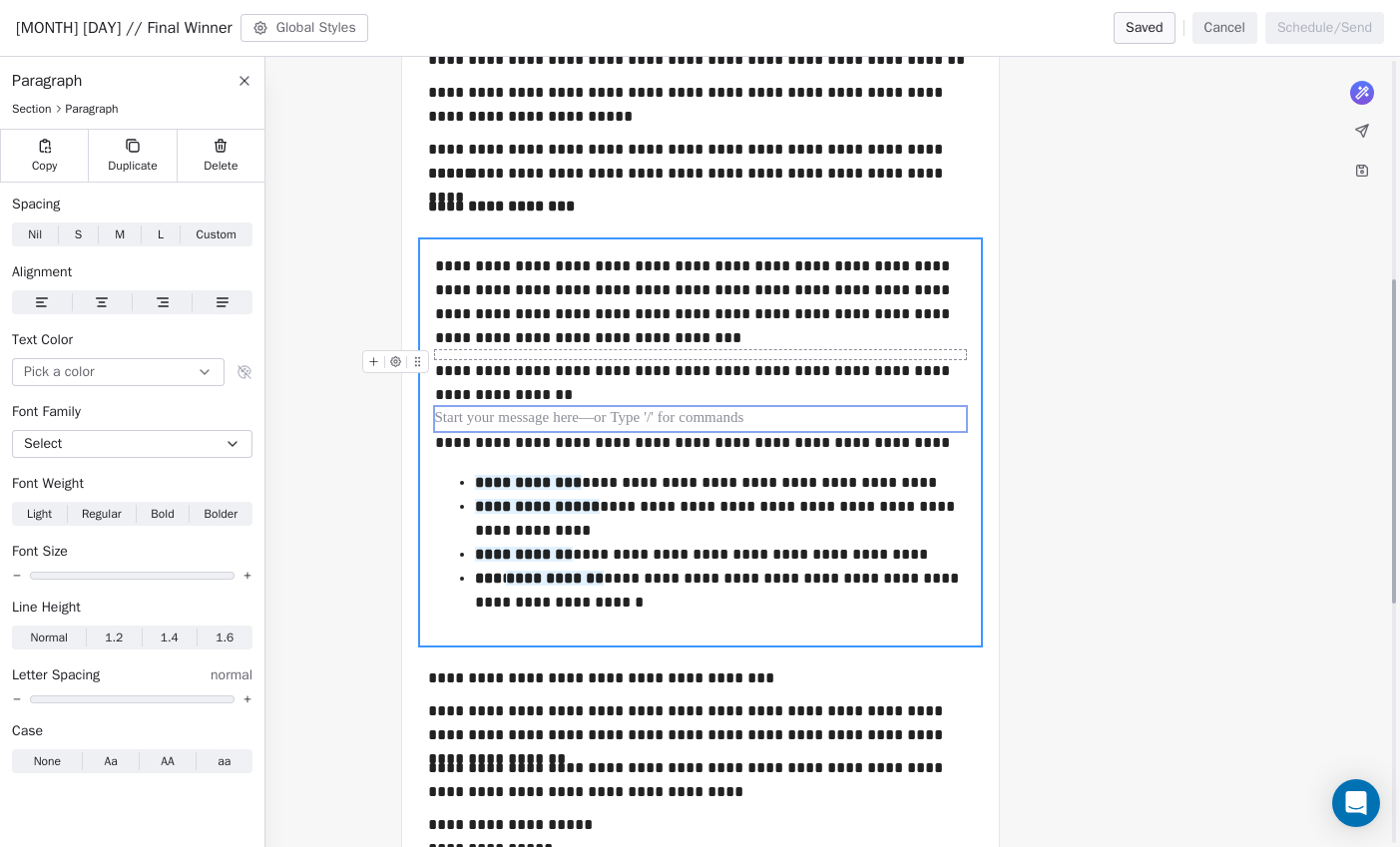 scroll, scrollTop: 516, scrollLeft: 0, axis: vertical 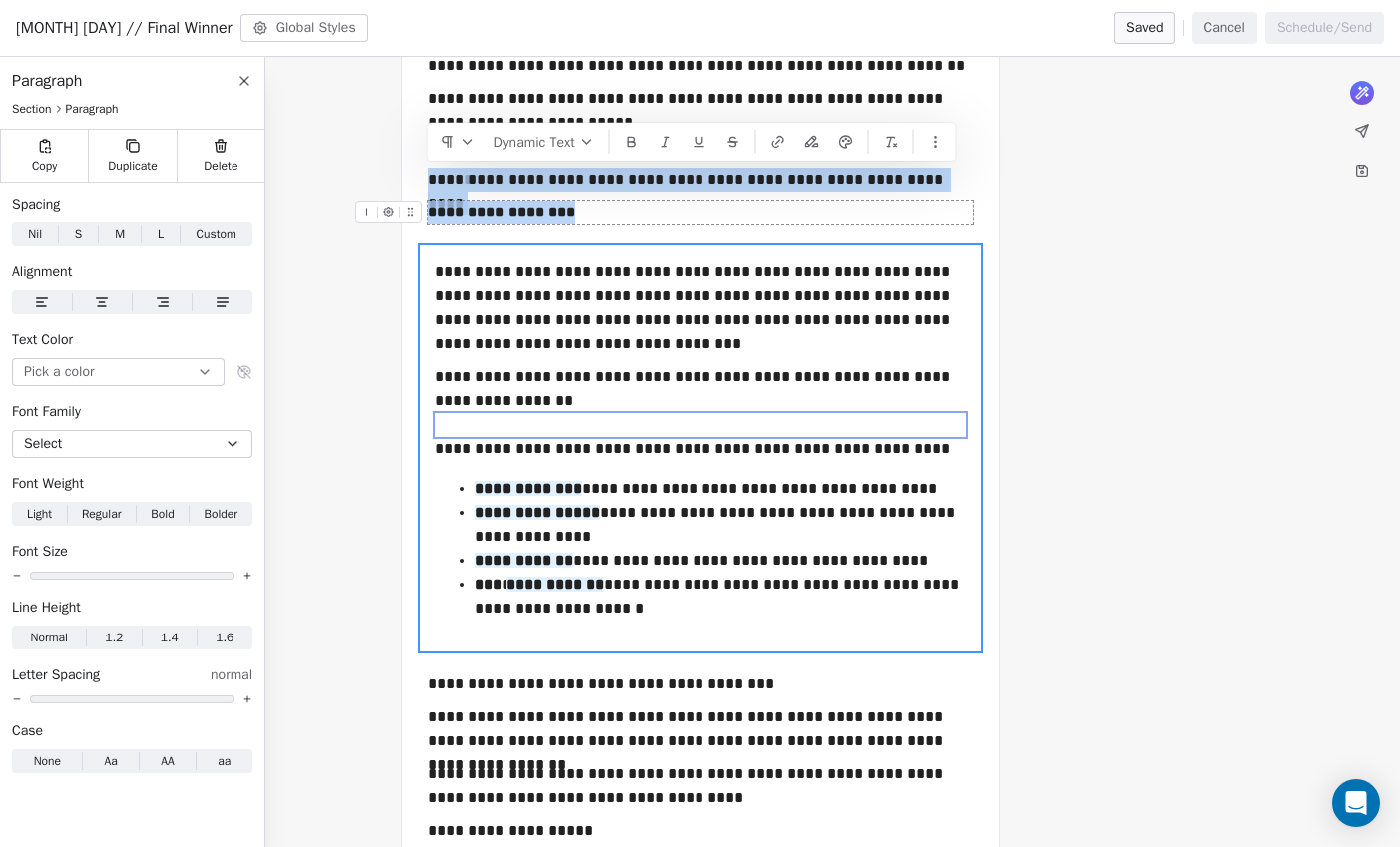drag, startPoint x: 429, startPoint y: 174, endPoint x: 576, endPoint y: 219, distance: 153.73354 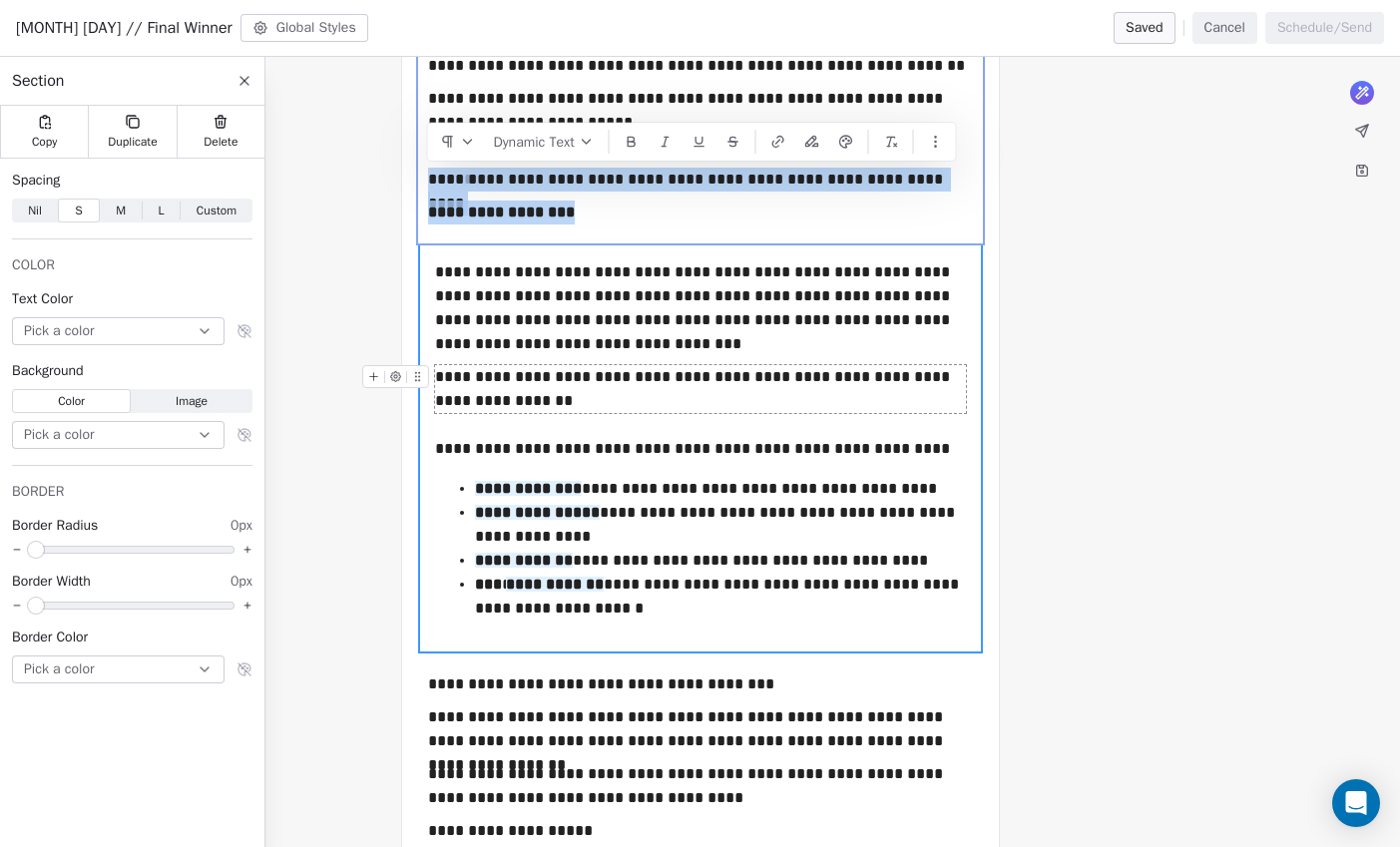 click on "**********" at bounding box center (700, 389) 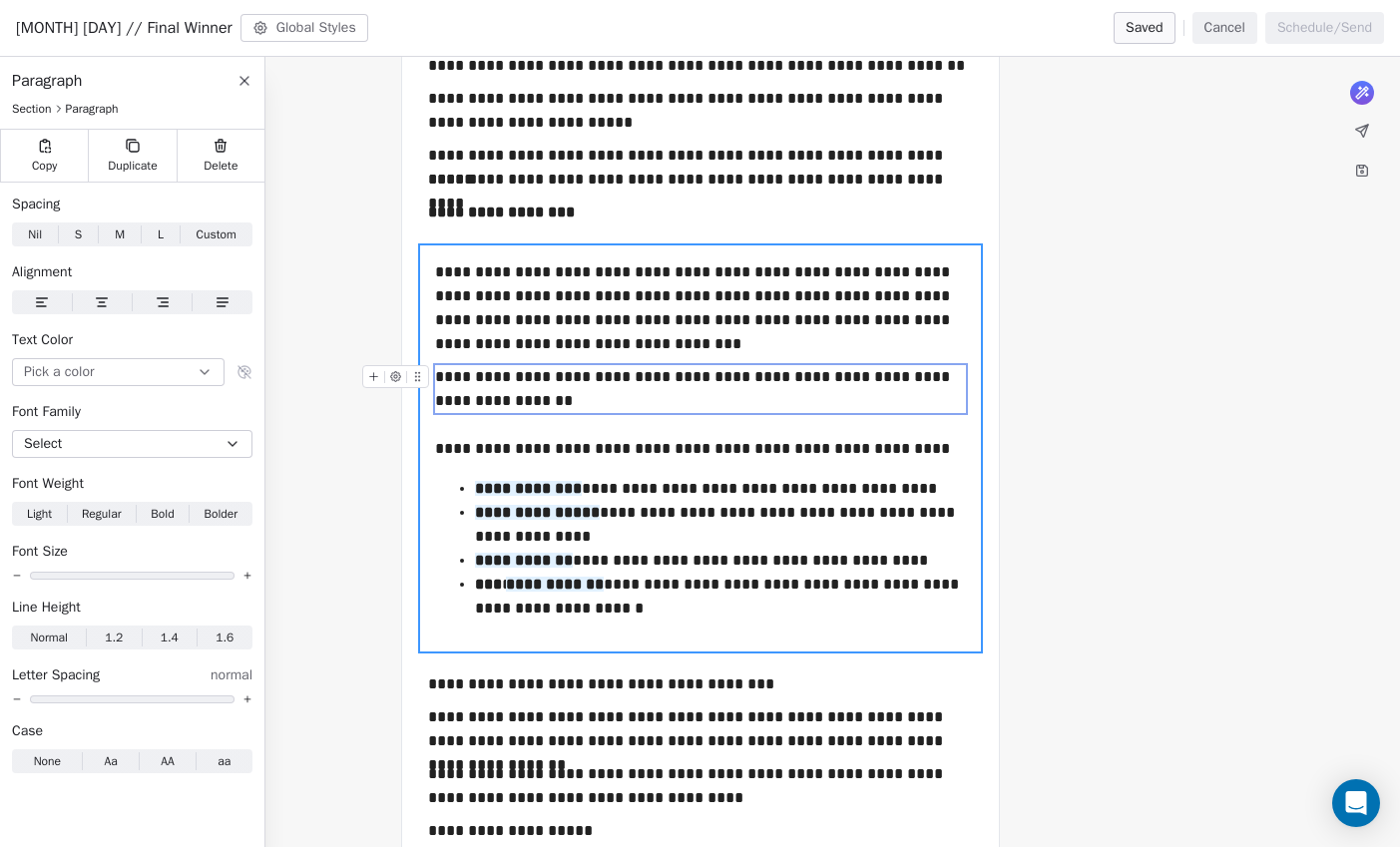 click on "**********" at bounding box center (700, 389) 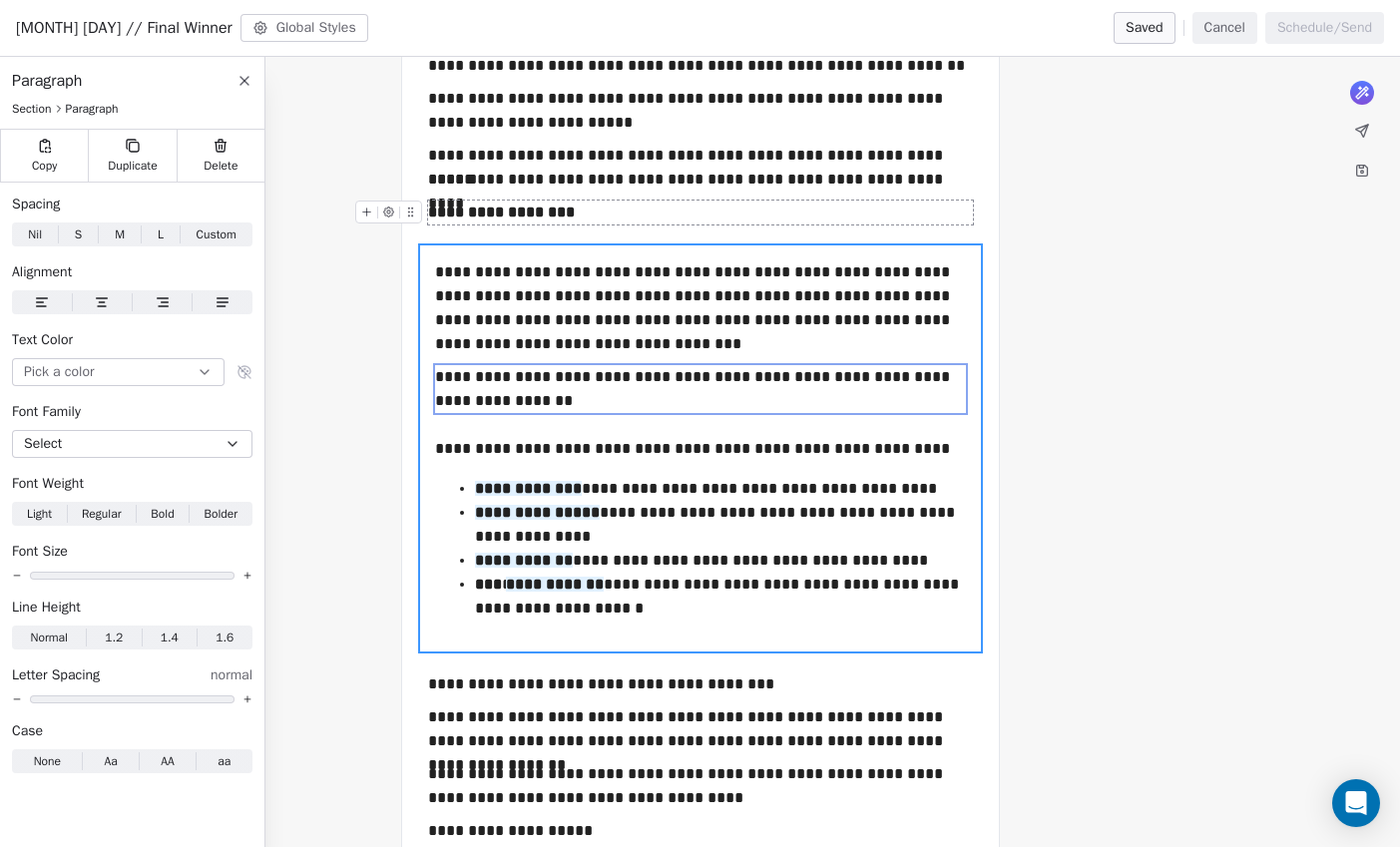 drag, startPoint x: 428, startPoint y: 181, endPoint x: 516, endPoint y: 227, distance: 99.297533 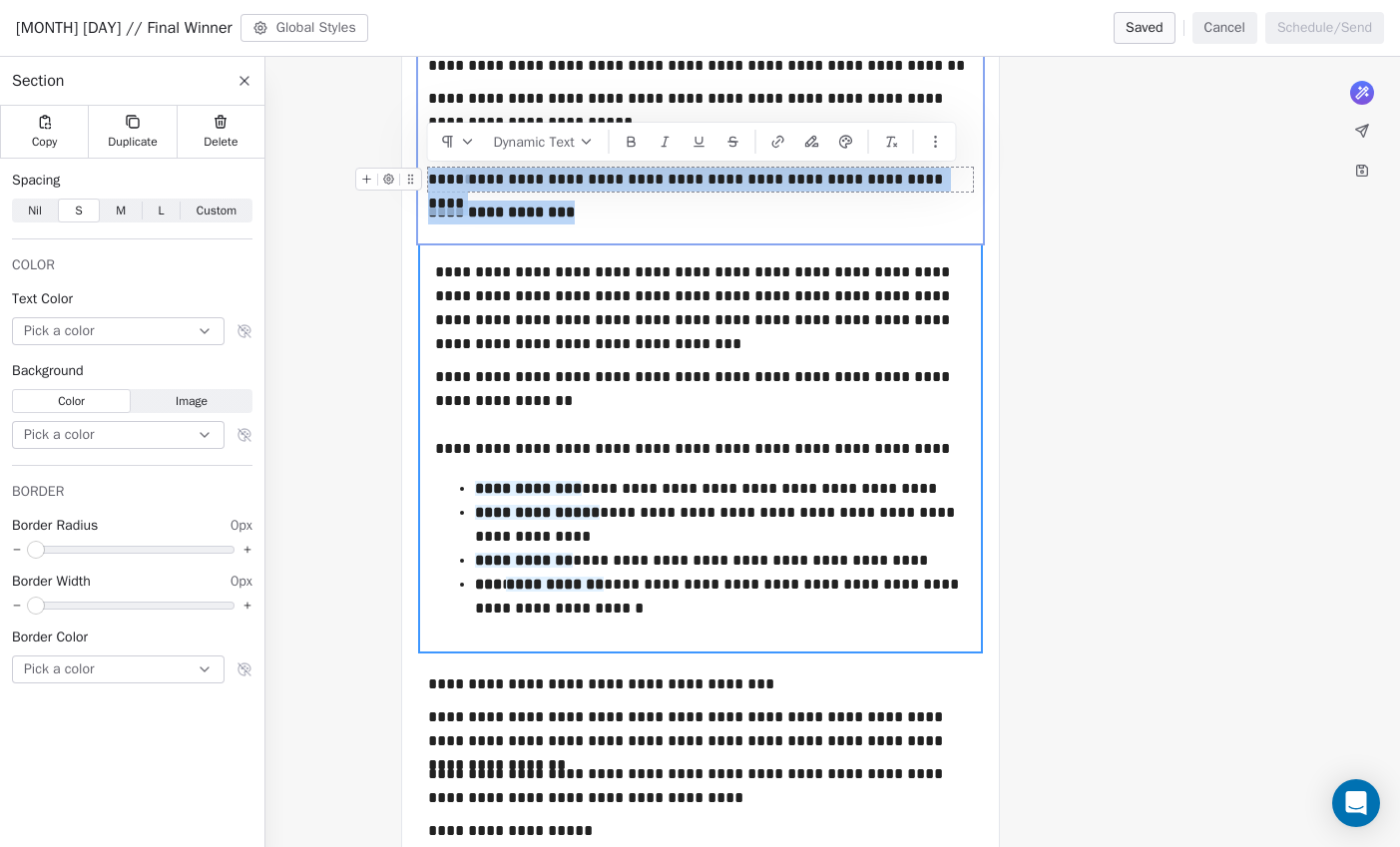 drag, startPoint x: 606, startPoint y: 217, endPoint x: 431, endPoint y: 177, distance: 179.5132 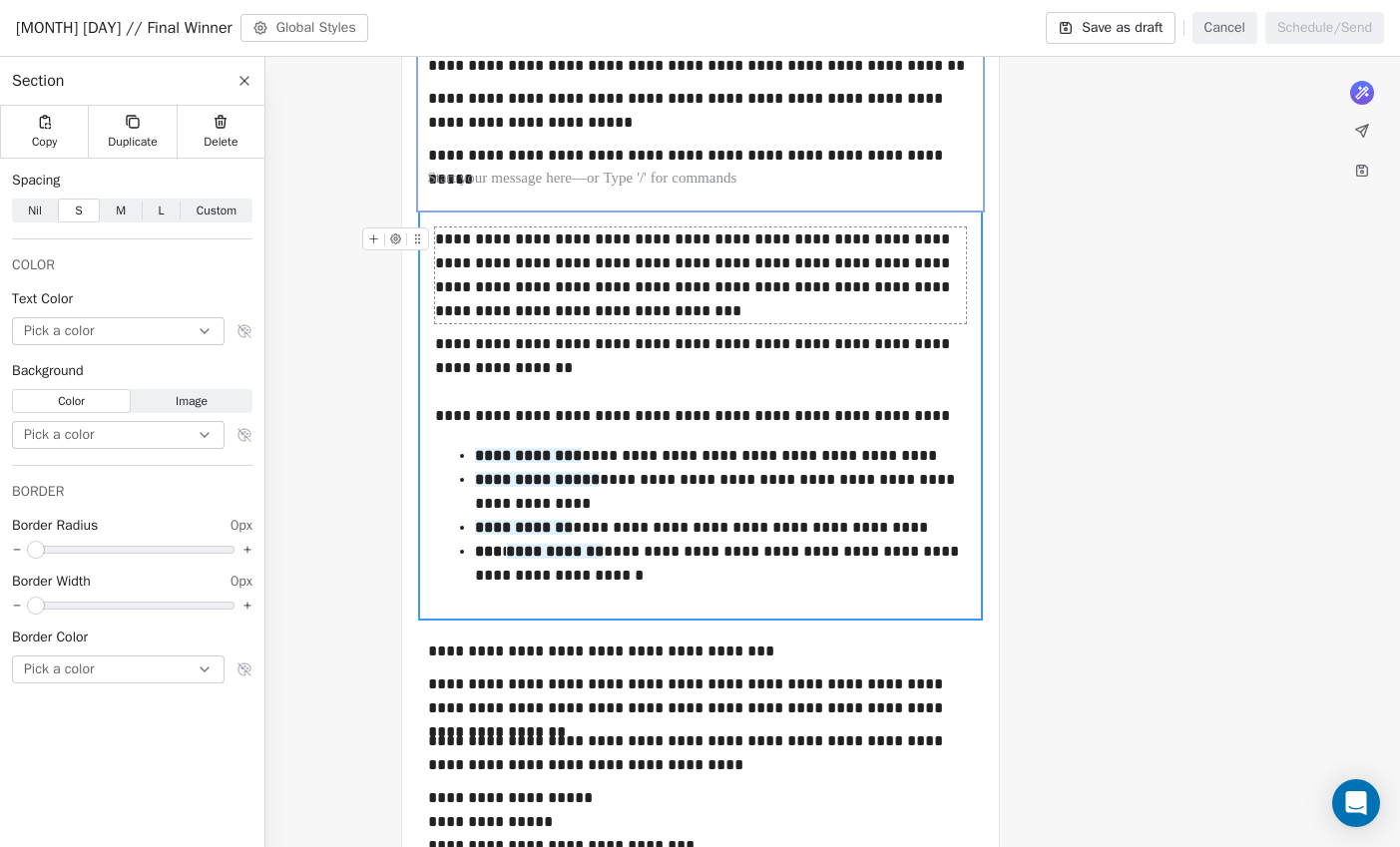 click on "**********" at bounding box center (700, 275) 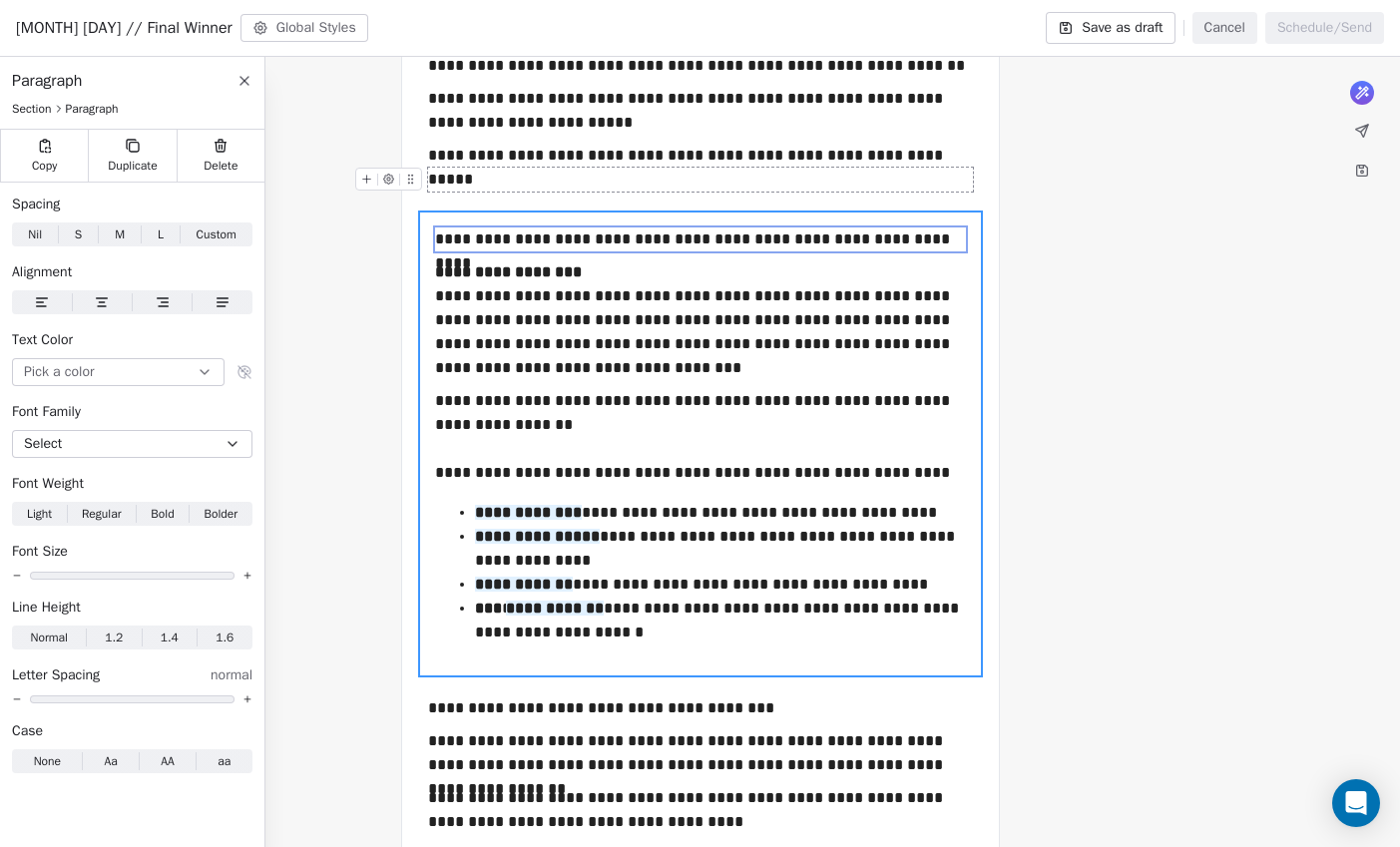click at bounding box center [700, 180] 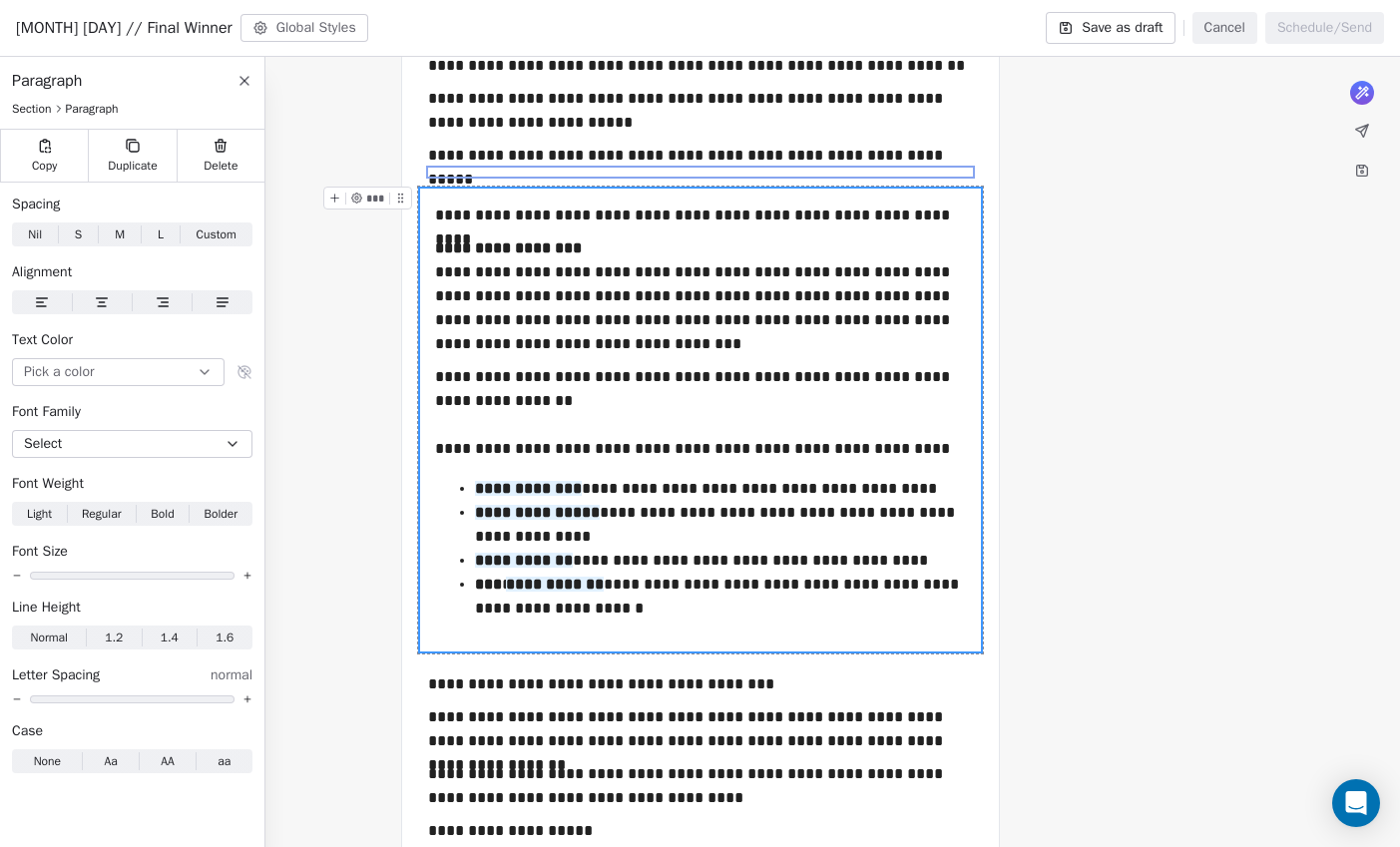 click on "**********" at bounding box center (700, 555) 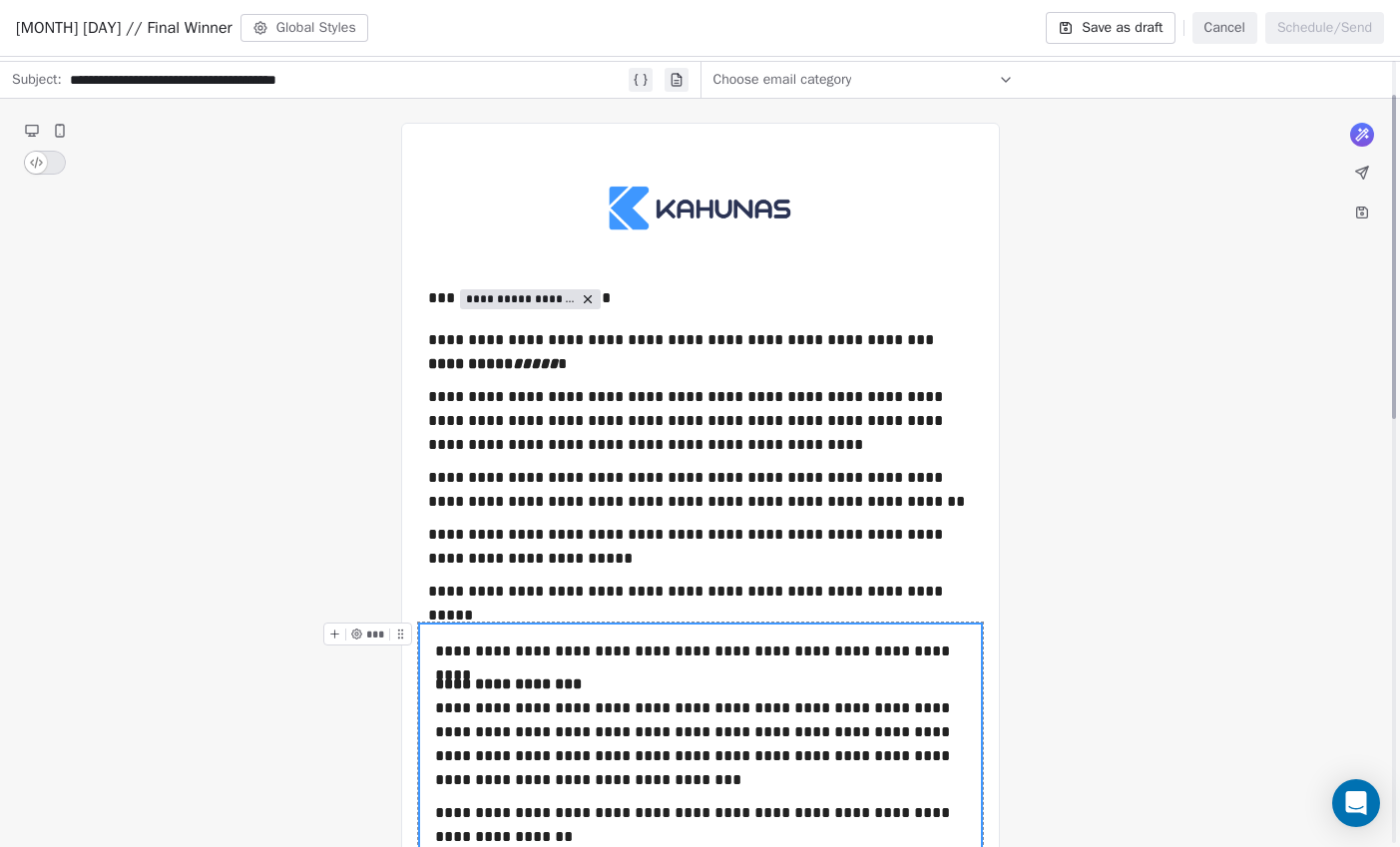 scroll, scrollTop: 69, scrollLeft: 0, axis: vertical 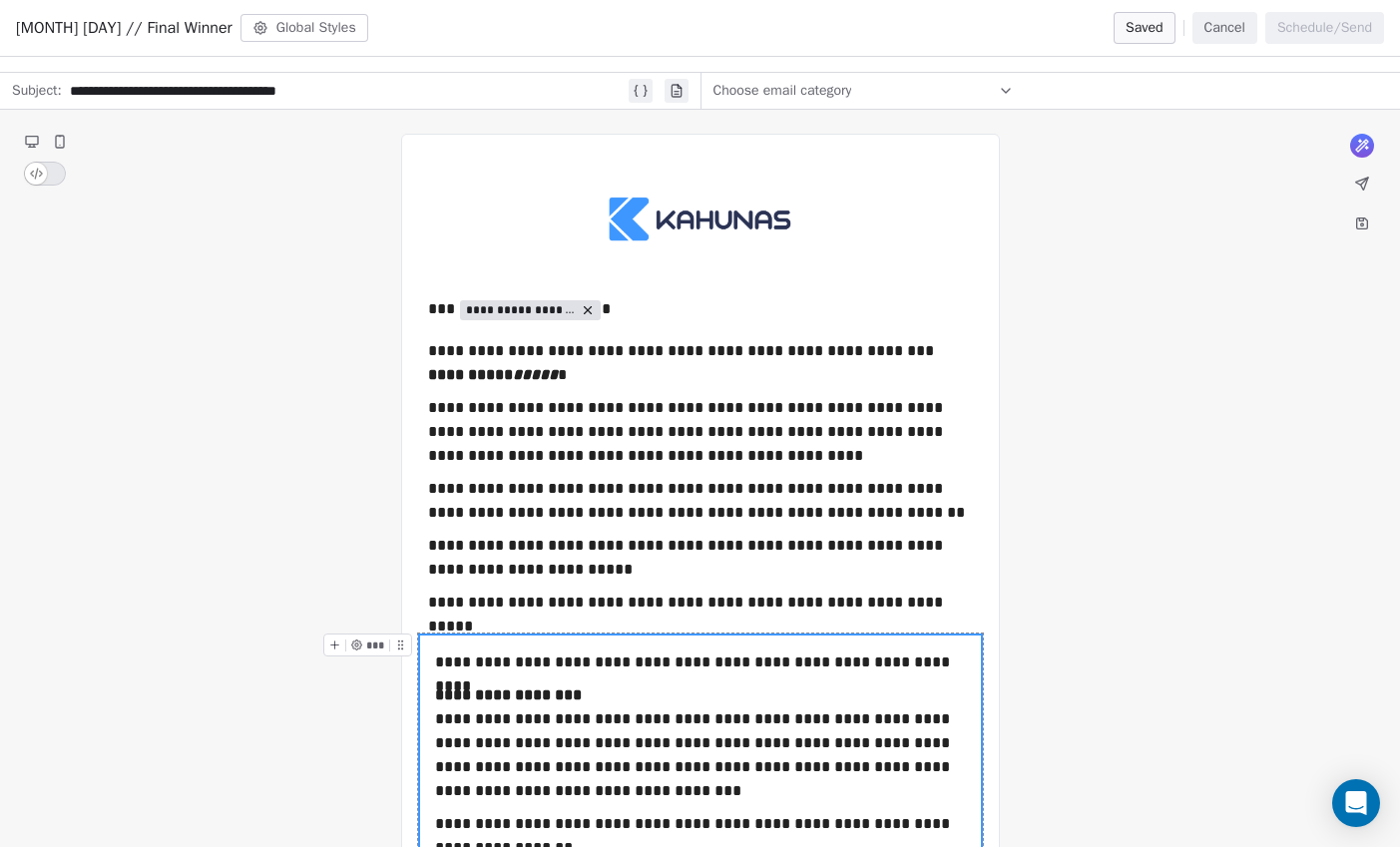 click on "**********" at bounding box center (347, 91) 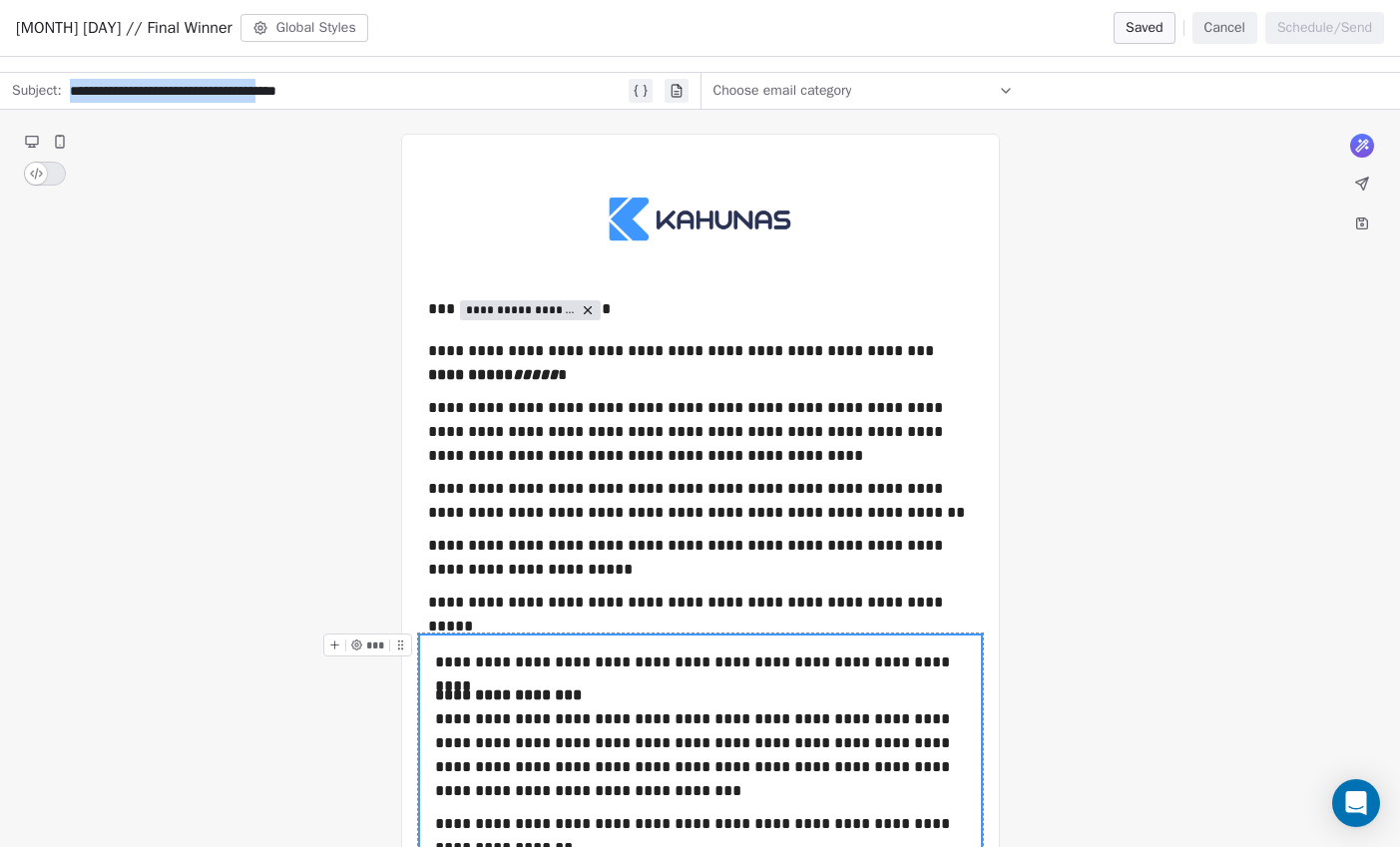 drag, startPoint x: 312, startPoint y: 92, endPoint x: 73, endPoint y: 85, distance: 239.10249 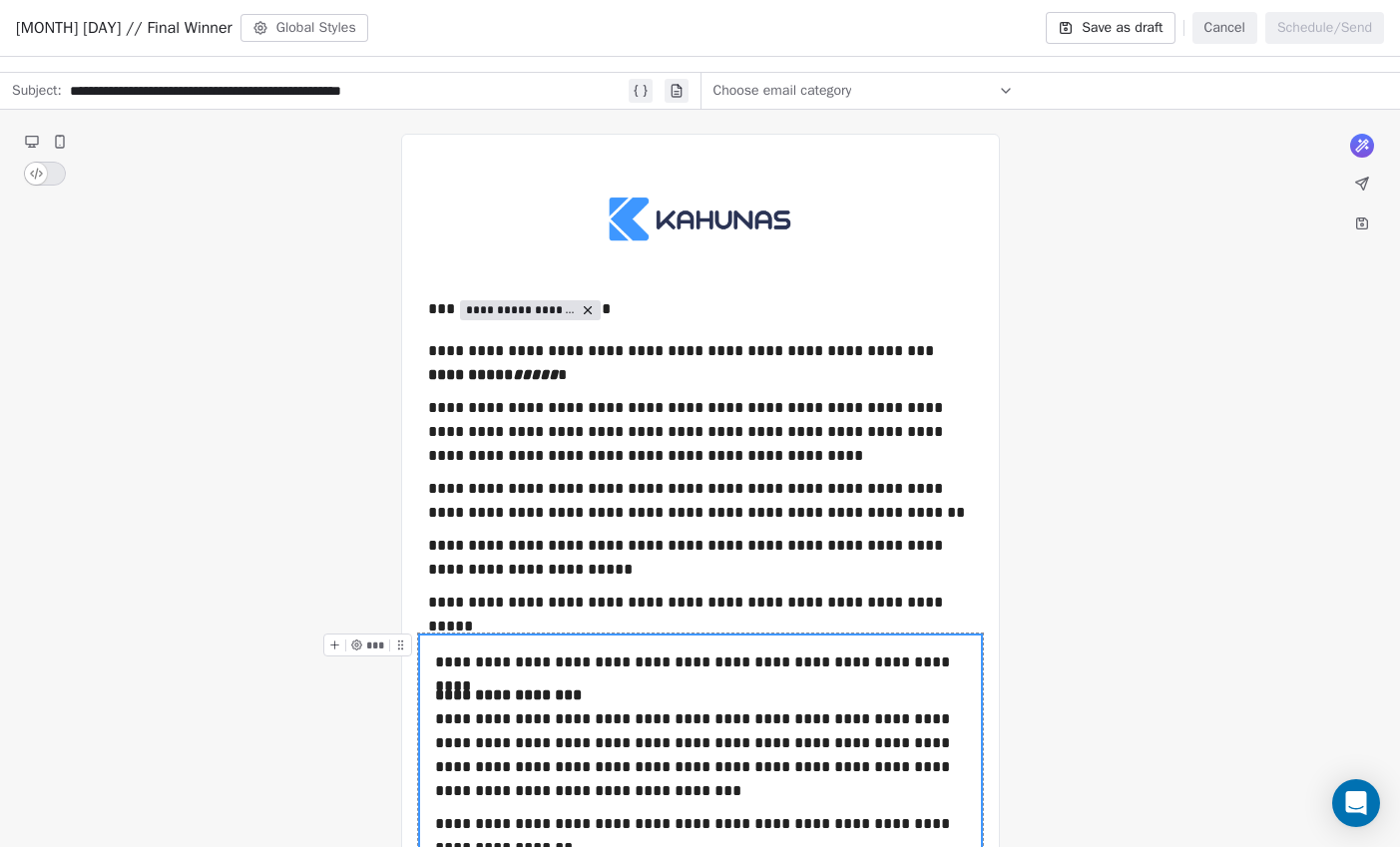 click on "**********" at bounding box center (347, 91) 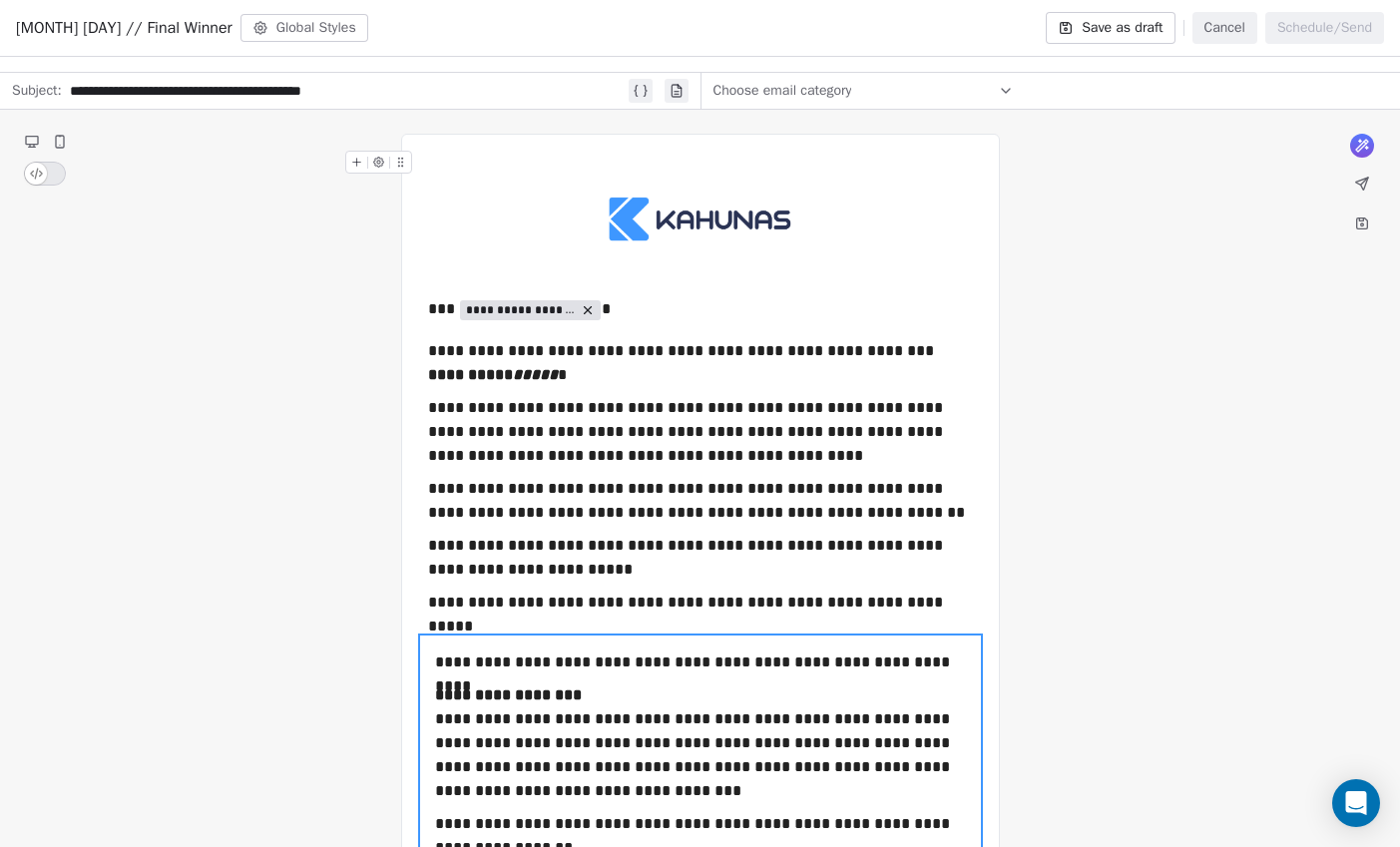 click on "**********" at bounding box center [347, 91] 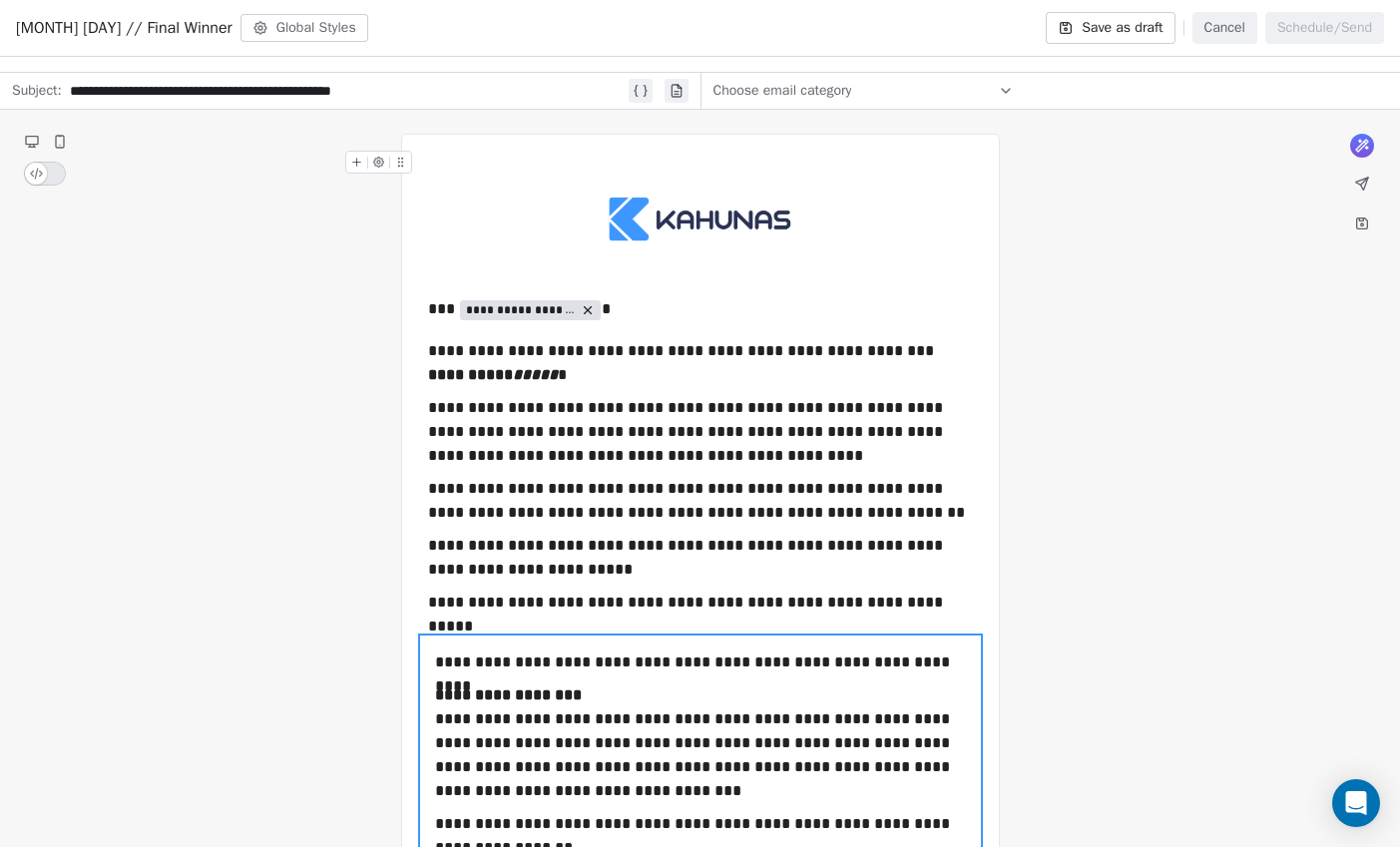 click on "Save as draft" at bounding box center [1110, 28] 